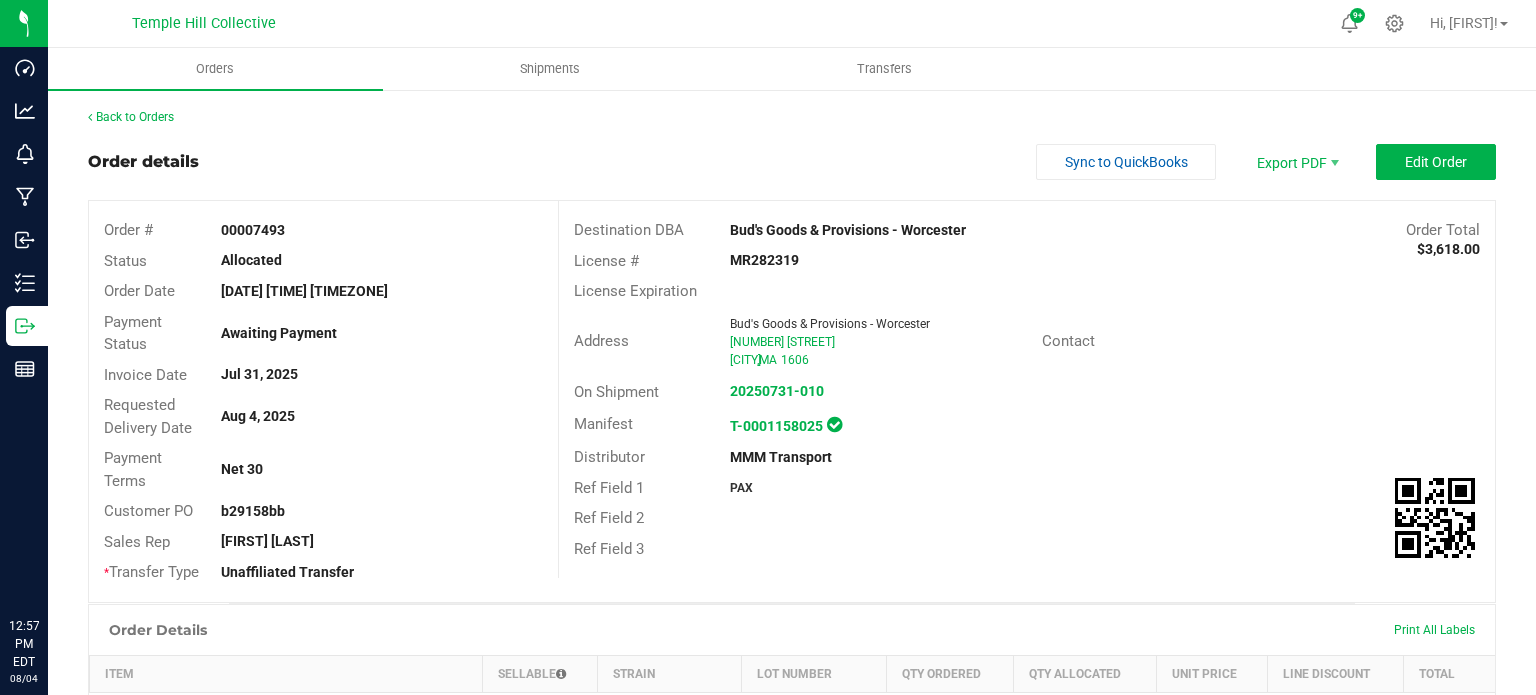 scroll, scrollTop: 0, scrollLeft: 0, axis: both 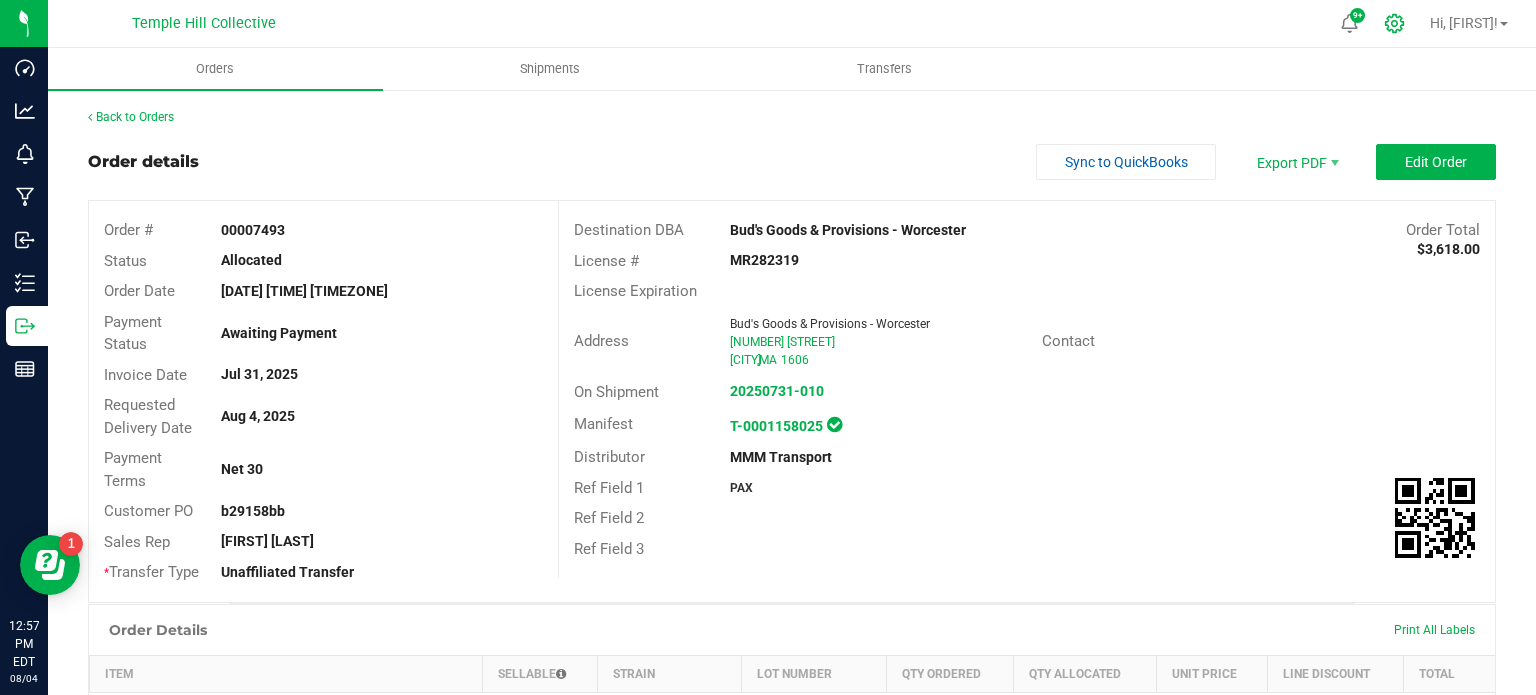 click 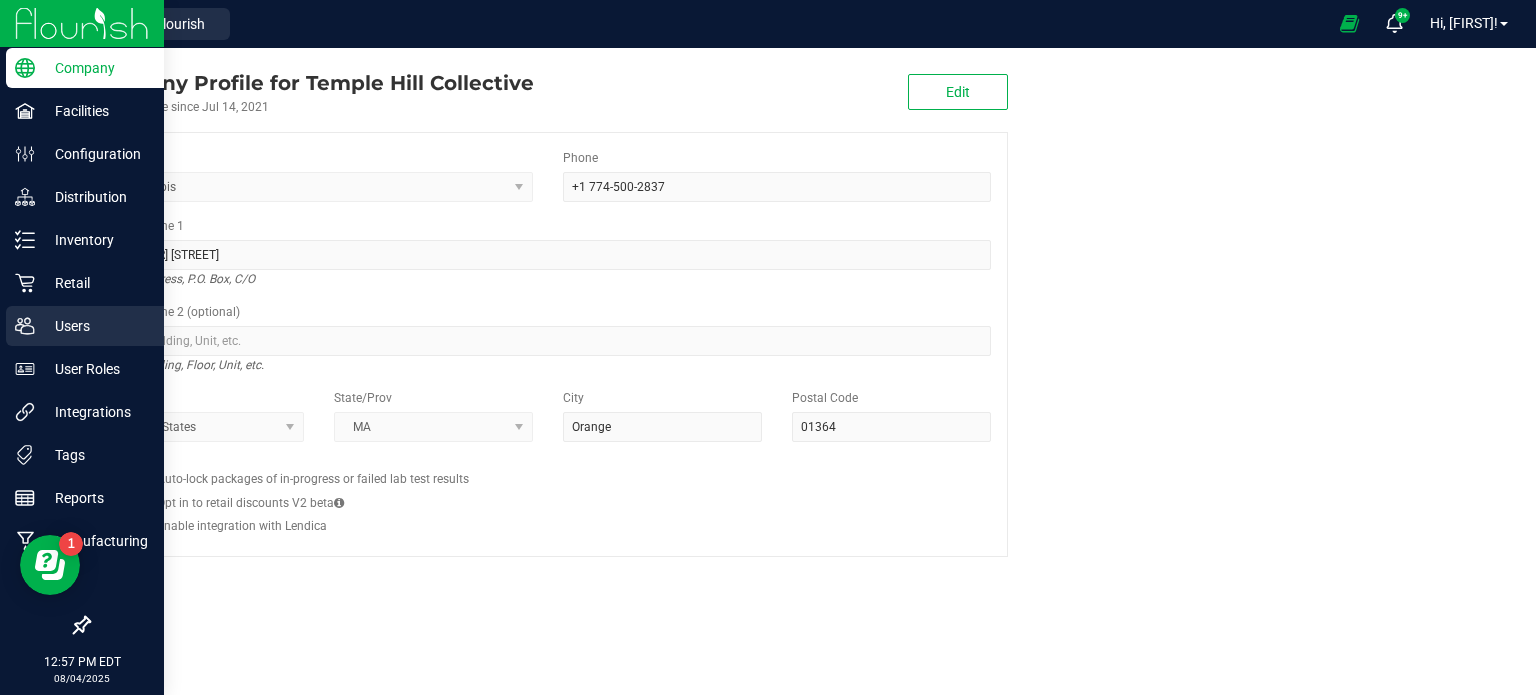 click on "Users" at bounding box center [95, 326] 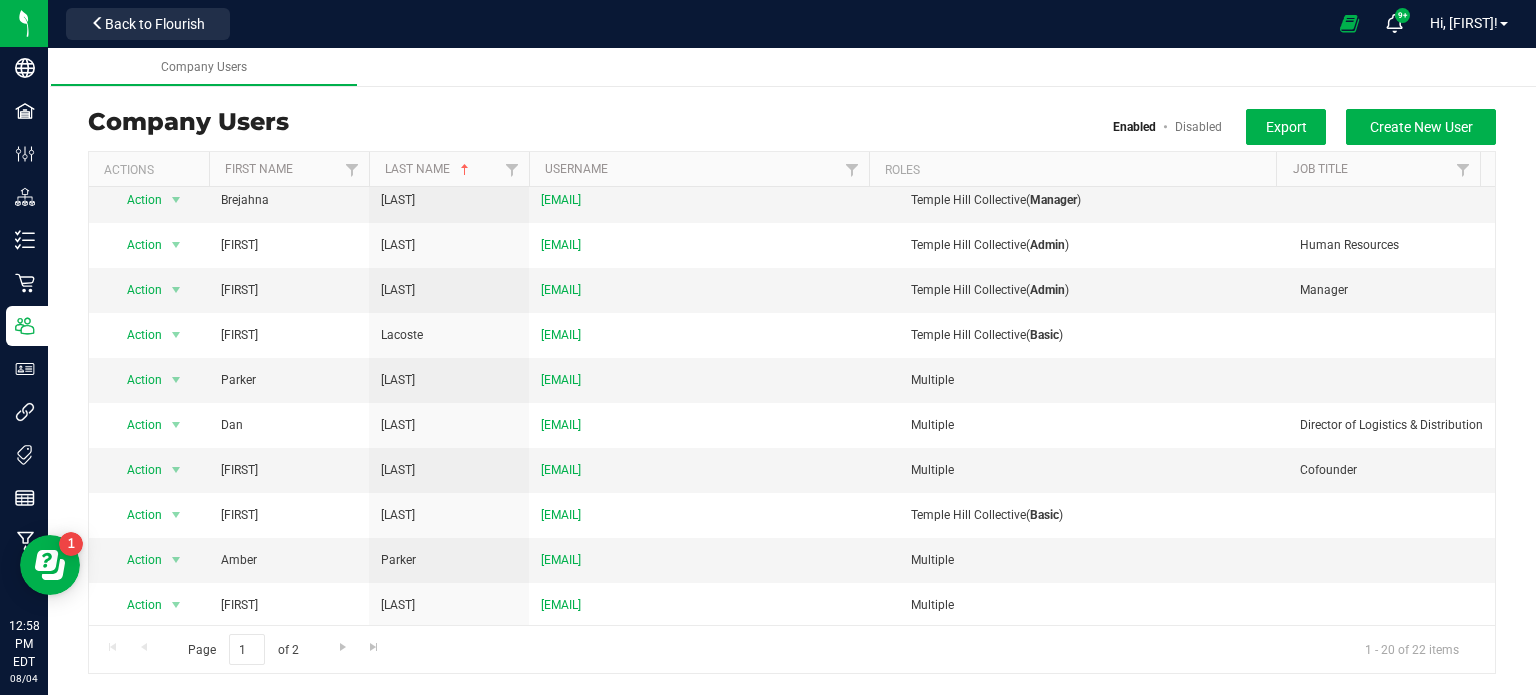 scroll, scrollTop: 467, scrollLeft: 0, axis: vertical 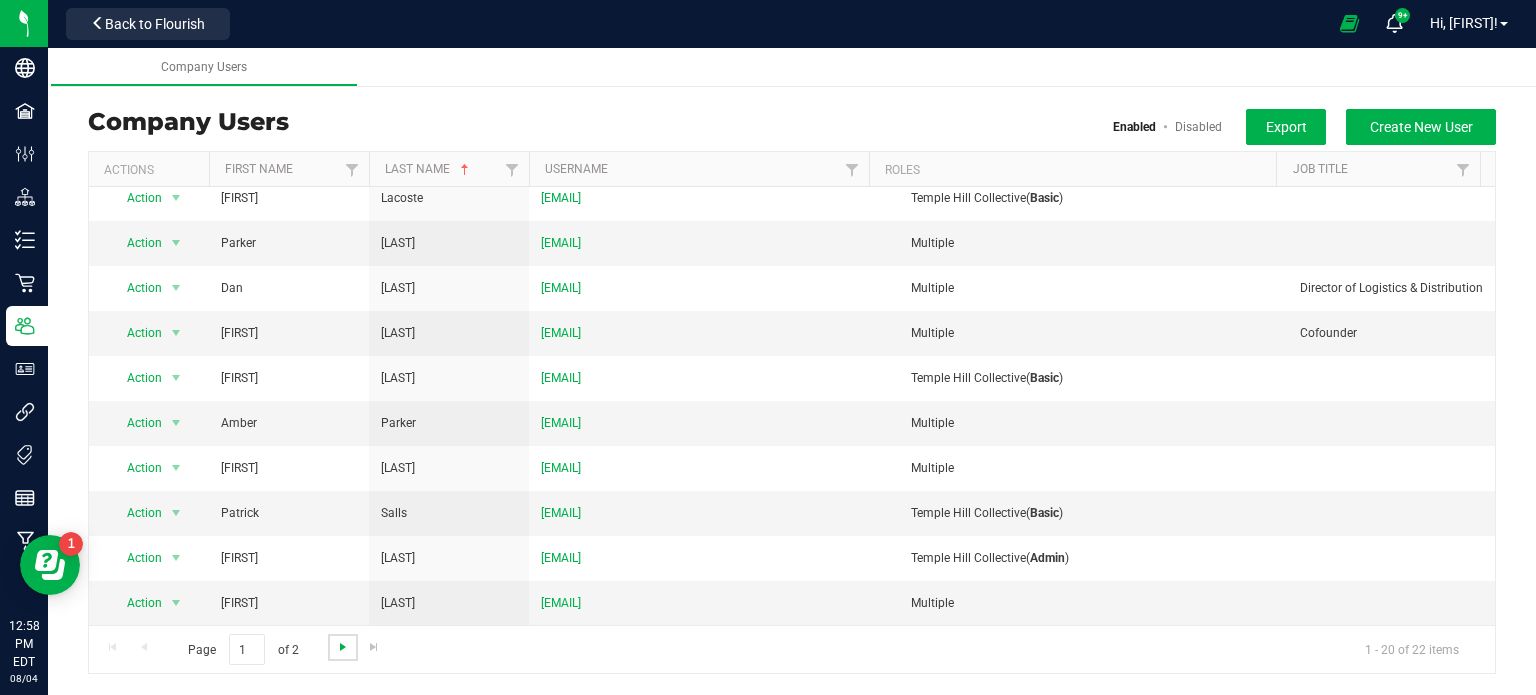 click at bounding box center (343, 647) 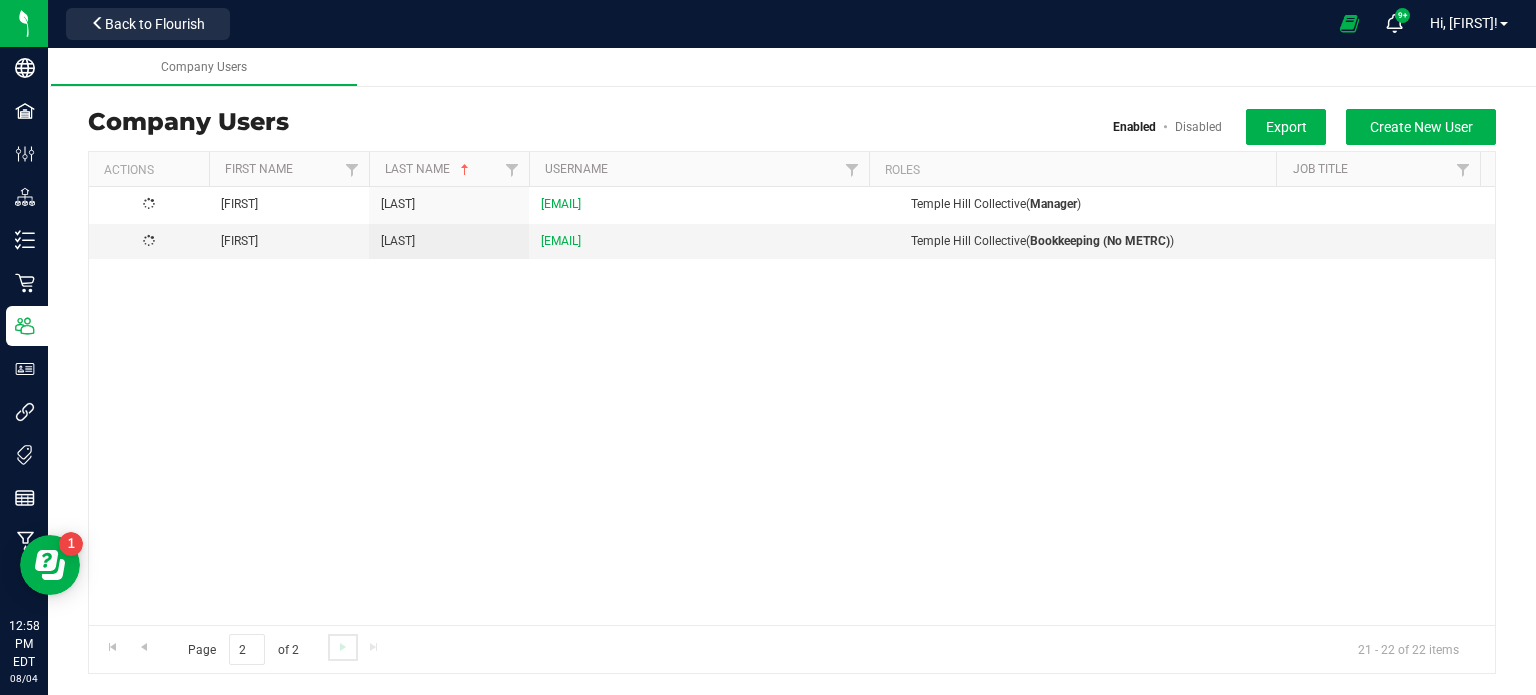 scroll, scrollTop: 0, scrollLeft: 0, axis: both 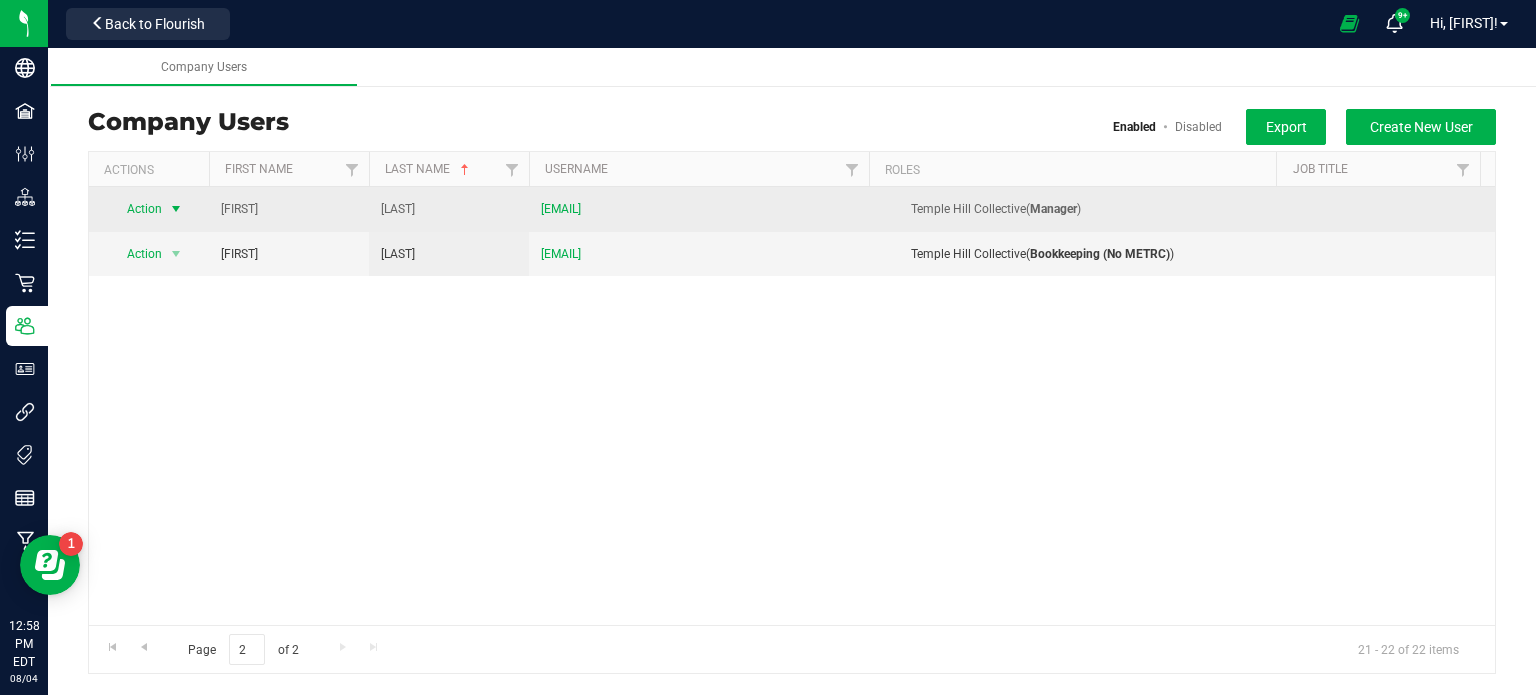 click on "Action" at bounding box center [136, 209] 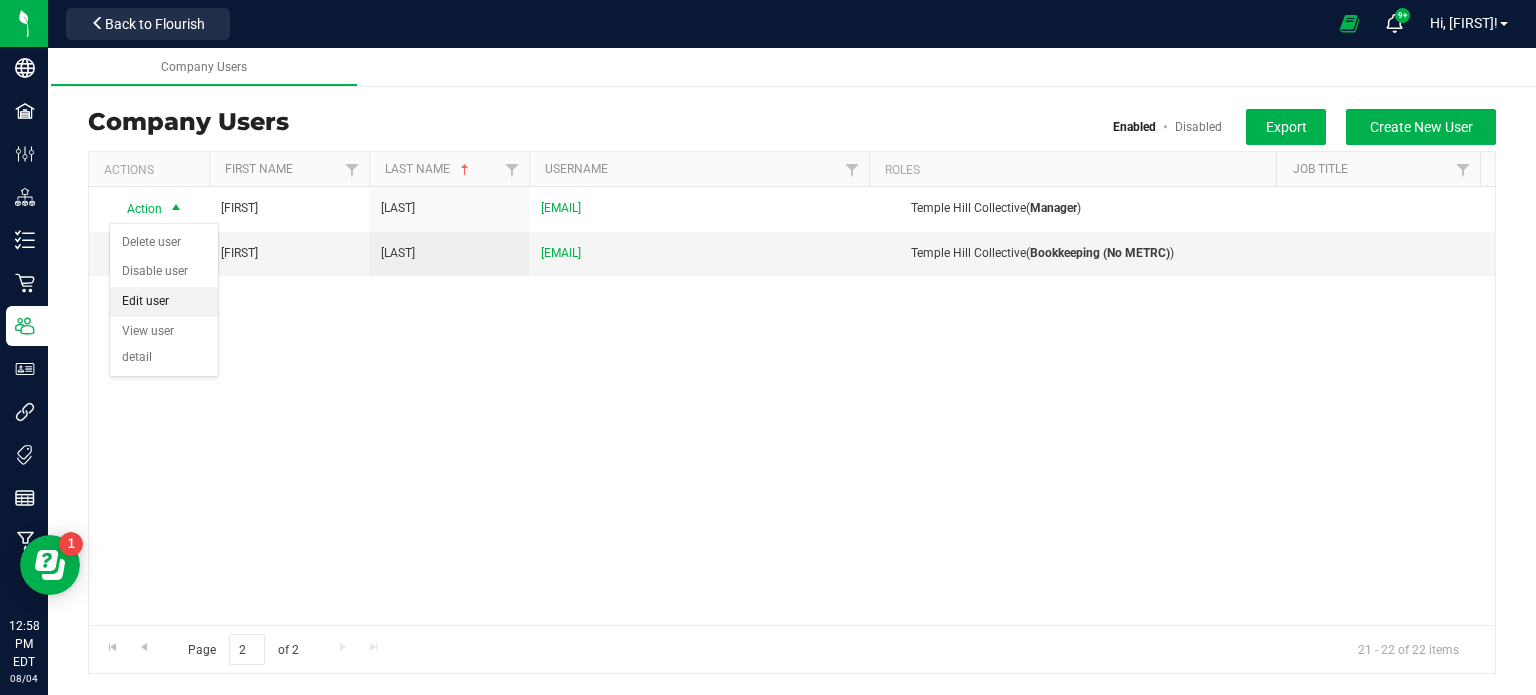 click on "Edit user" at bounding box center (164, 302) 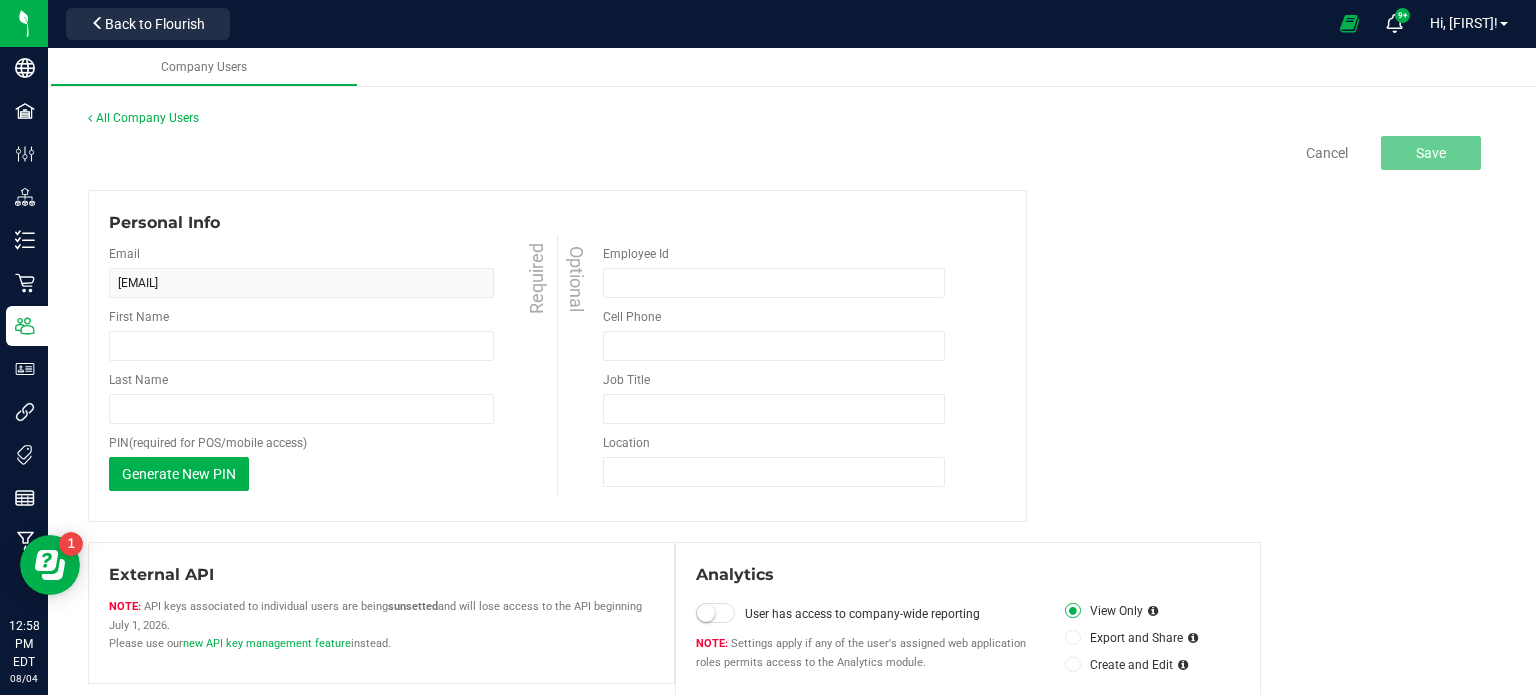 type on "Christina" 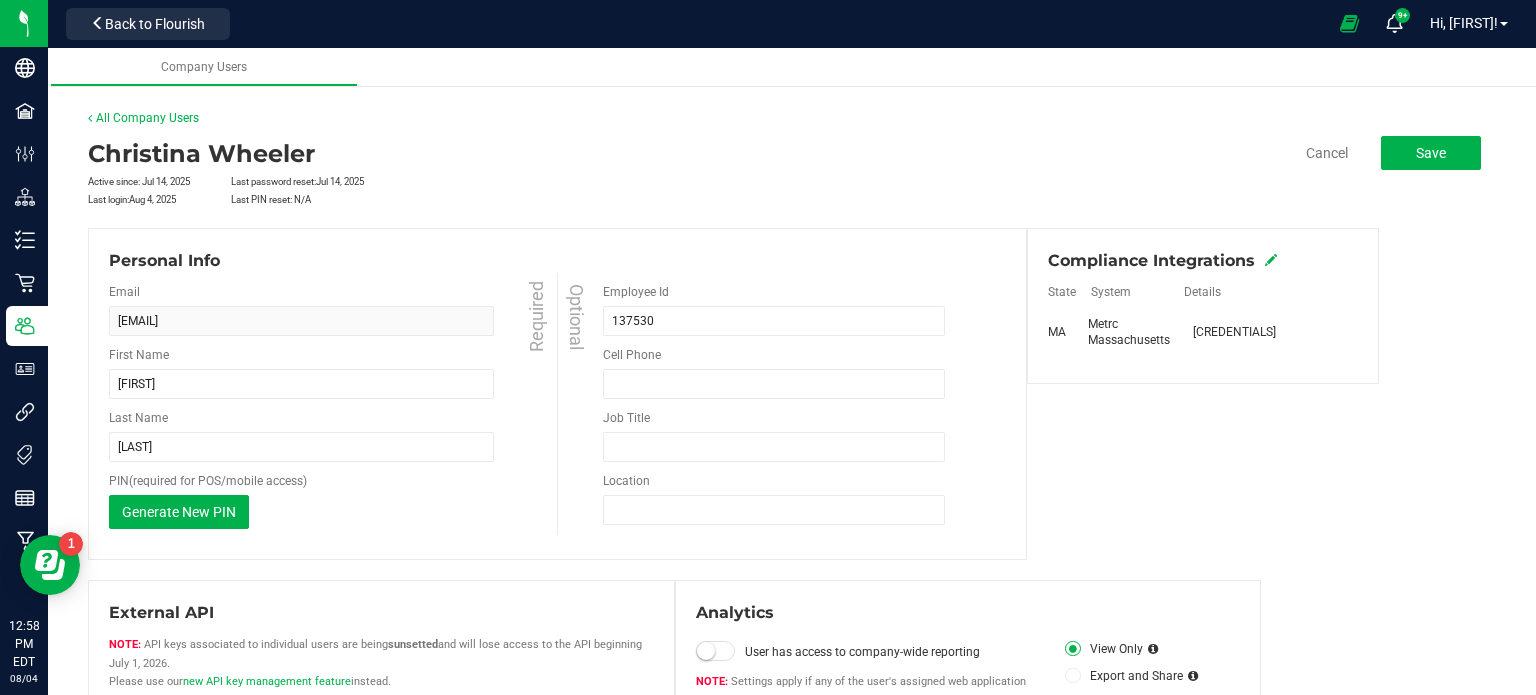 click at bounding box center (1271, 260) 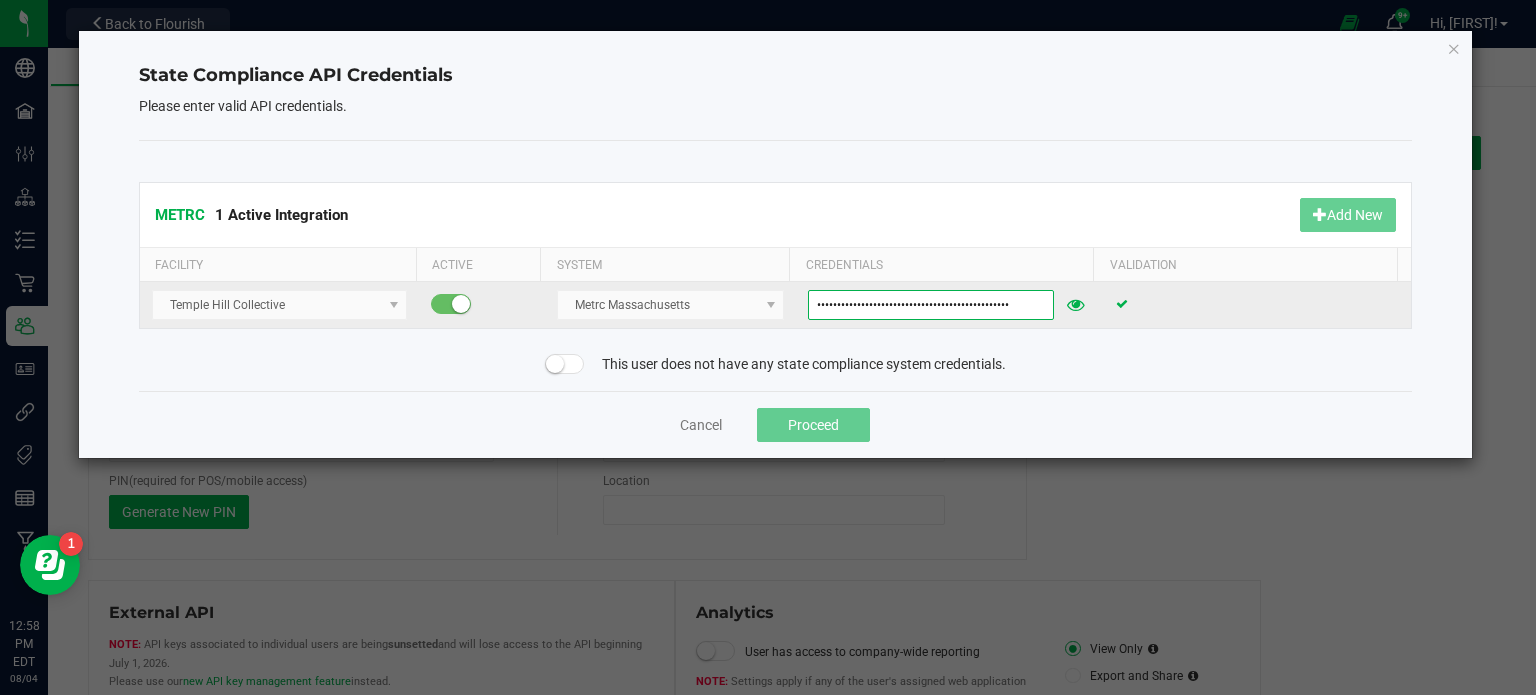 click on "K3UZTpyM2zilIx5OMDb6L9xsdQSc11e71aJtiID1BpbDiLVw" at bounding box center [930, 305] 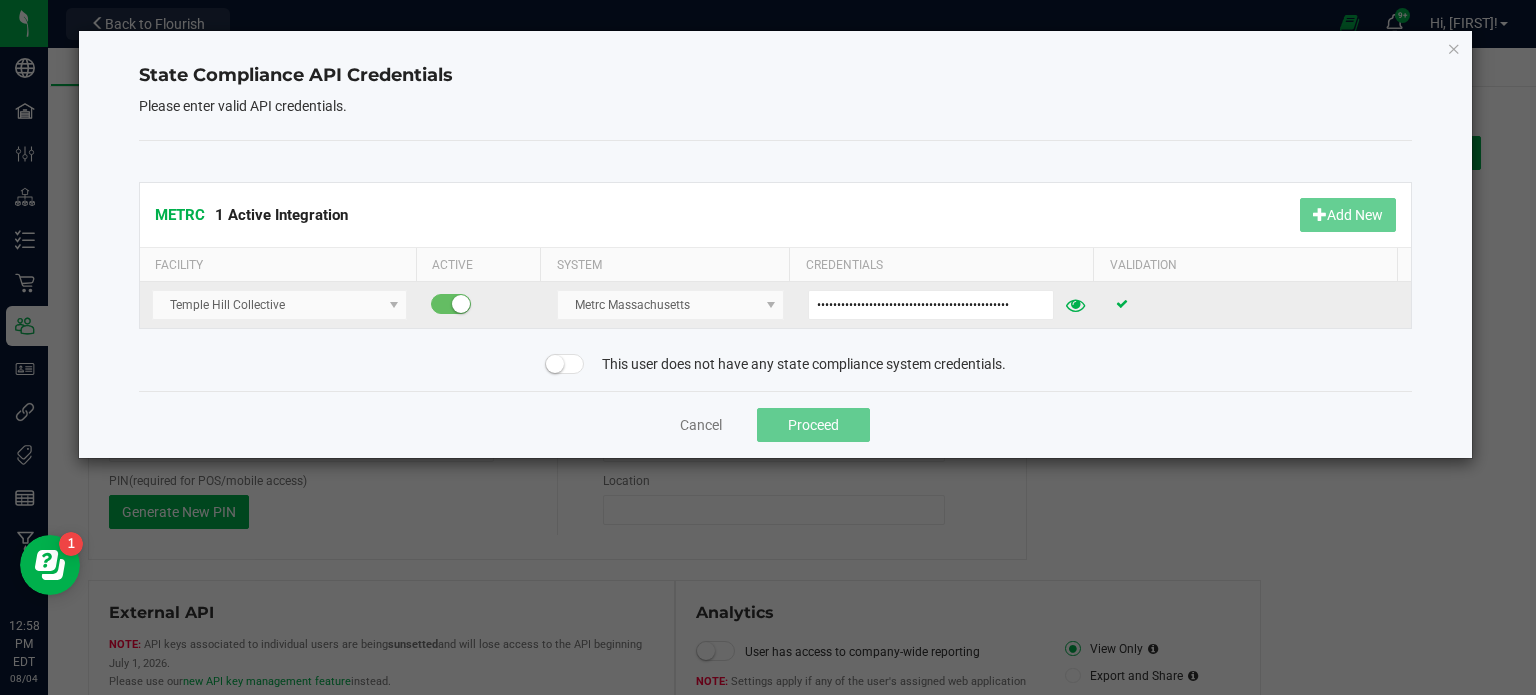 click 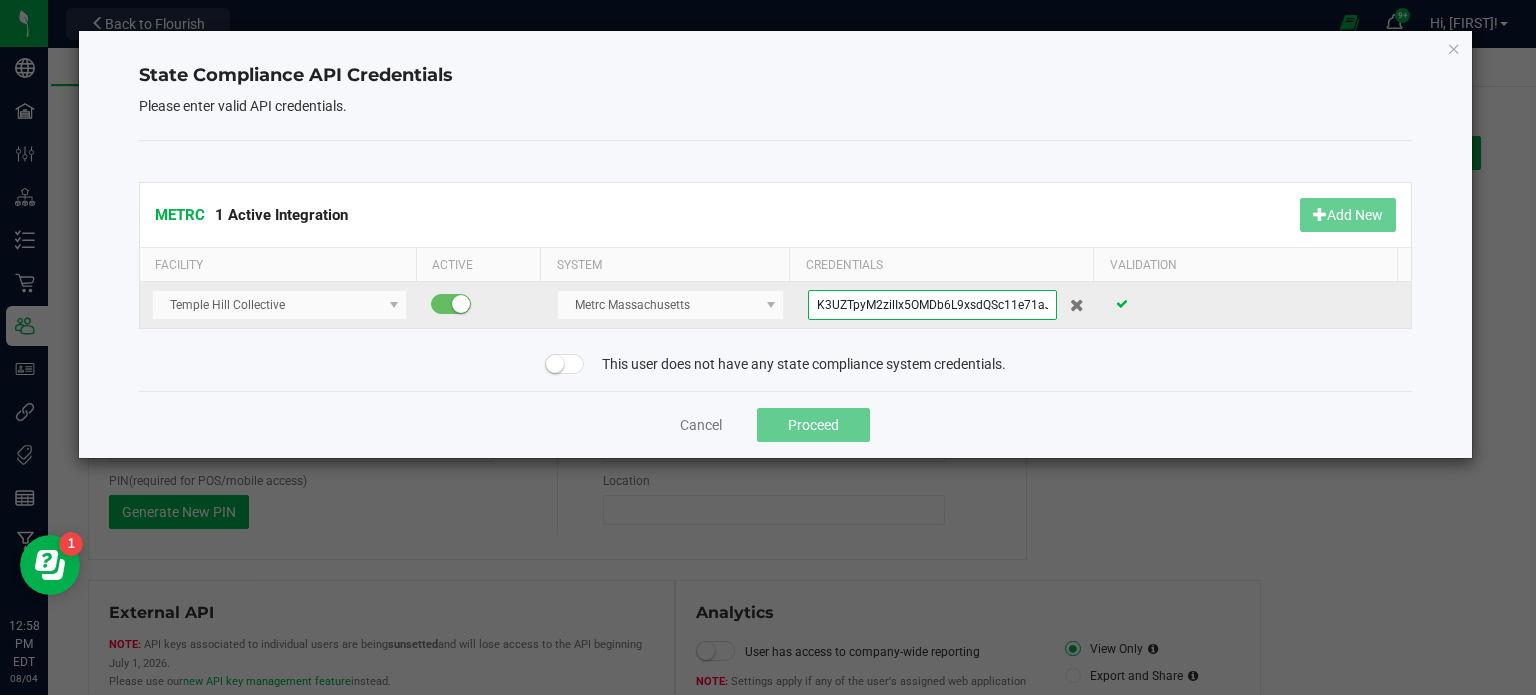scroll, scrollTop: 0, scrollLeft: 84, axis: horizontal 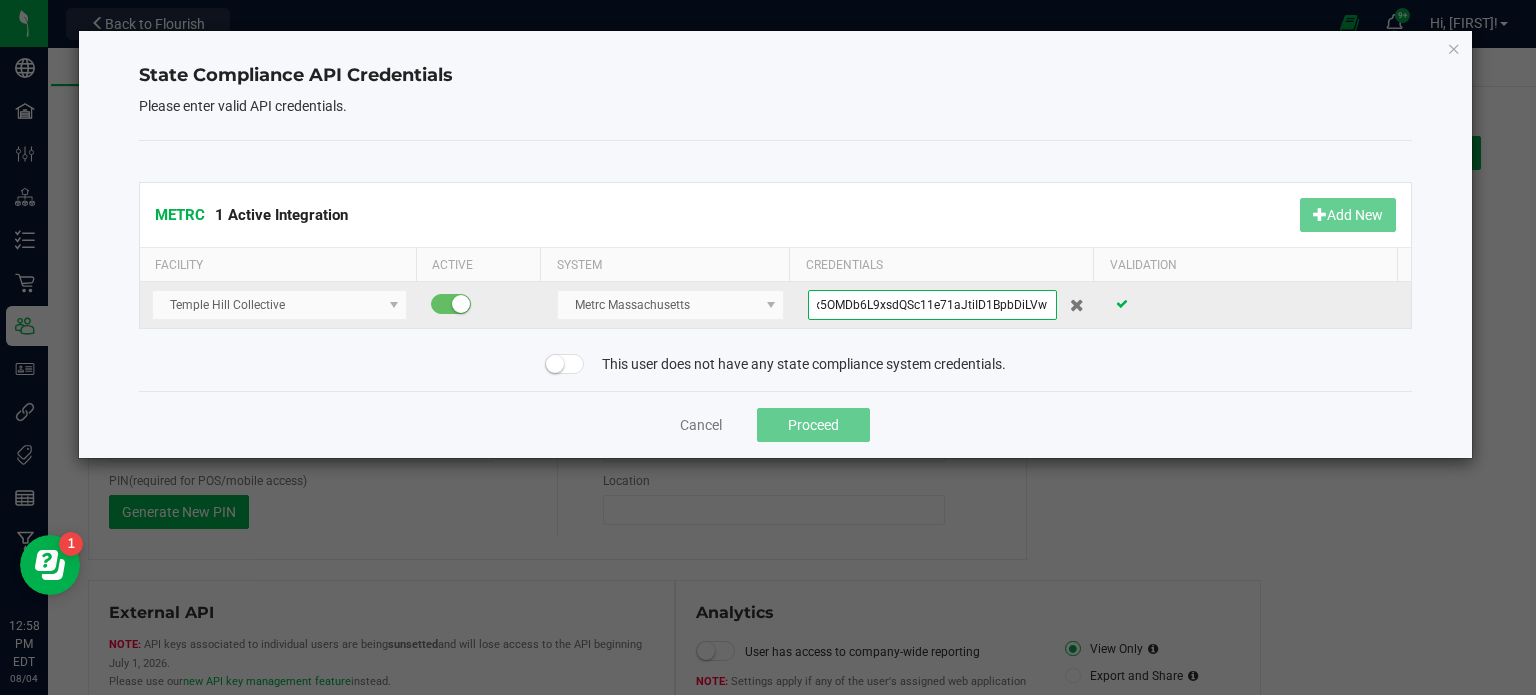 drag, startPoint x: 961, startPoint y: 302, endPoint x: 1209, endPoint y: 303, distance: 248.00201 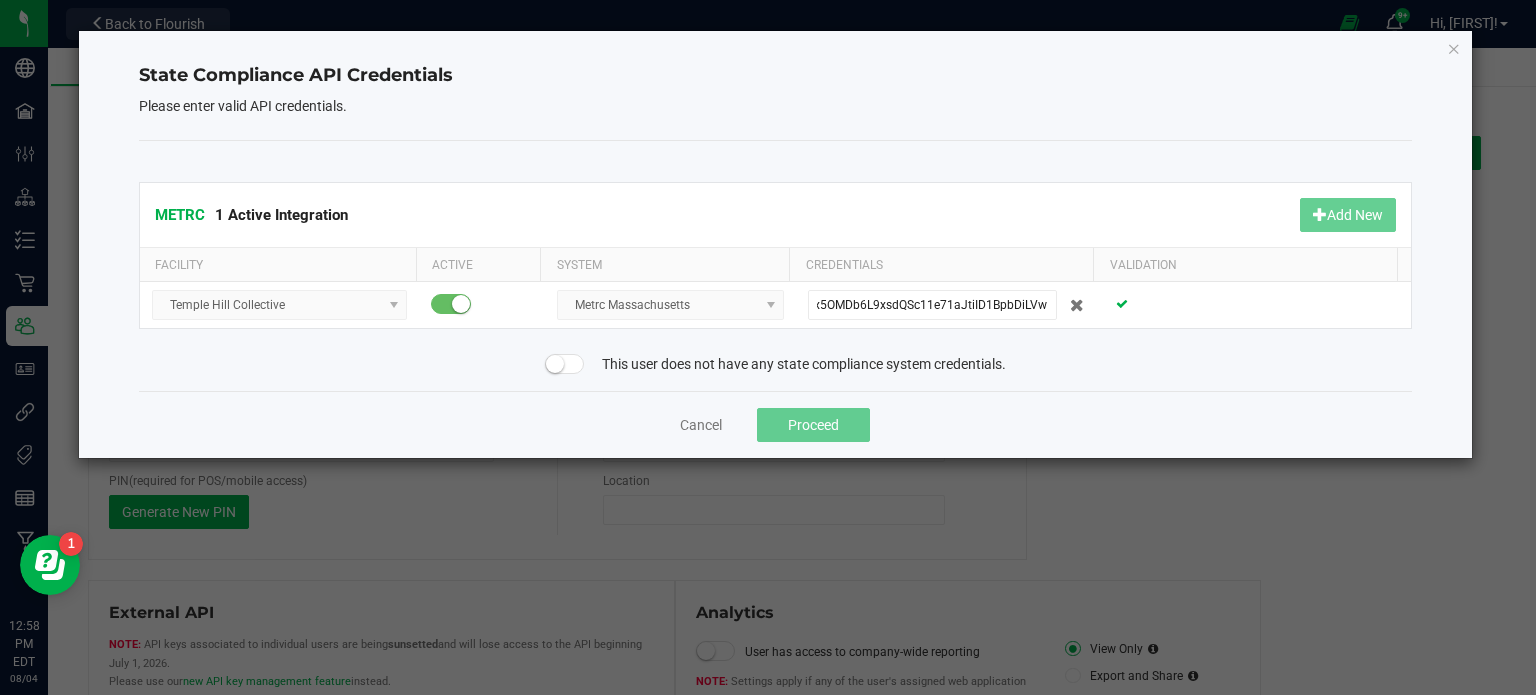 scroll, scrollTop: 0, scrollLeft: 0, axis: both 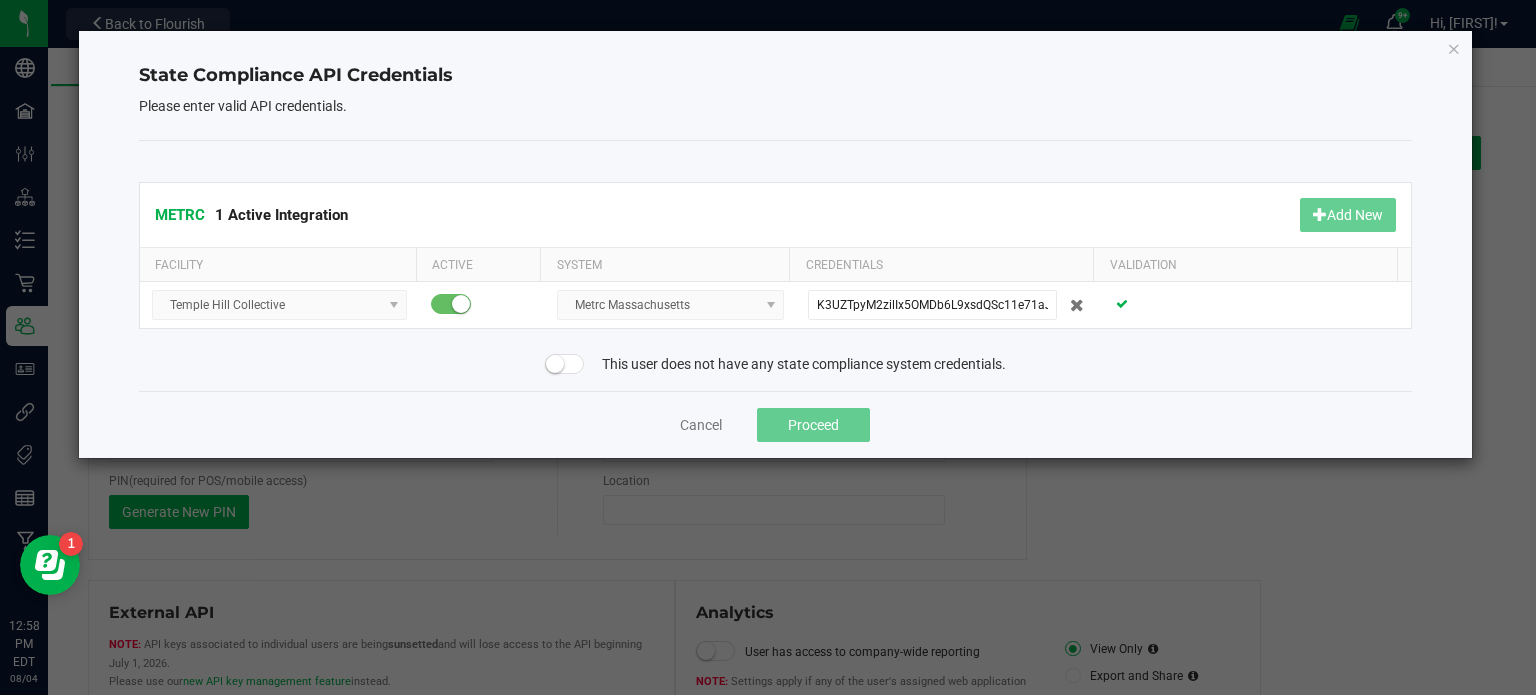click on "Cancel   Proceed" 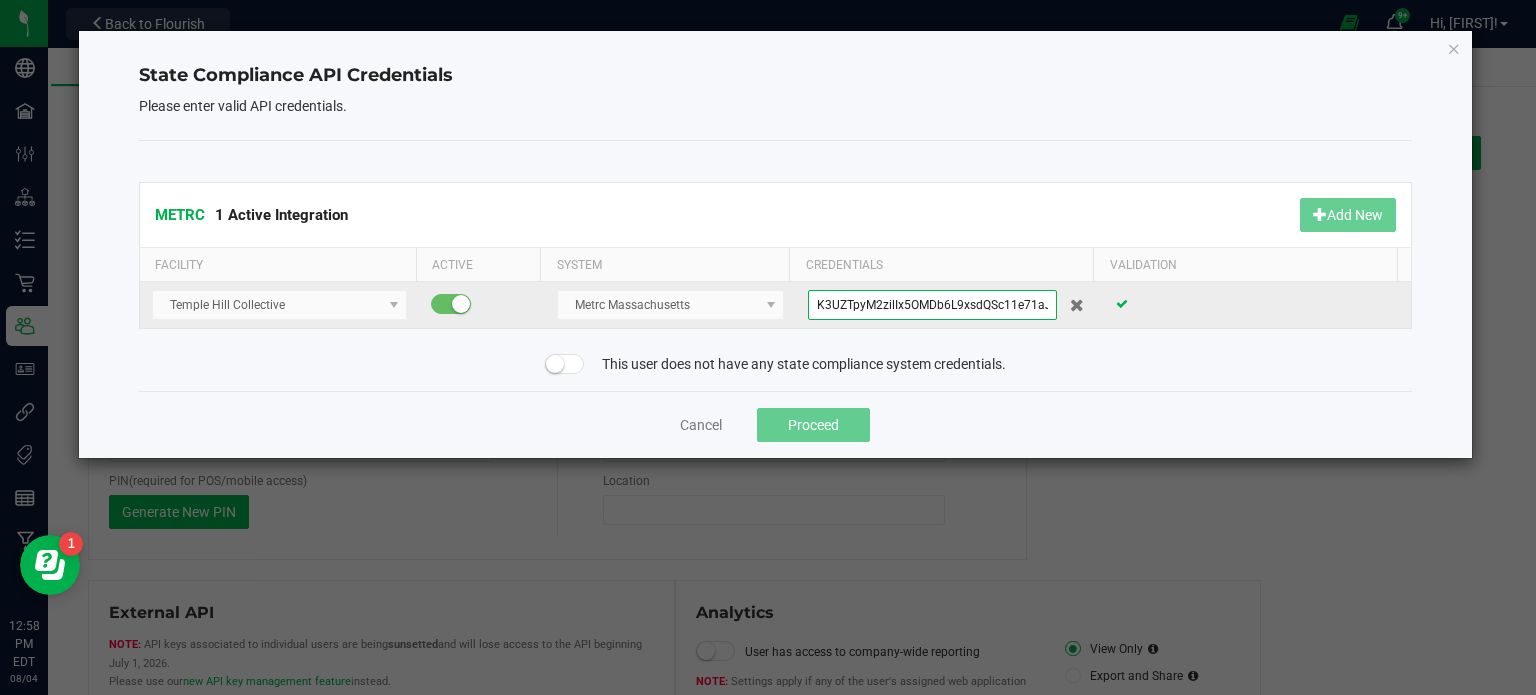 scroll, scrollTop: 0, scrollLeft: 84, axis: horizontal 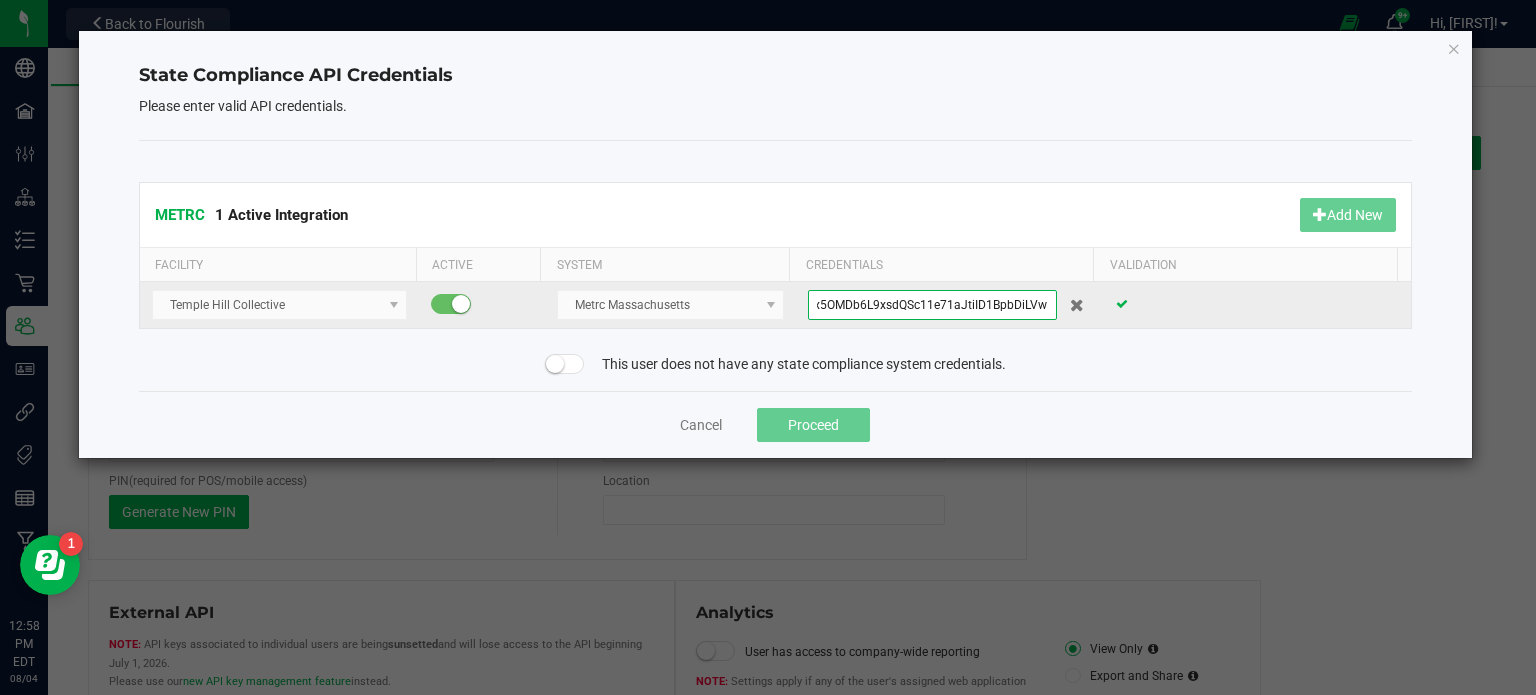 drag, startPoint x: 948, startPoint y: 312, endPoint x: 1180, endPoint y: 311, distance: 232.00215 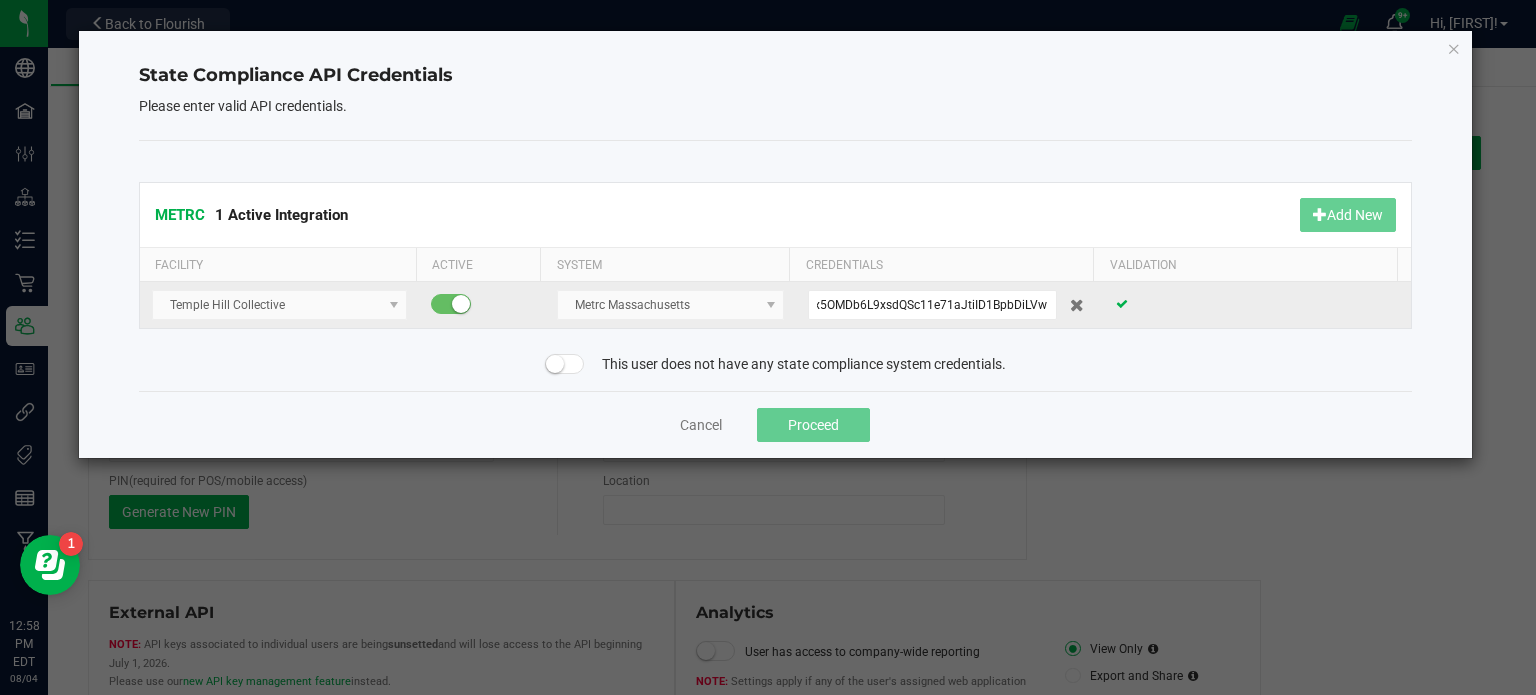 scroll, scrollTop: 0, scrollLeft: 0, axis: both 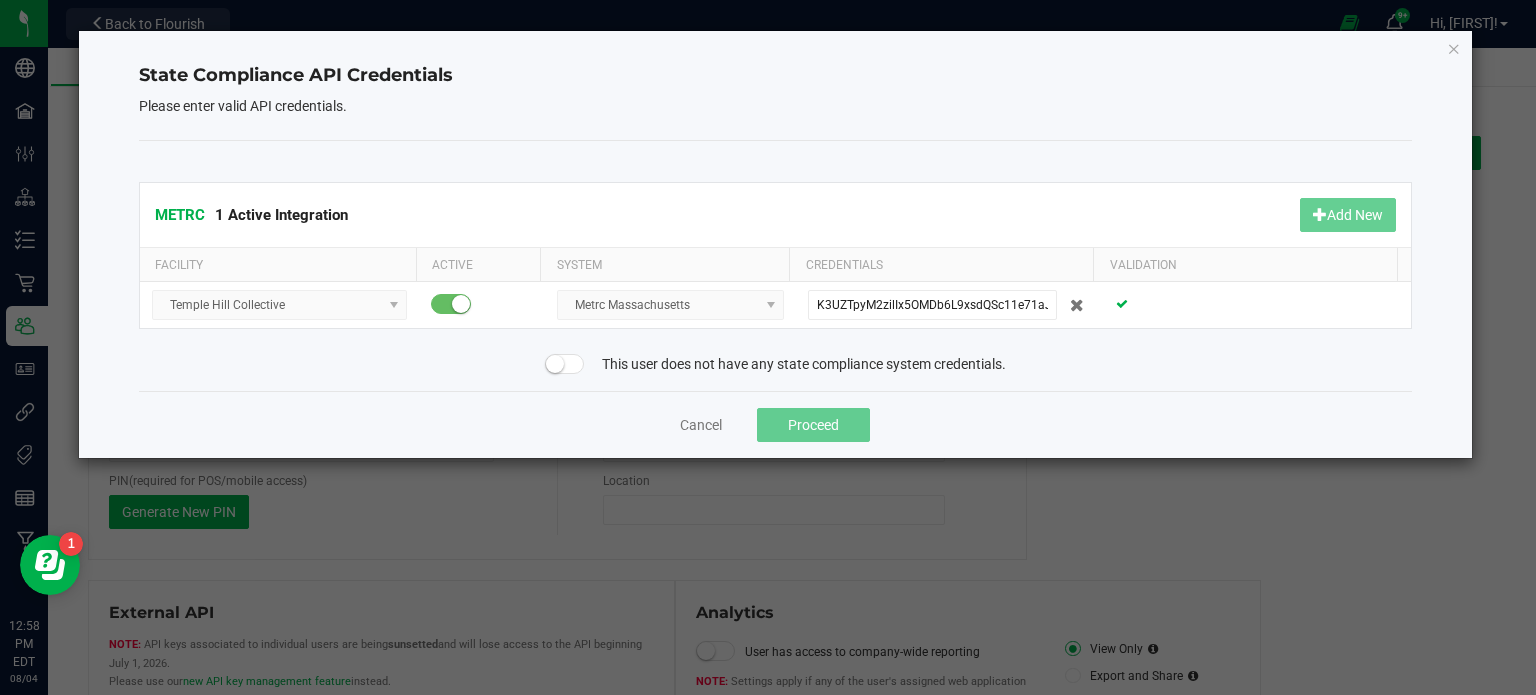 drag, startPoint x: 1180, startPoint y: 311, endPoint x: 1183, endPoint y: 345, distance: 34.132095 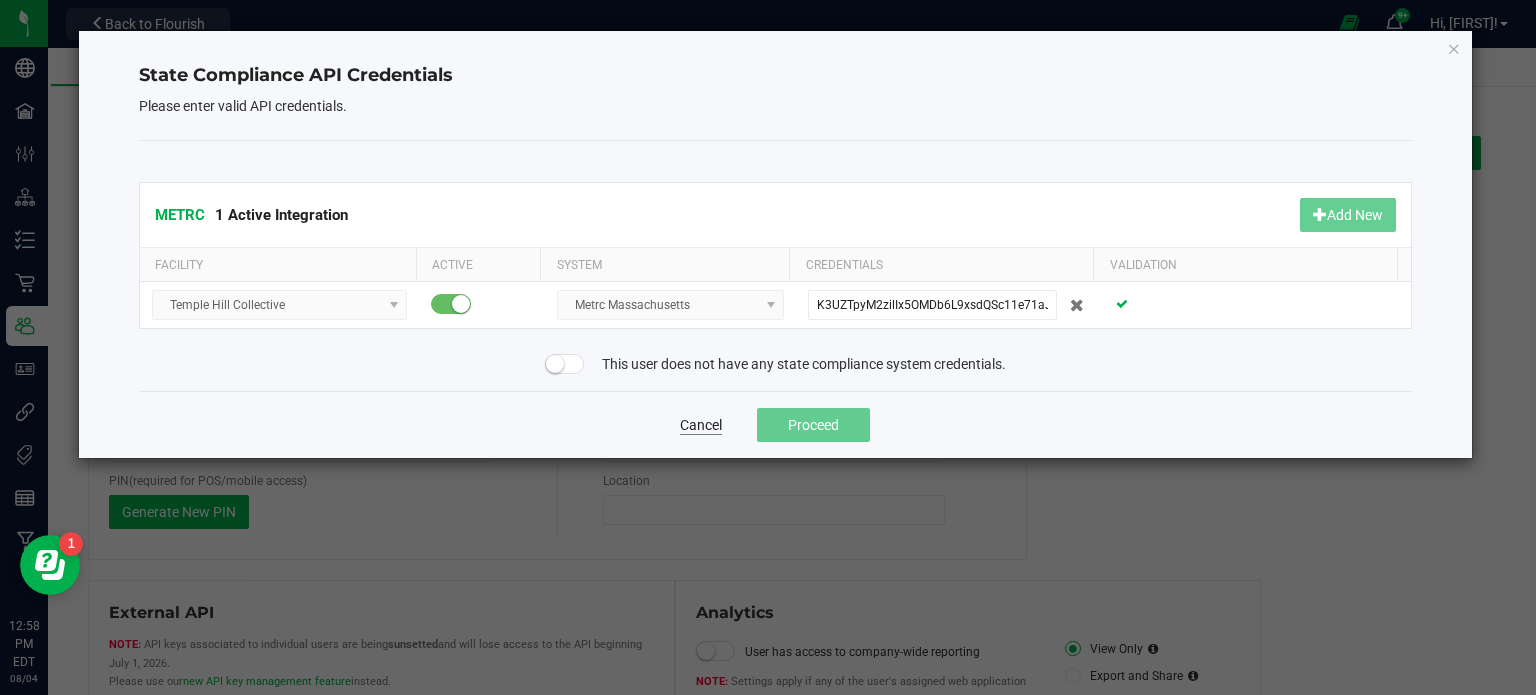click on "Cancel" 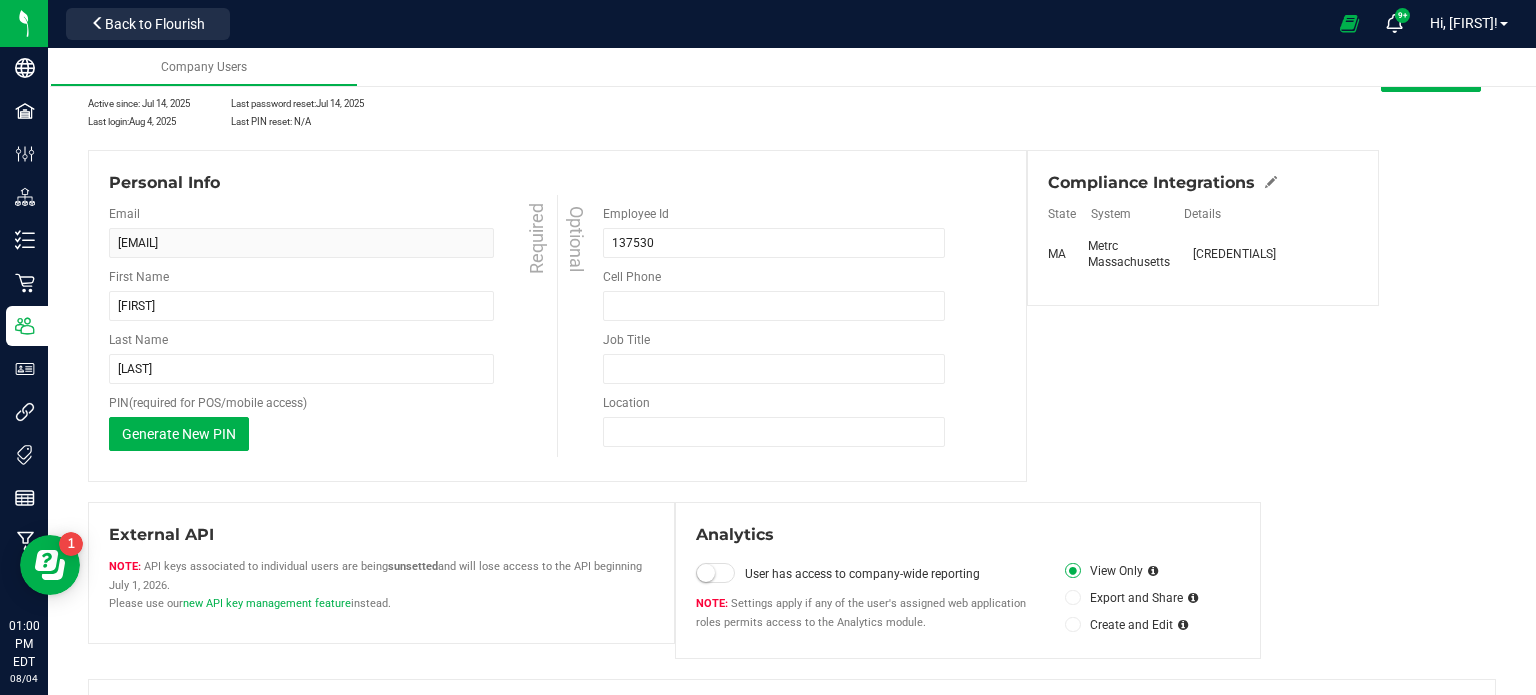 scroll, scrollTop: 0, scrollLeft: 0, axis: both 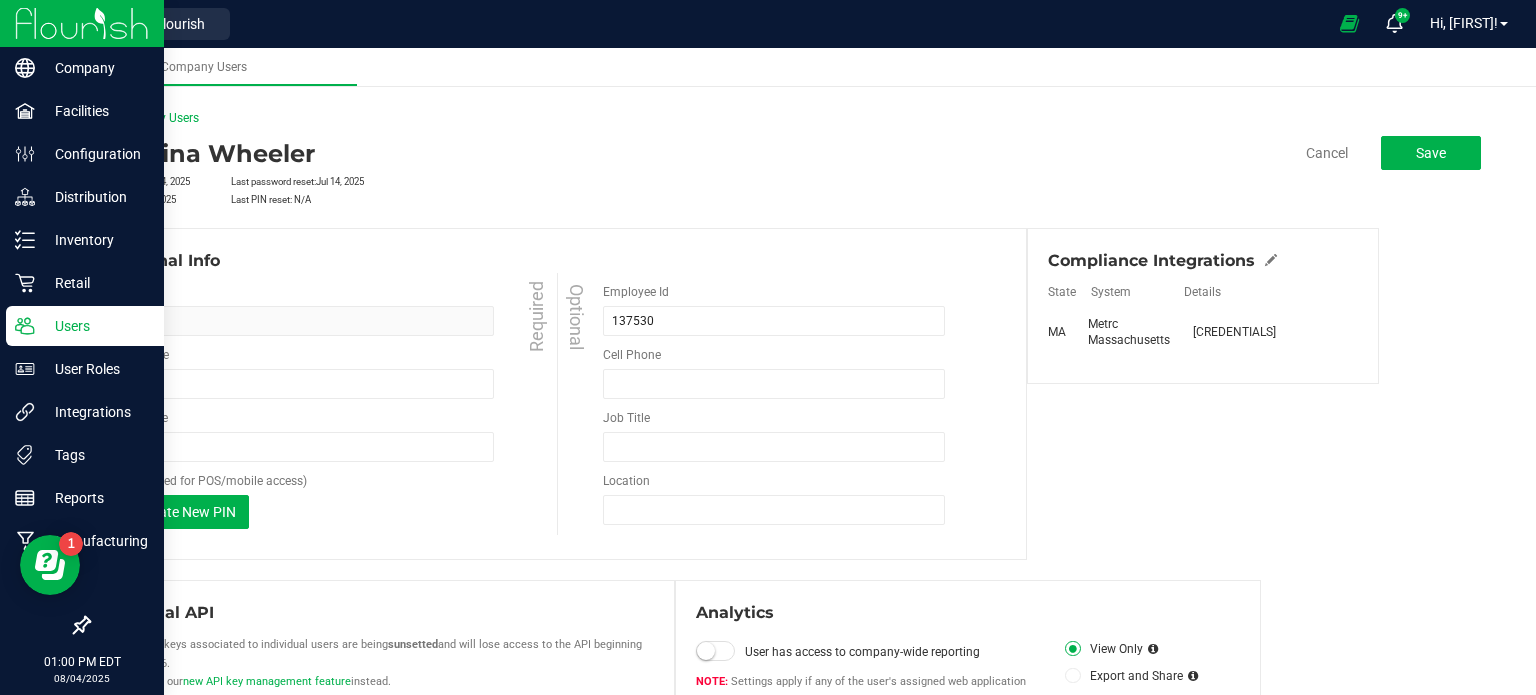 click at bounding box center (82, 23) 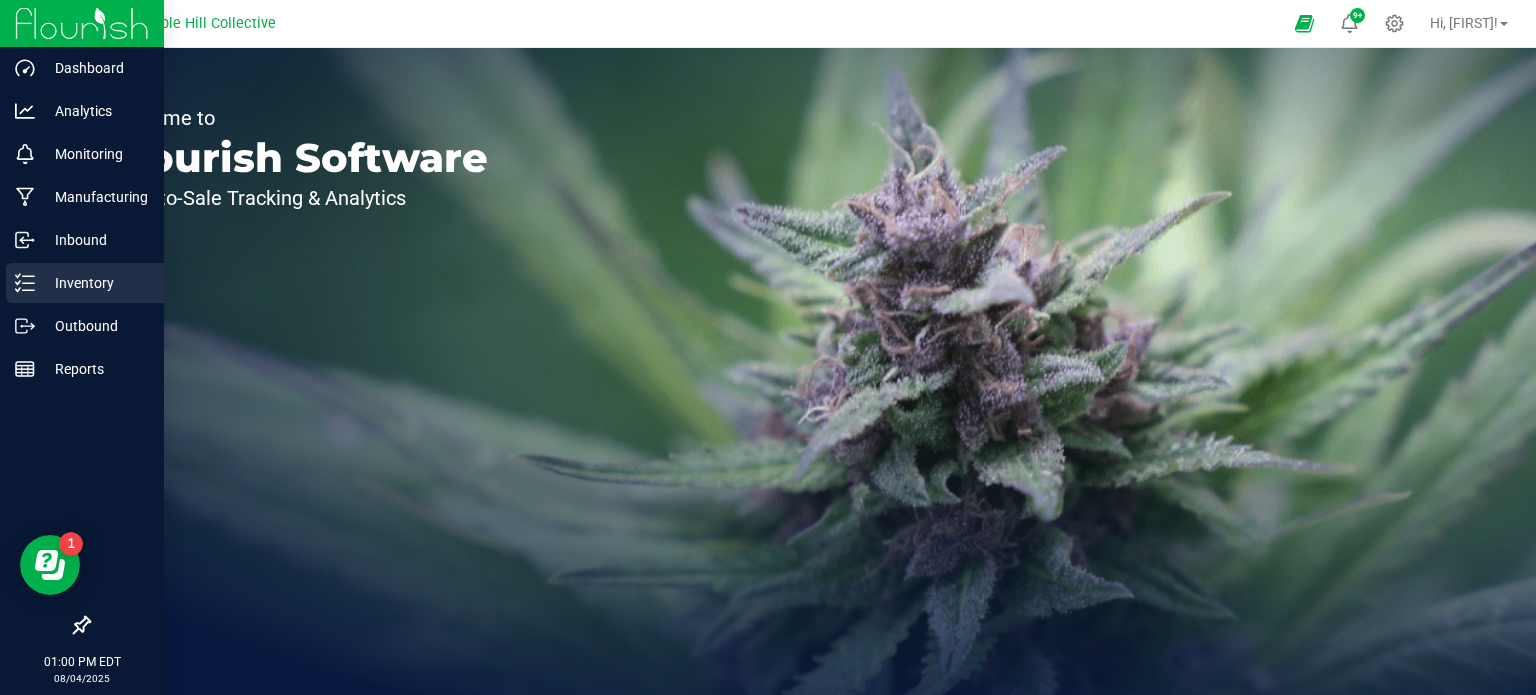 click on "Inventory" at bounding box center (95, 283) 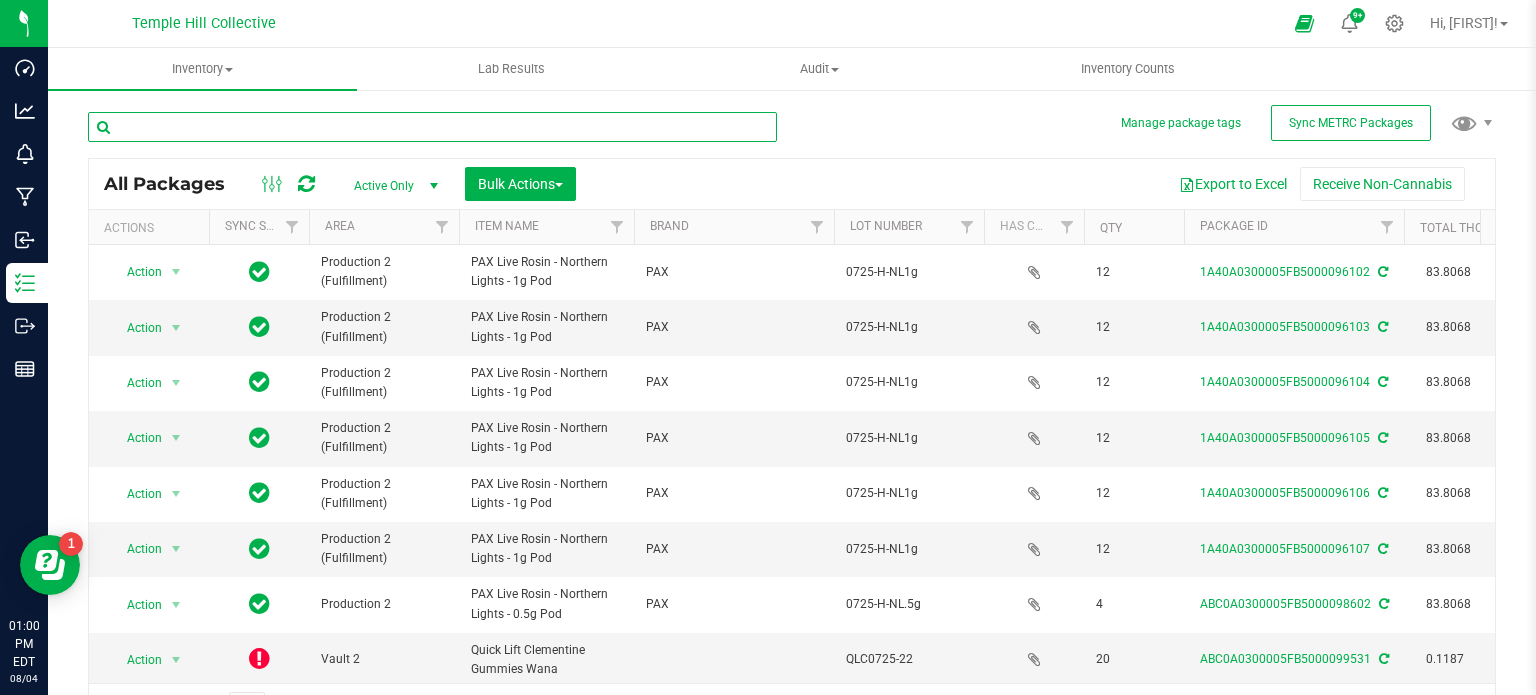 click at bounding box center (432, 127) 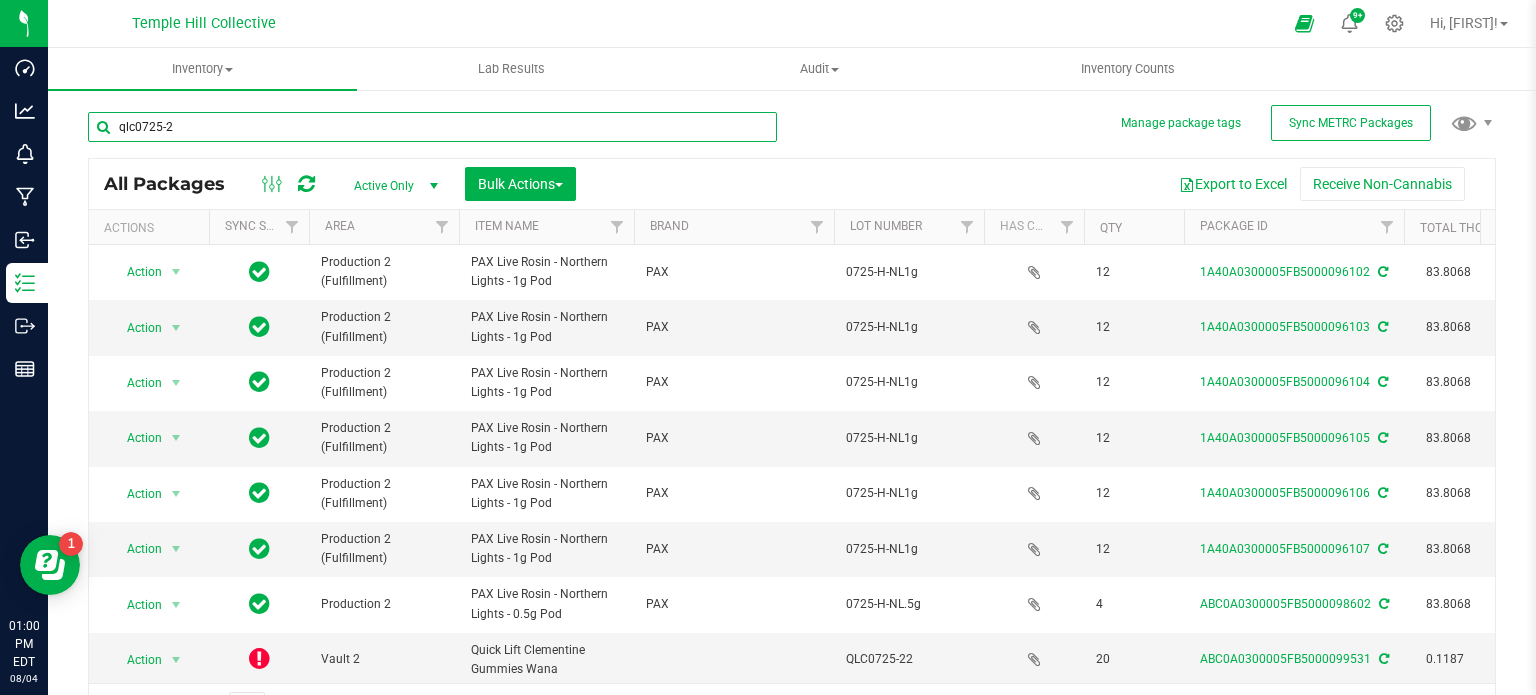 type on "qlc0725-22" 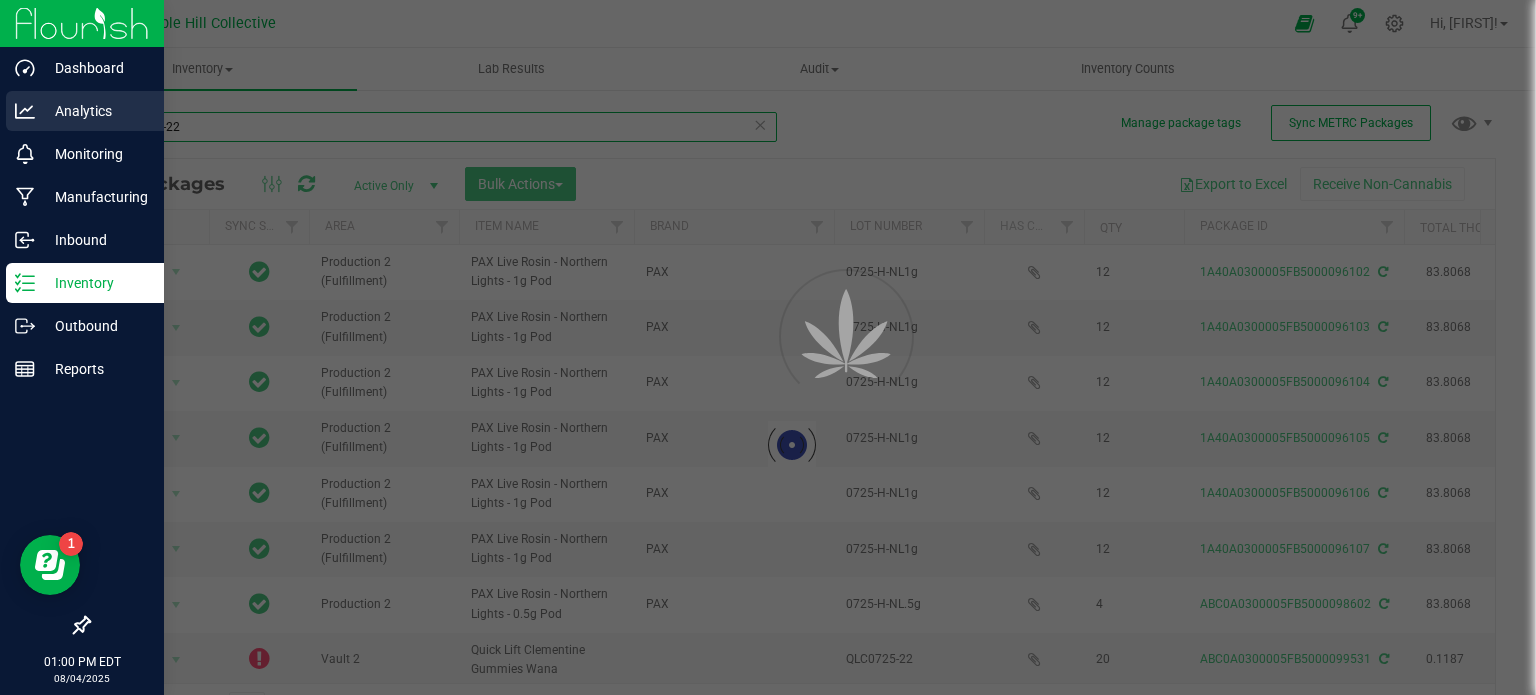 drag, startPoint x: 291, startPoint y: 123, endPoint x: 12, endPoint y: 100, distance: 279.9464 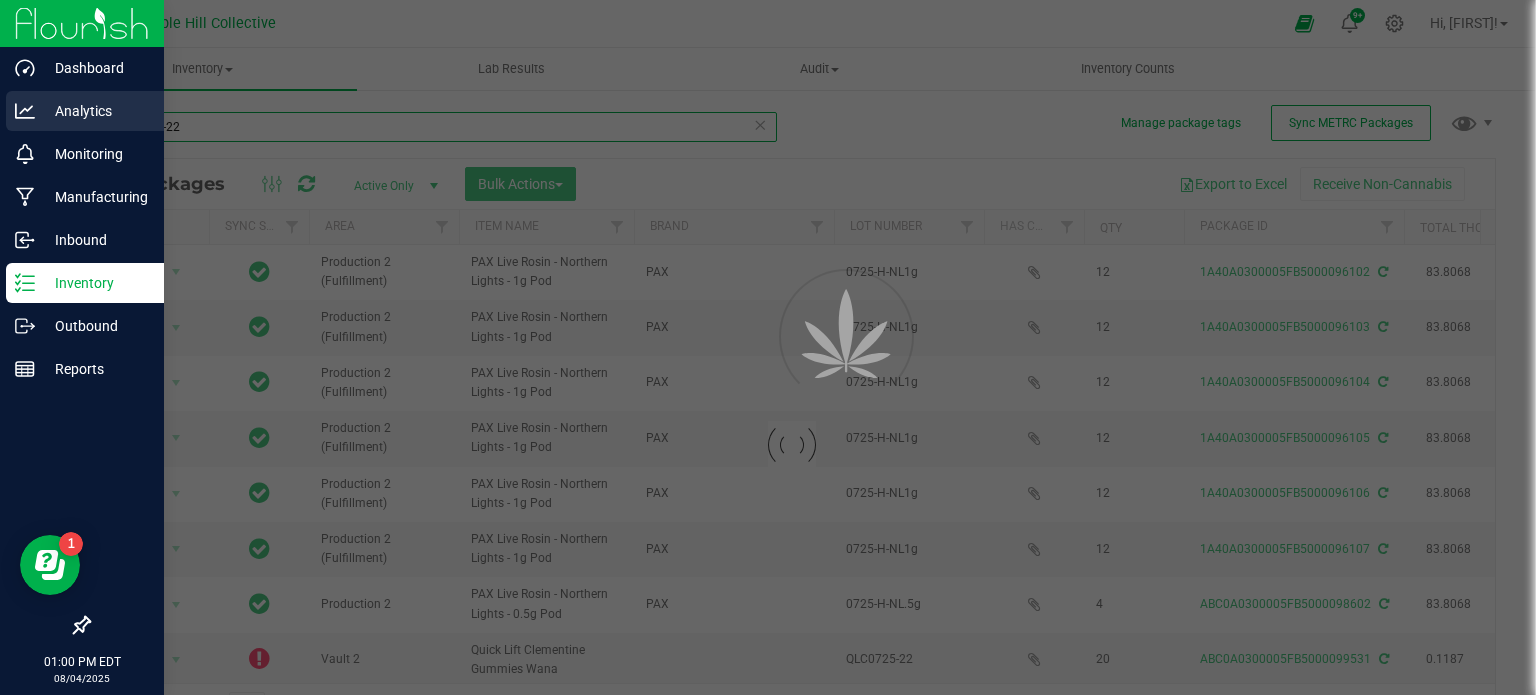 click on "Dashboard Analytics Monitoring Manufacturing Inbound Inventory Outbound Reports 01:00 PM EDT 08/04/2025  08/04   Temple Hill Collective  9+  Hi, Dan!
Inventory
All packages
All inventory
Waste log
Create inventory
Lab Results" at bounding box center [768, 347] 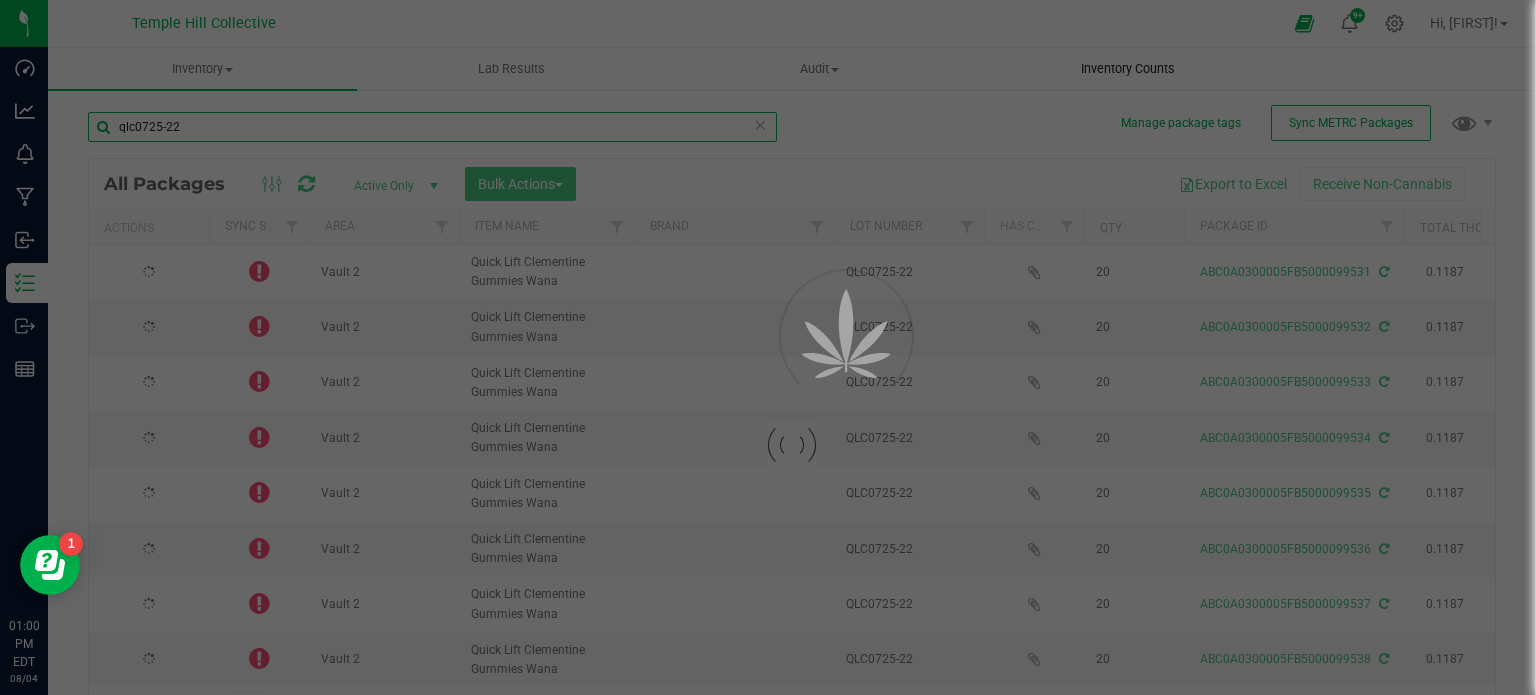 type on "2026-07-22" 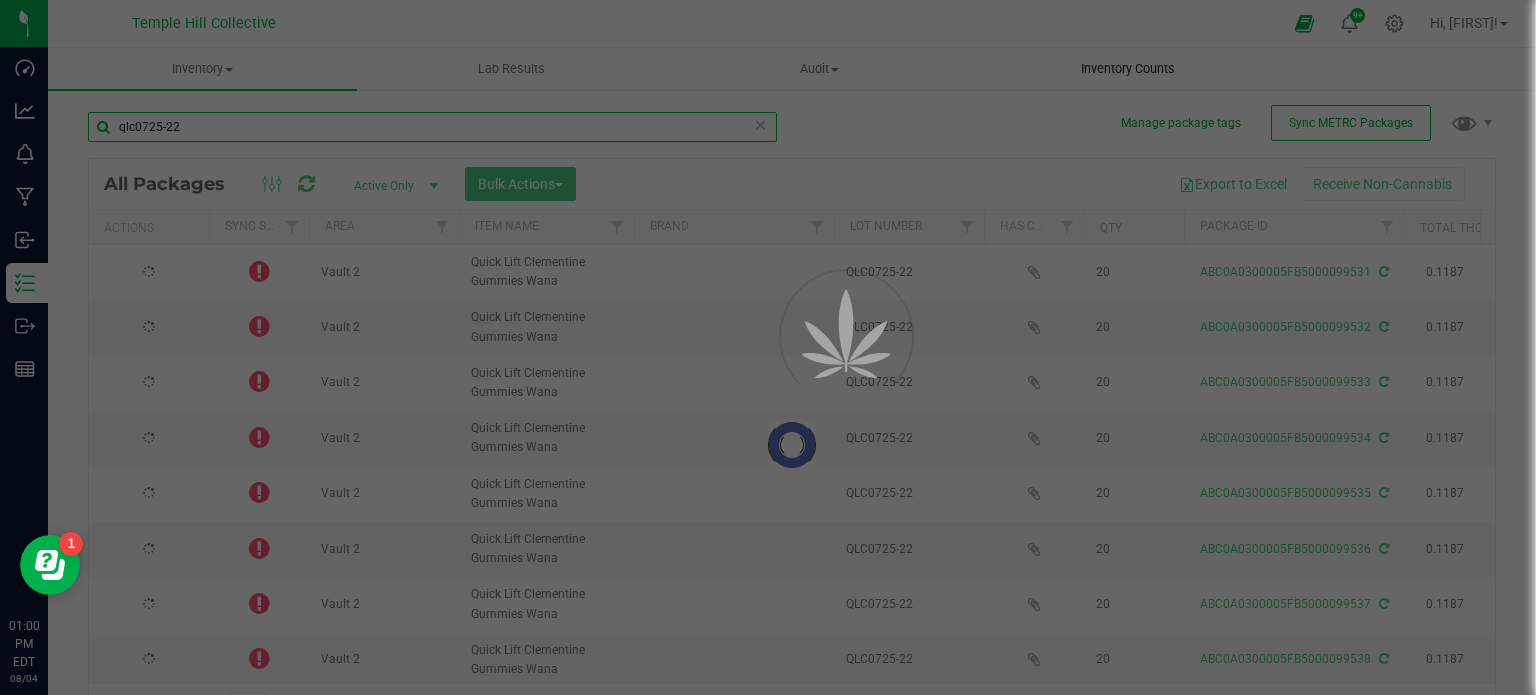 type on "2026-07-22" 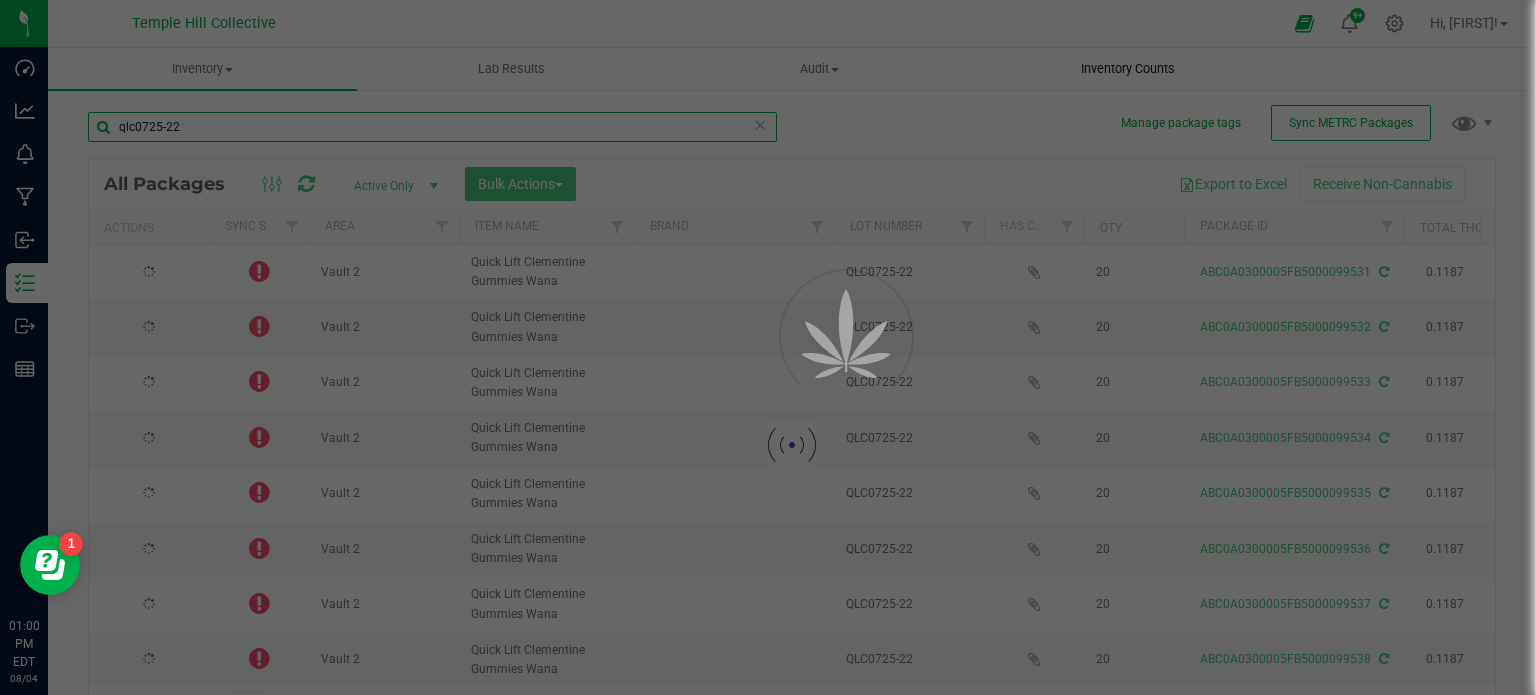 type on "2026-07-22" 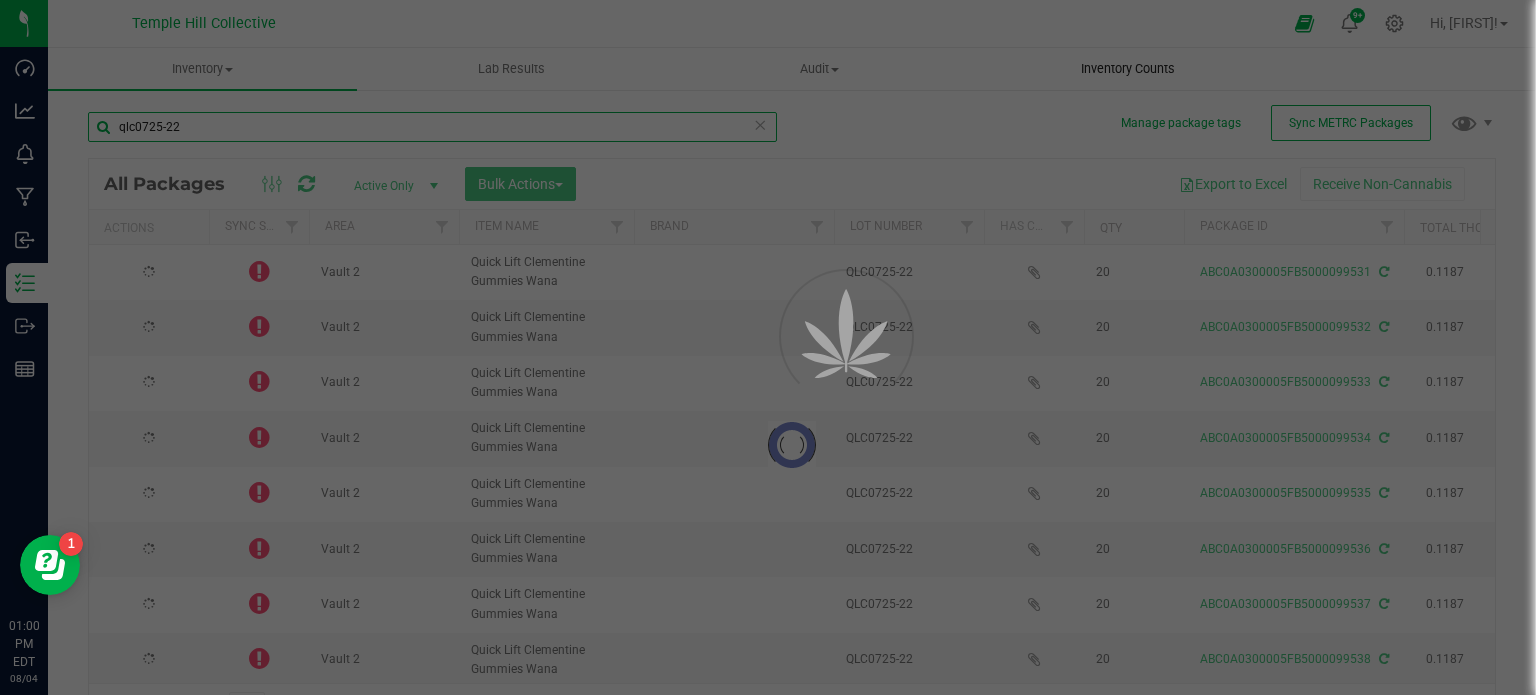 type on "2026-07-22" 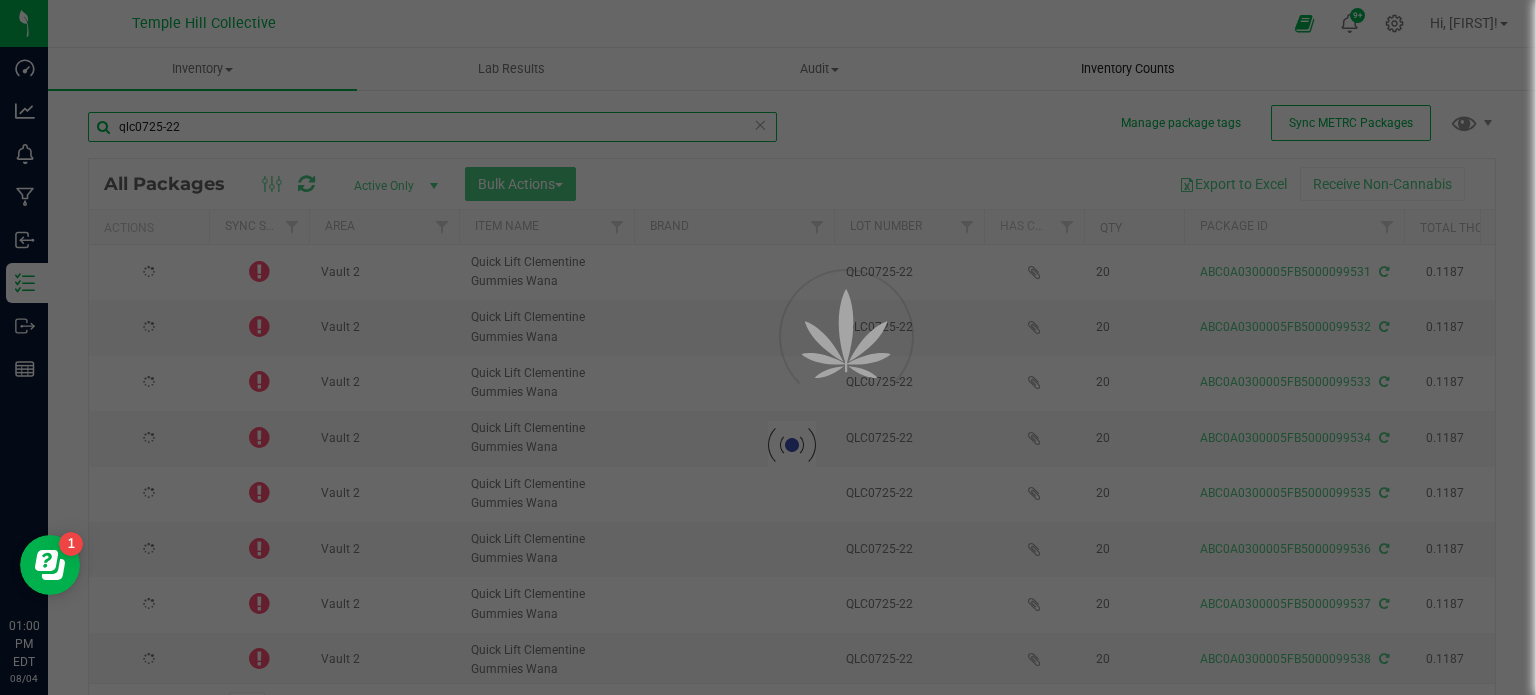 type on "2026-07-22" 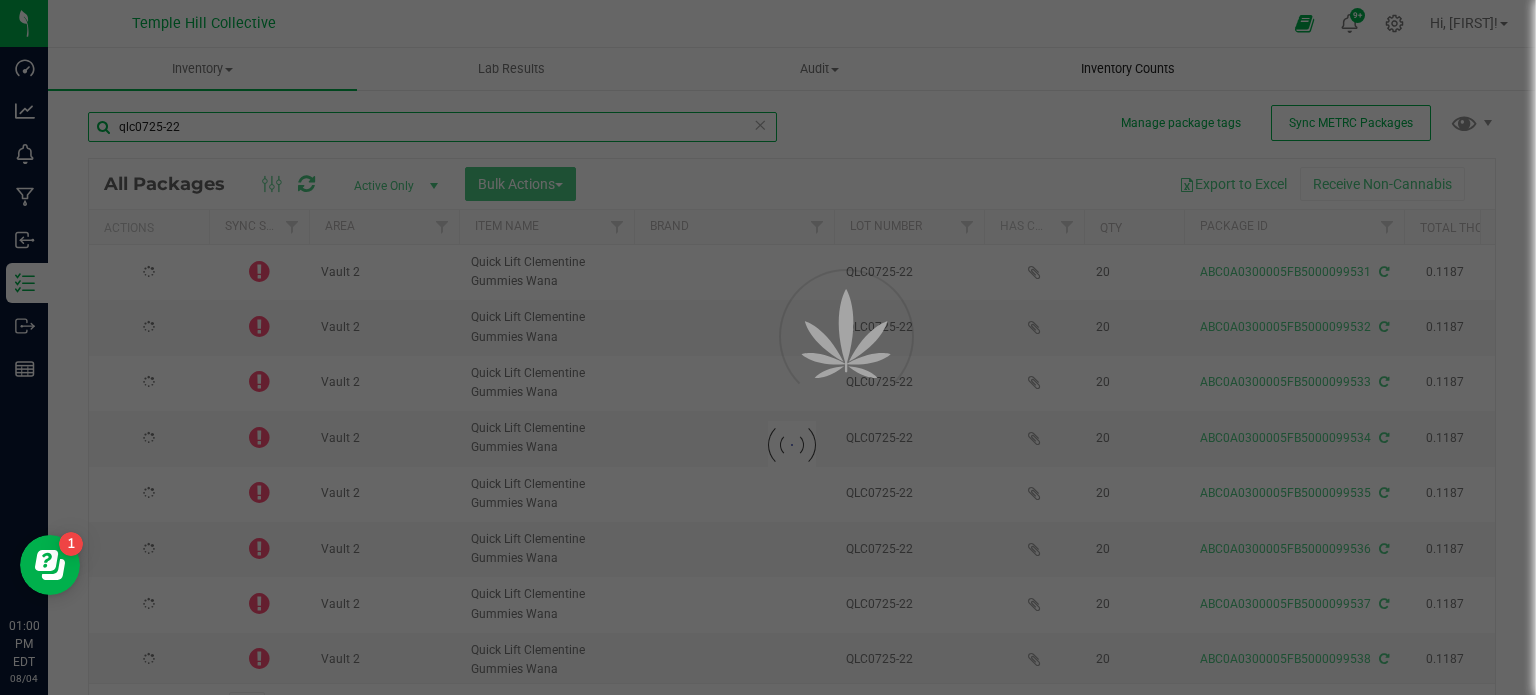 type on "2026-07-22" 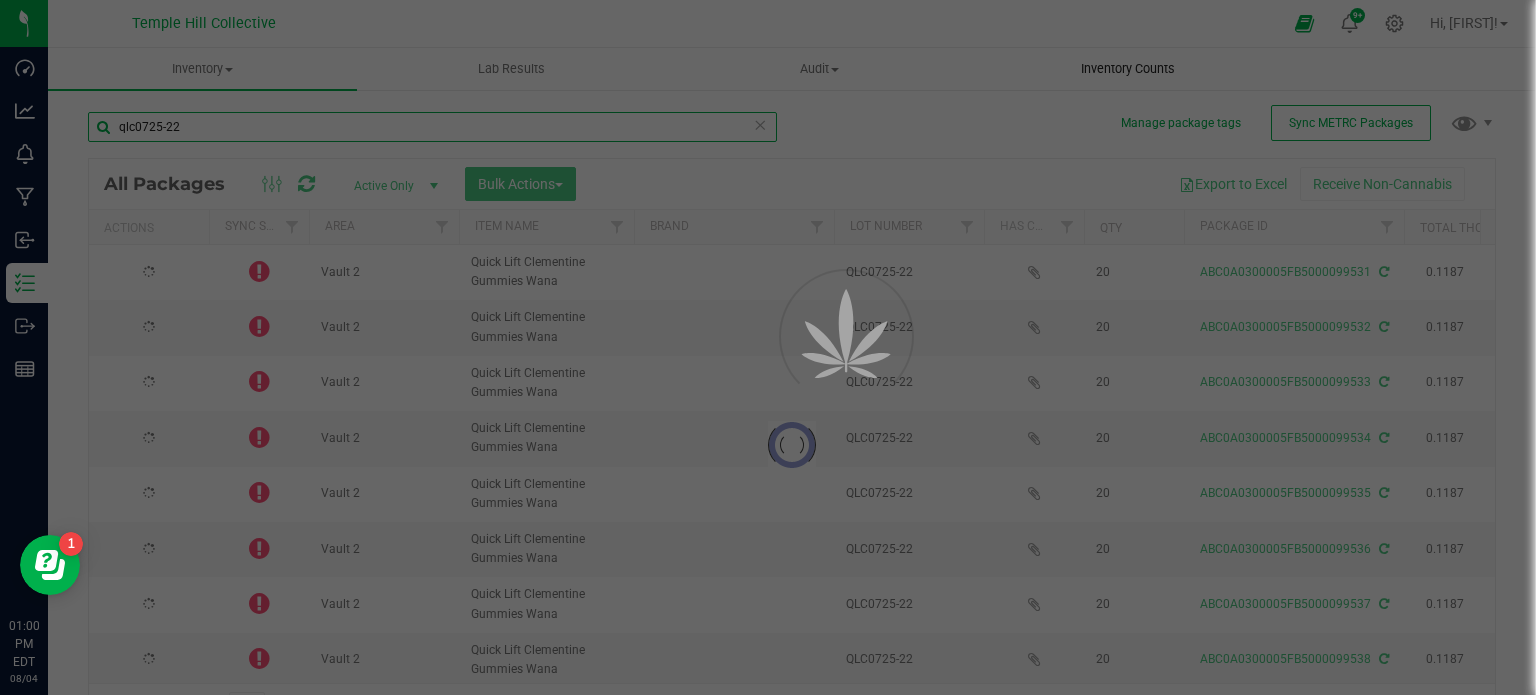 type on "2026-07-22" 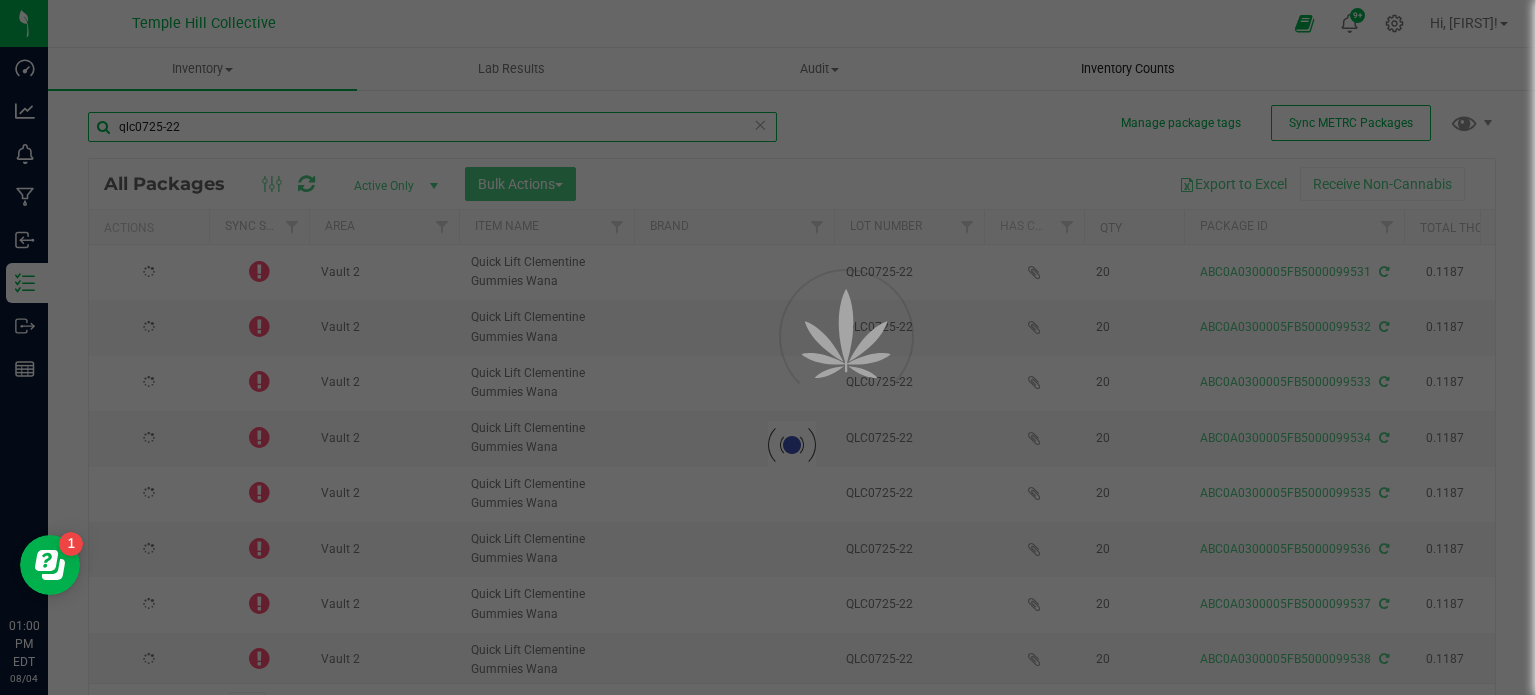 type on "2026-07-22" 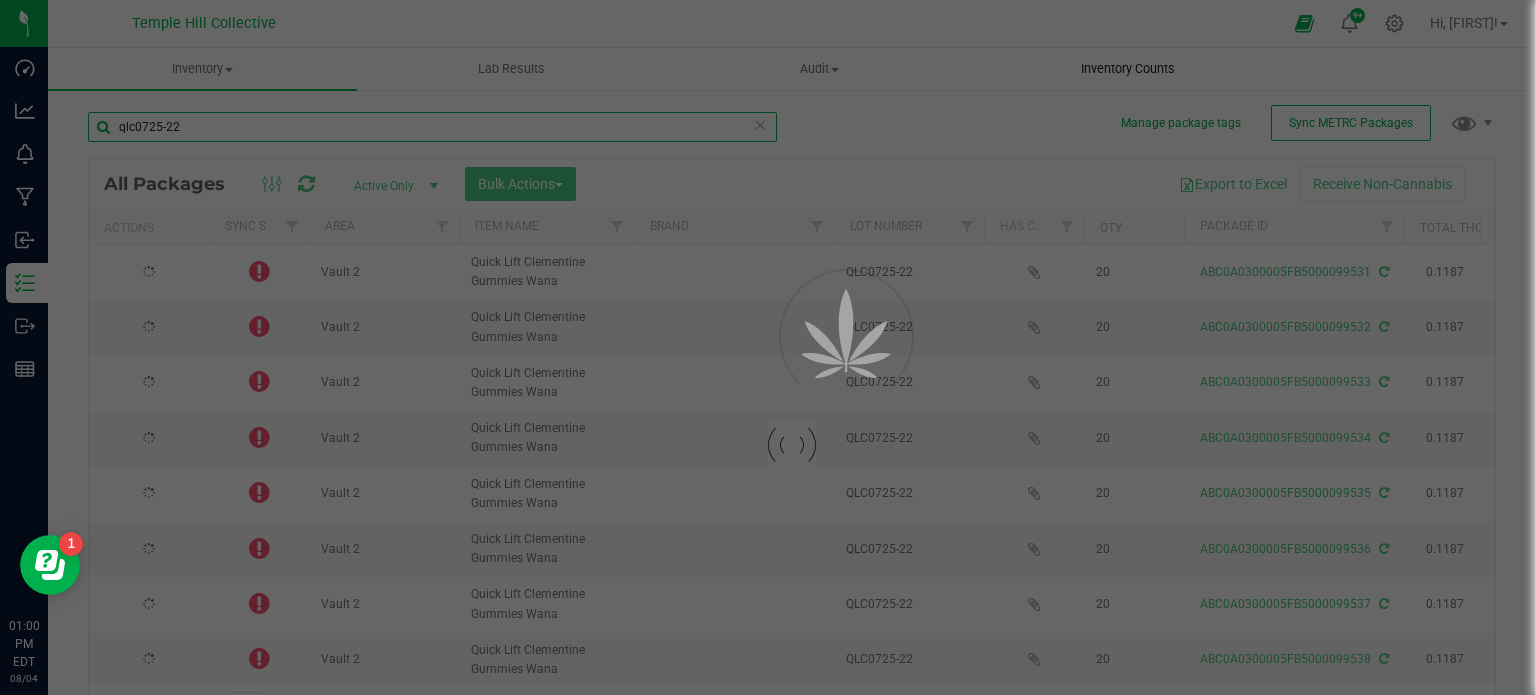 type on "2026-07-22" 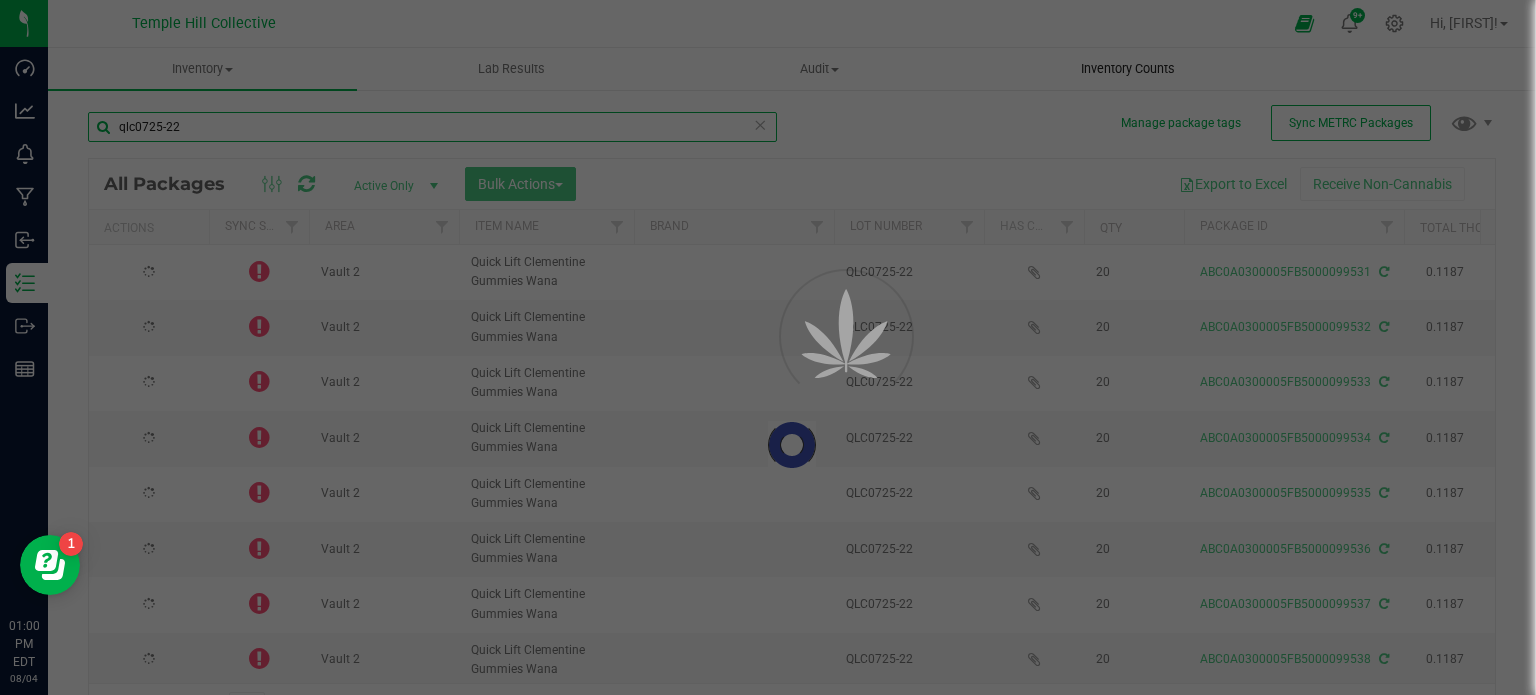 type on "2026-07-22" 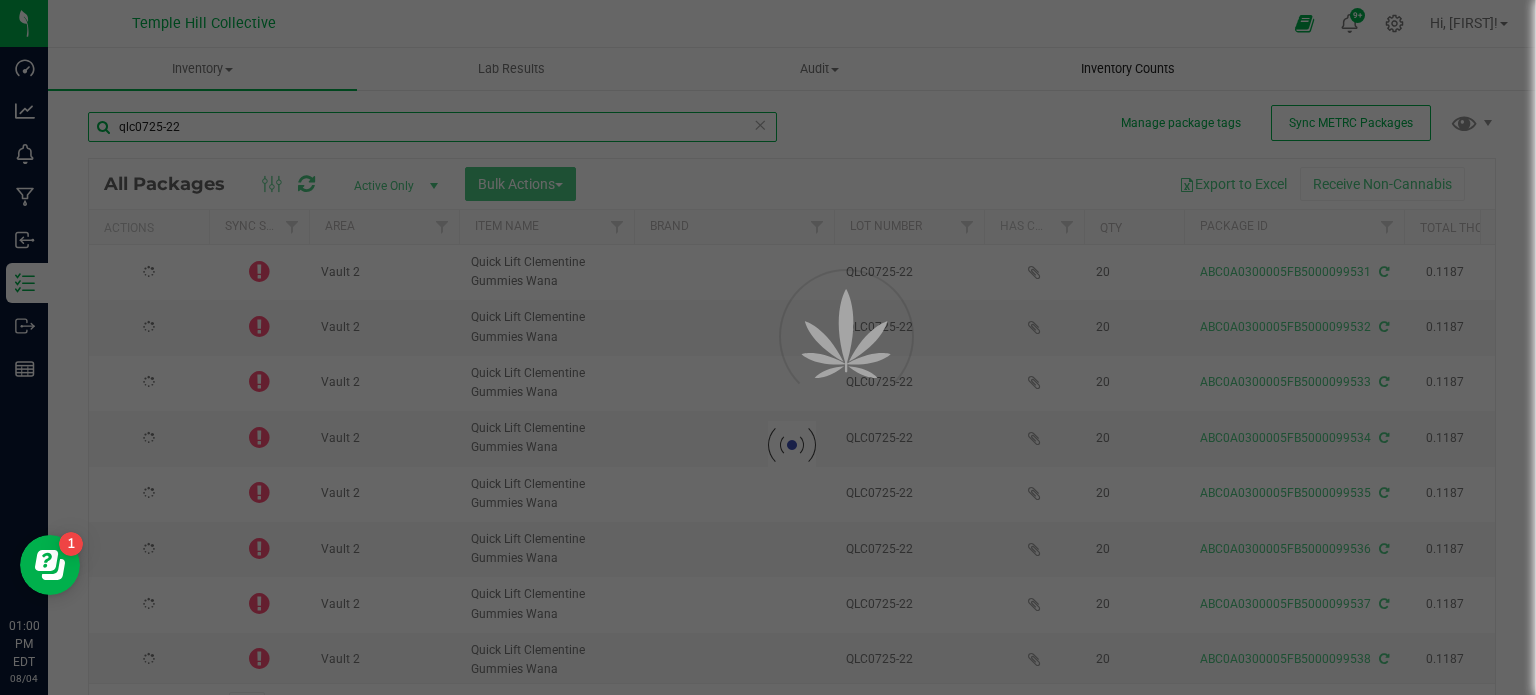 type on "2026-07-22" 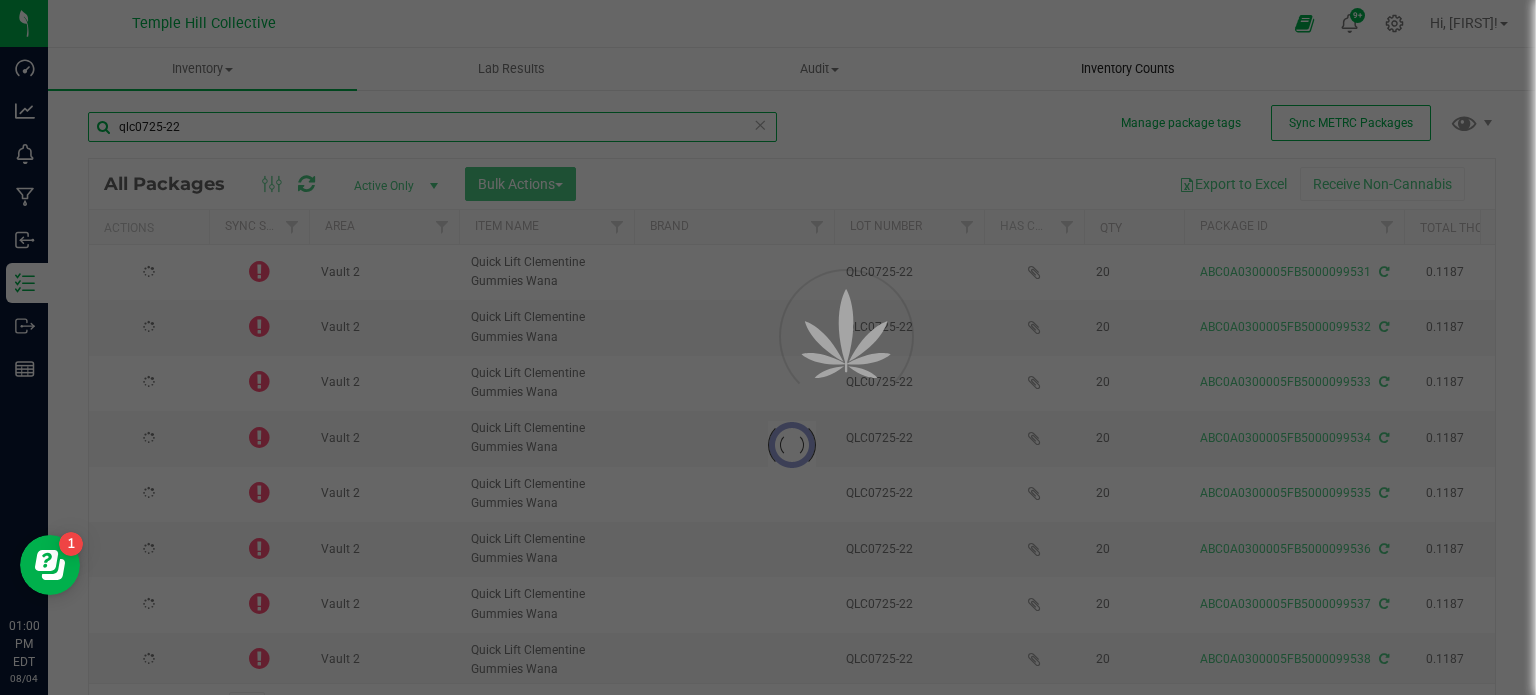 type on "2026-07-22" 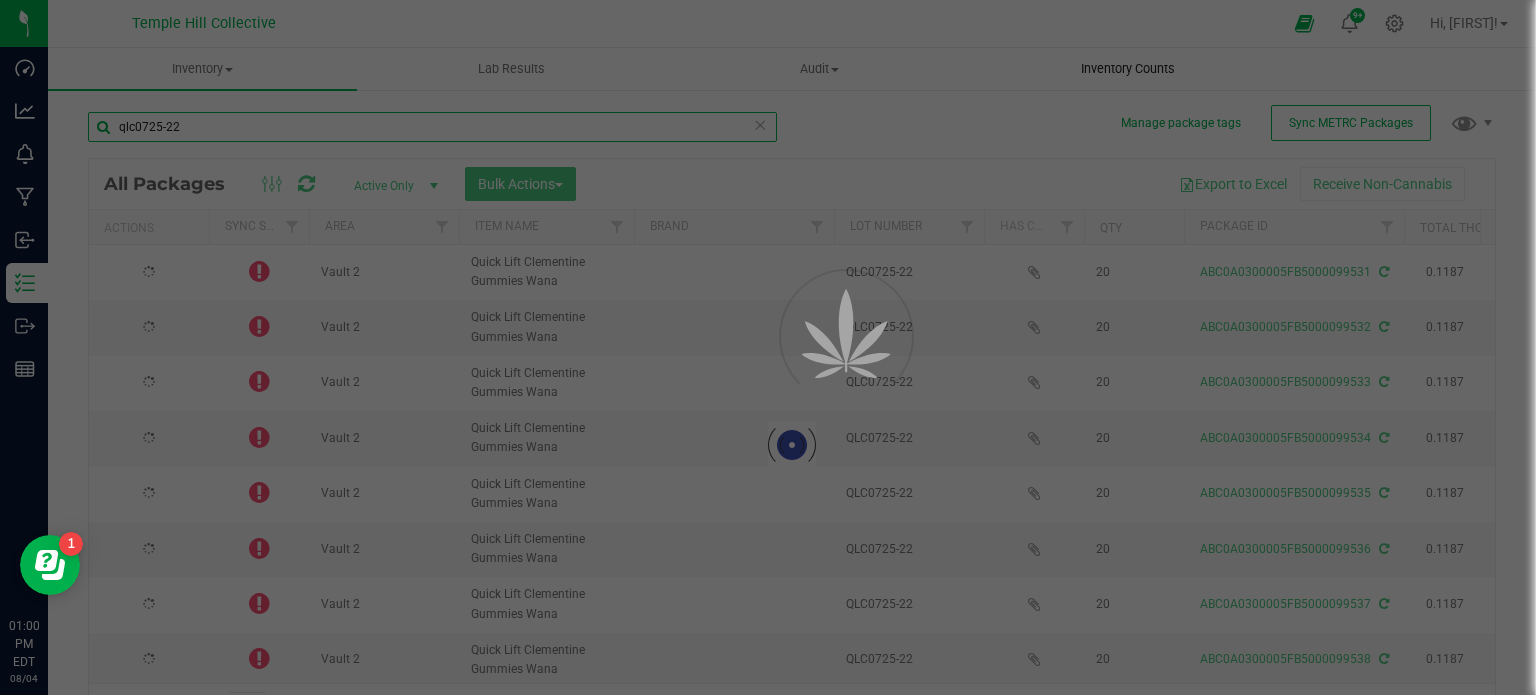 type on "2026-07-22" 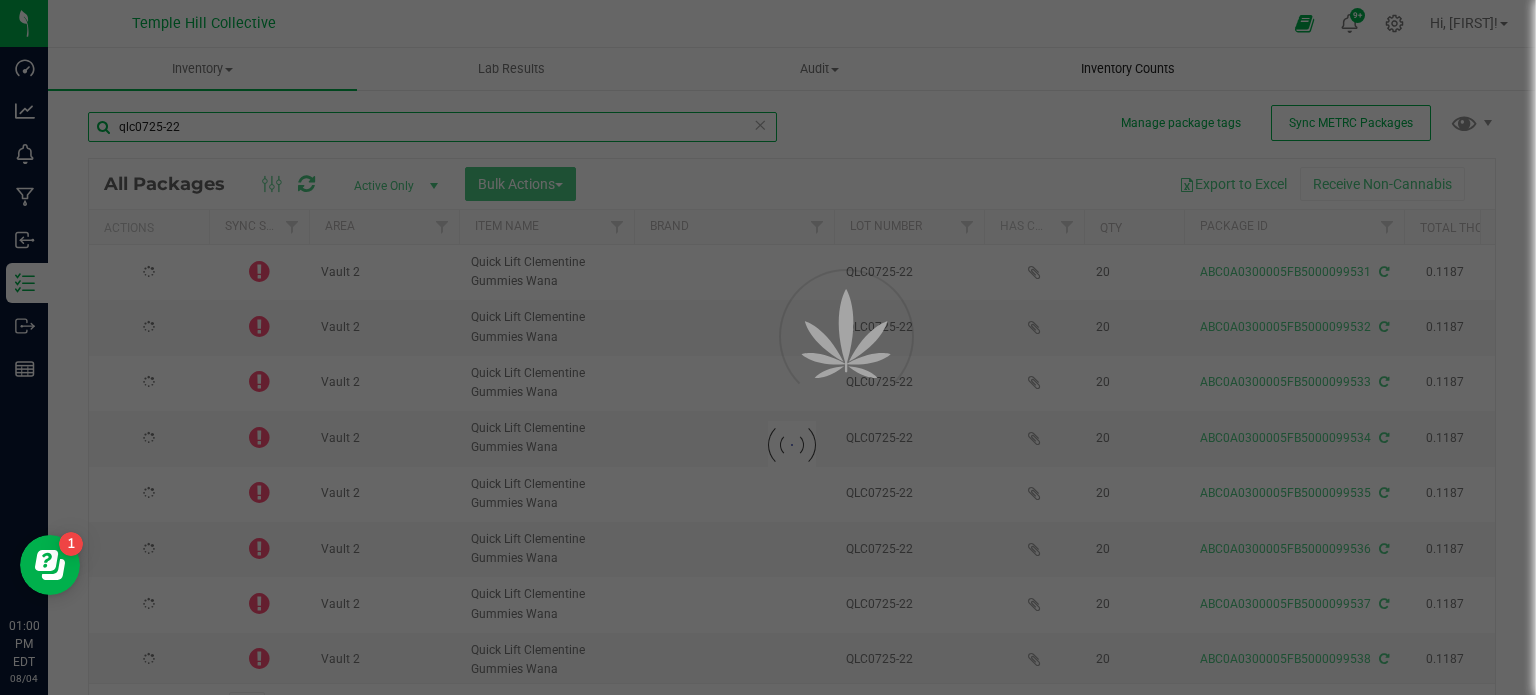 type on "2026-07-22" 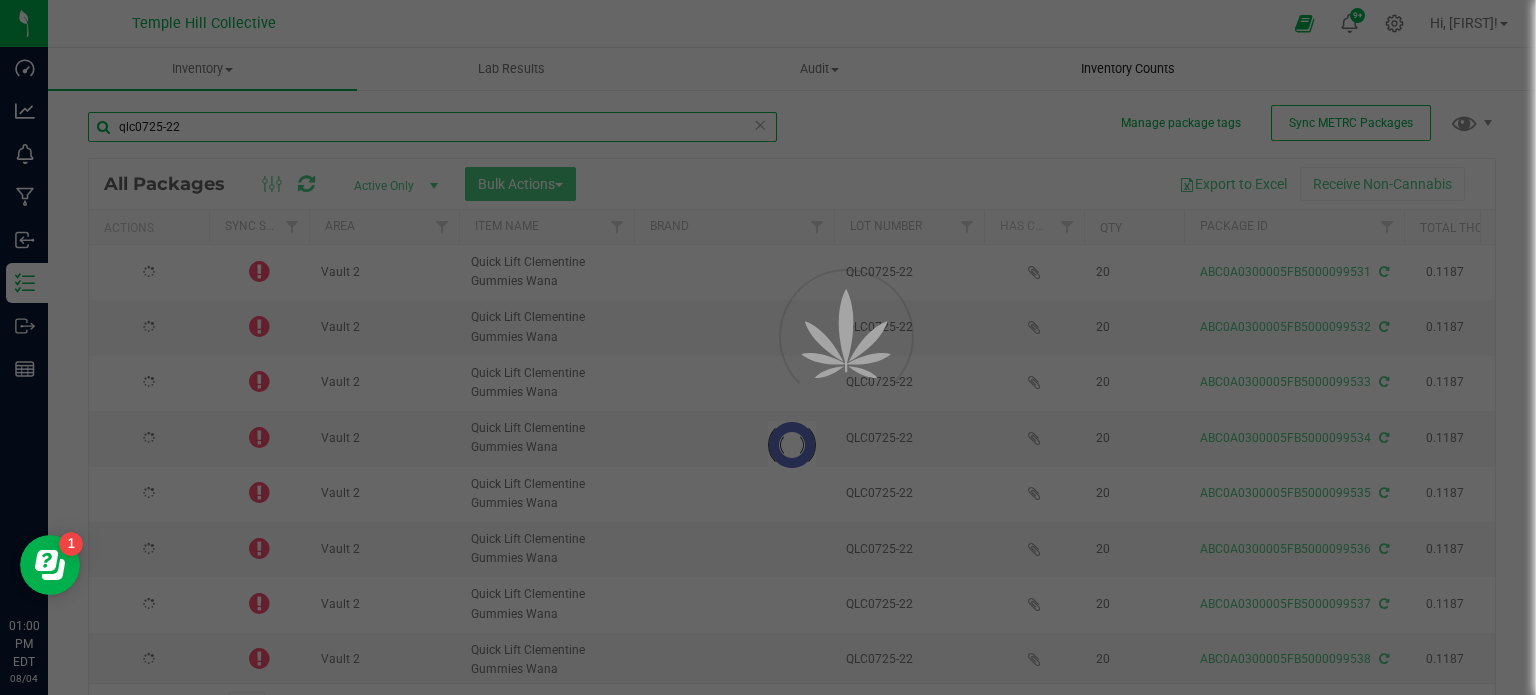 type on "2026-07-22" 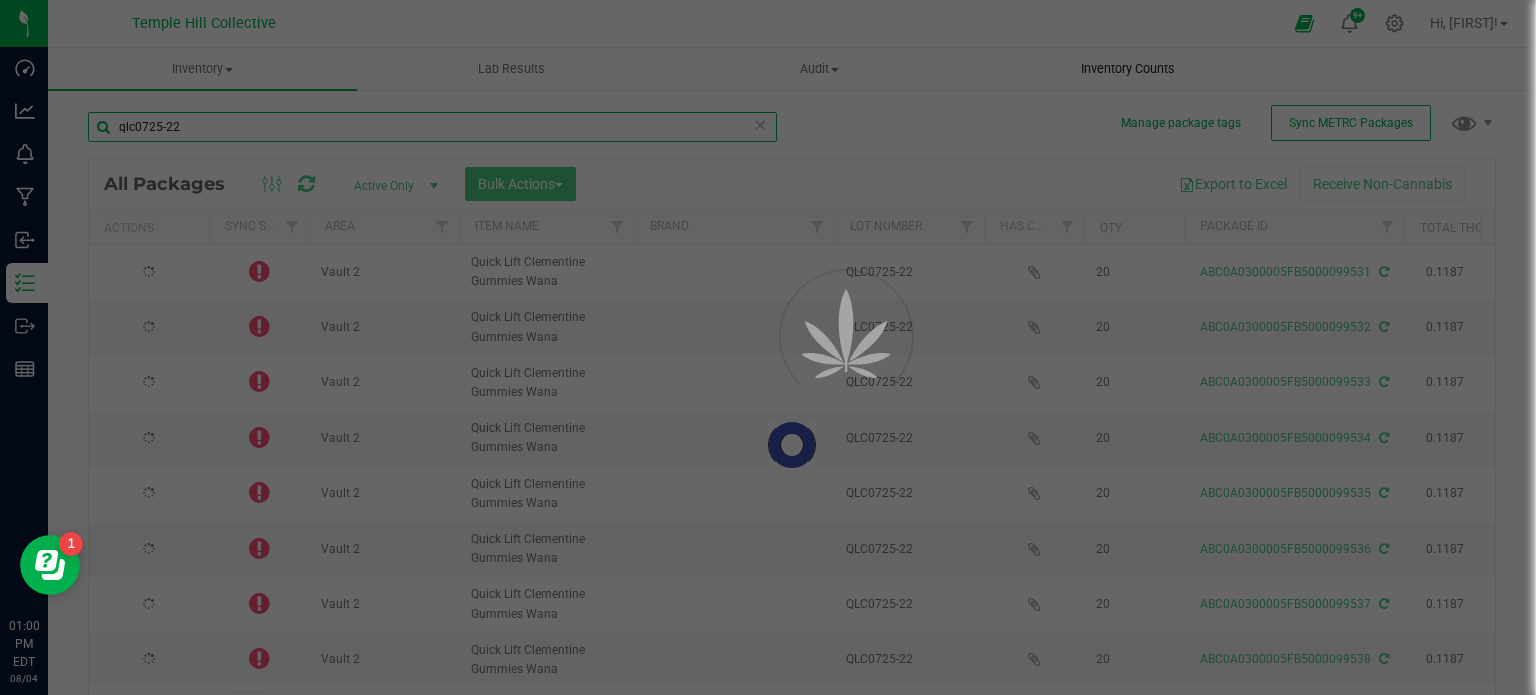 type on "2026-07-22" 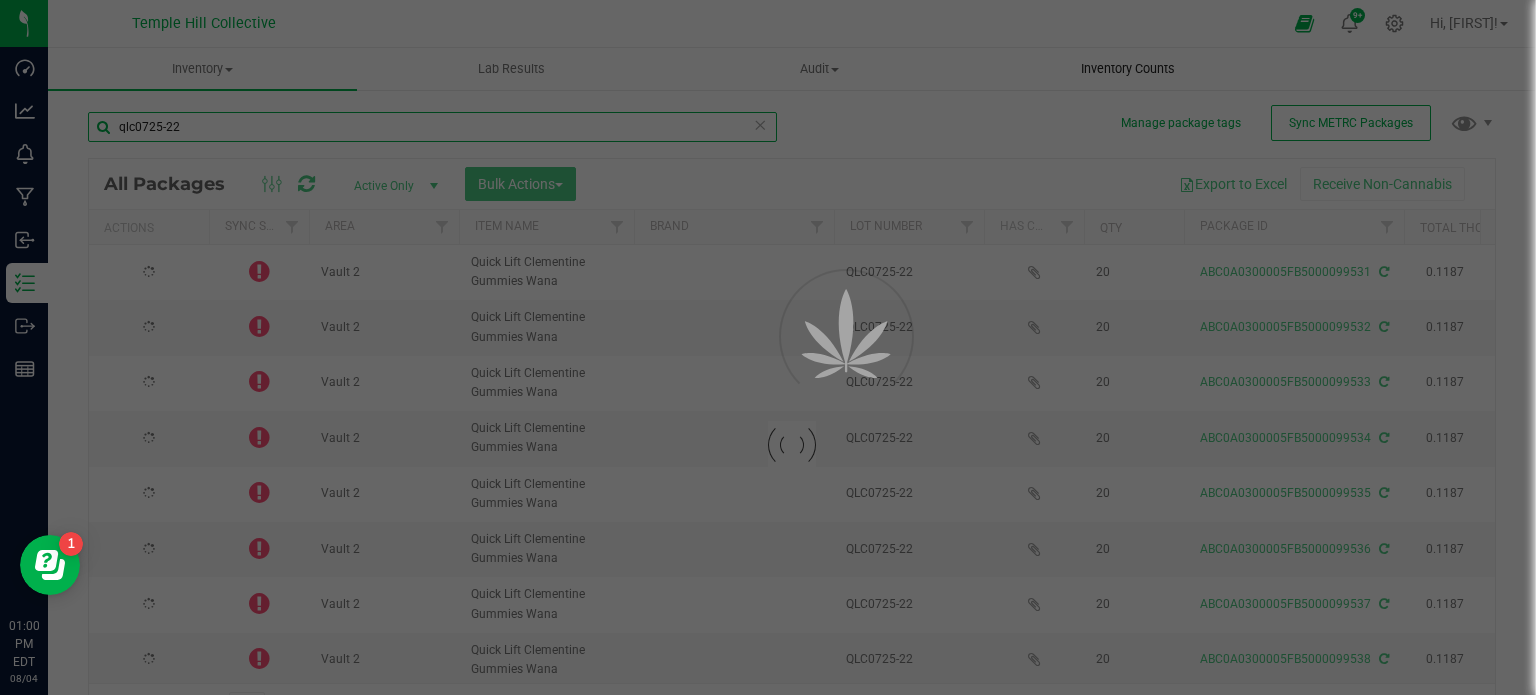 type on "2026-07-22" 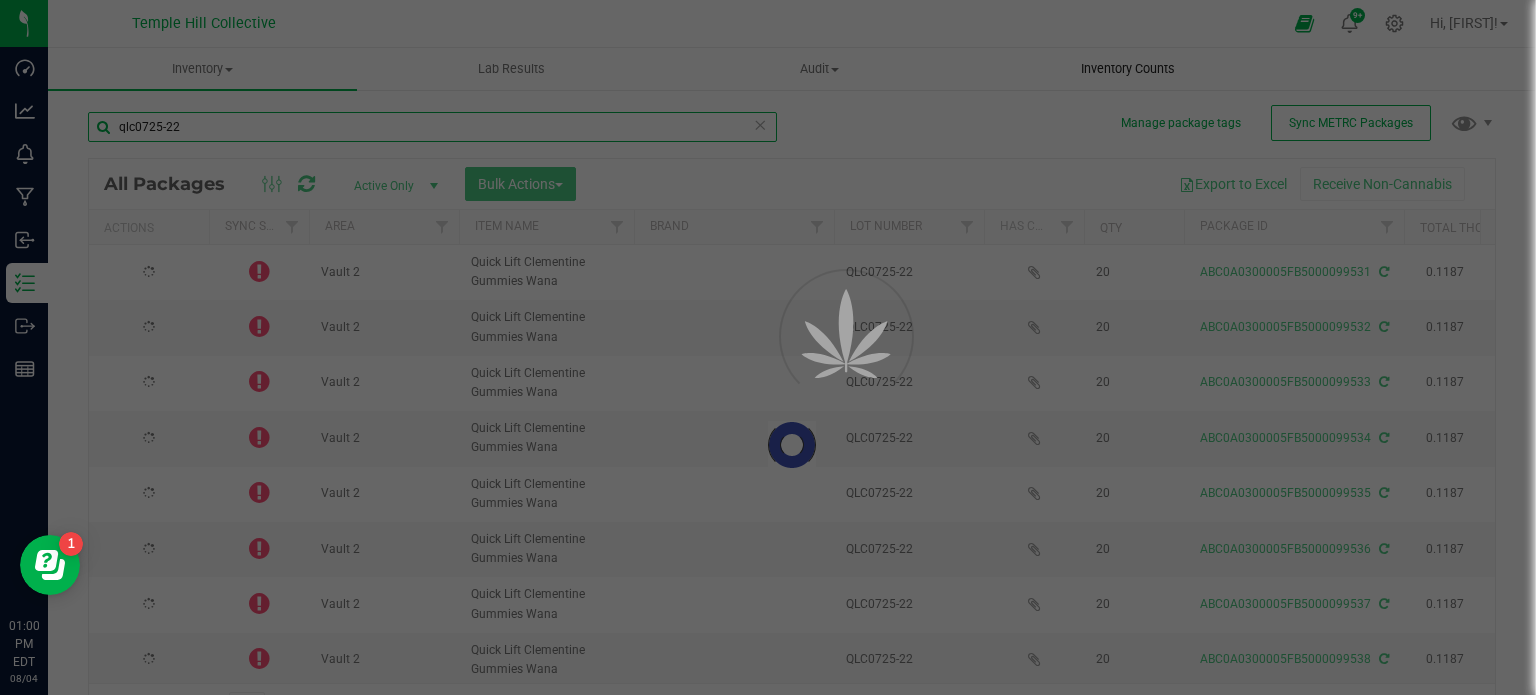 type on "2026-07-22" 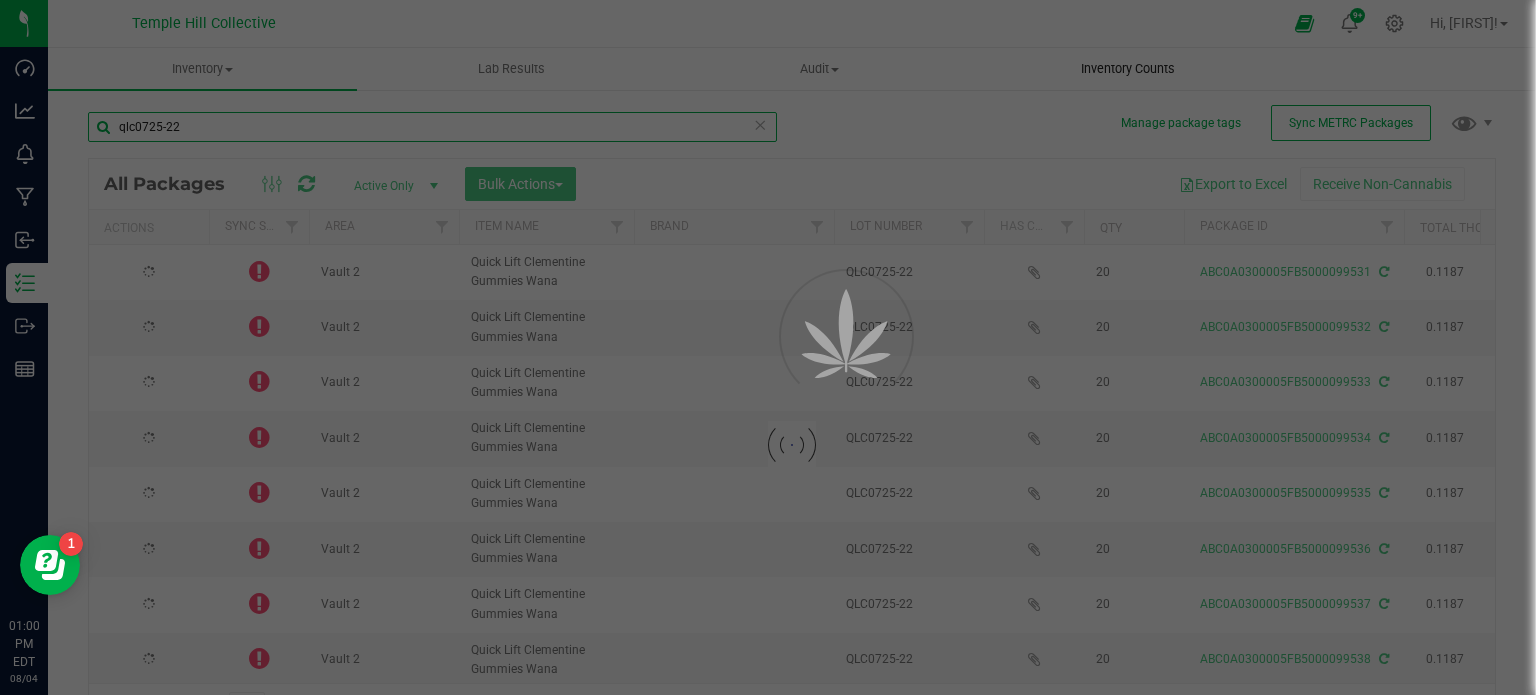 type on "2026-07-22" 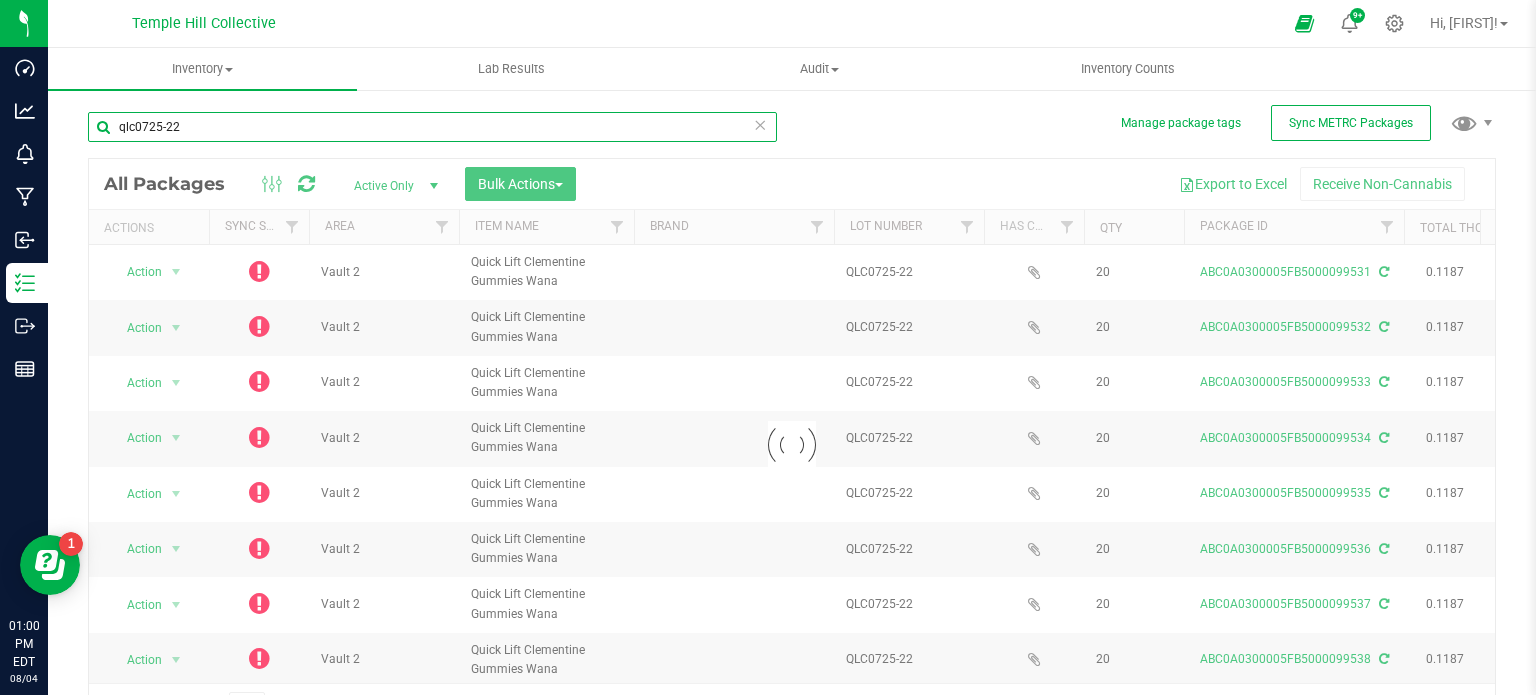 type on "qlc0725-22" 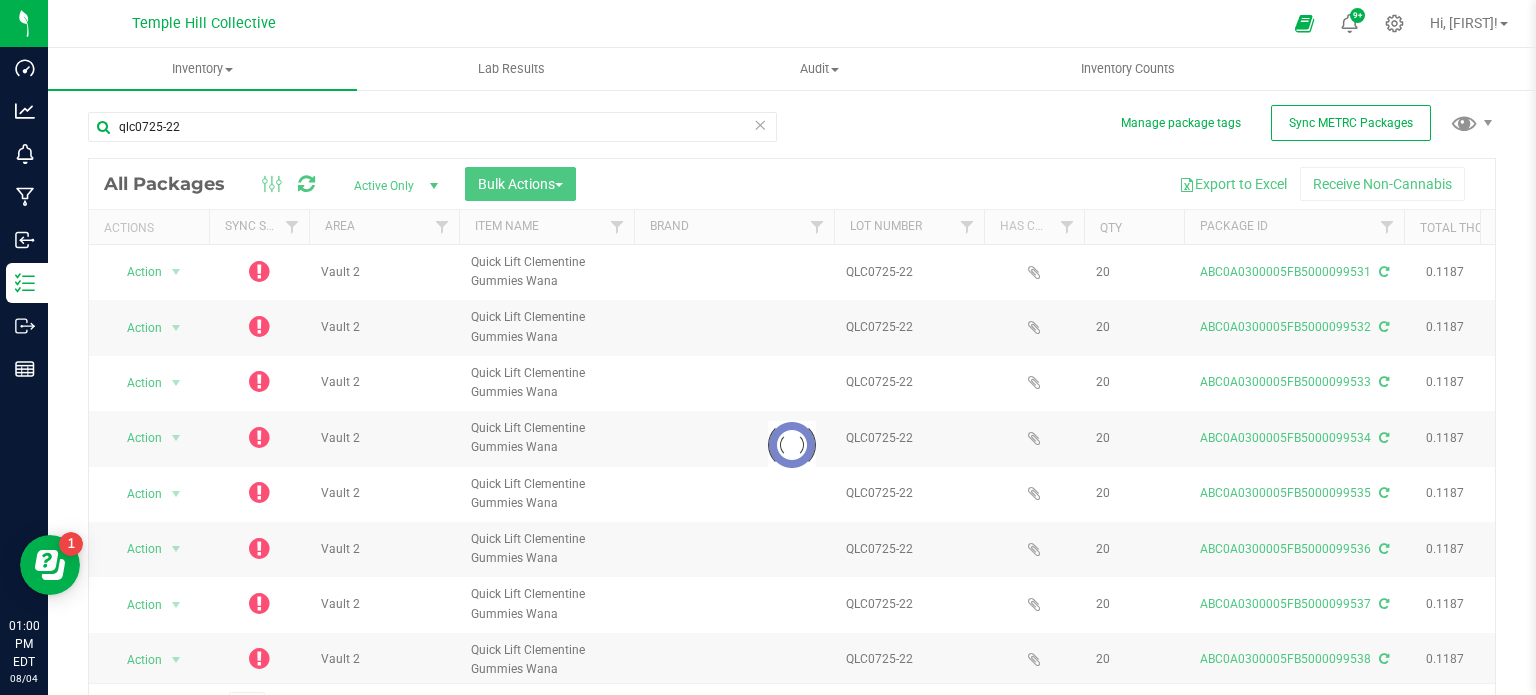 click on "qlc0725-22
Loading...
All Packages
Active Only Active Only Lab Samples Locked All External Internal
Bulk Actions
Add to manufacturing run
Add to outbound order" at bounding box center (792, 412) 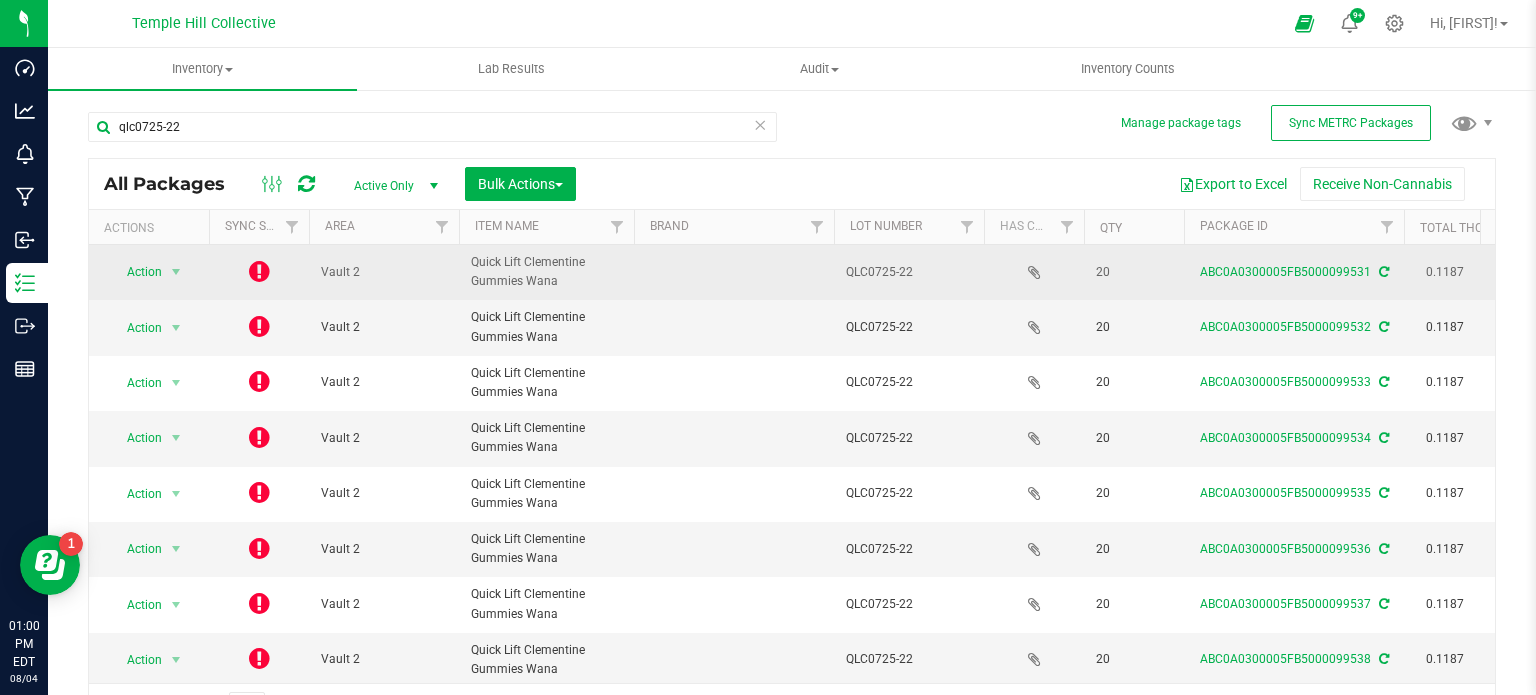 click at bounding box center (259, 271) 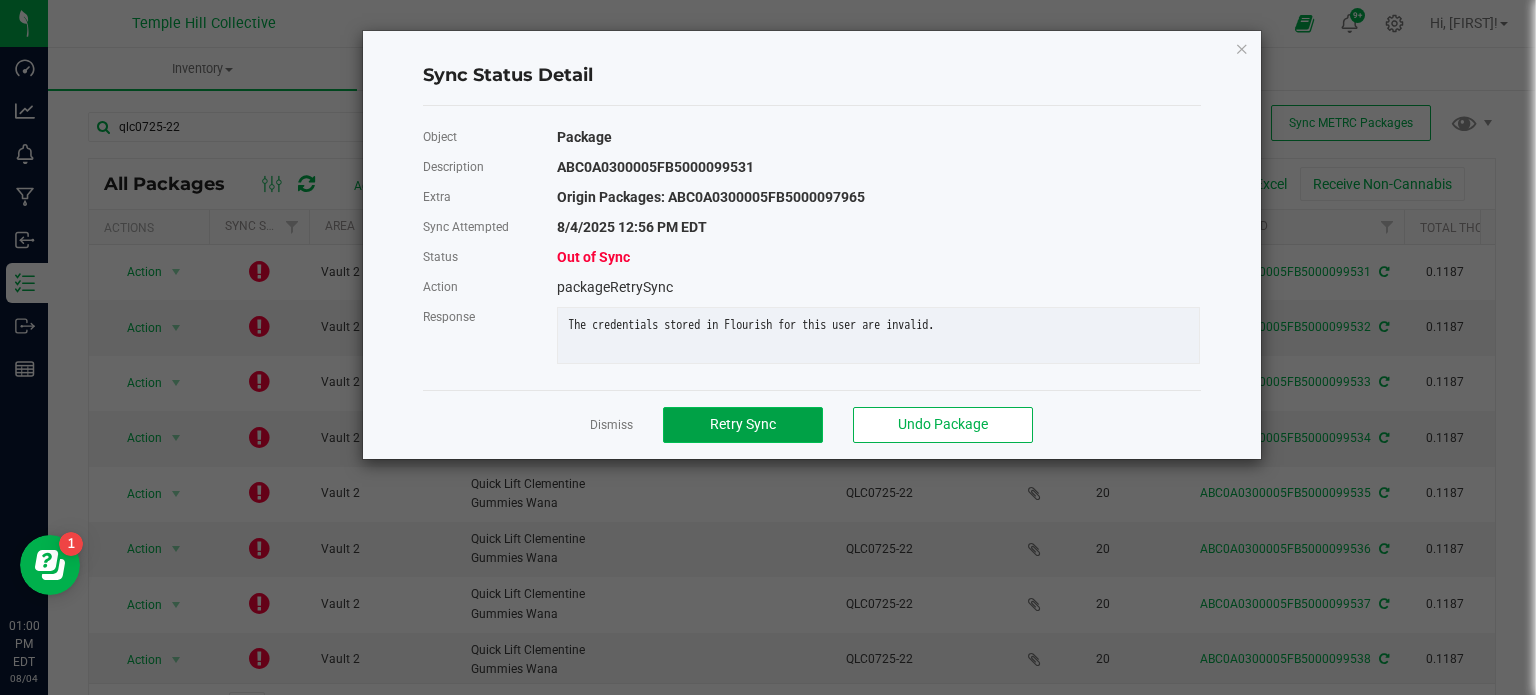 click on "Retry Sync" 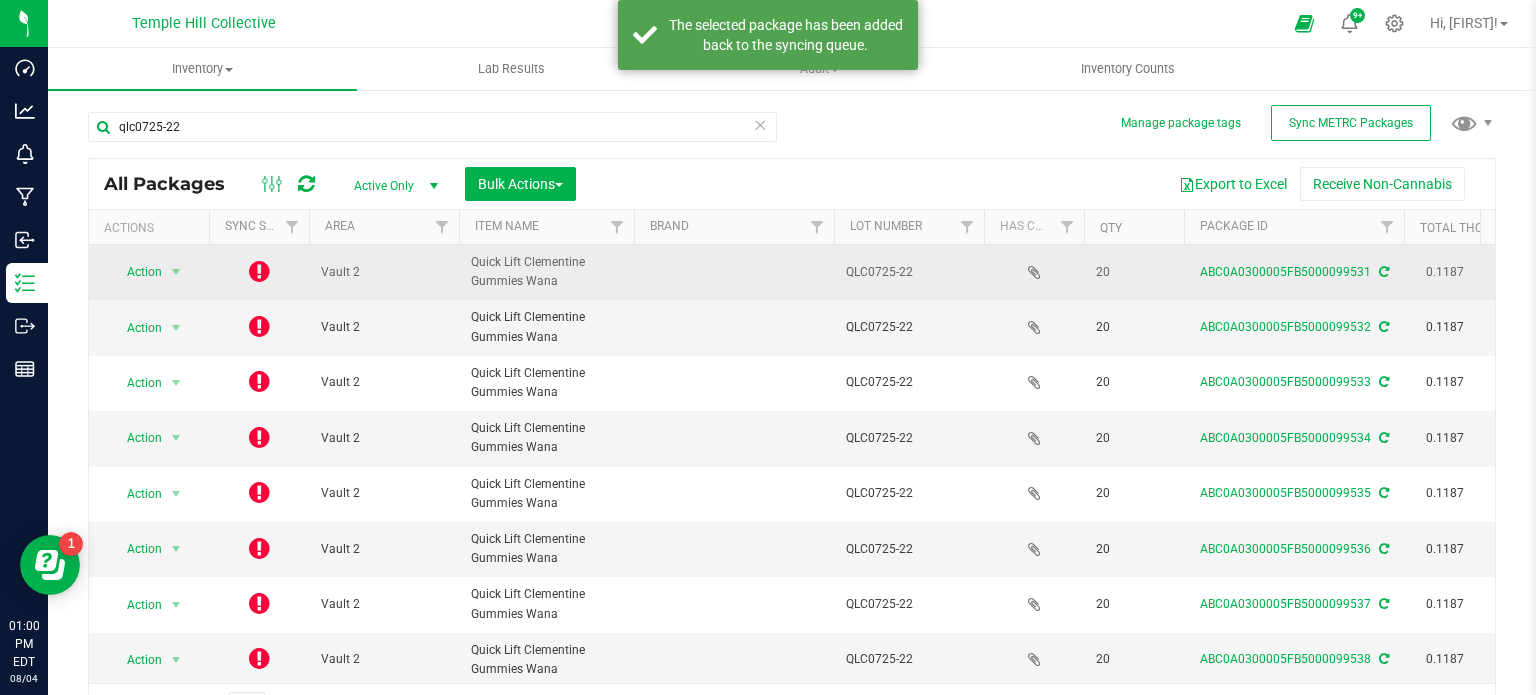 click at bounding box center [259, 271] 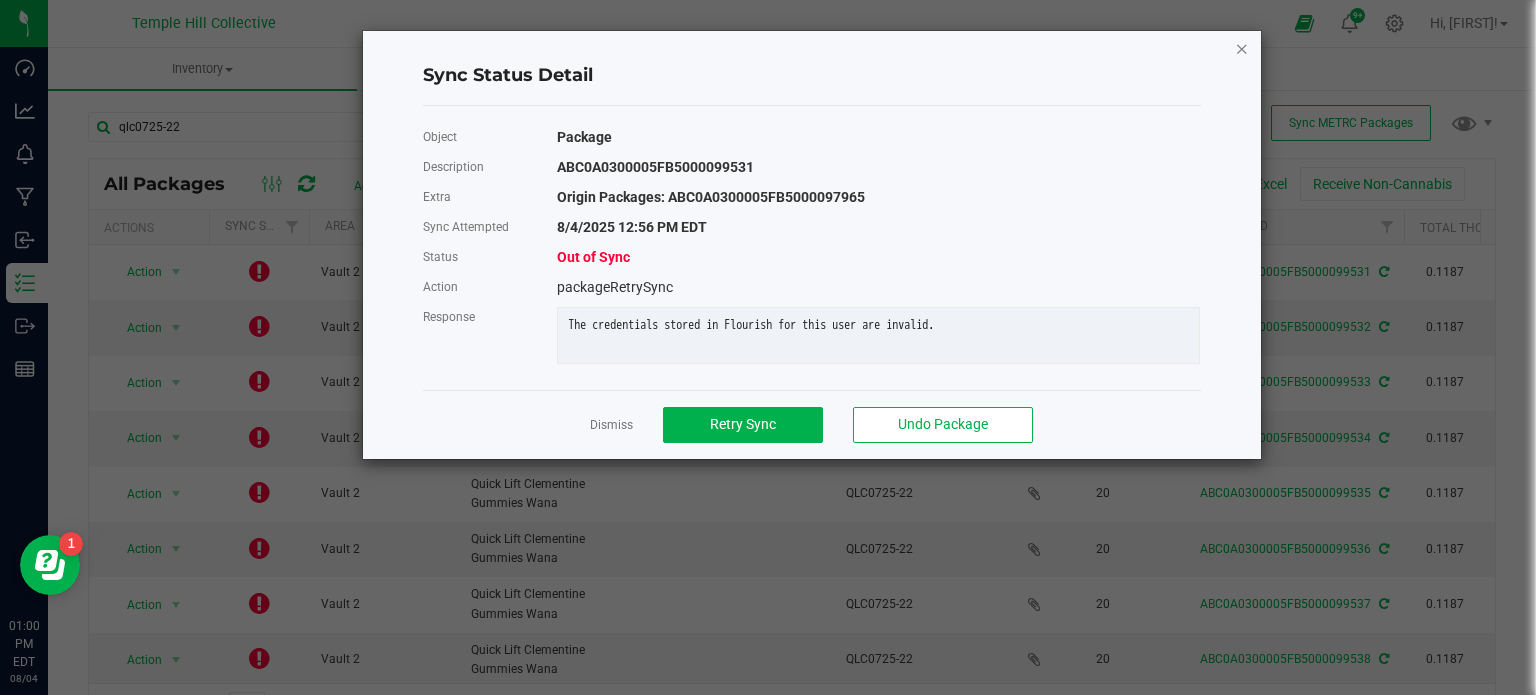 click 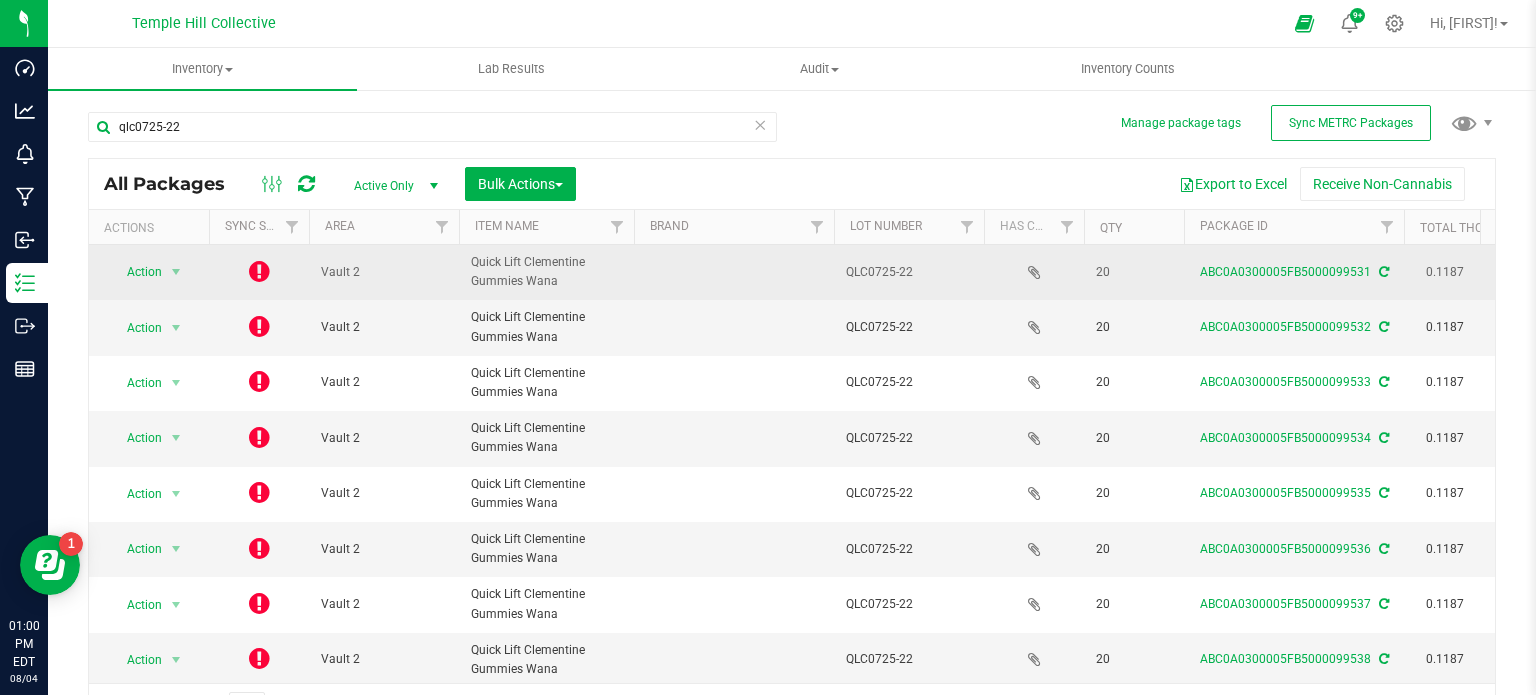 click at bounding box center [259, 271] 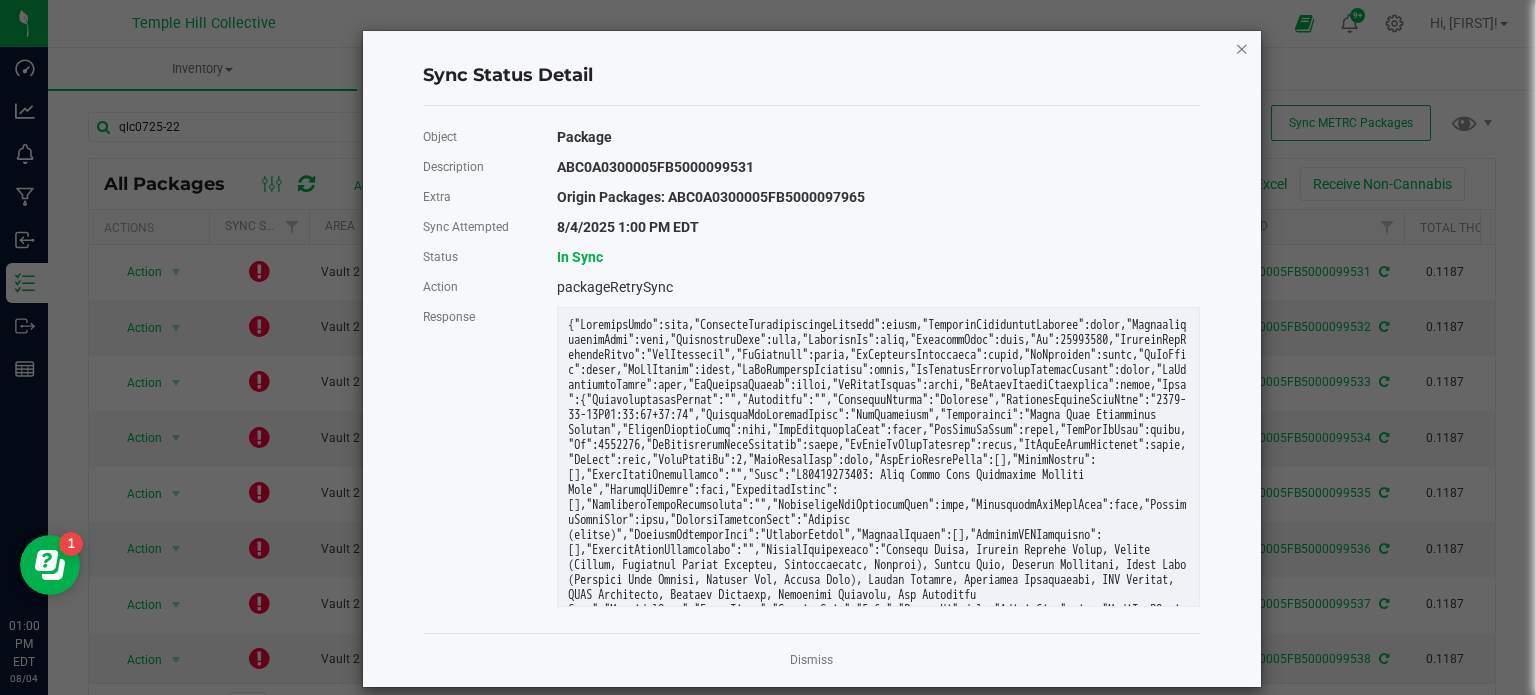 click 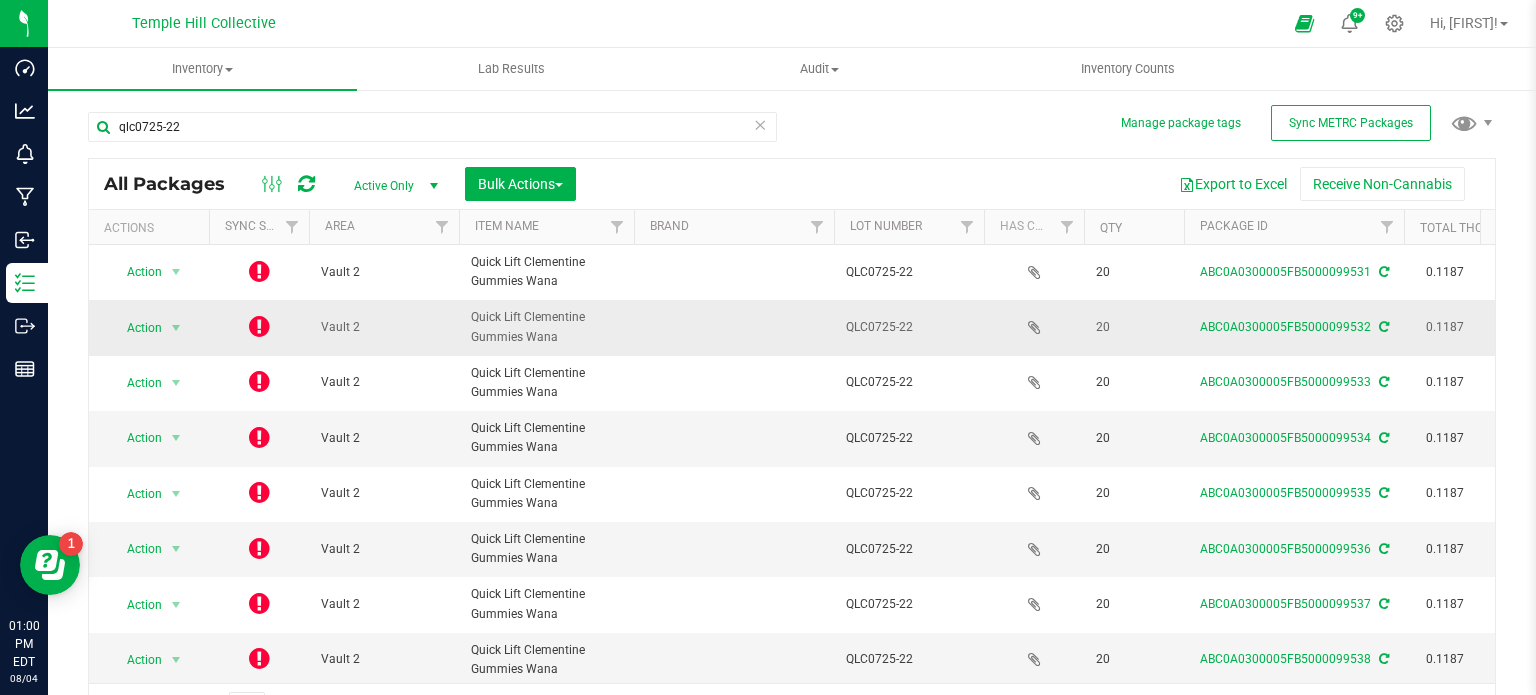 click at bounding box center (259, 326) 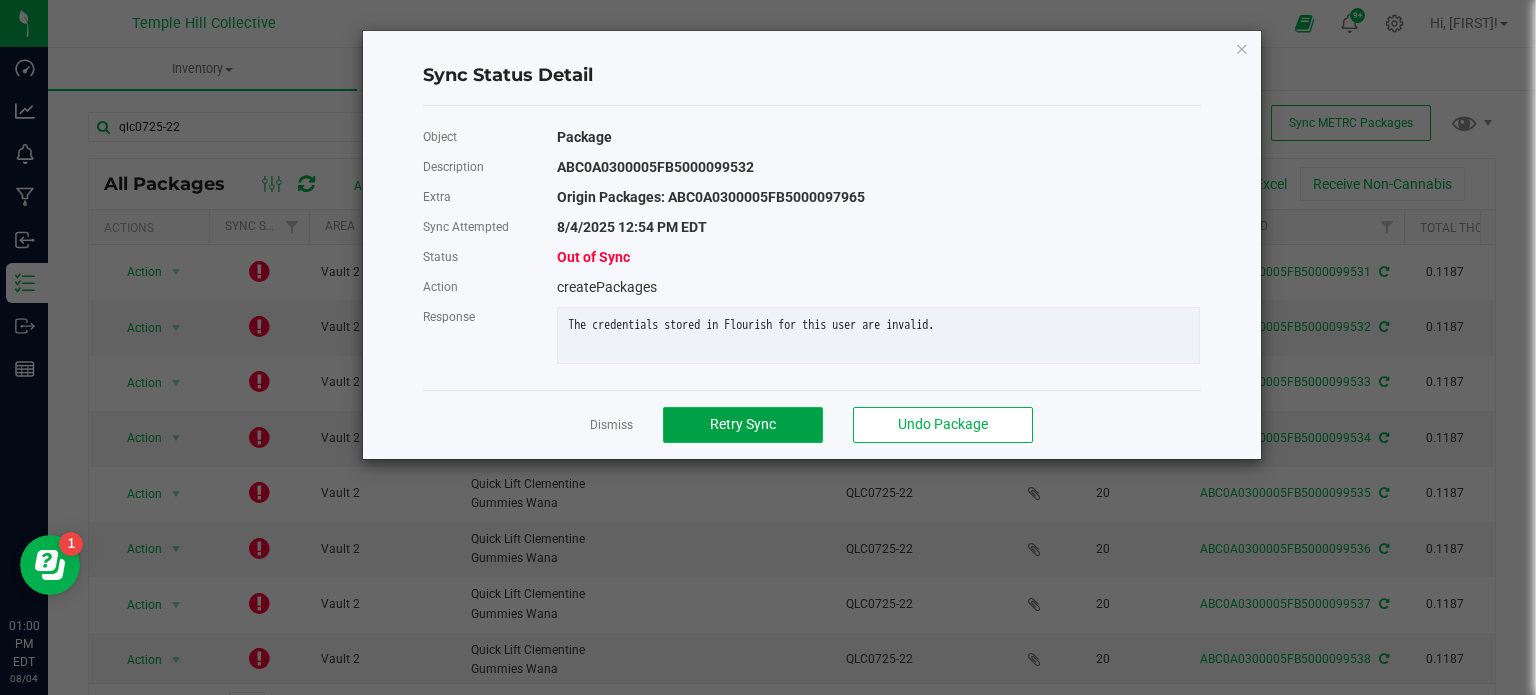 click on "Retry Sync" 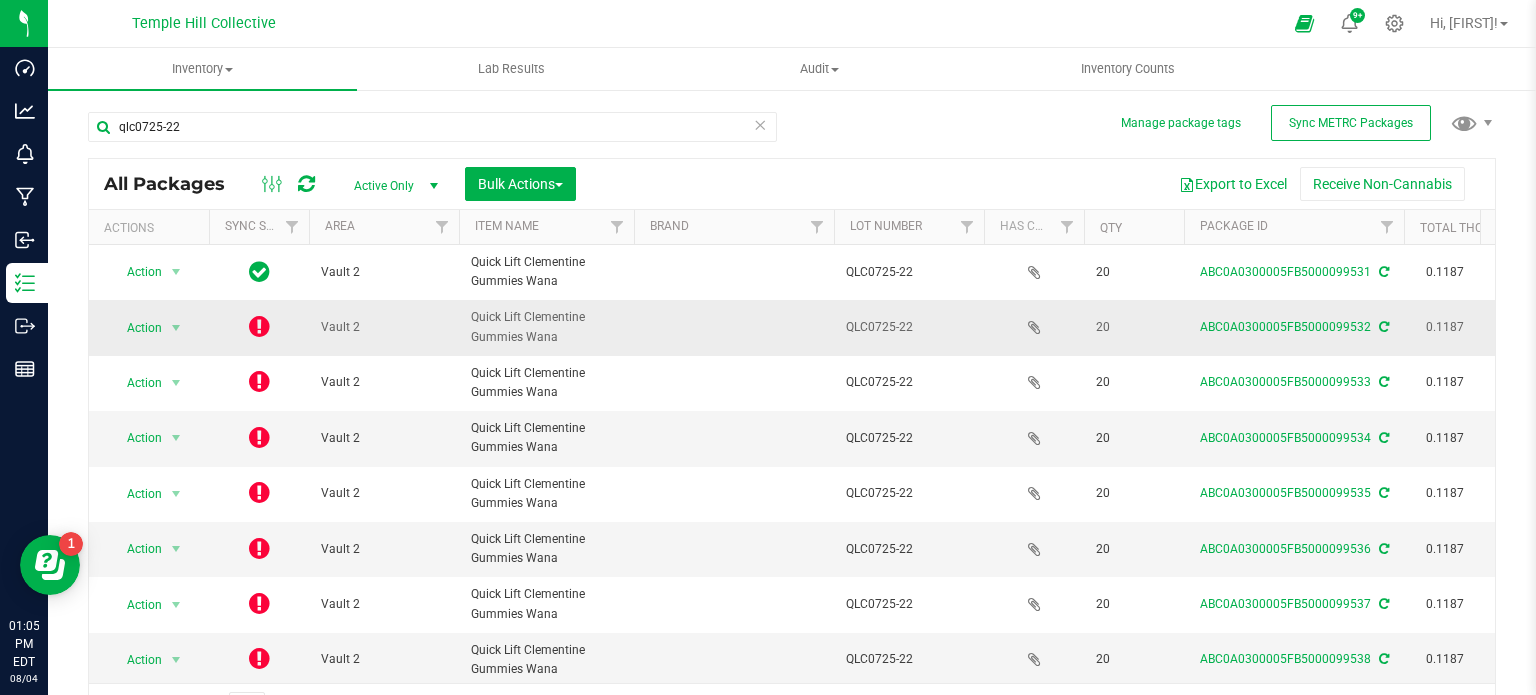 click at bounding box center (259, 326) 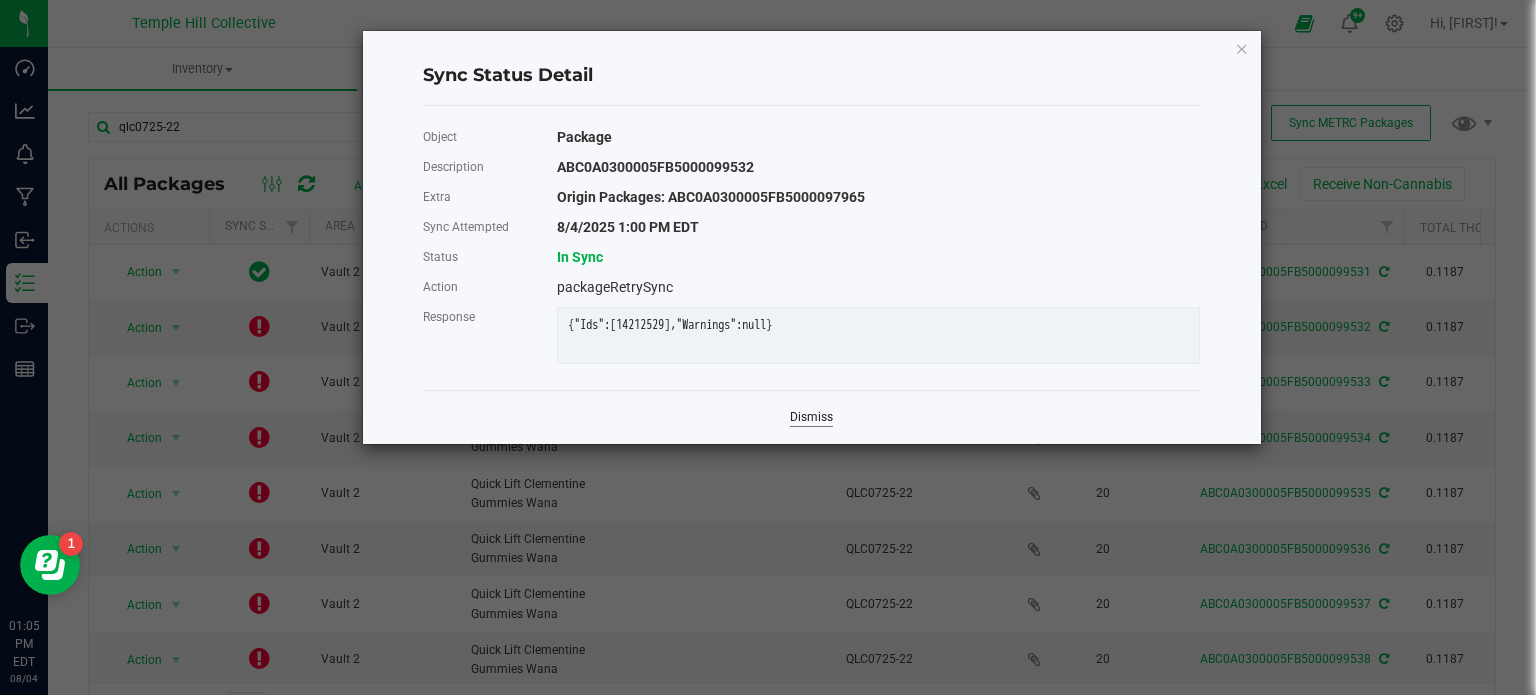 click on "Dismiss" 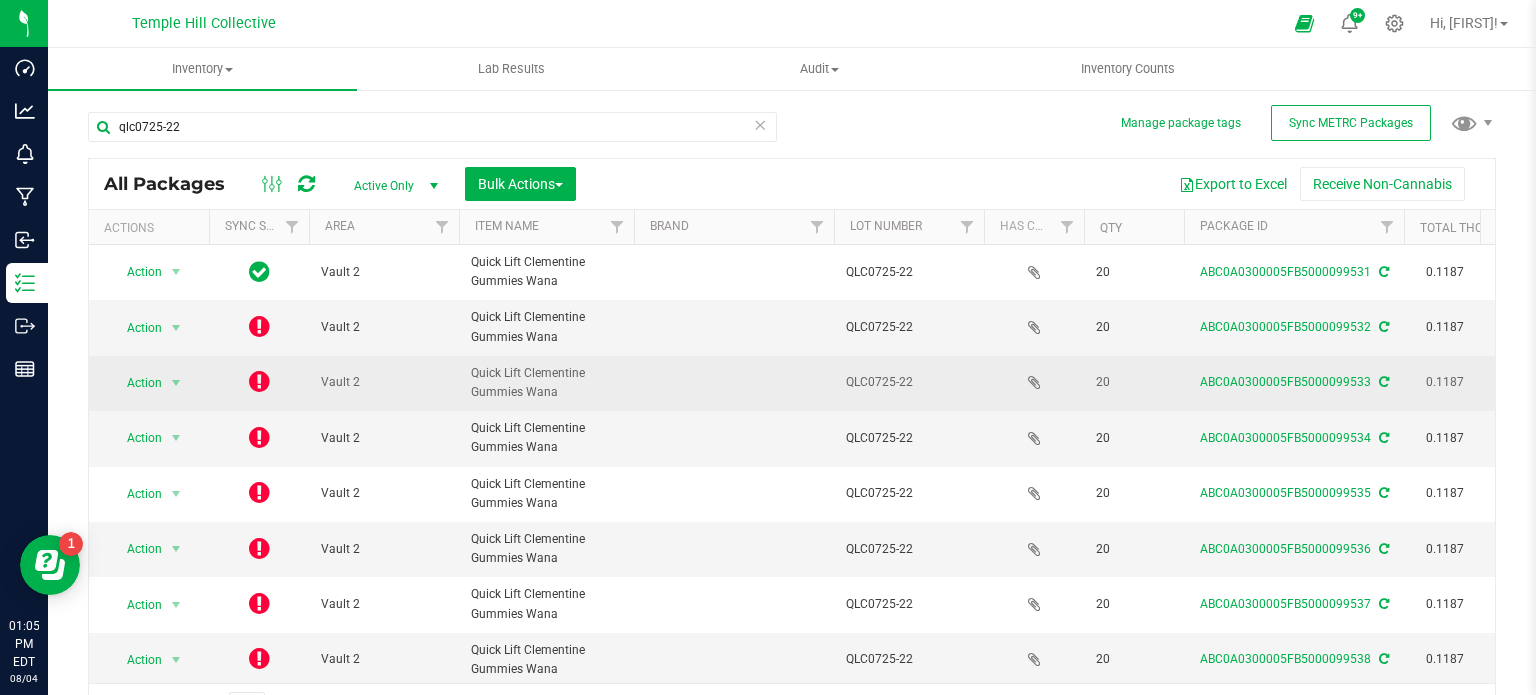 click at bounding box center (259, 381) 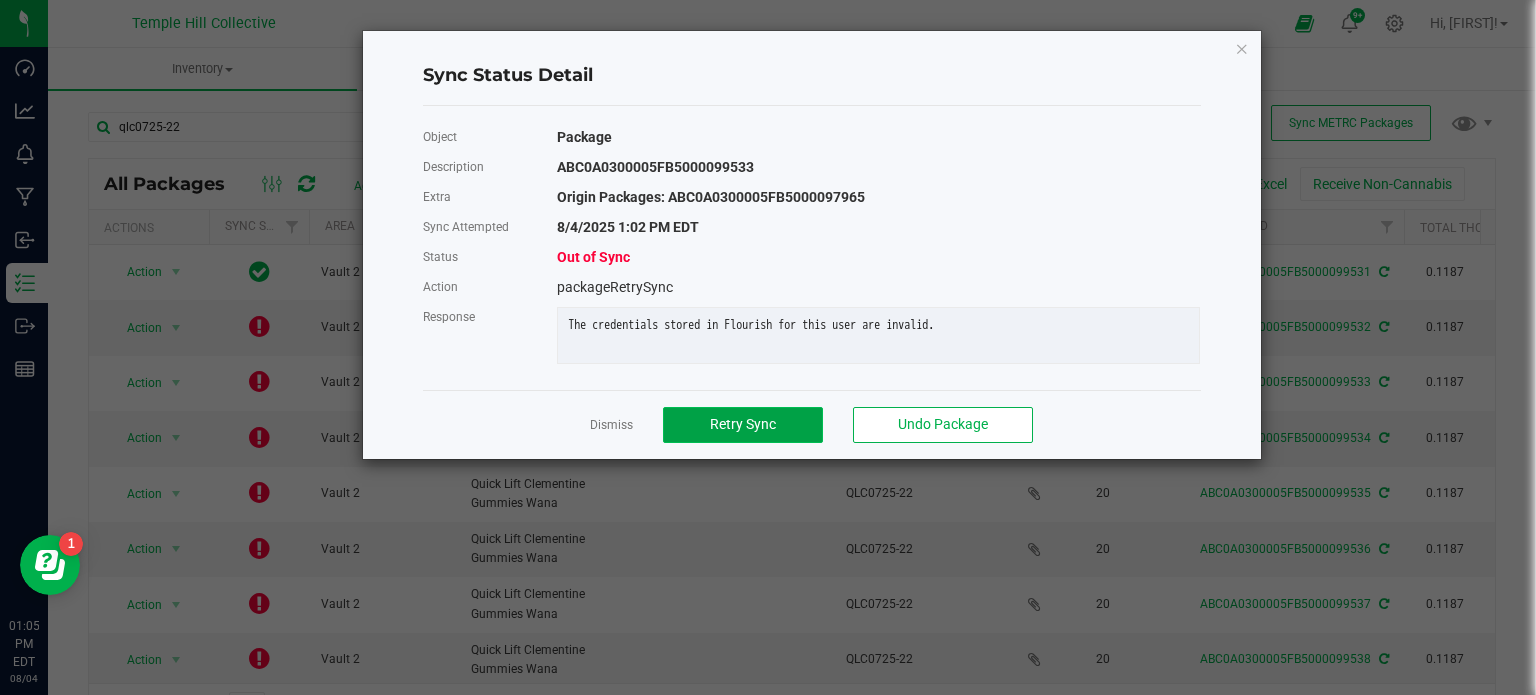 click on "Retry Sync" 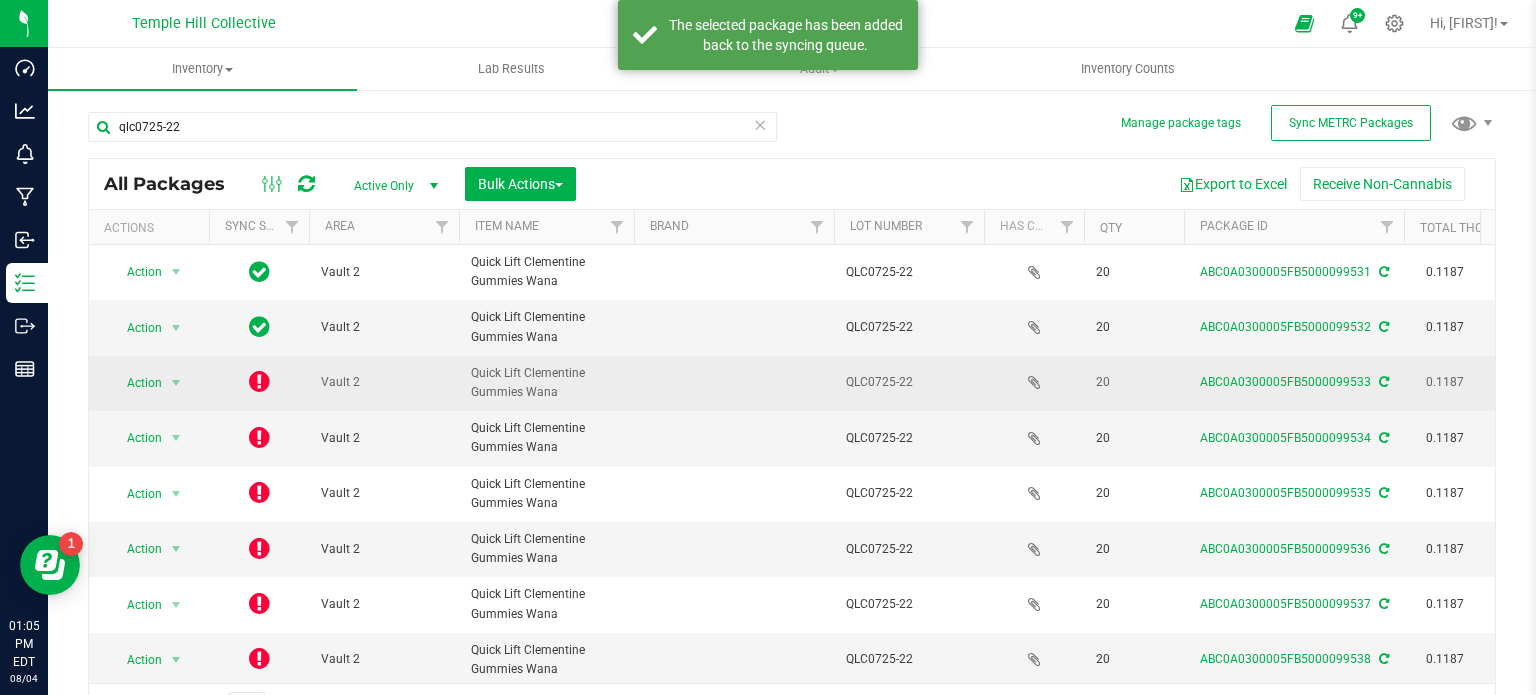 click at bounding box center [259, 381] 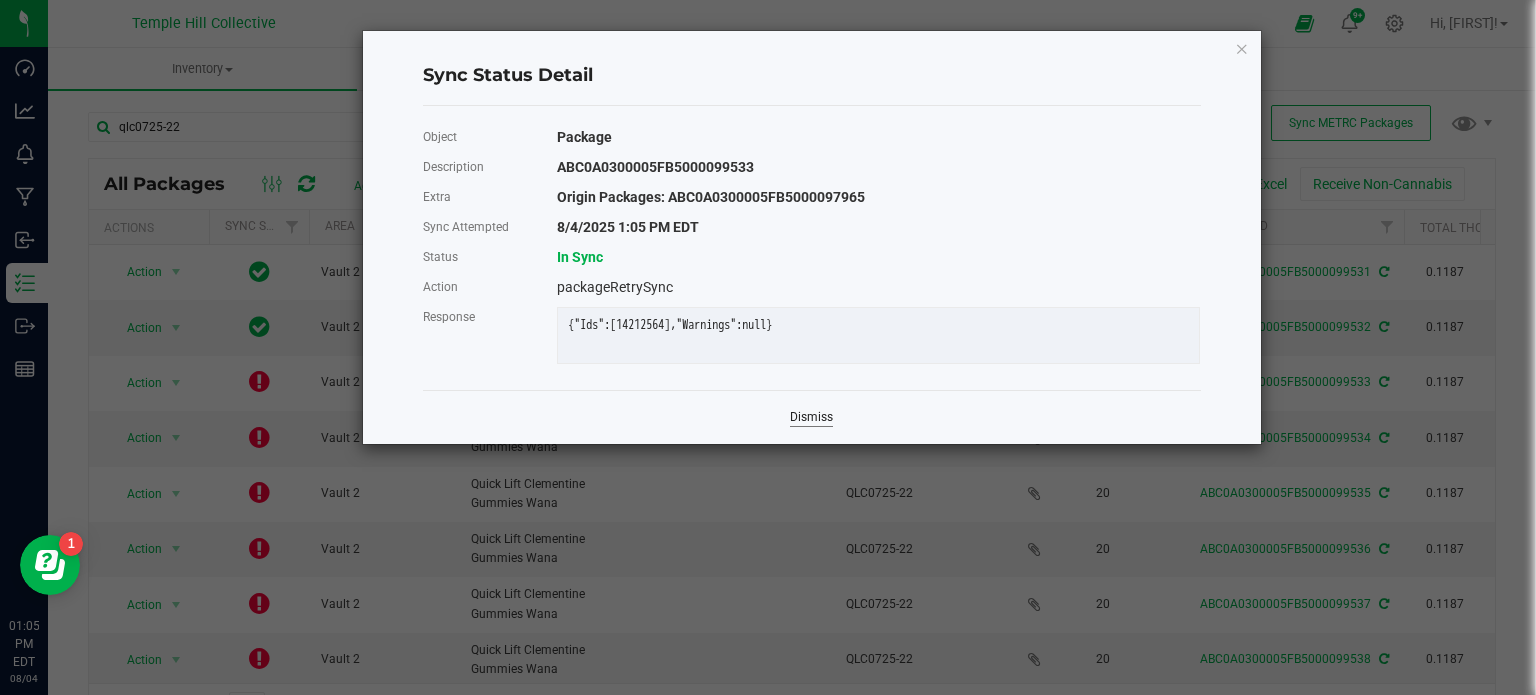 click on "Dismiss" 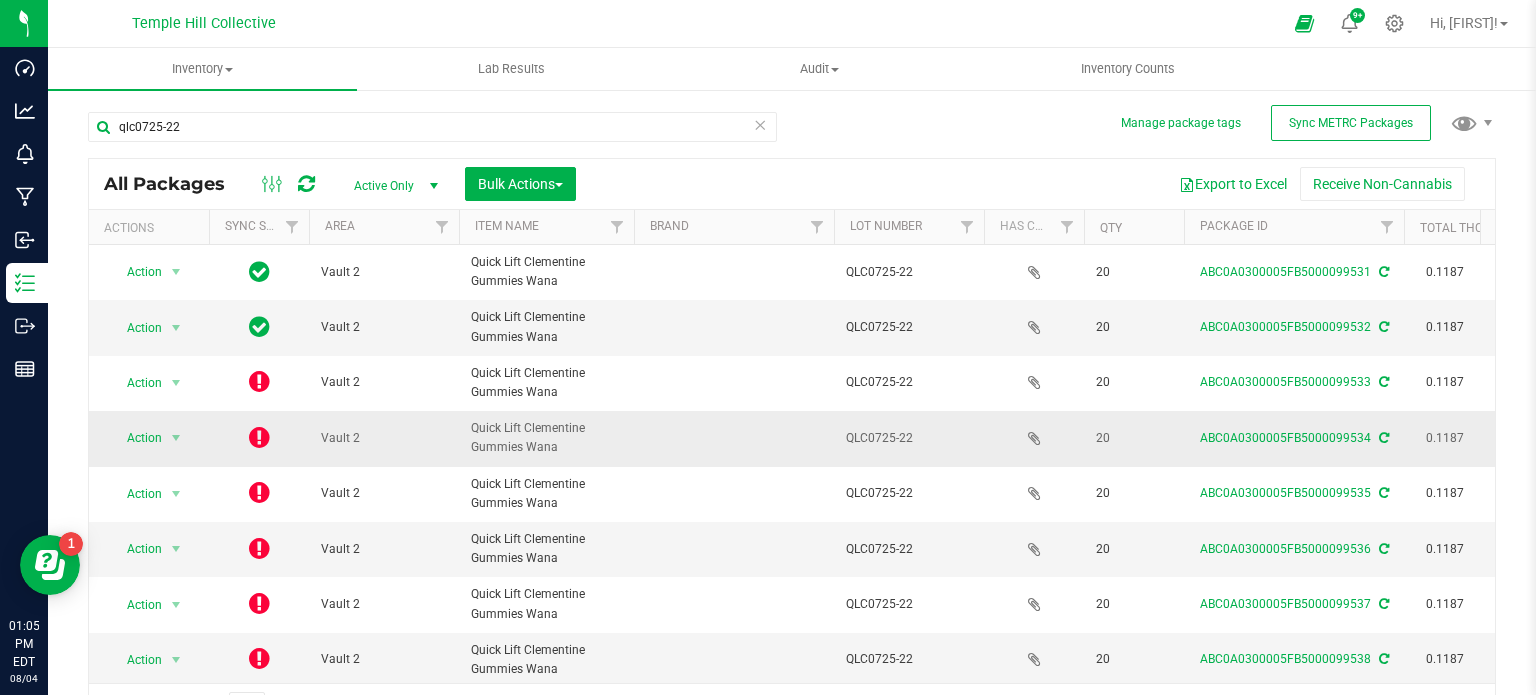 click at bounding box center (259, 437) 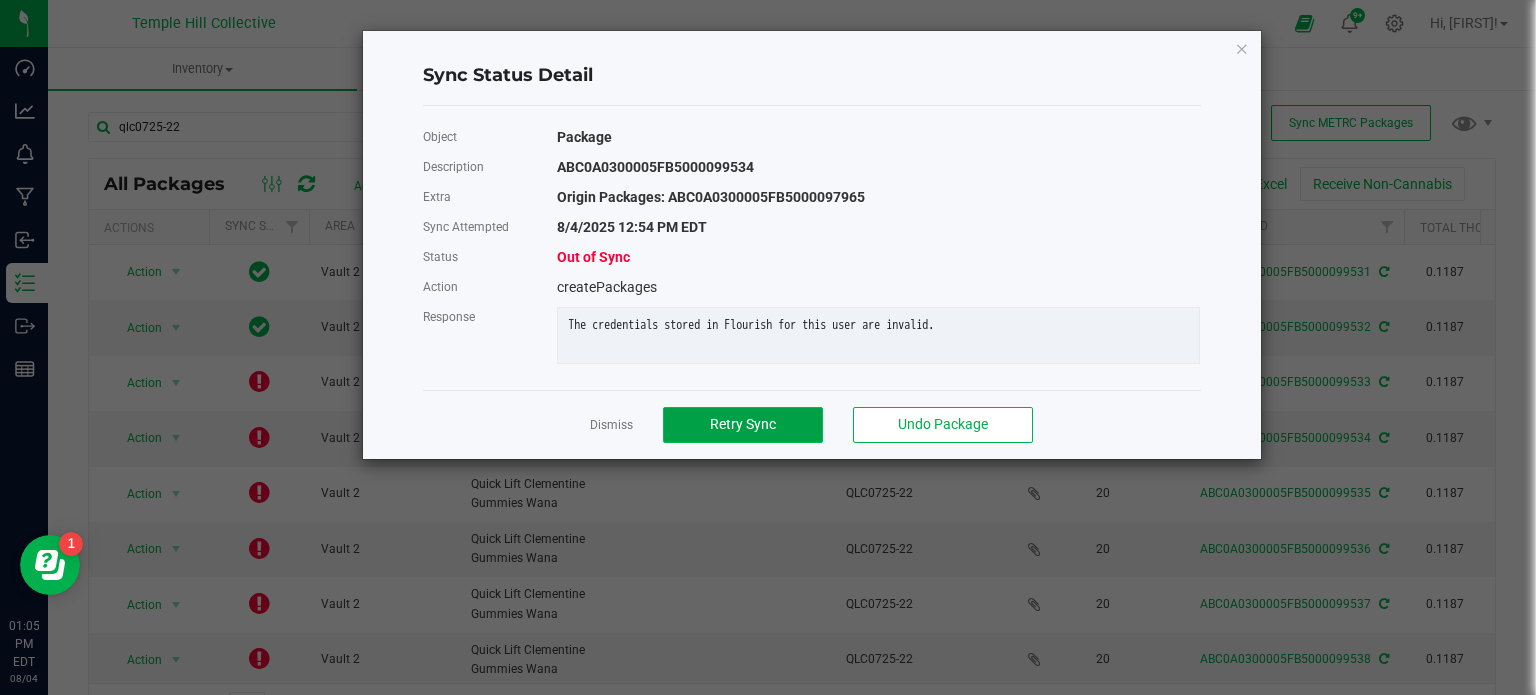 click on "Retry Sync" 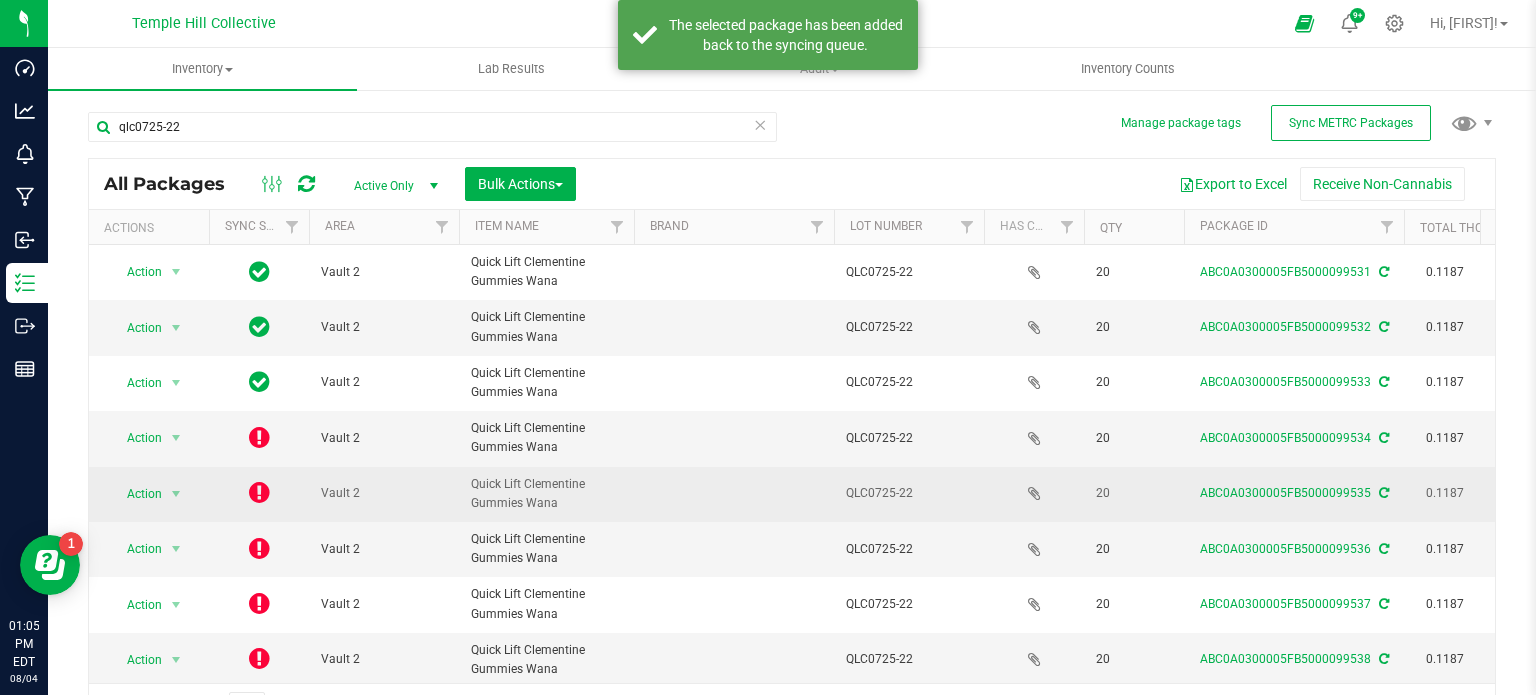 click at bounding box center [259, 492] 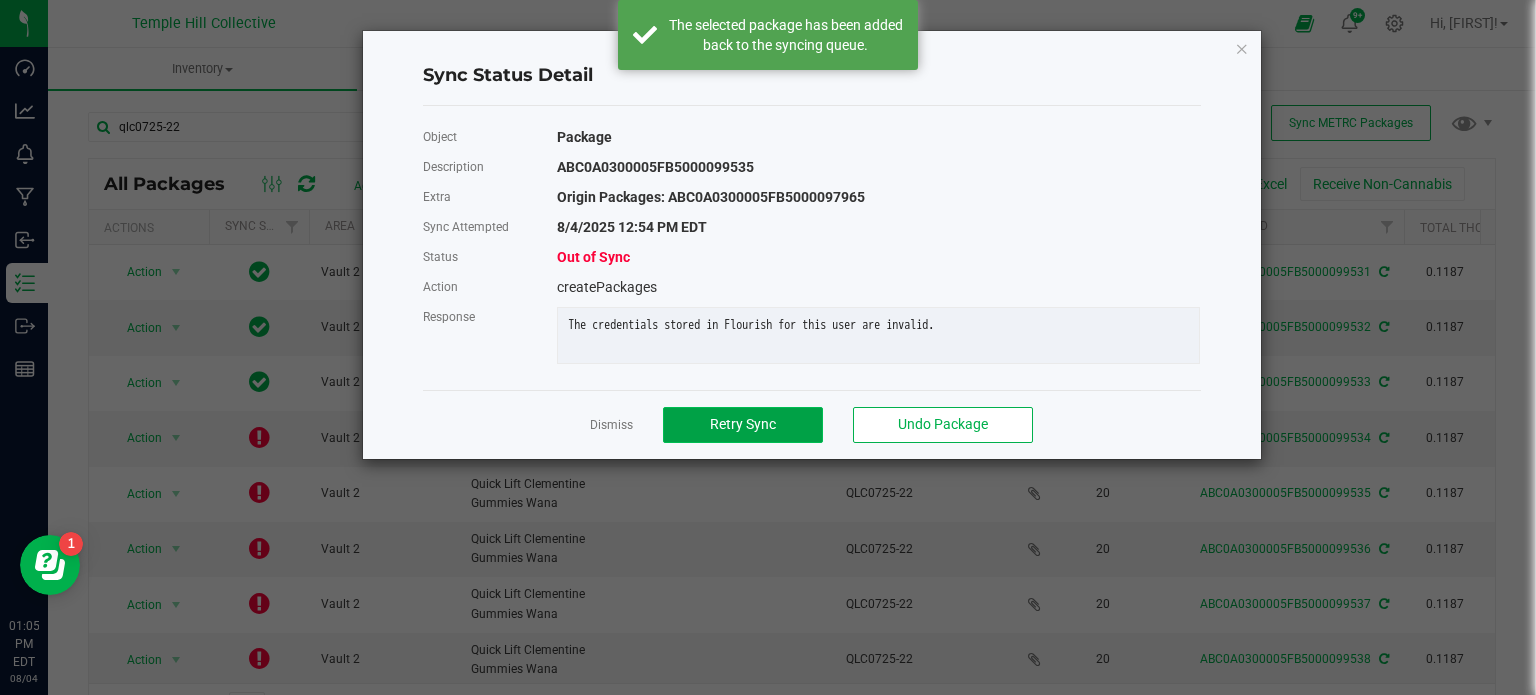 click on "Retry Sync" 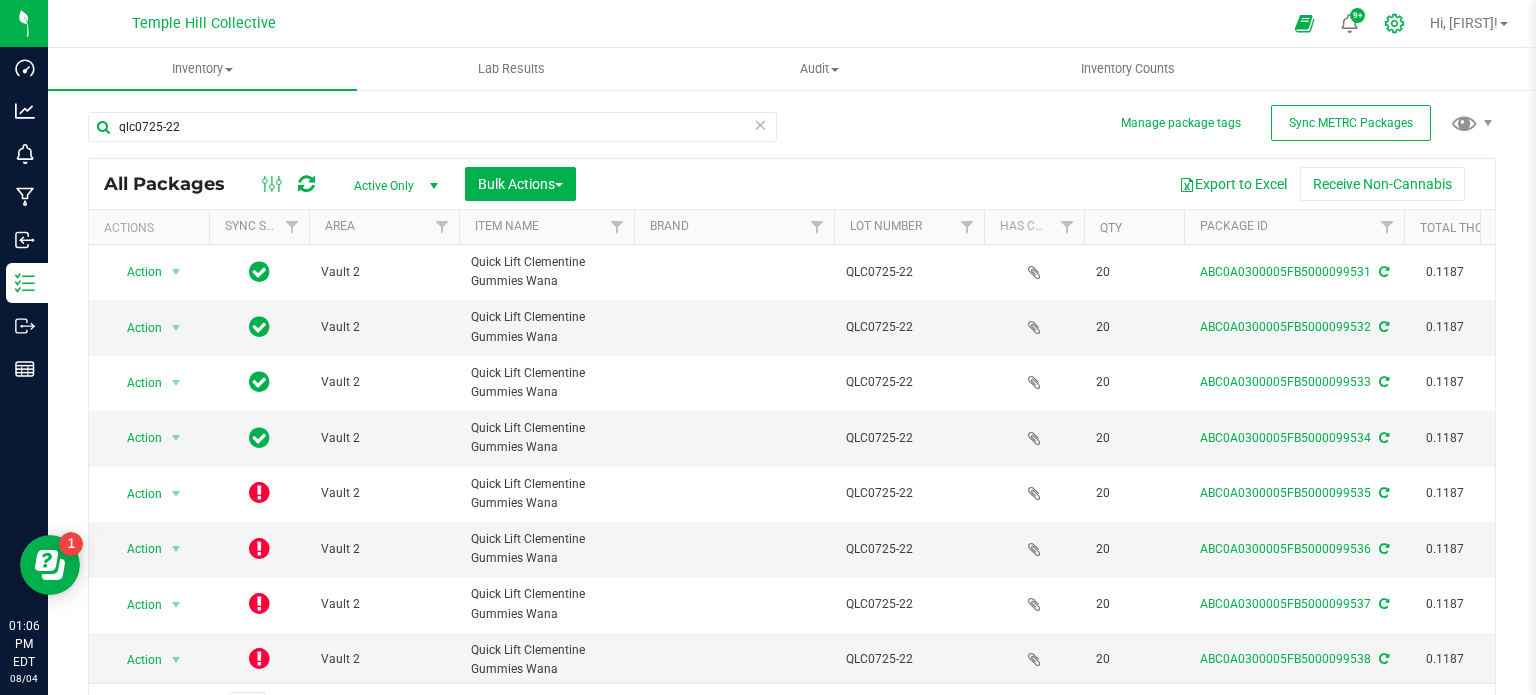 click 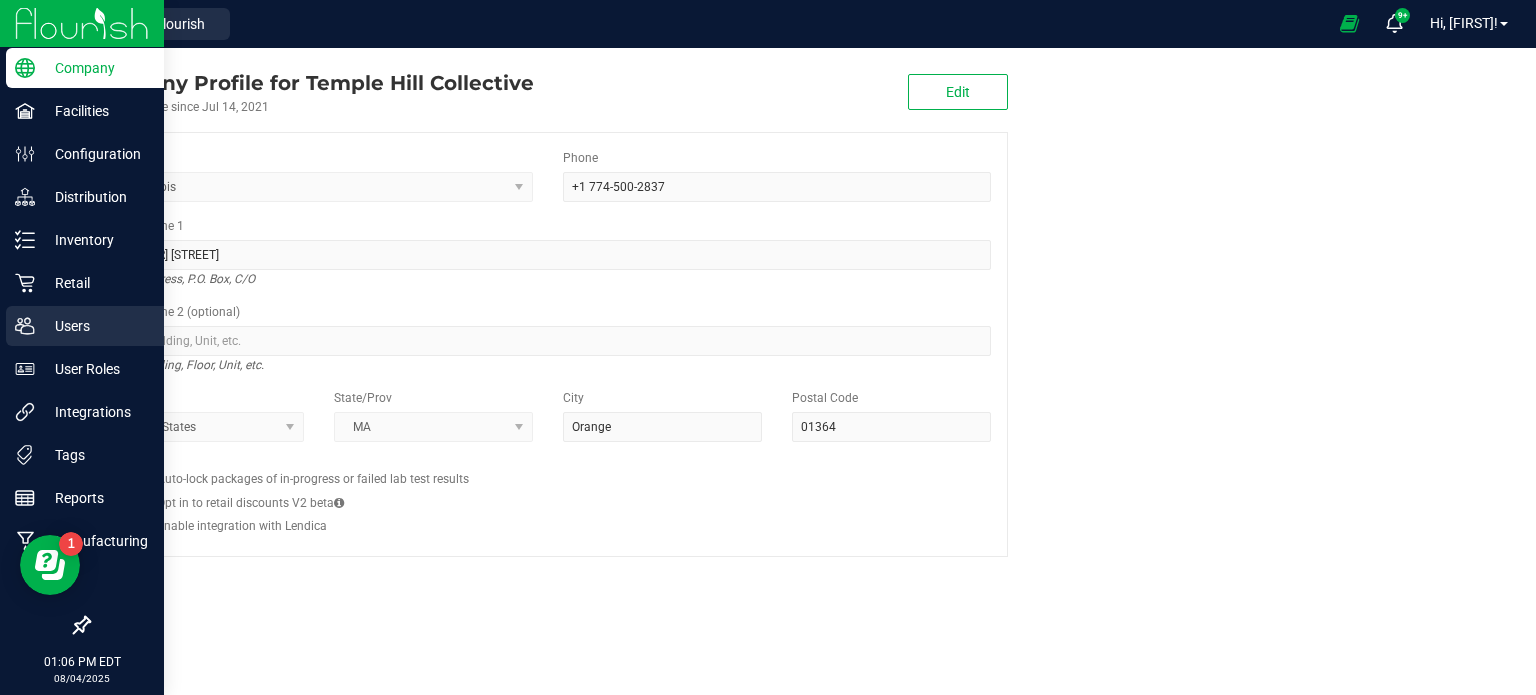 click on "Users" at bounding box center [85, 326] 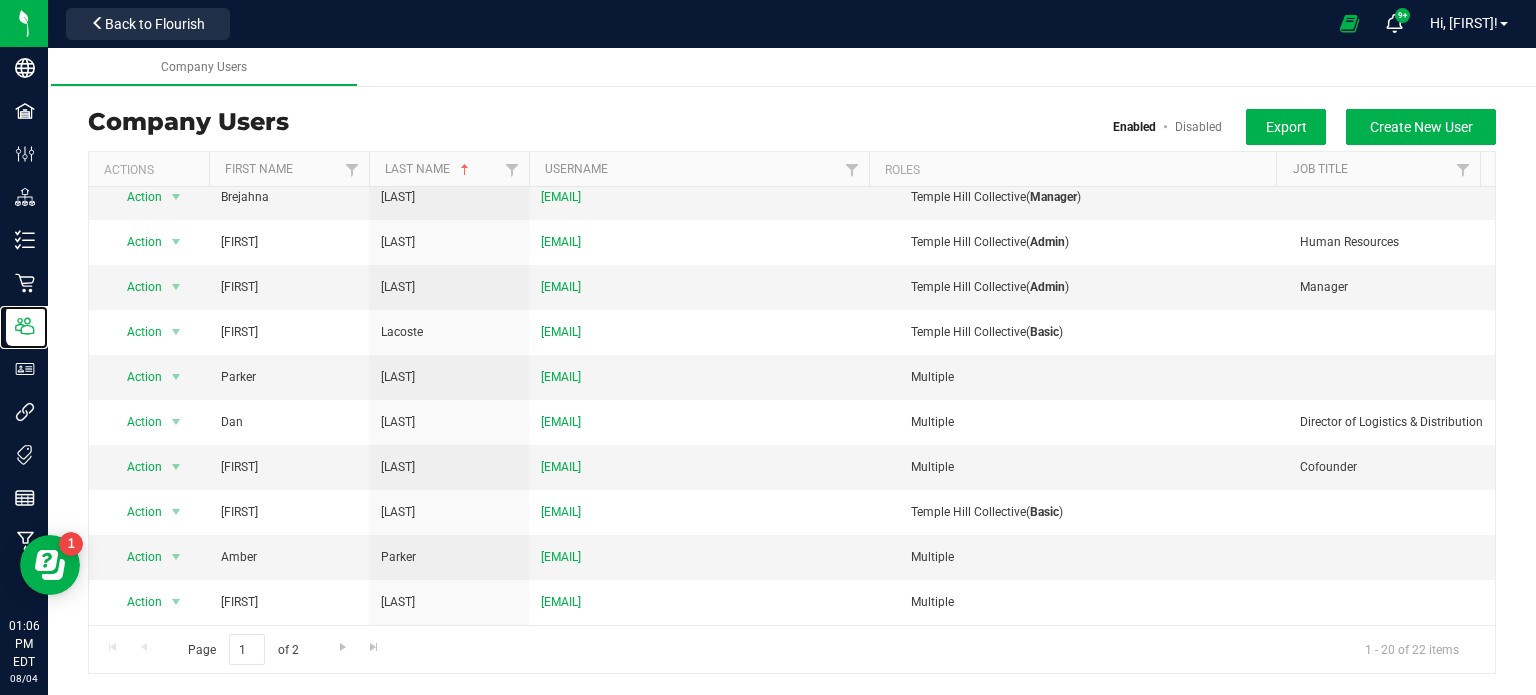 scroll, scrollTop: 467, scrollLeft: 0, axis: vertical 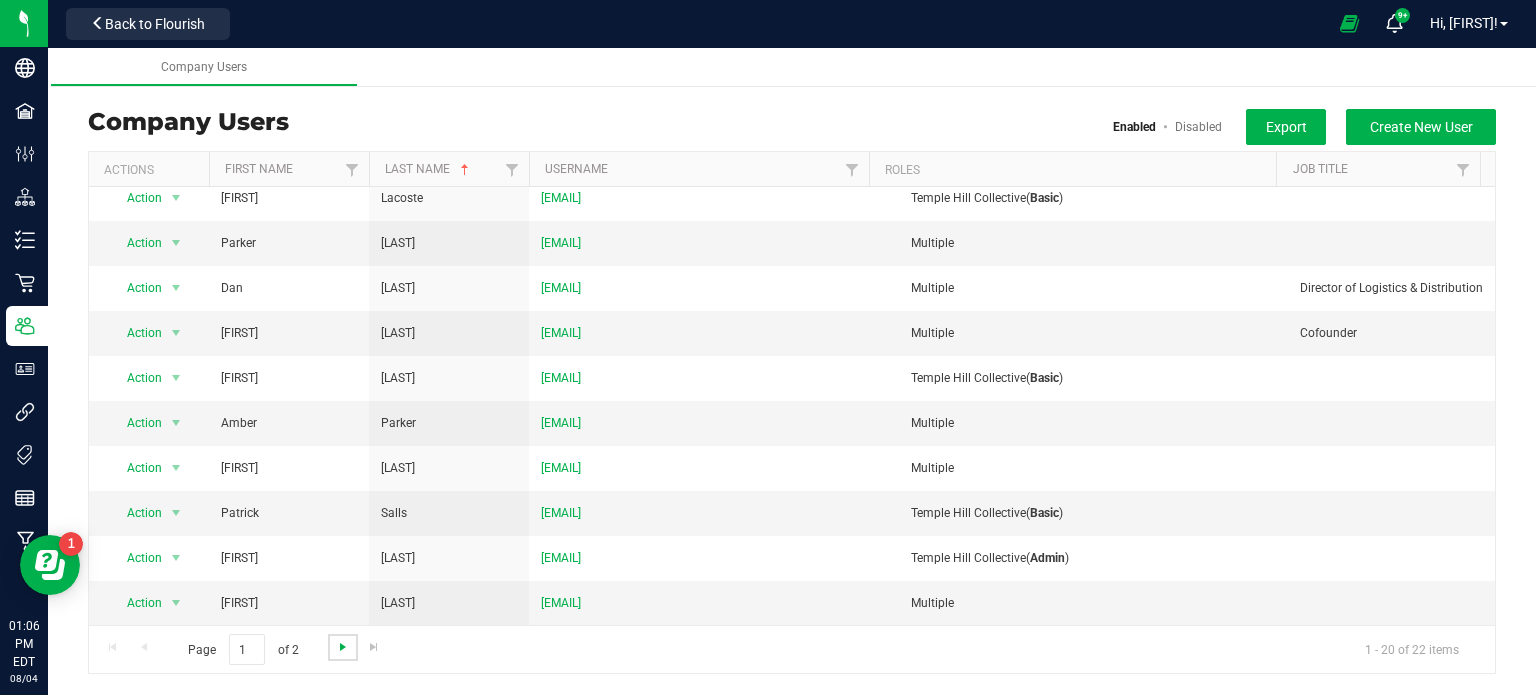 click at bounding box center (343, 647) 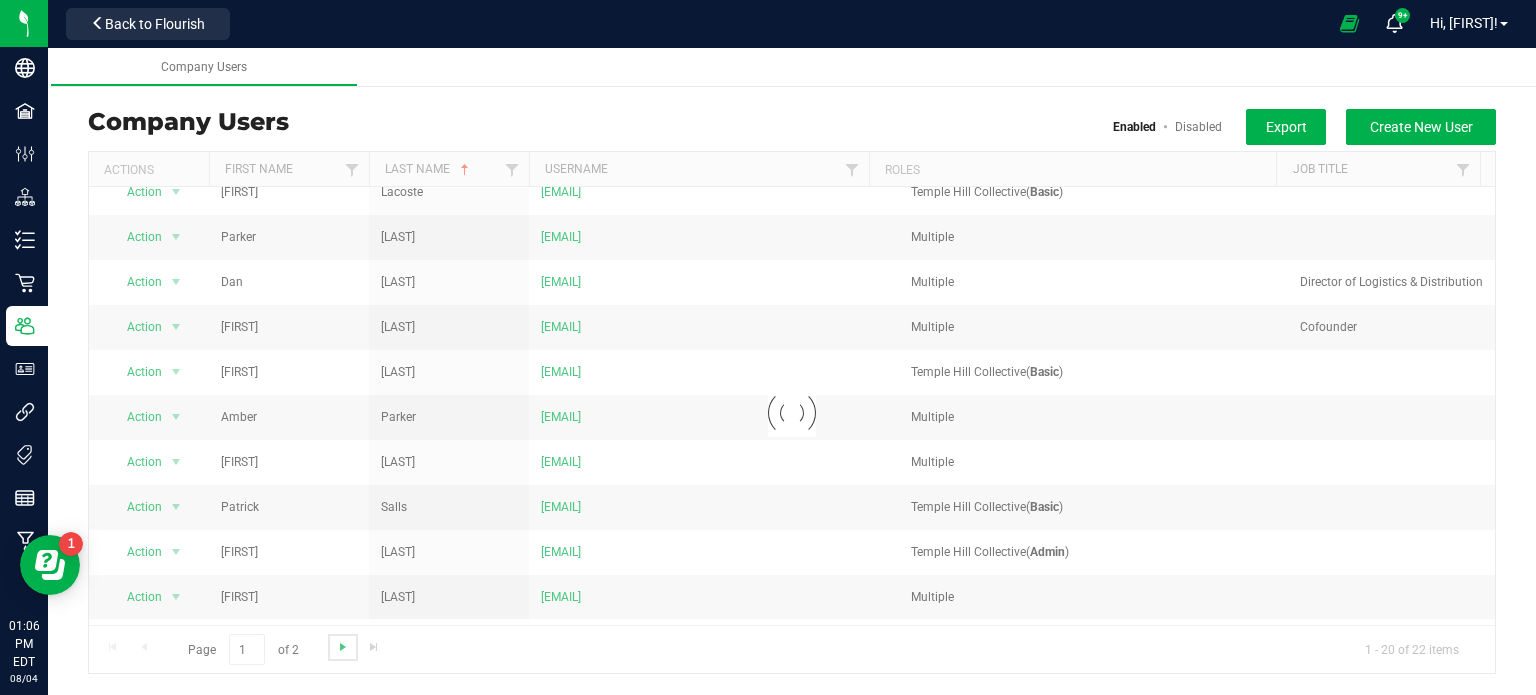scroll, scrollTop: 0, scrollLeft: 0, axis: both 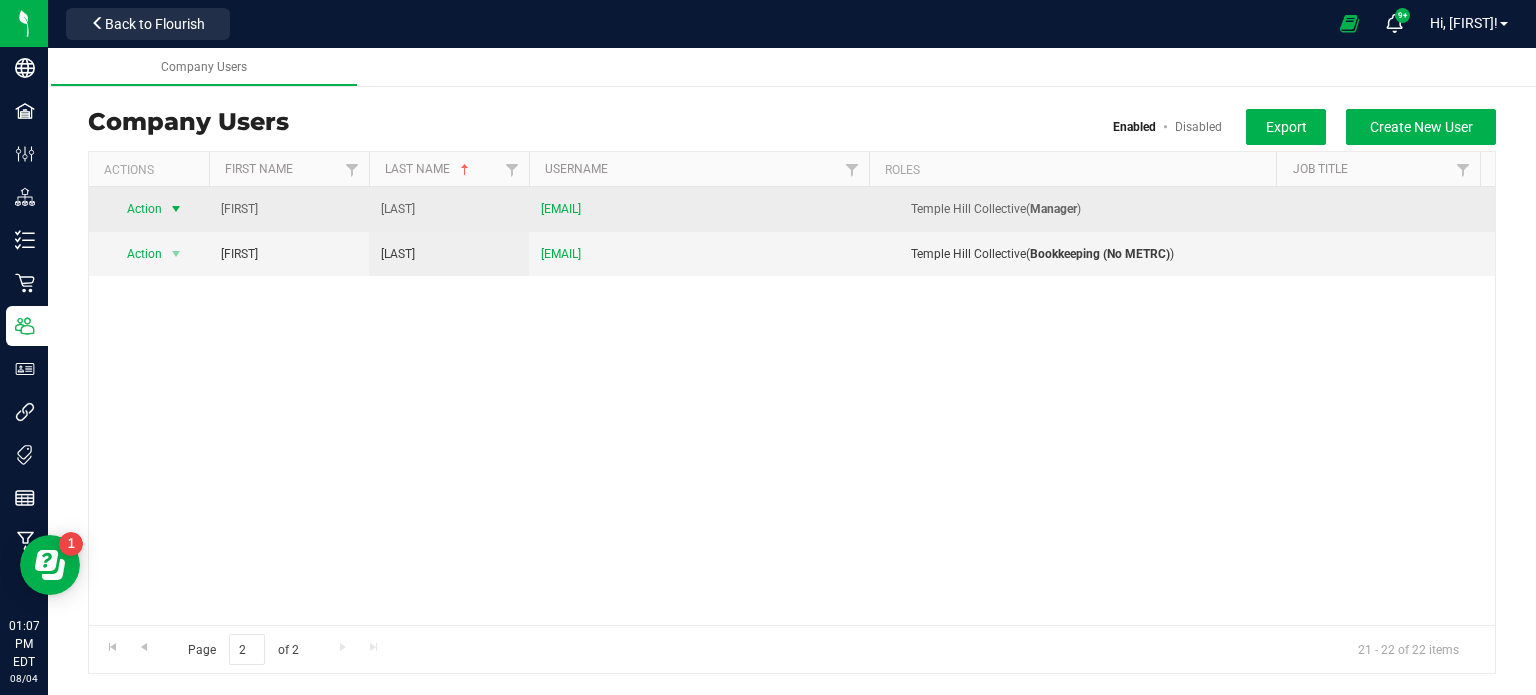 click at bounding box center [176, 209] 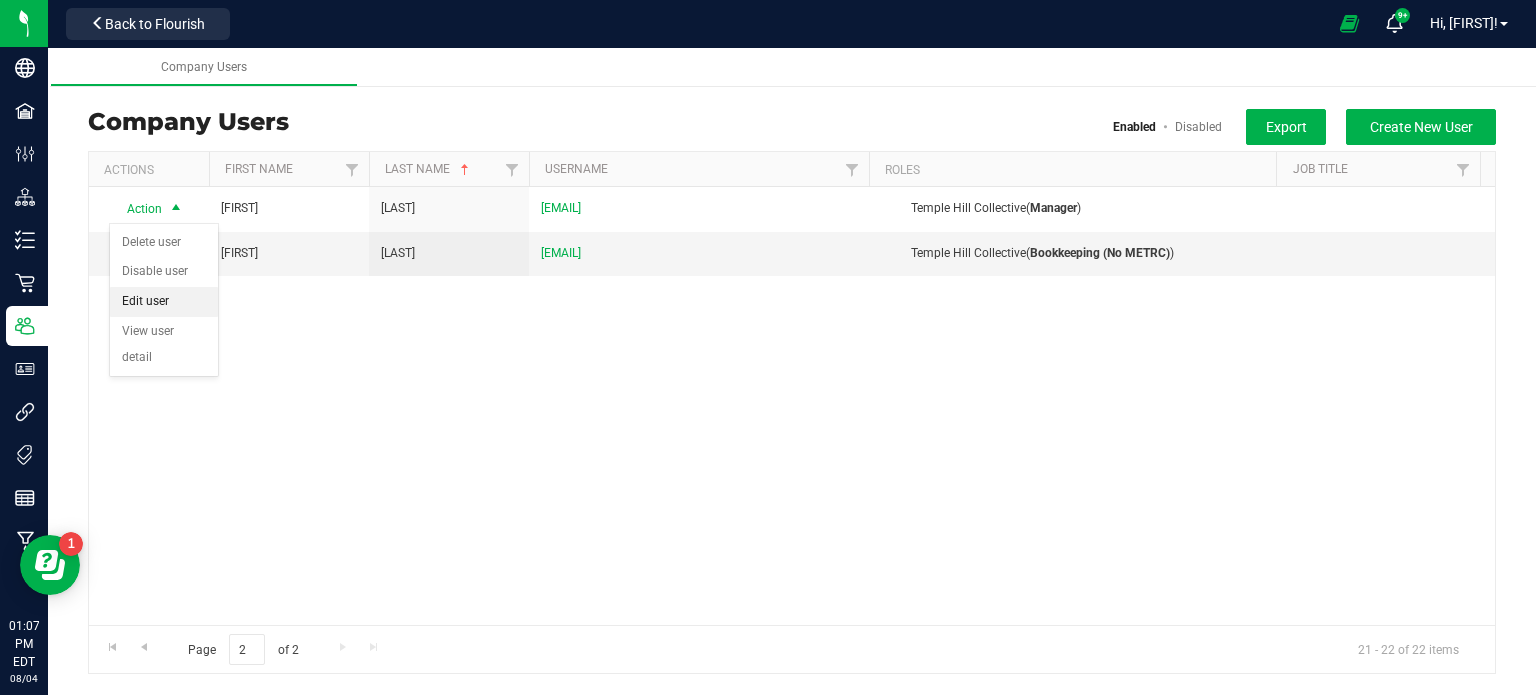 click on "Edit user" at bounding box center [164, 302] 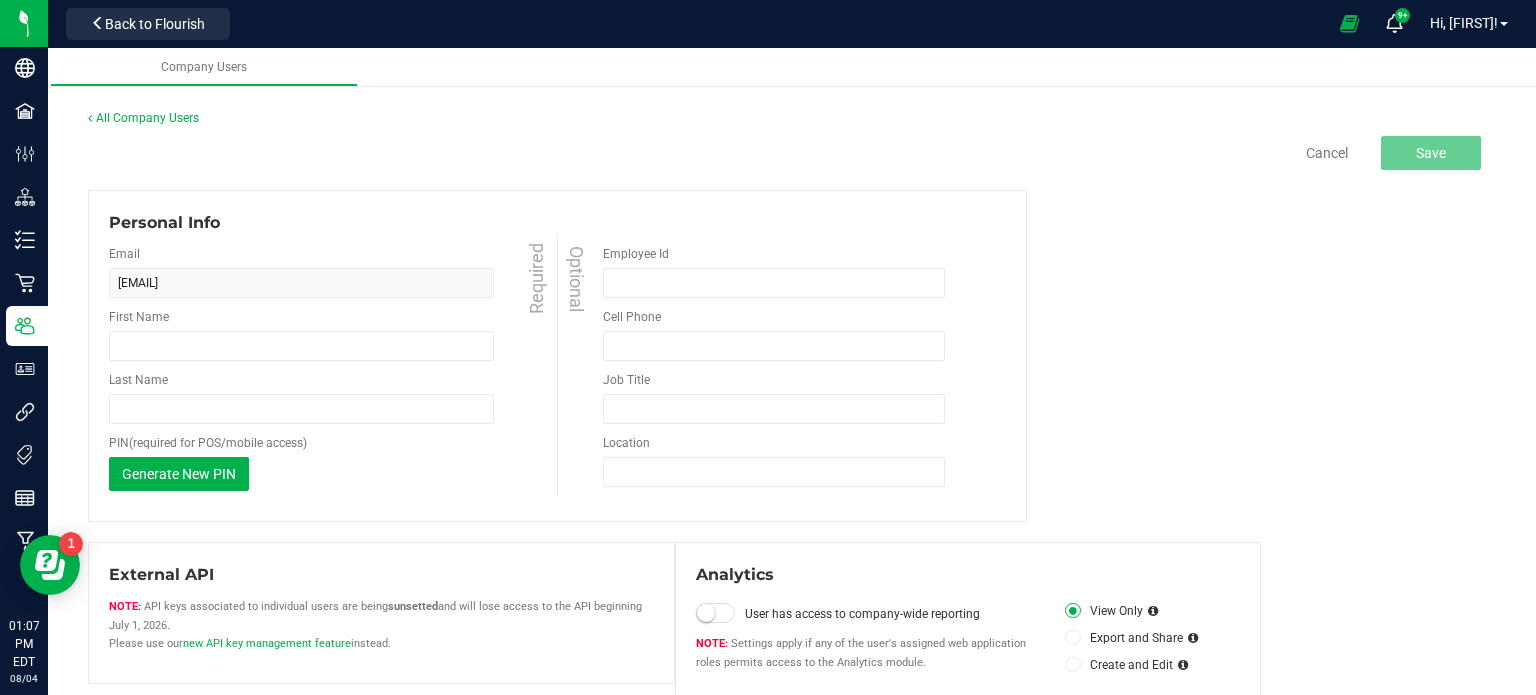 type on "Christina" 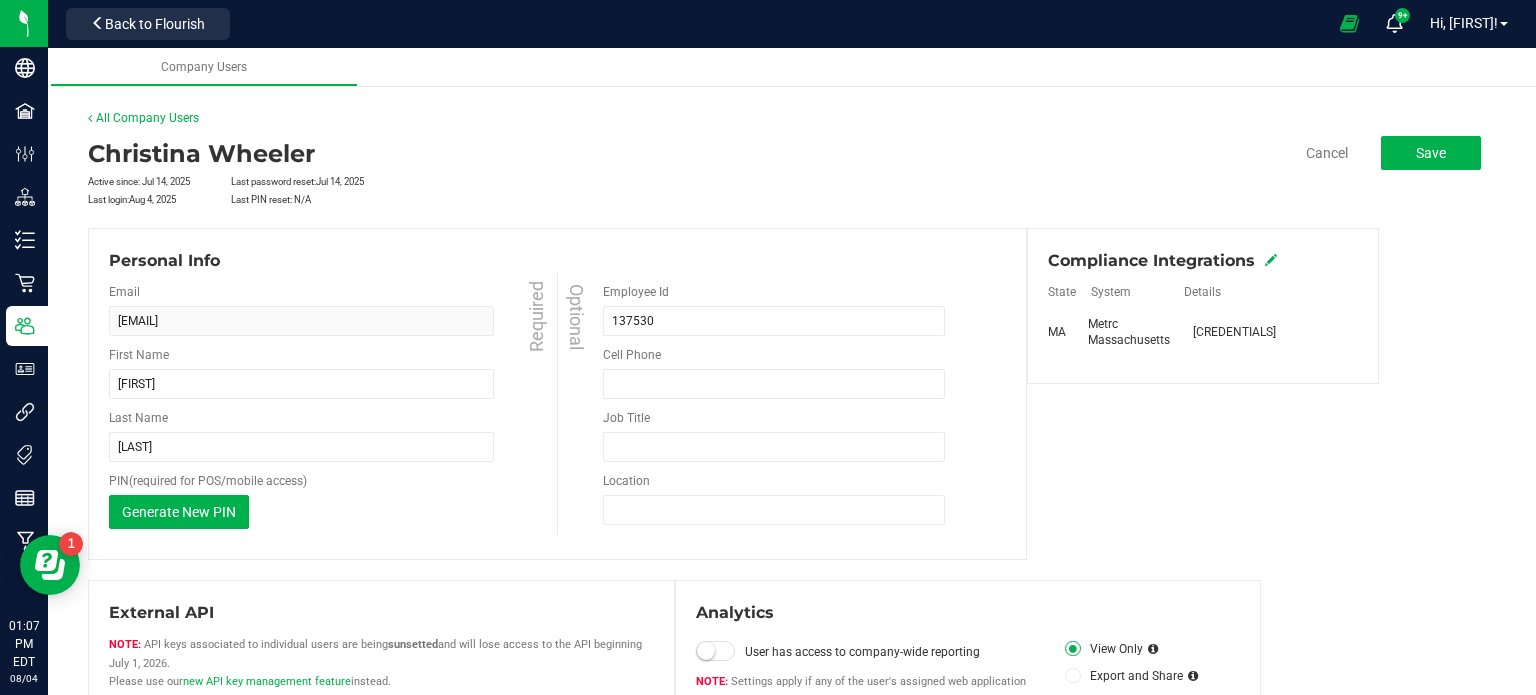 click at bounding box center (1271, 260) 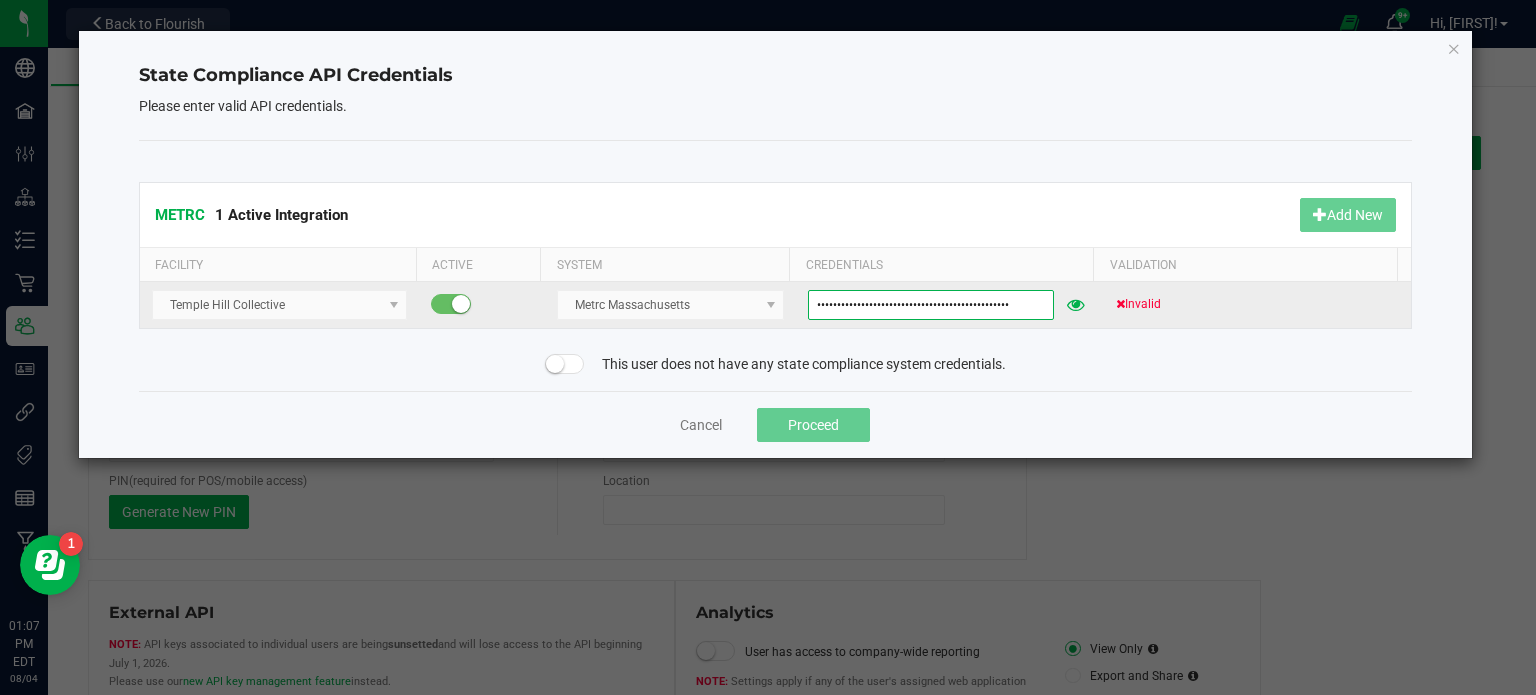 click on "K3UZTpyM2zilIx5OMDb6L9xsdQSc11e71aJtiID1BpbDiLVw" at bounding box center (930, 305) 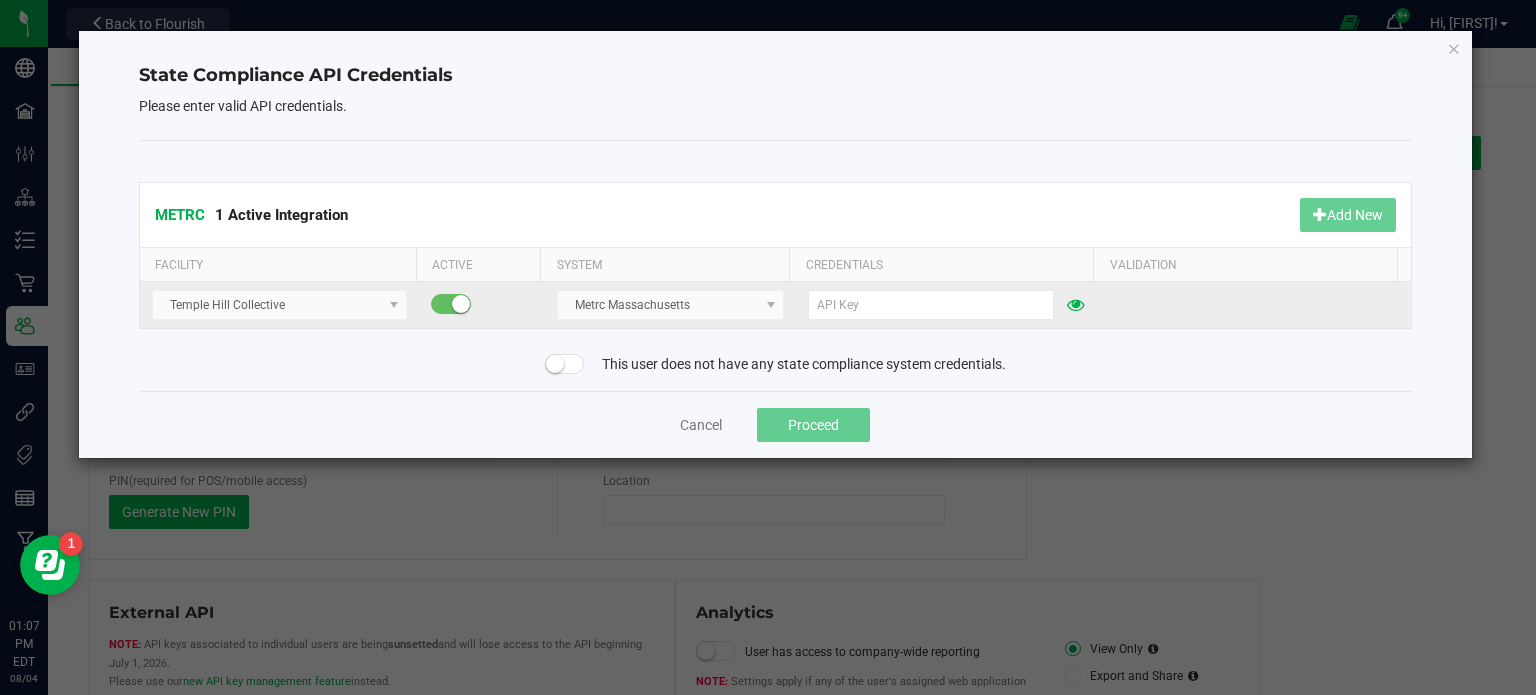 click on "Temple Hill Collective" 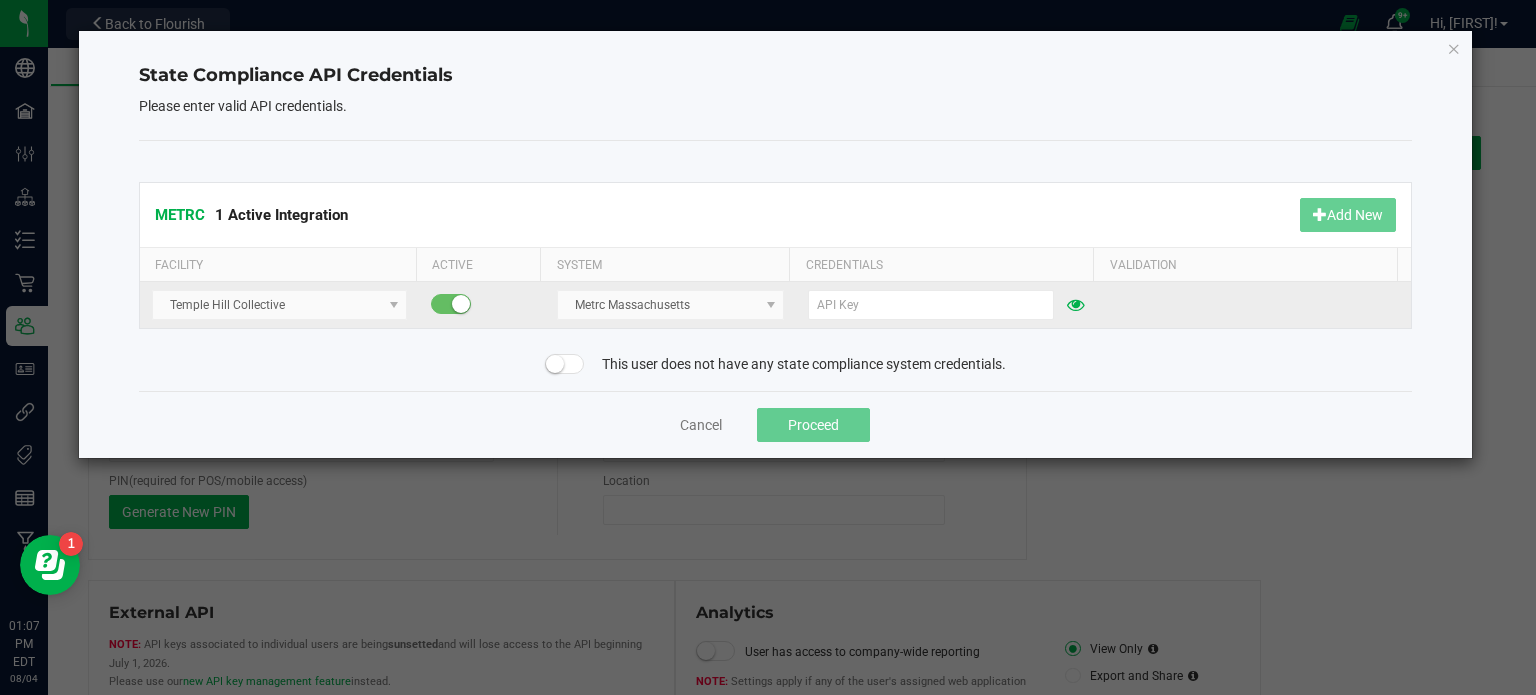 click on "Temple Hill Collective" 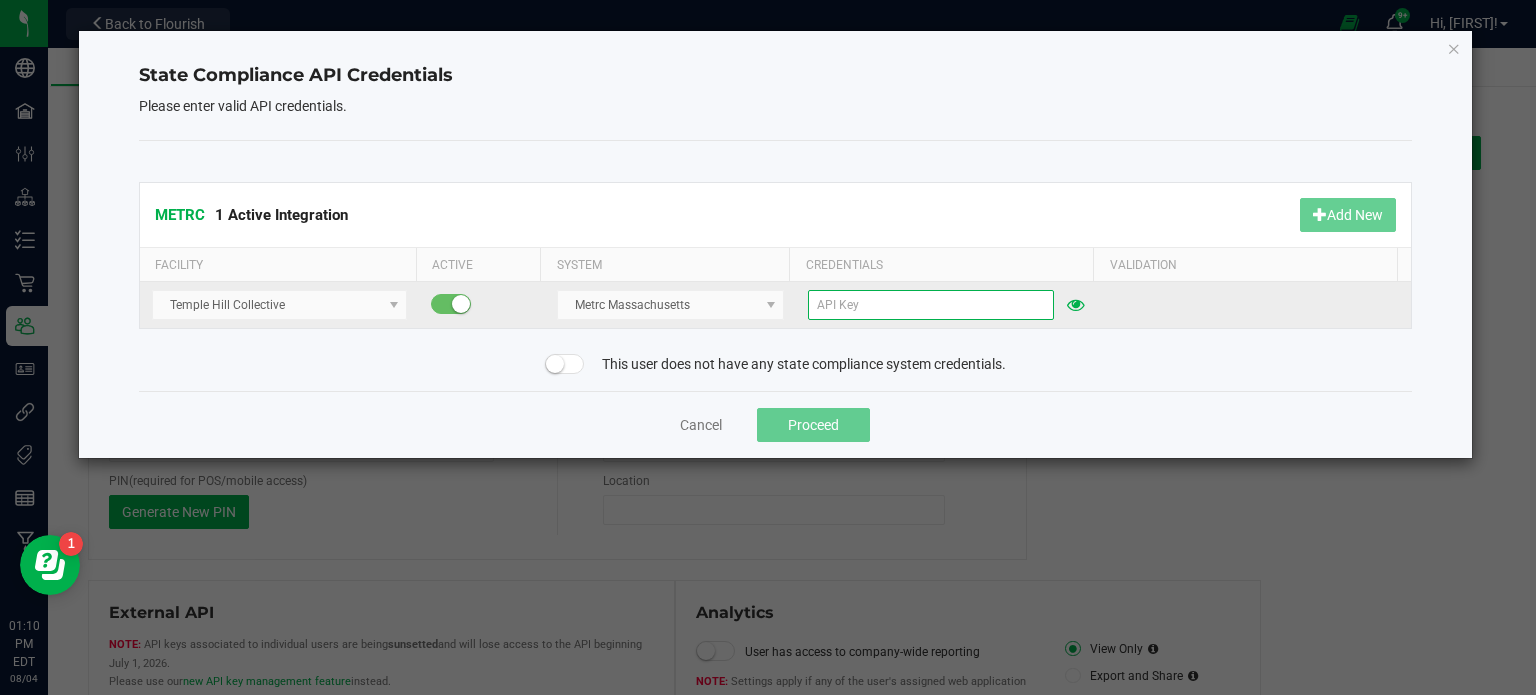 click at bounding box center [930, 305] 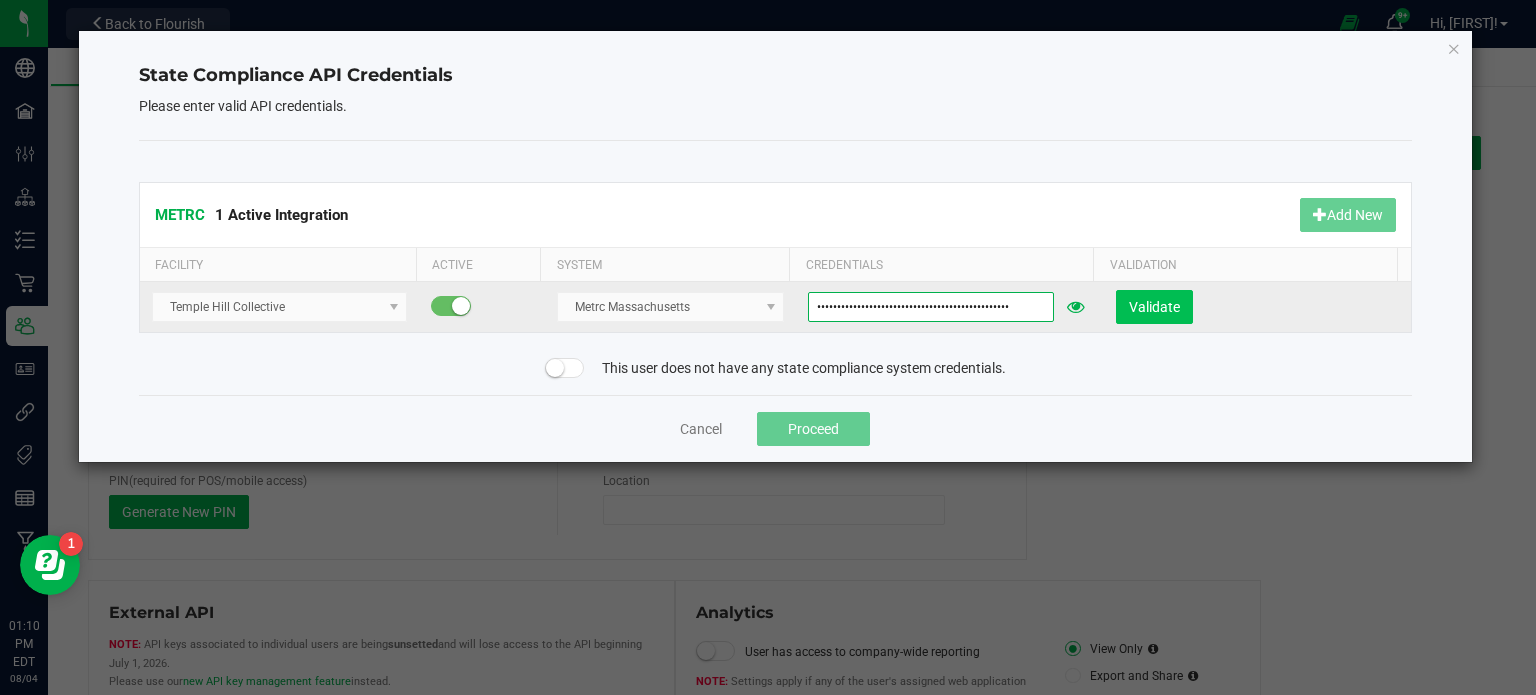 type on "ySmAM4bBhiPgda-AzW6d5b-2sJeoJEevEZLGfEoJx4eBj0E6" 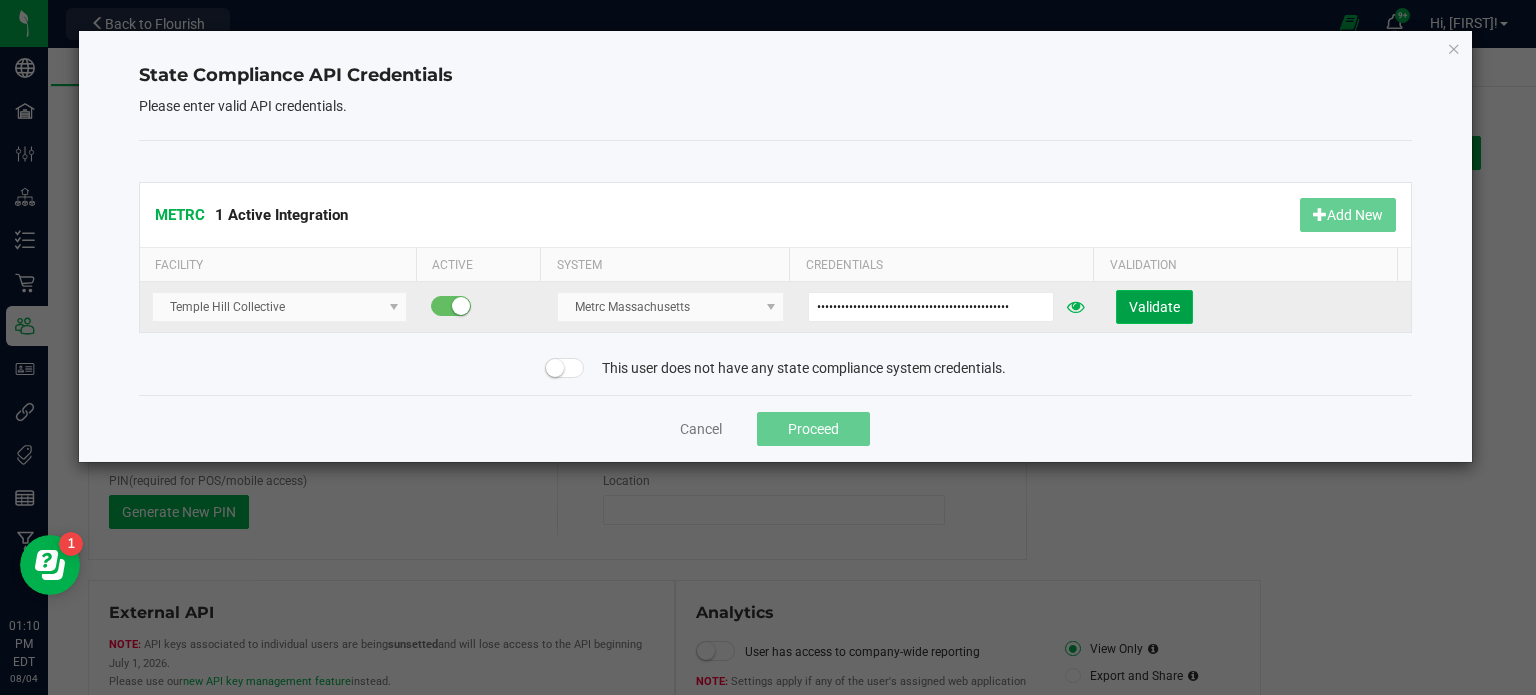 click on "Validate" 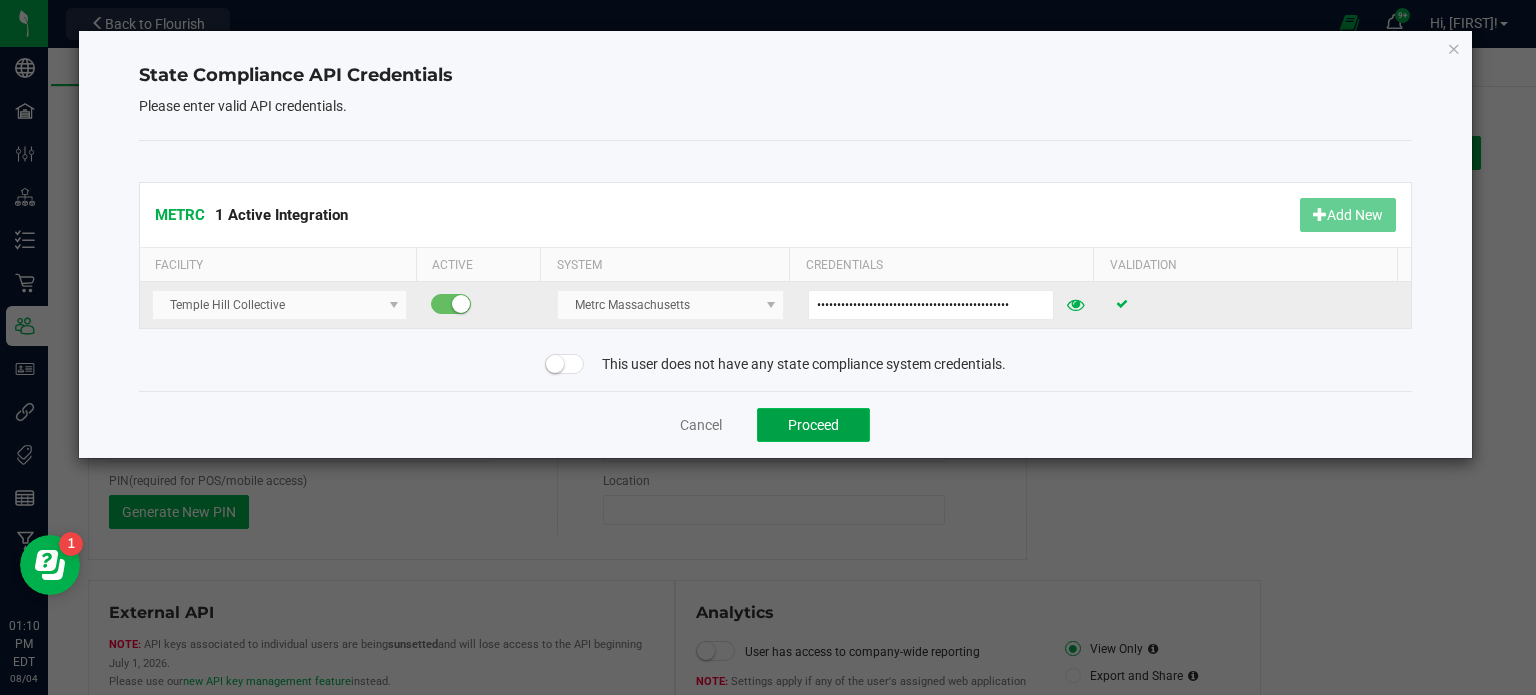 click on "Proceed" 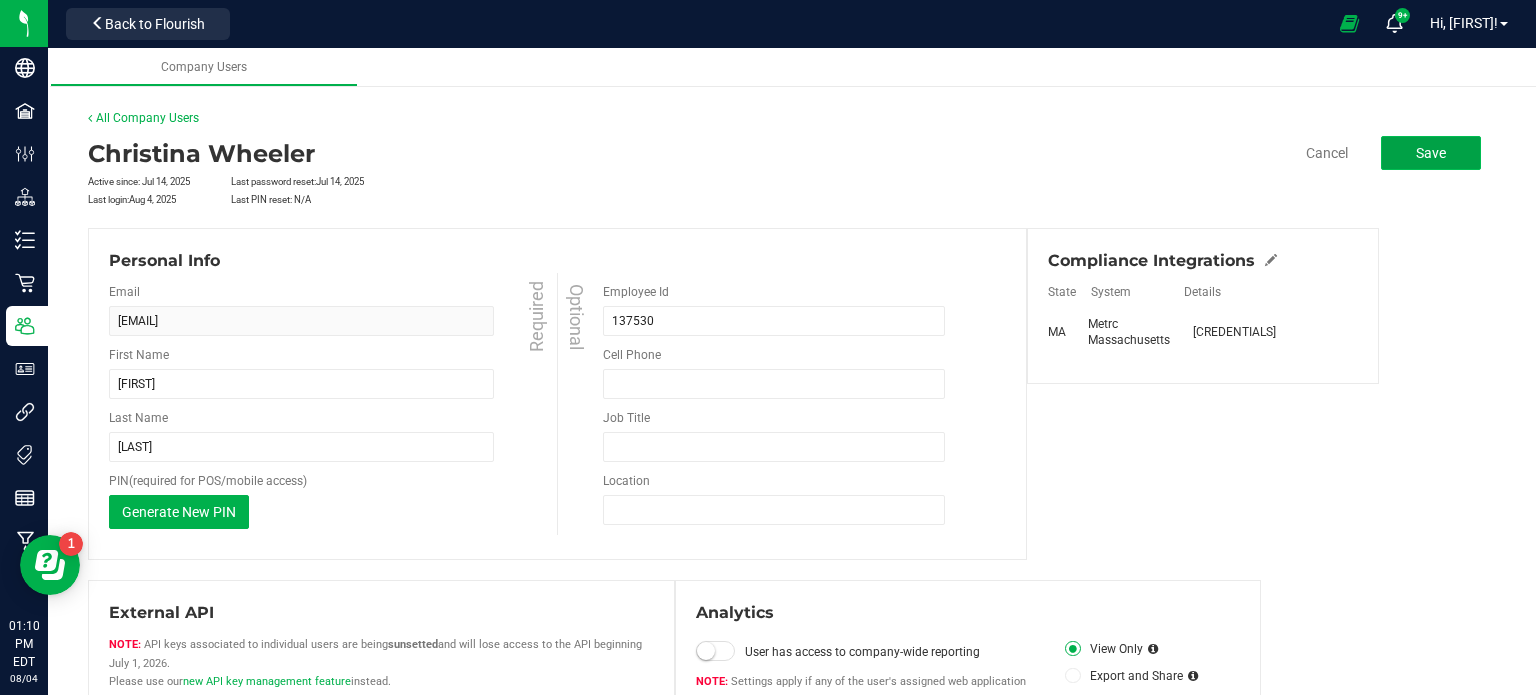 click on "Save" 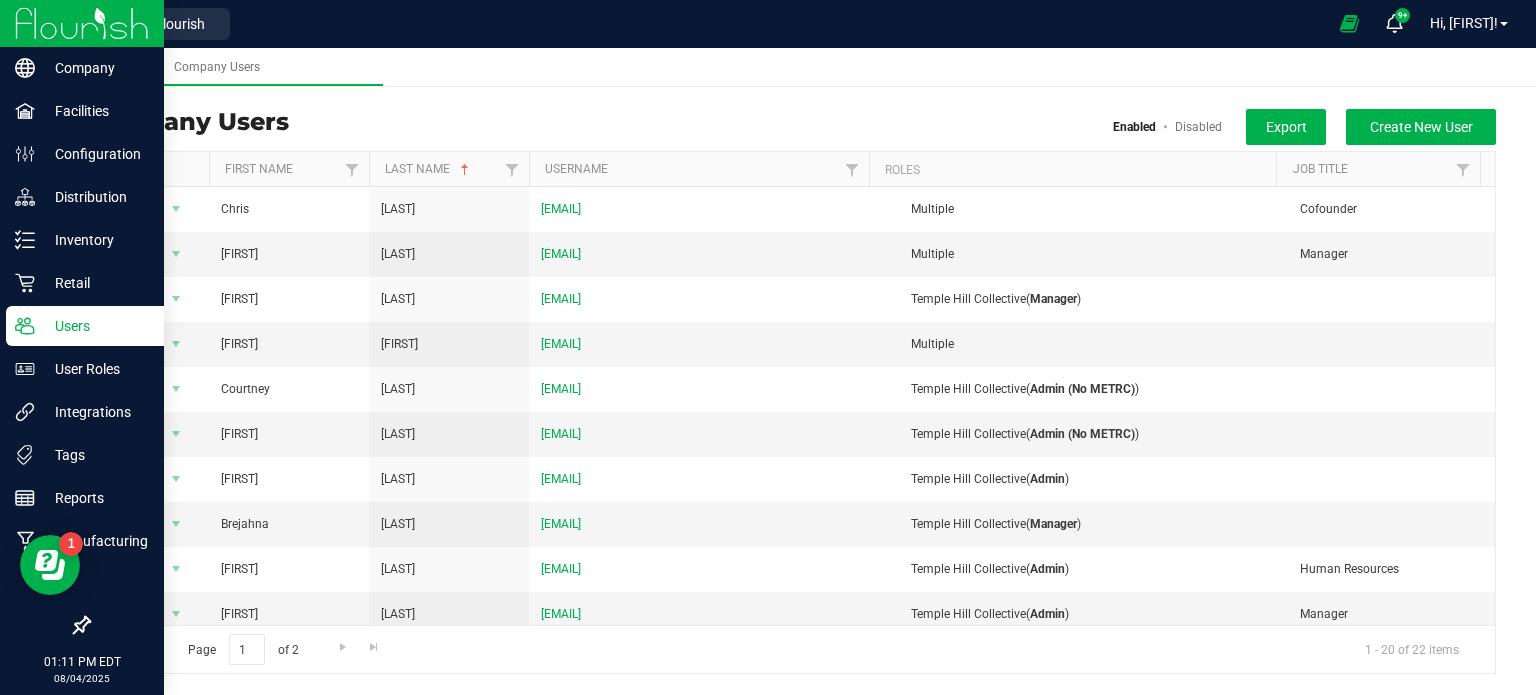 click at bounding box center (82, 23) 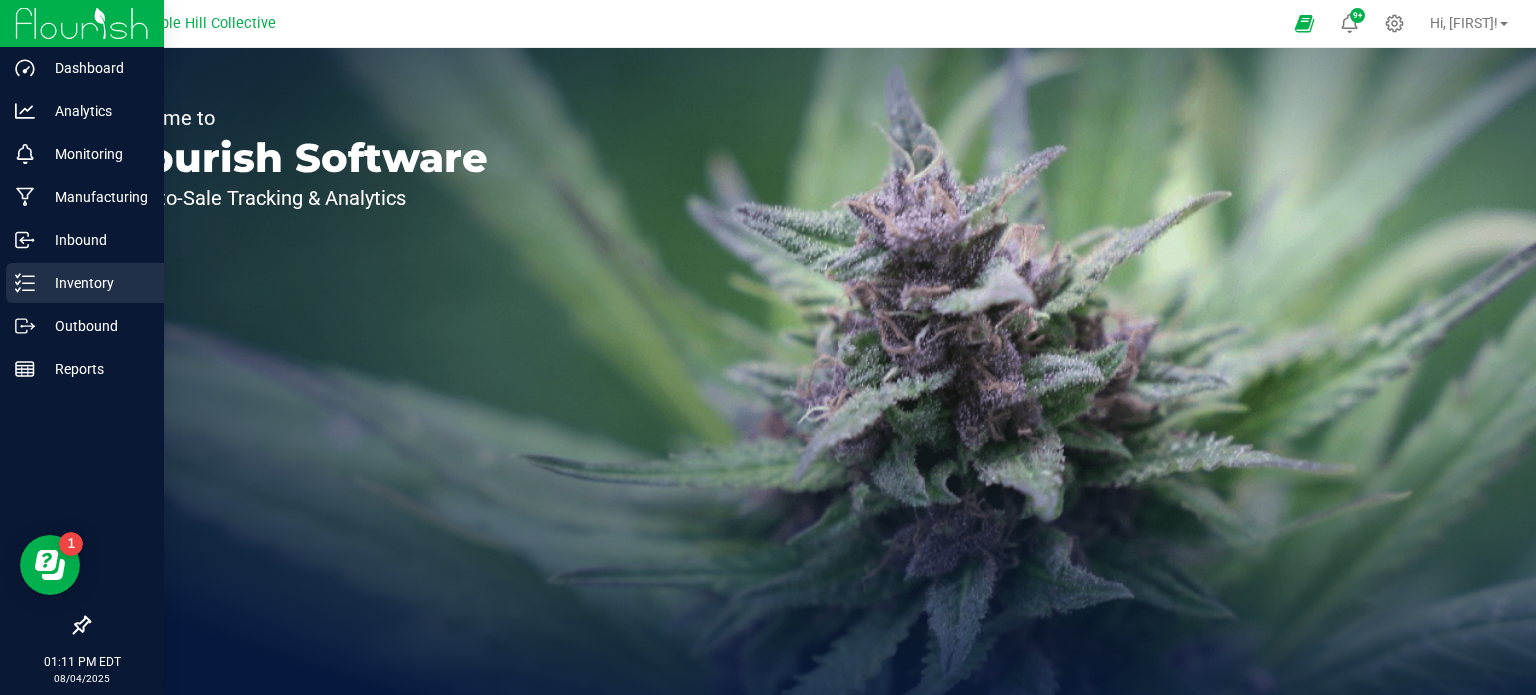 click on "Inventory" at bounding box center [95, 283] 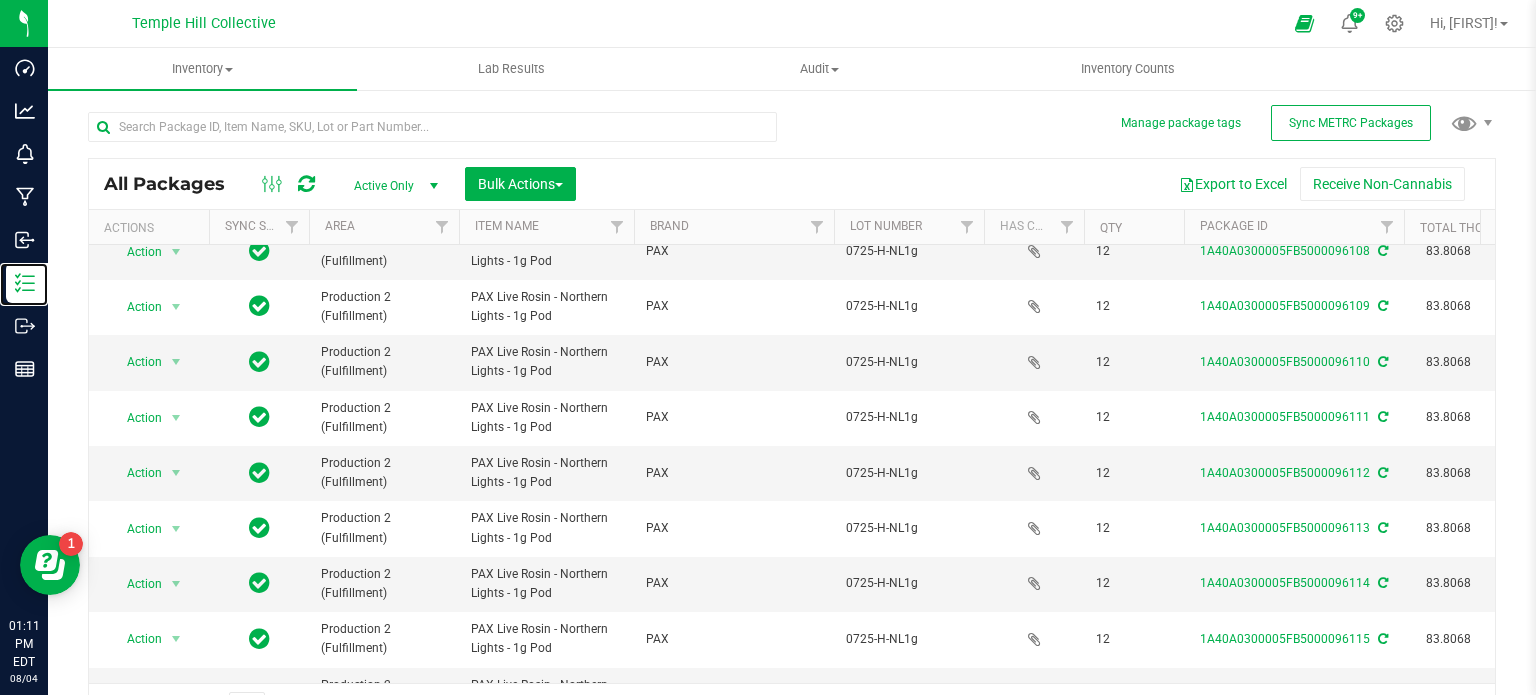 scroll, scrollTop: 0, scrollLeft: 0, axis: both 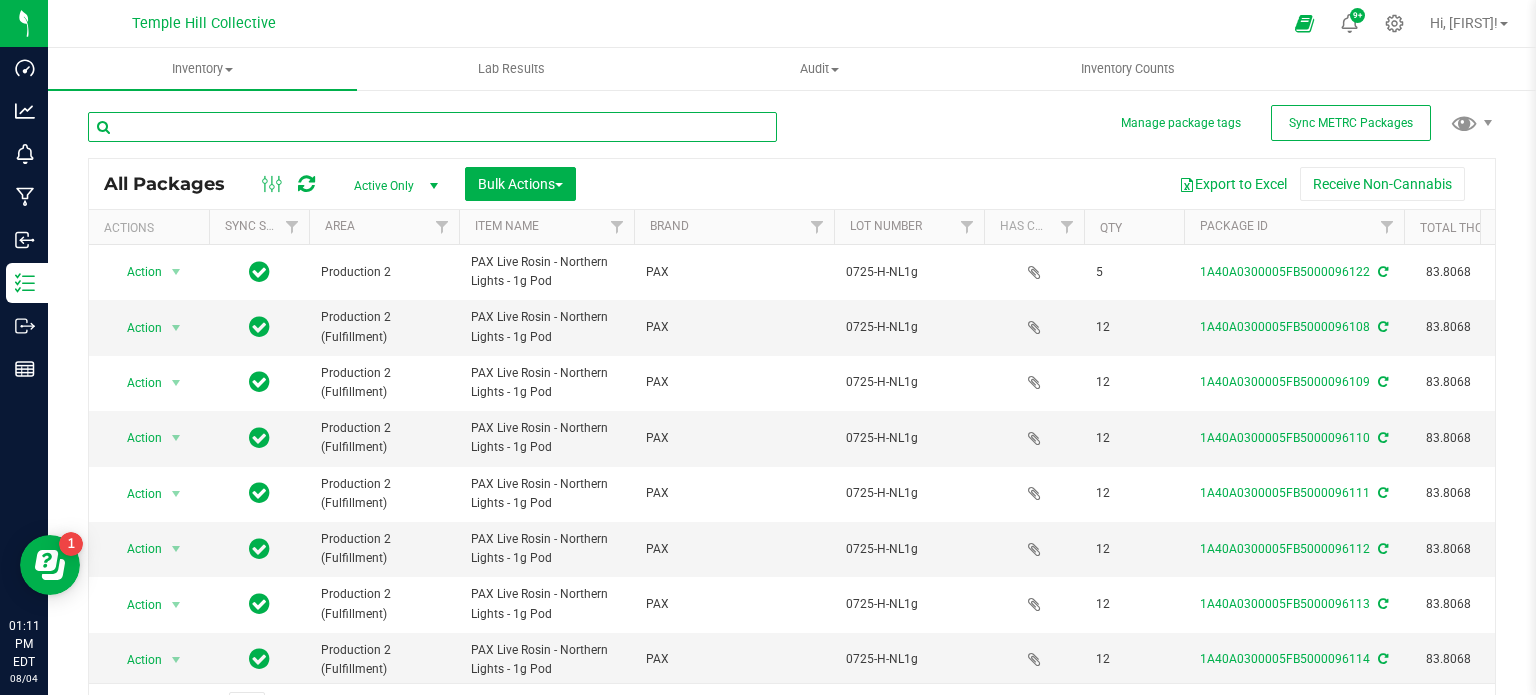 click at bounding box center (432, 127) 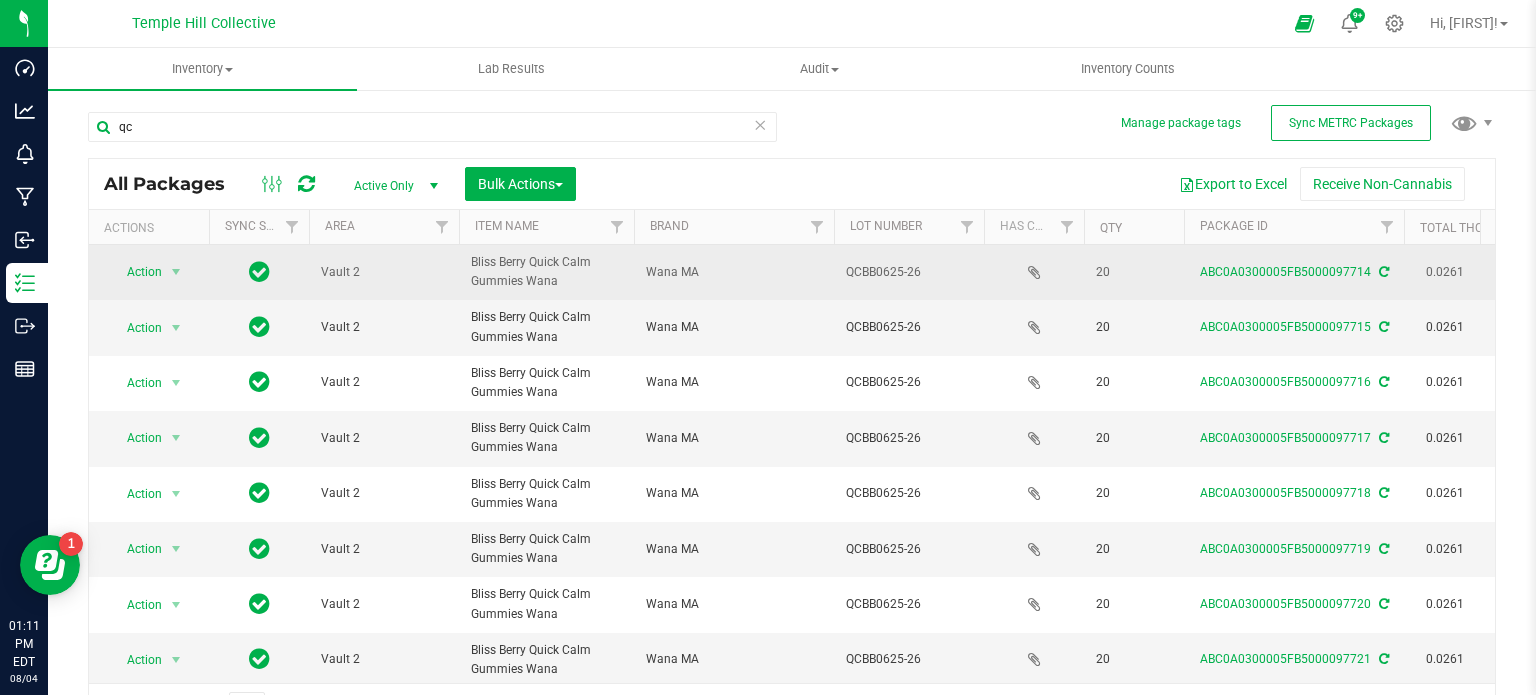 click on "QCBB0625-26" at bounding box center [909, 272] 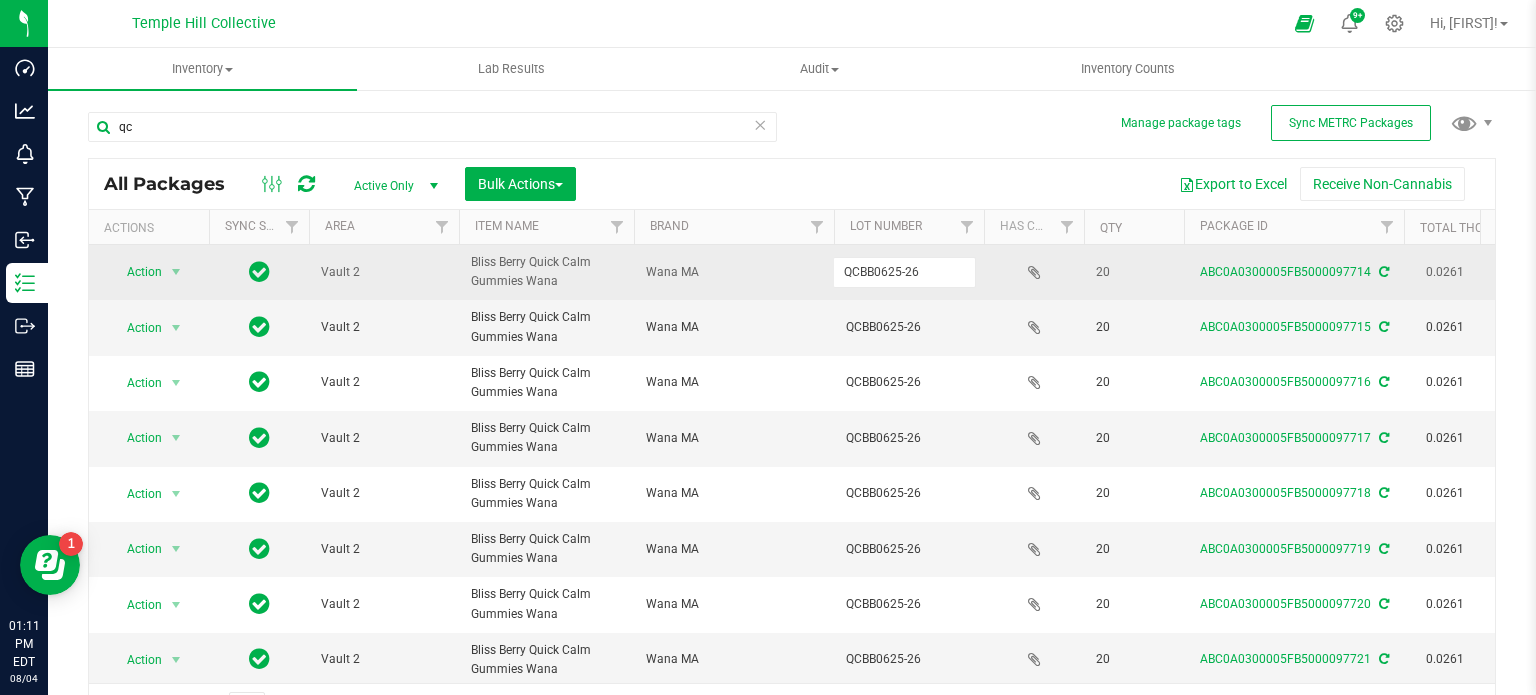 click on "QCBB0625-26" at bounding box center (904, 272) 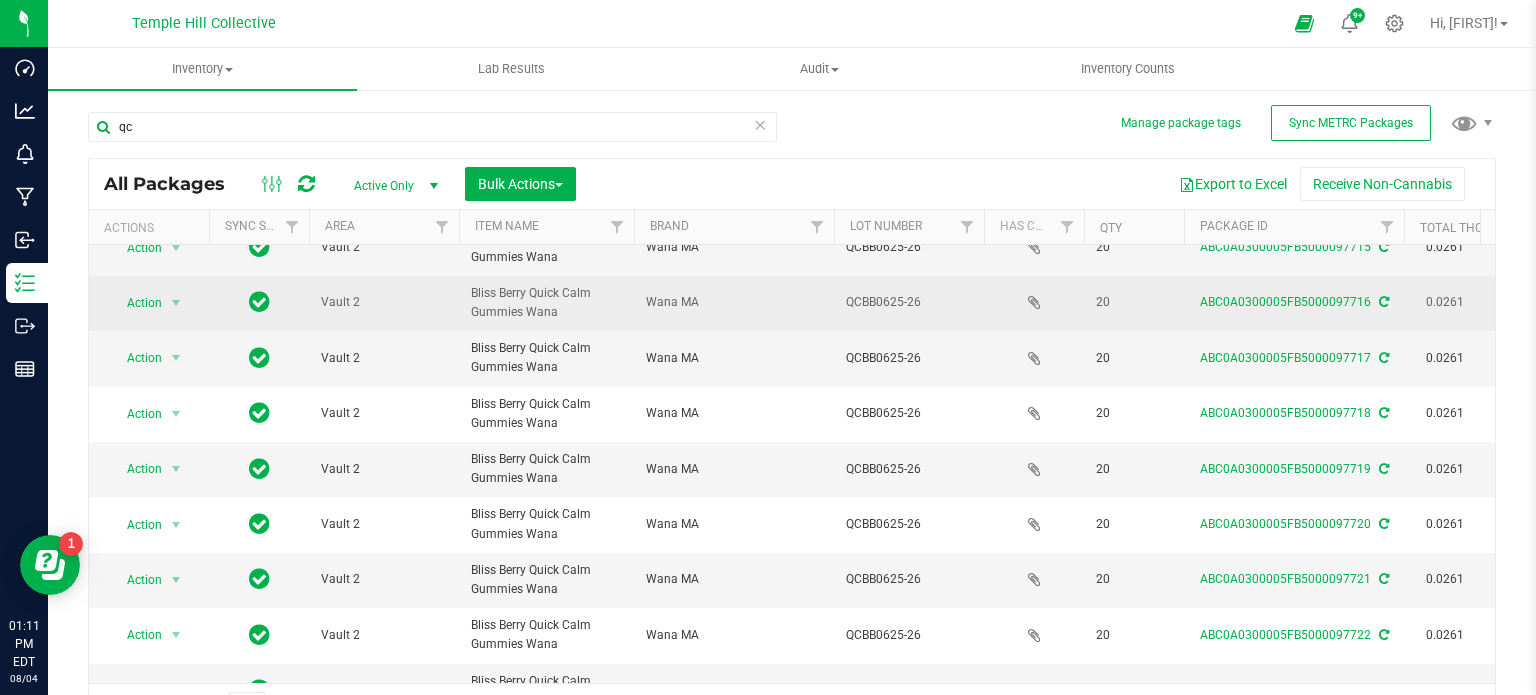 scroll, scrollTop: 0, scrollLeft: 0, axis: both 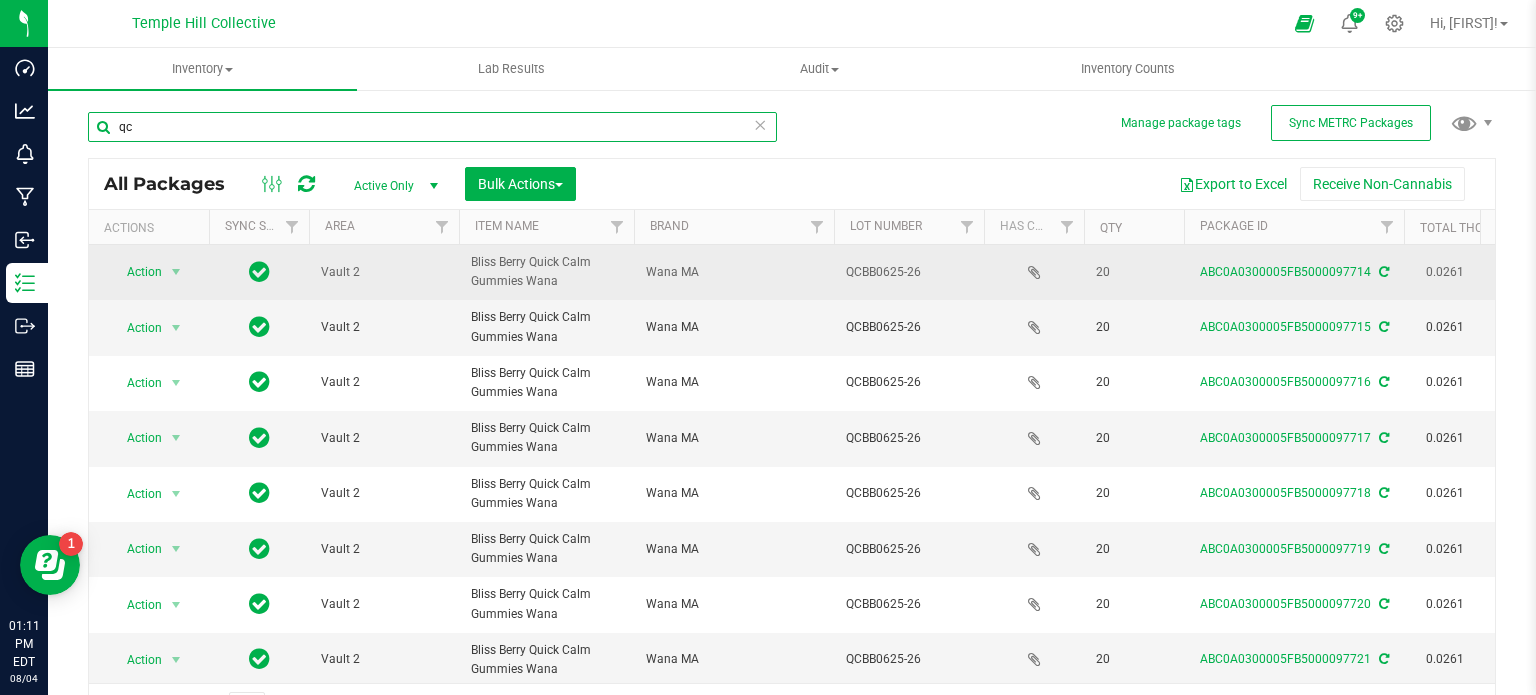 click on "qc" at bounding box center (432, 127) 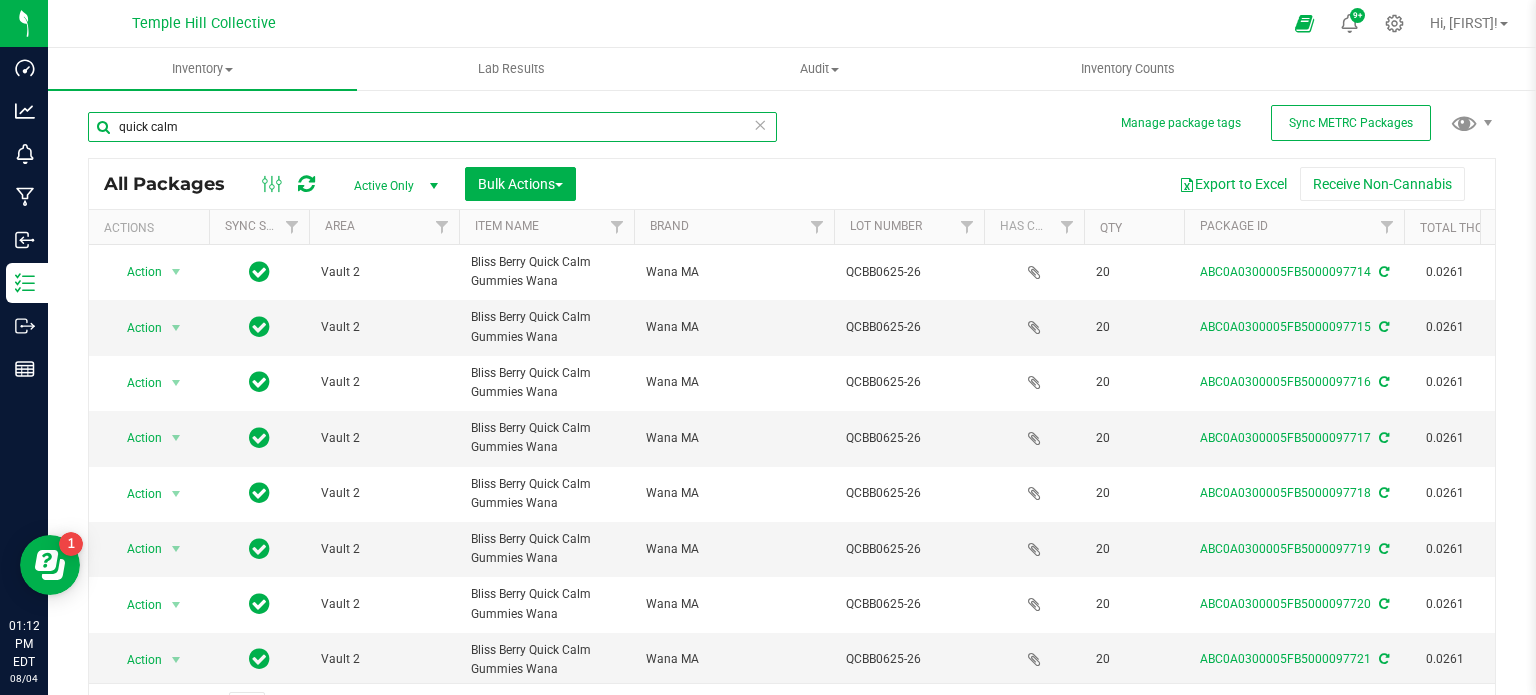 click on "quick calm" at bounding box center (432, 127) 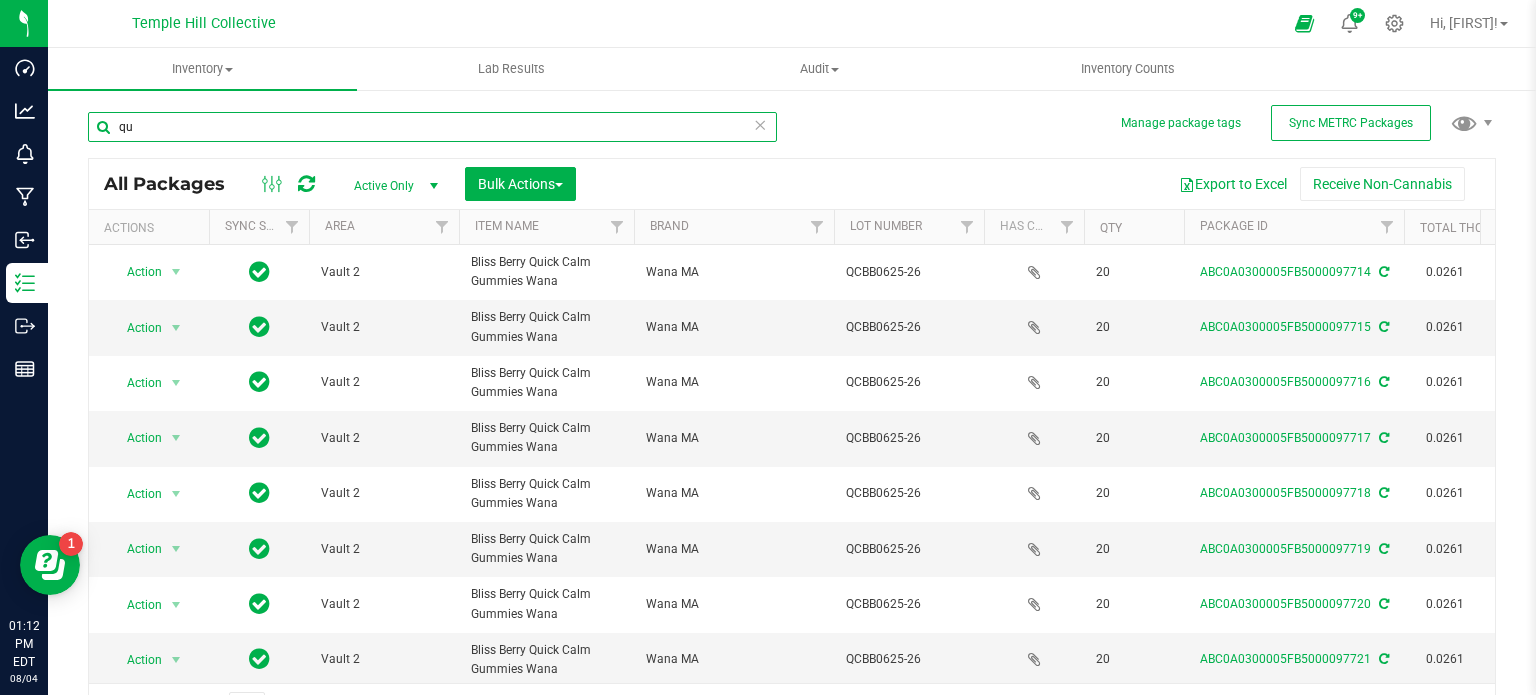 type on "q" 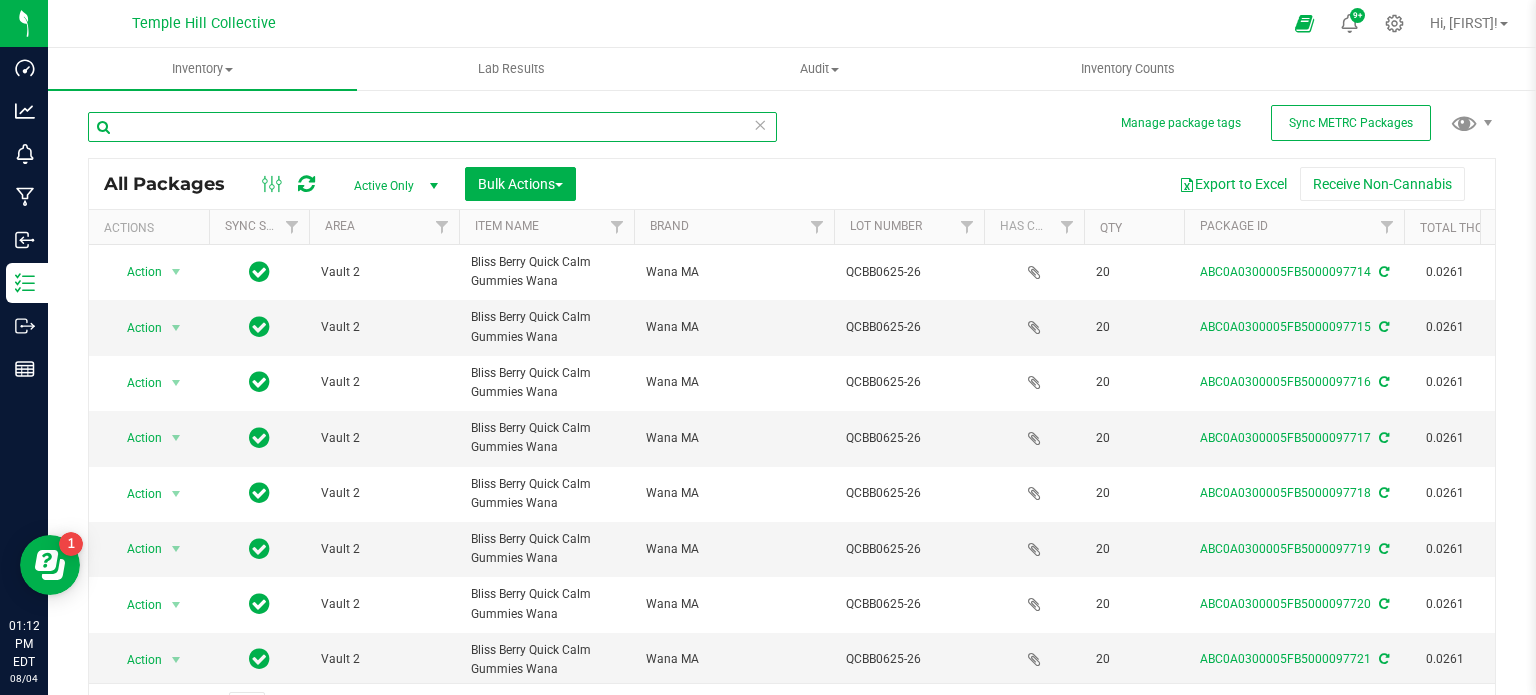 type on "q" 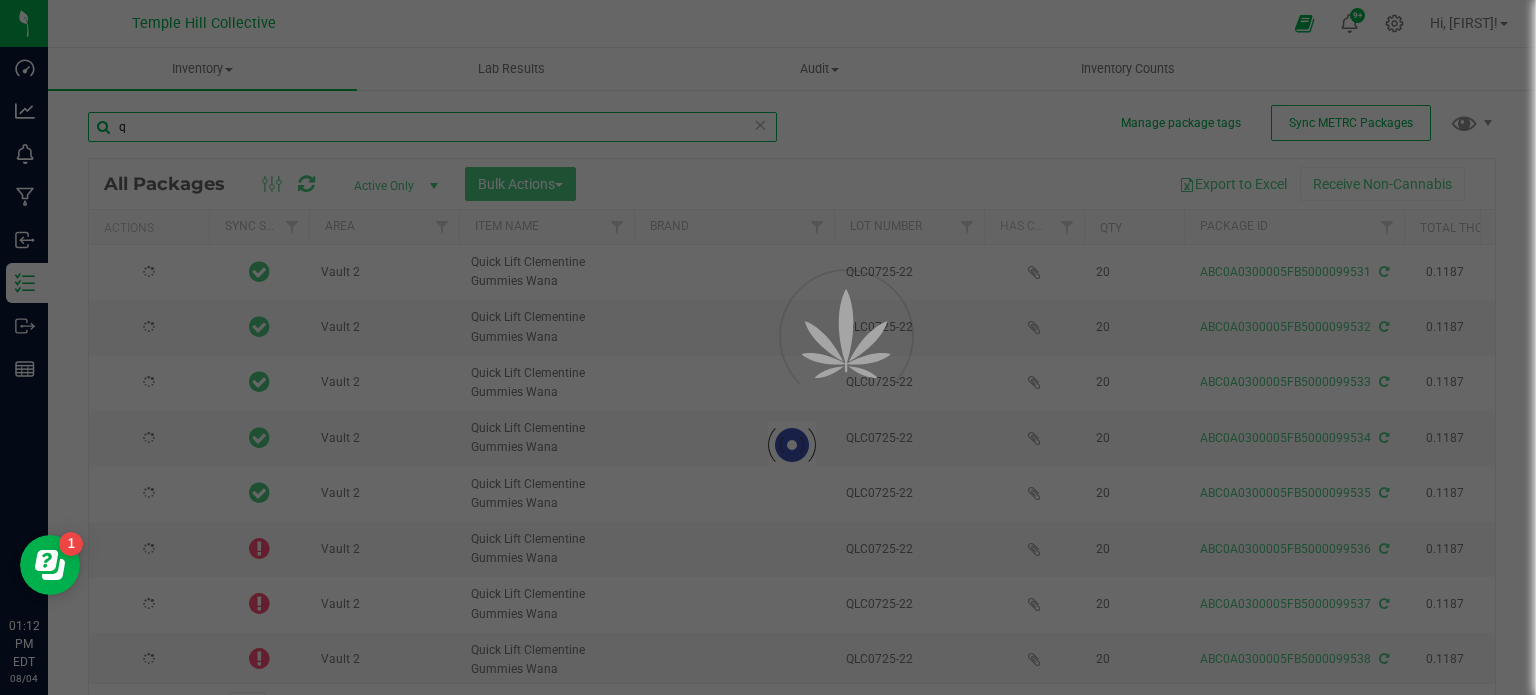 type 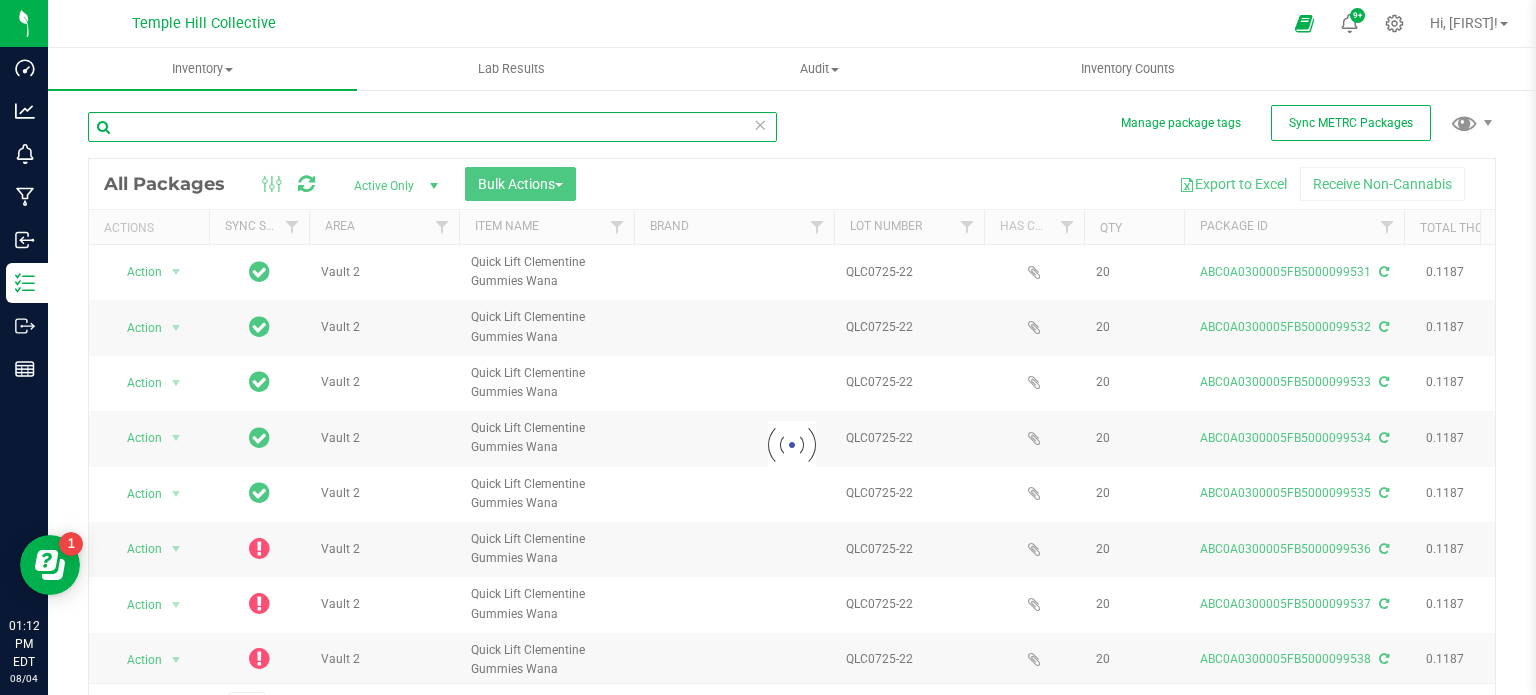 type on "2026-07-22" 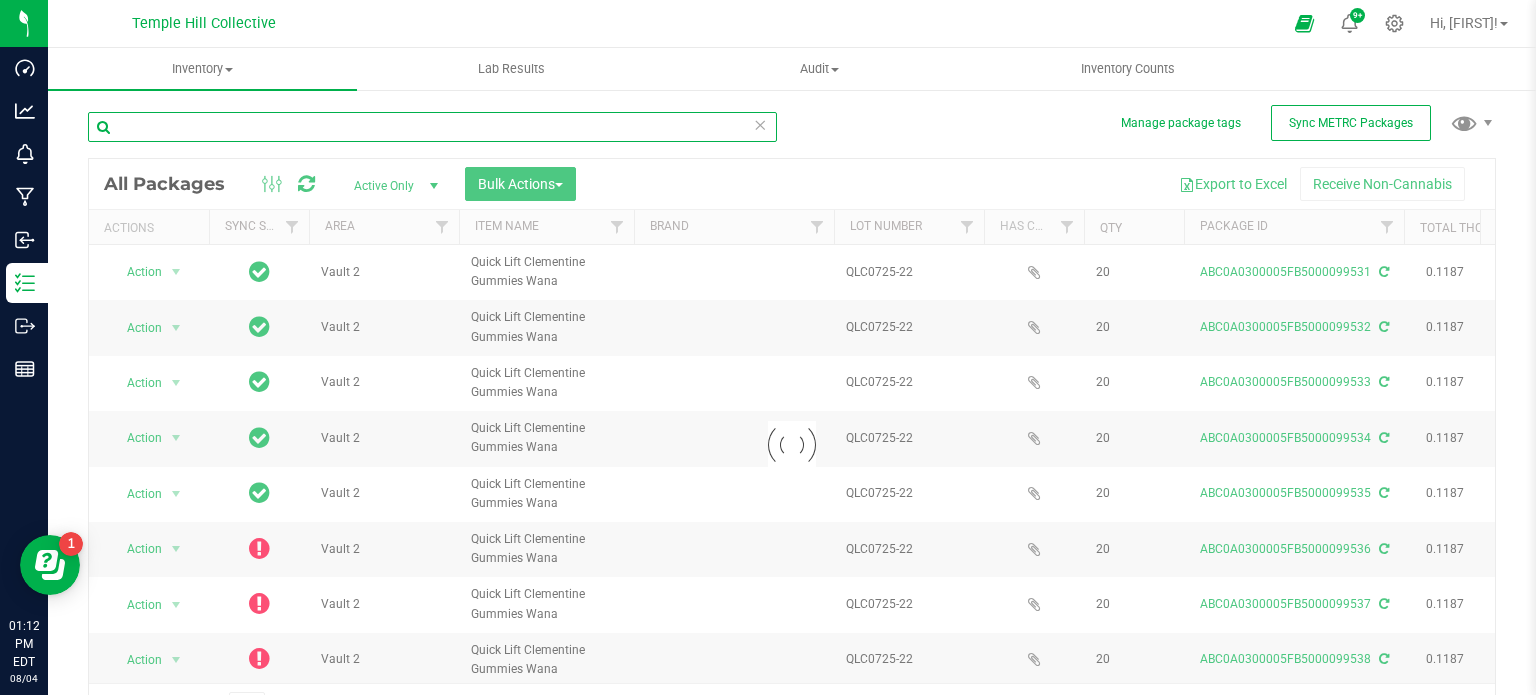 type on "2026-07-22" 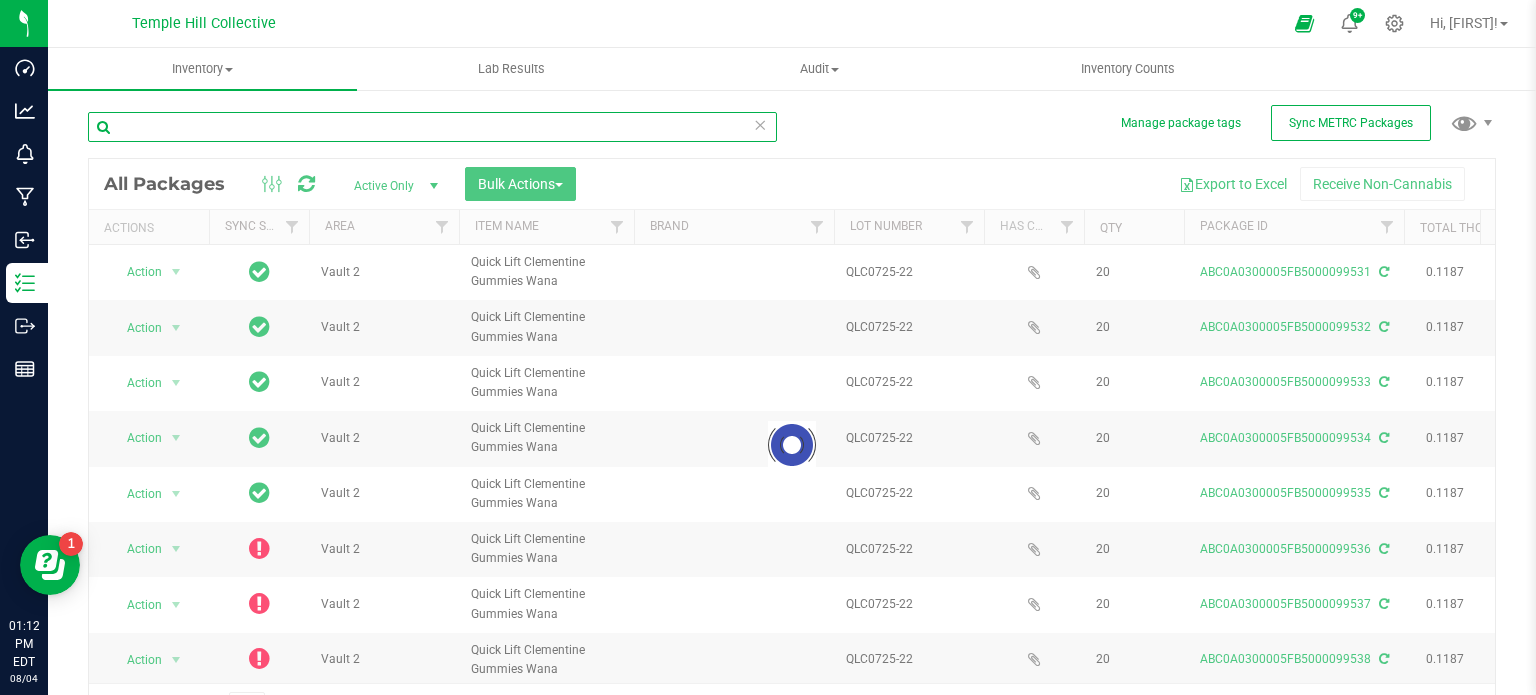type on "2026-07-22" 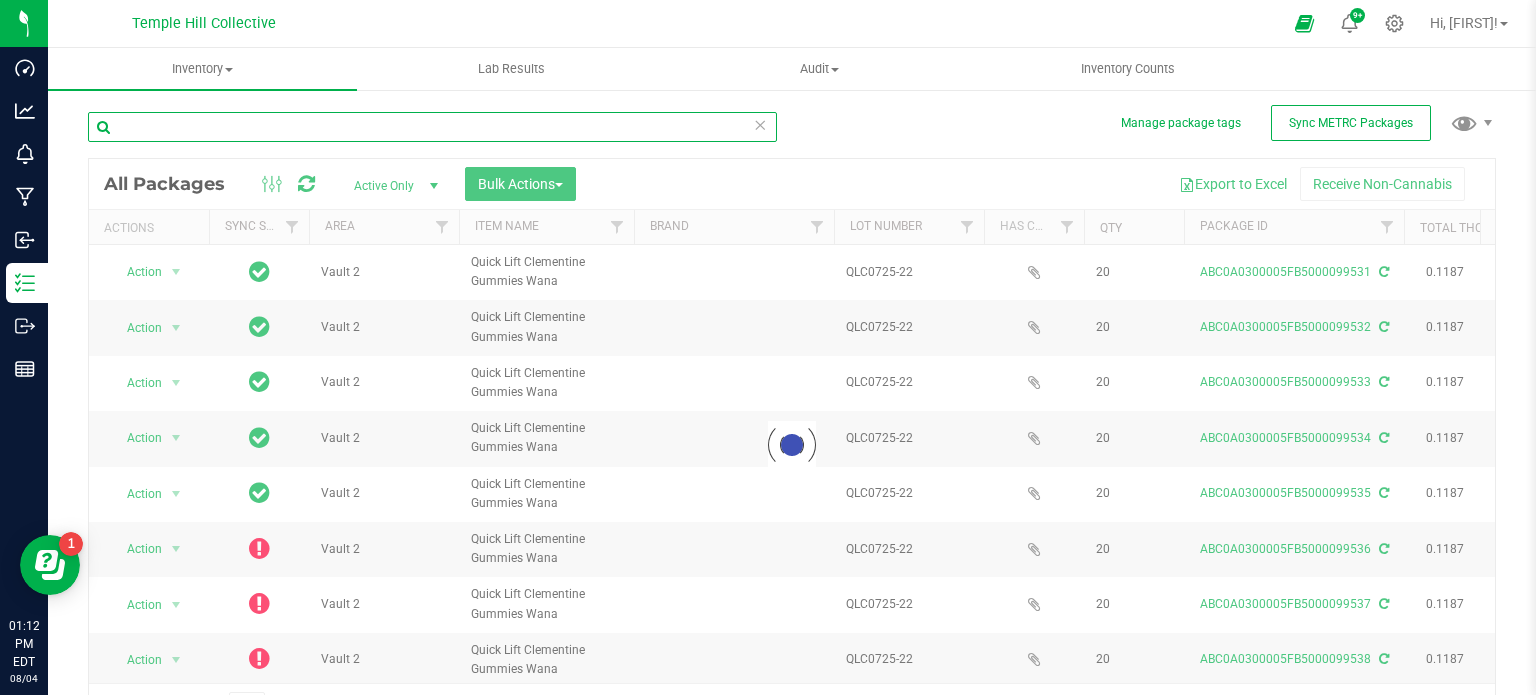 type on "2026-07-22" 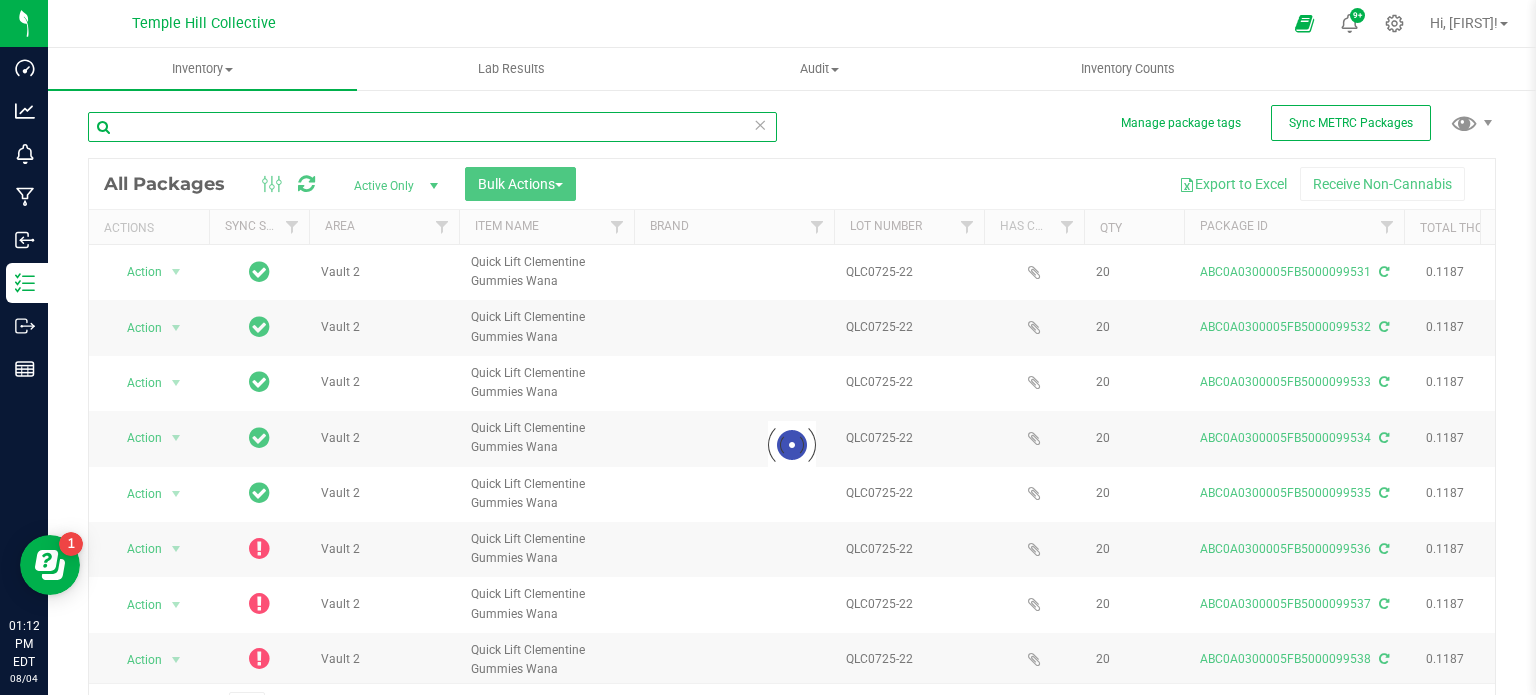 type on "2026-07-22" 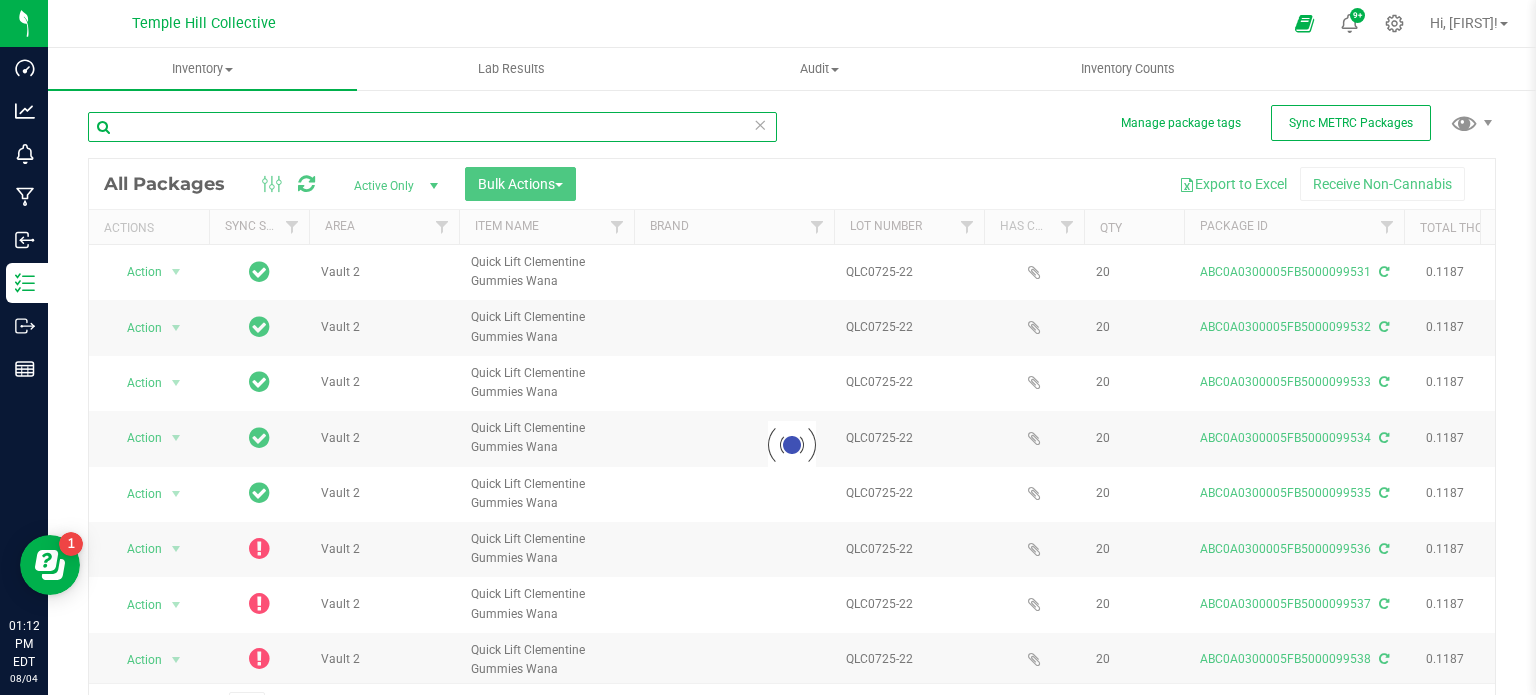 type on "2026-07-22" 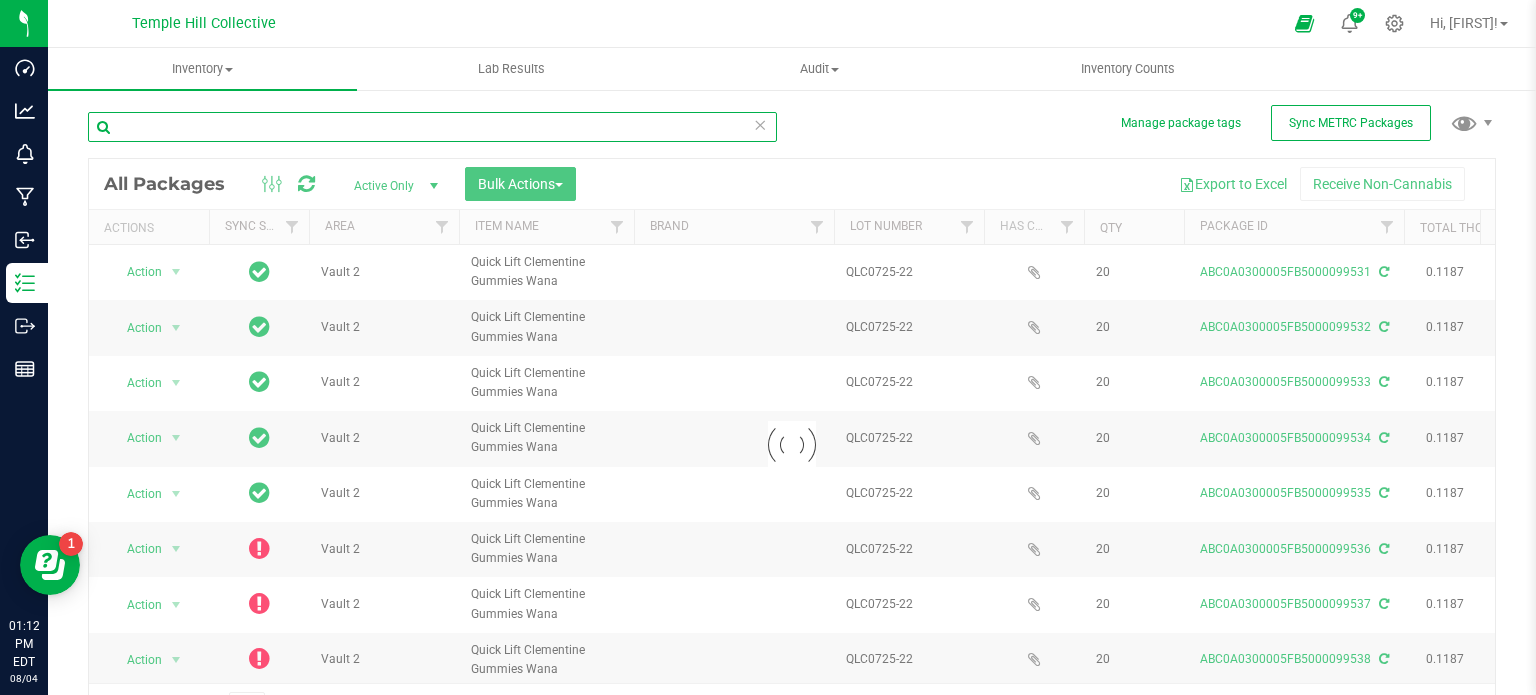 type on "2026-07-22" 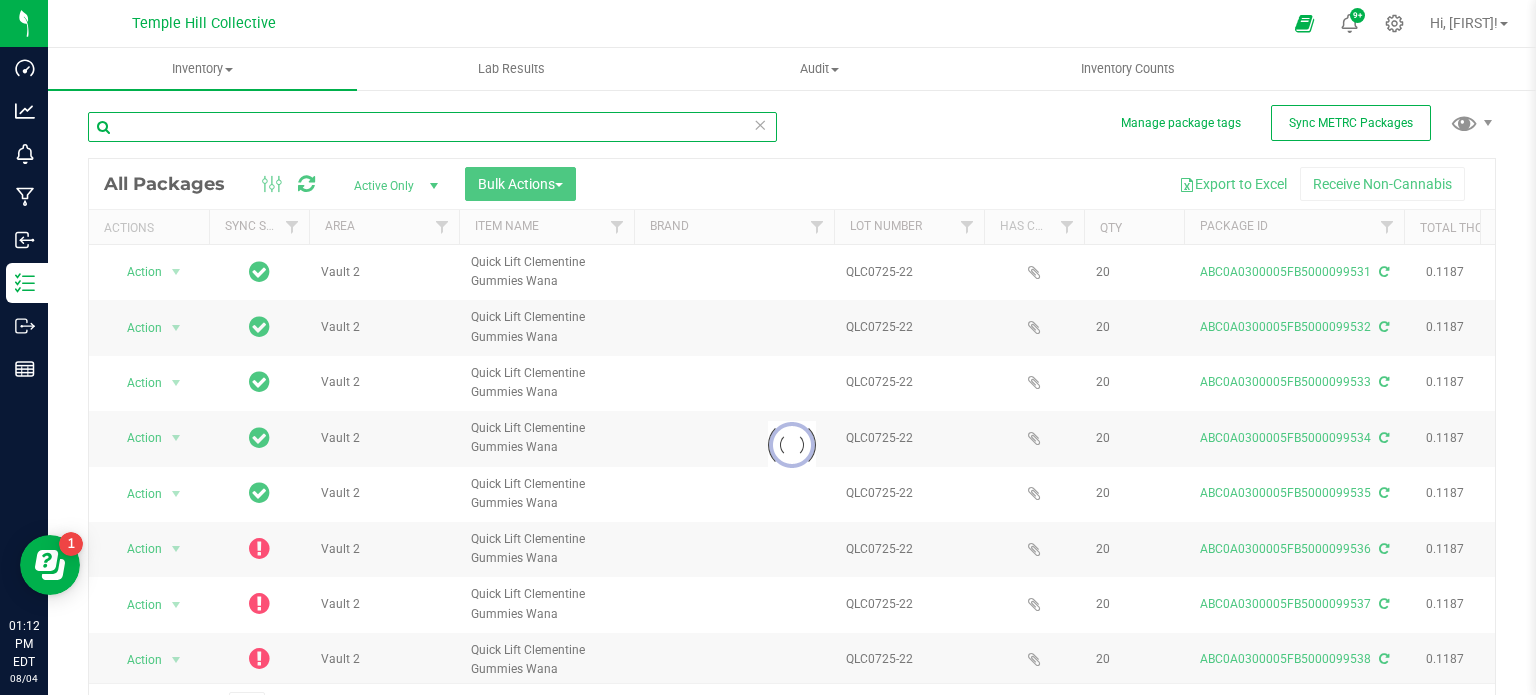 type on "2026-07-22" 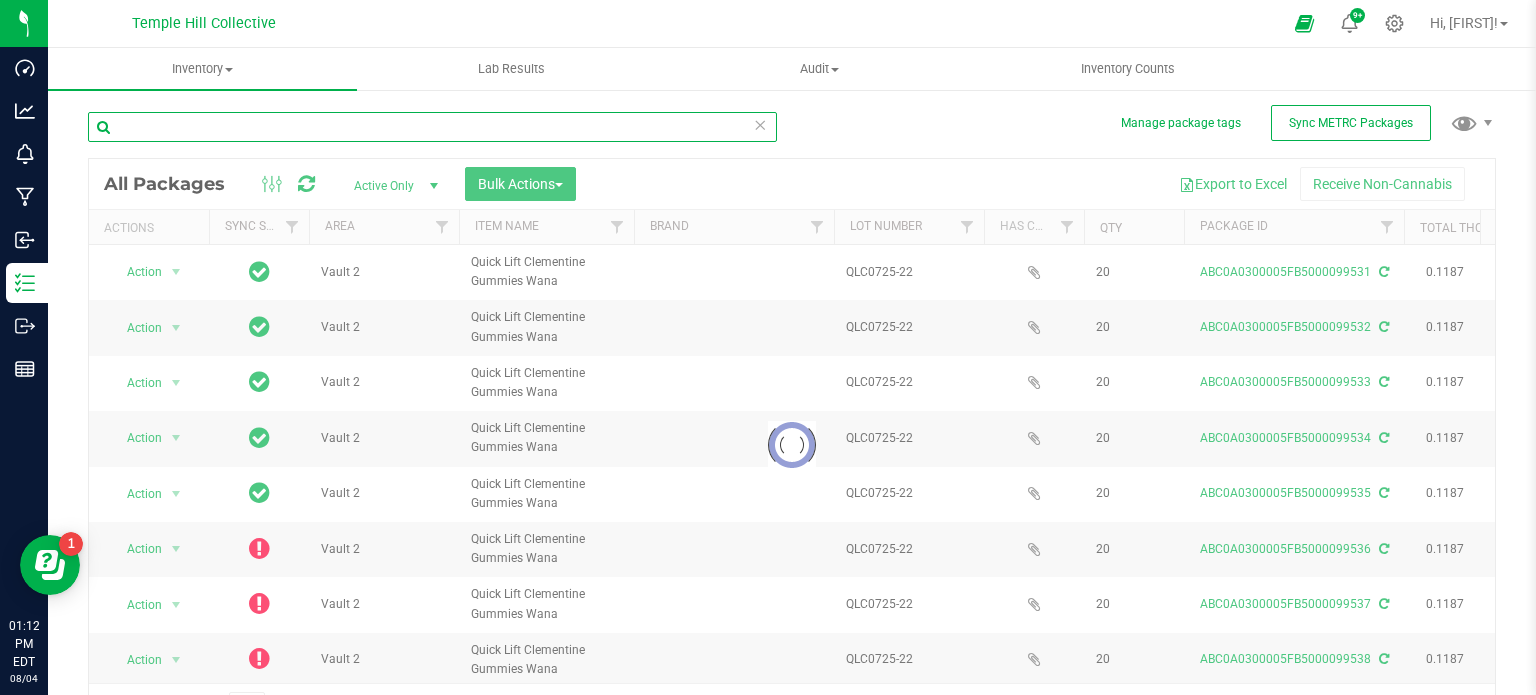 type on "2026-07-22" 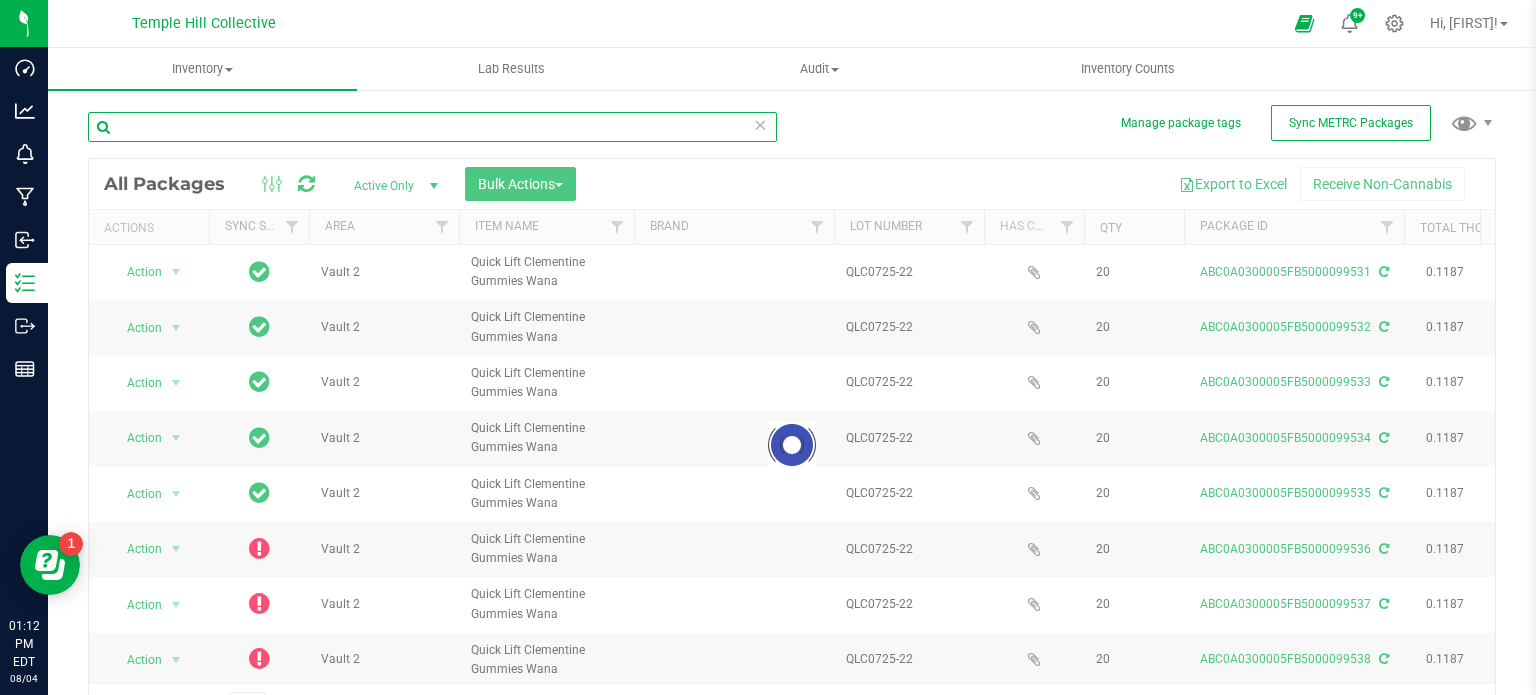 type on "2026-07-22" 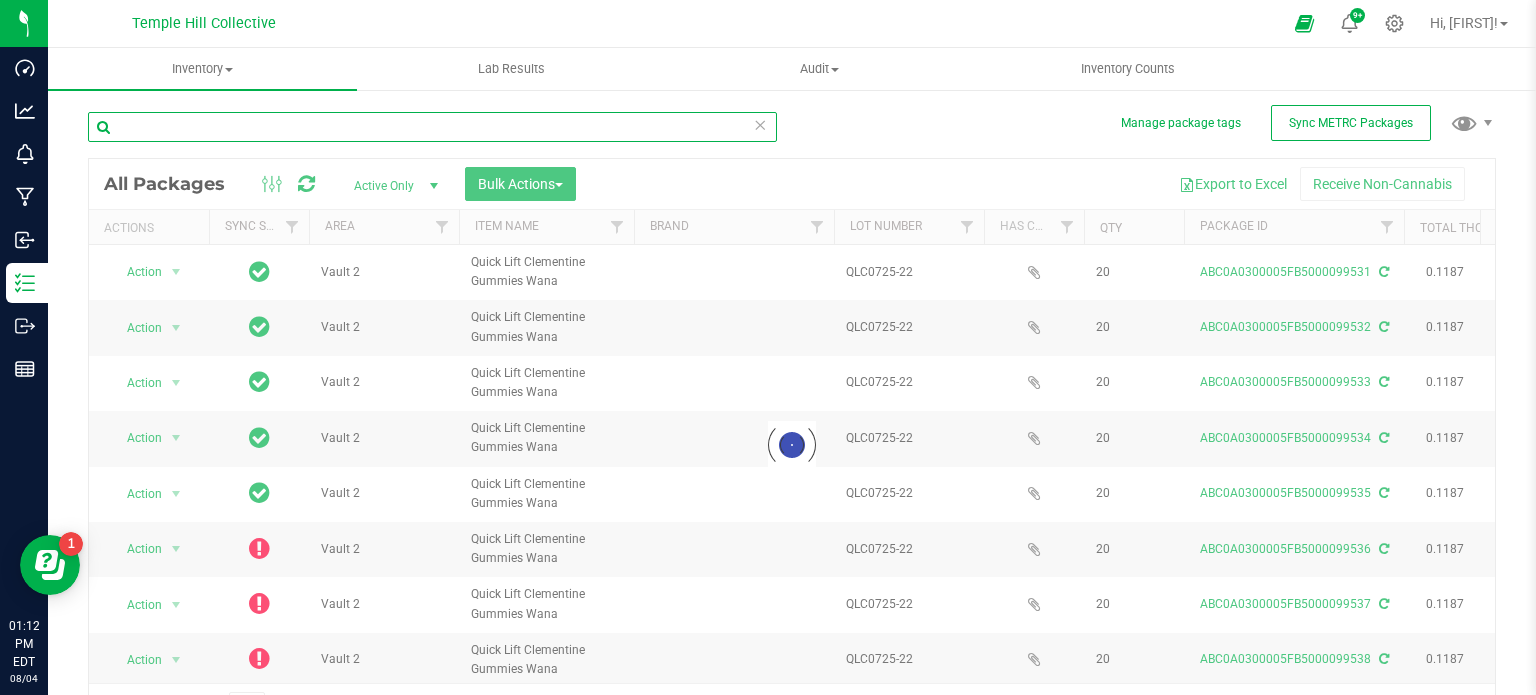 type on "2026-07-22" 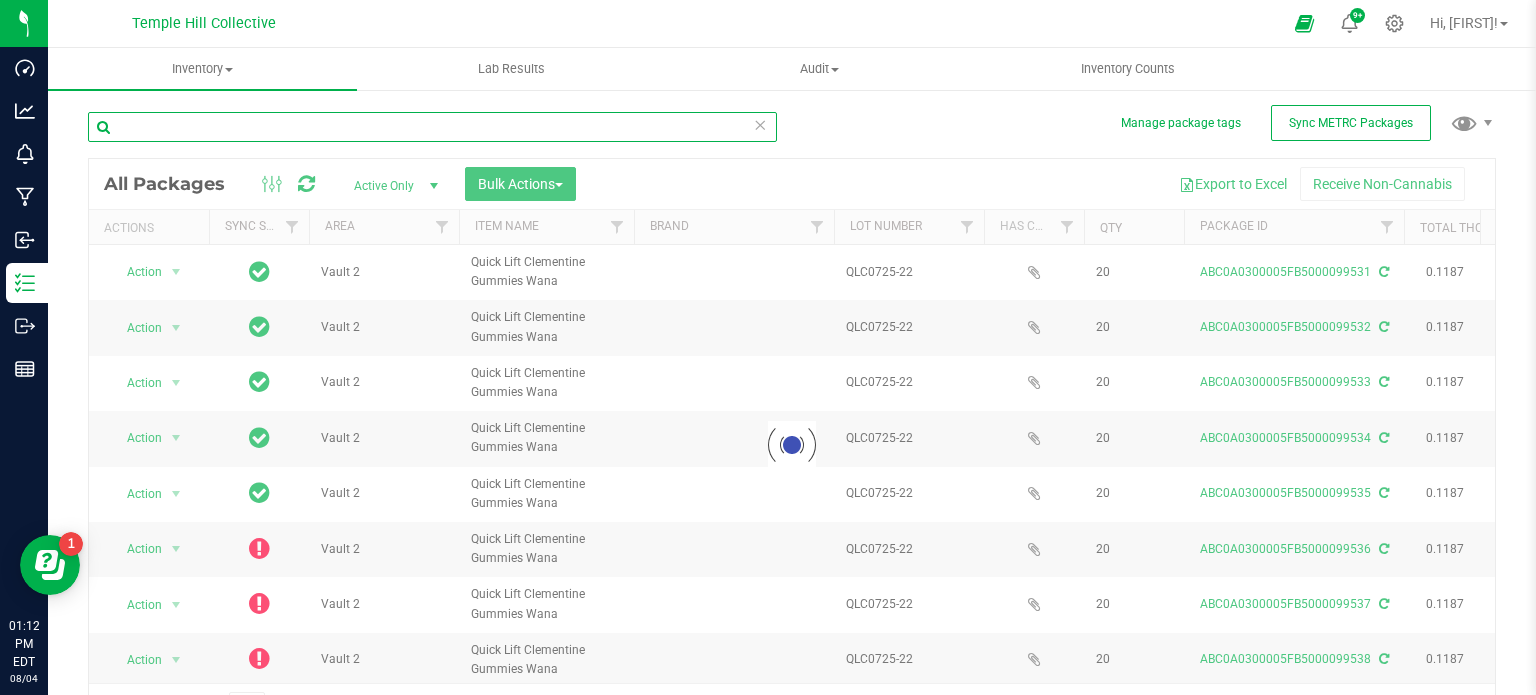 type on "2026-07-22" 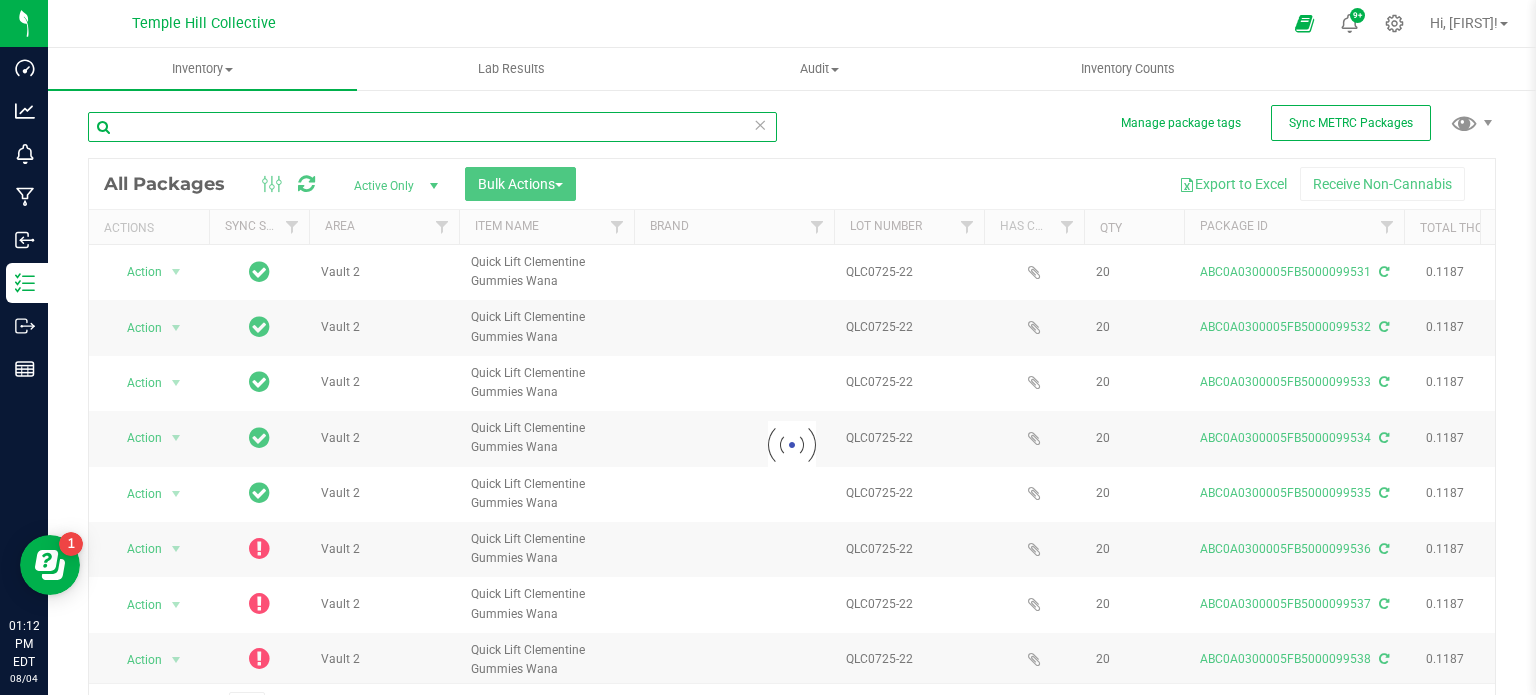 type on "2026-07-22" 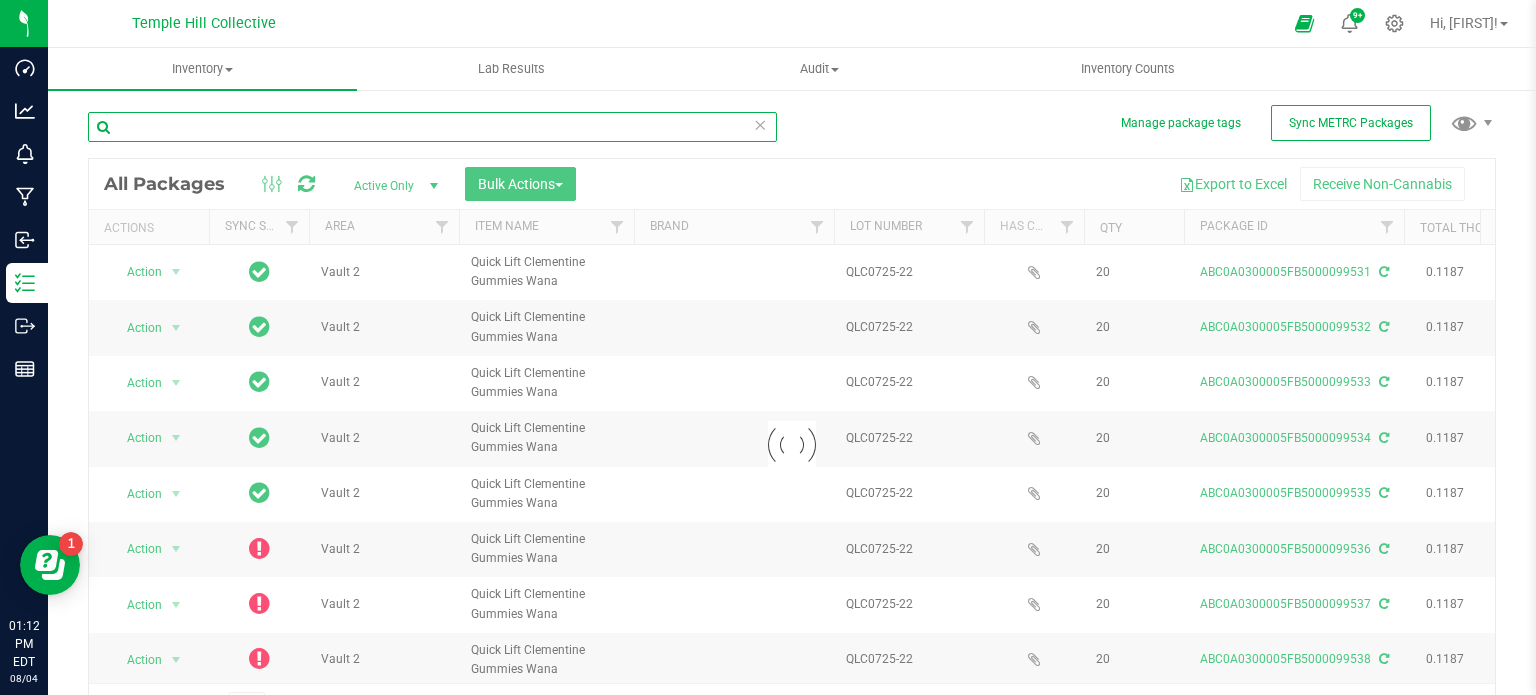 type on "2026-07-22" 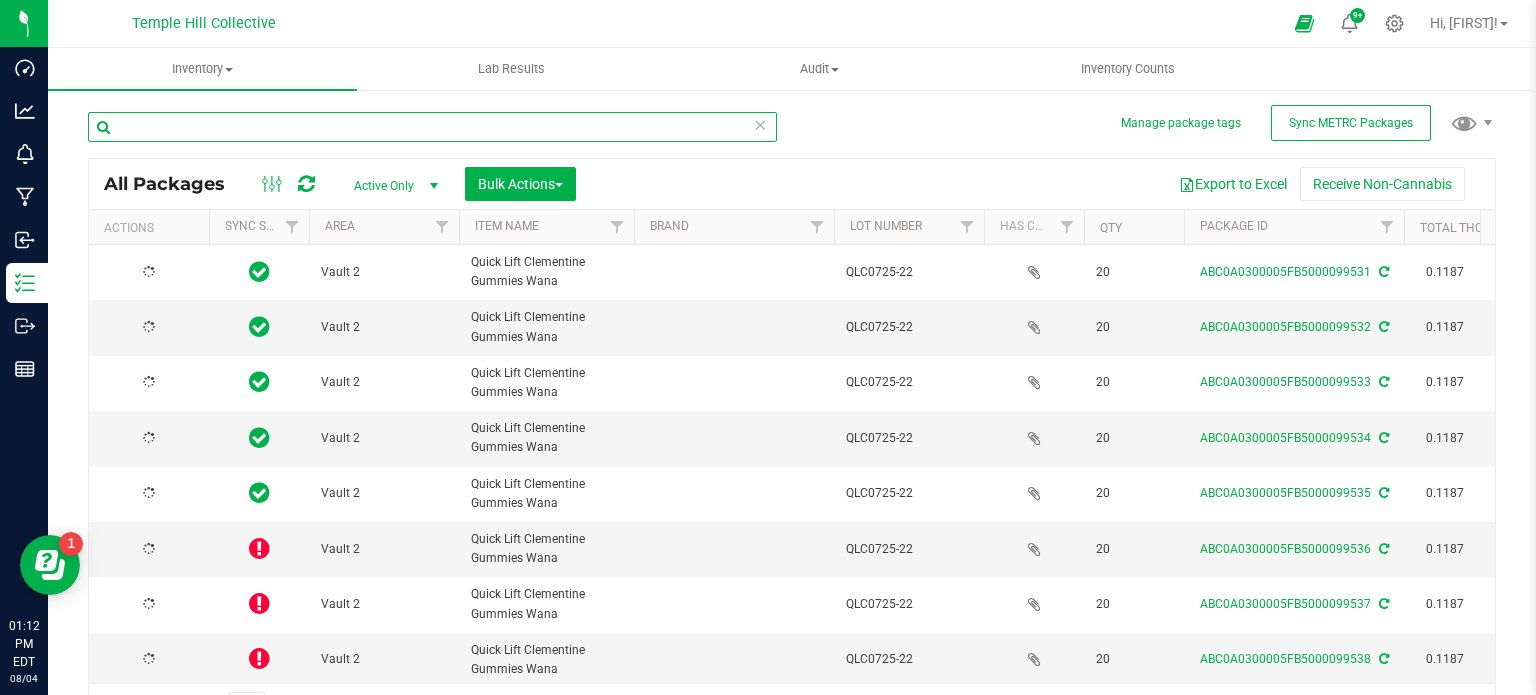 type on "2026-07-22" 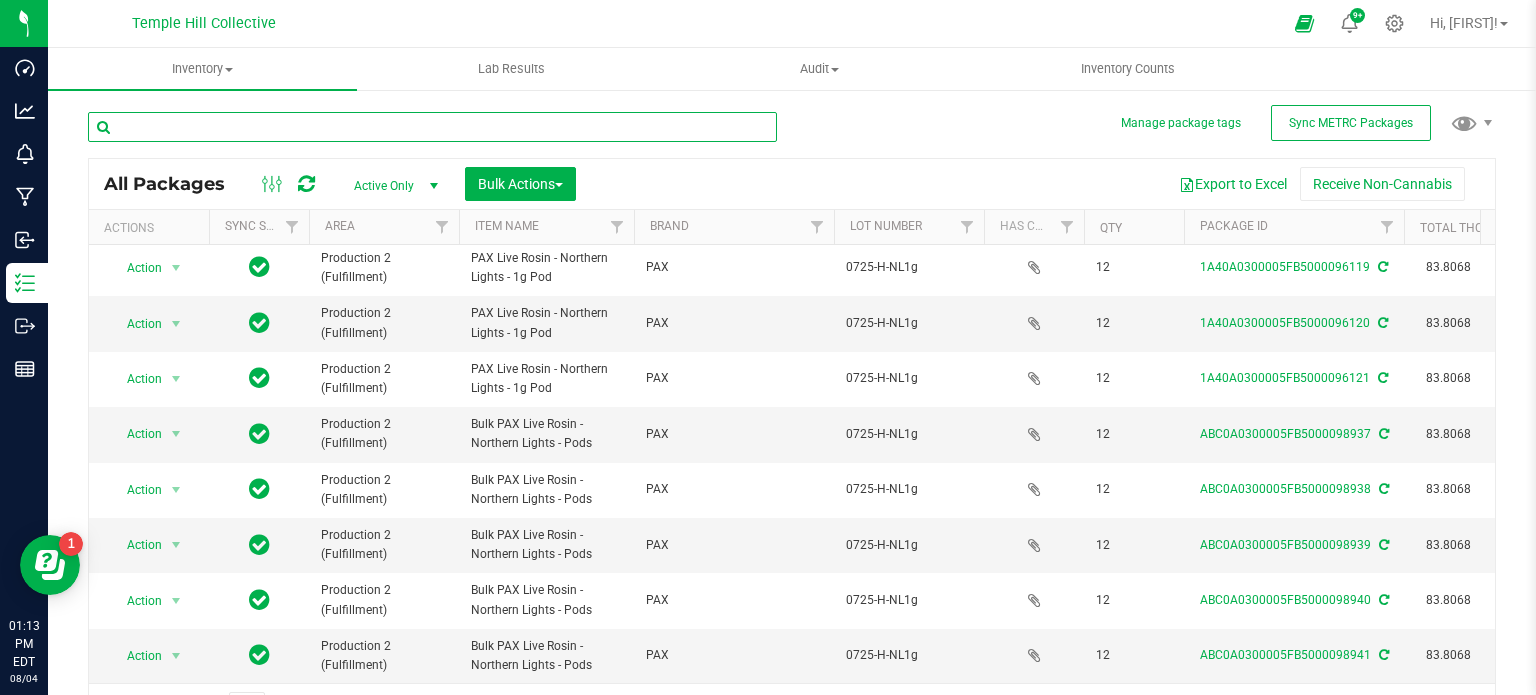 scroll, scrollTop: 0, scrollLeft: 0, axis: both 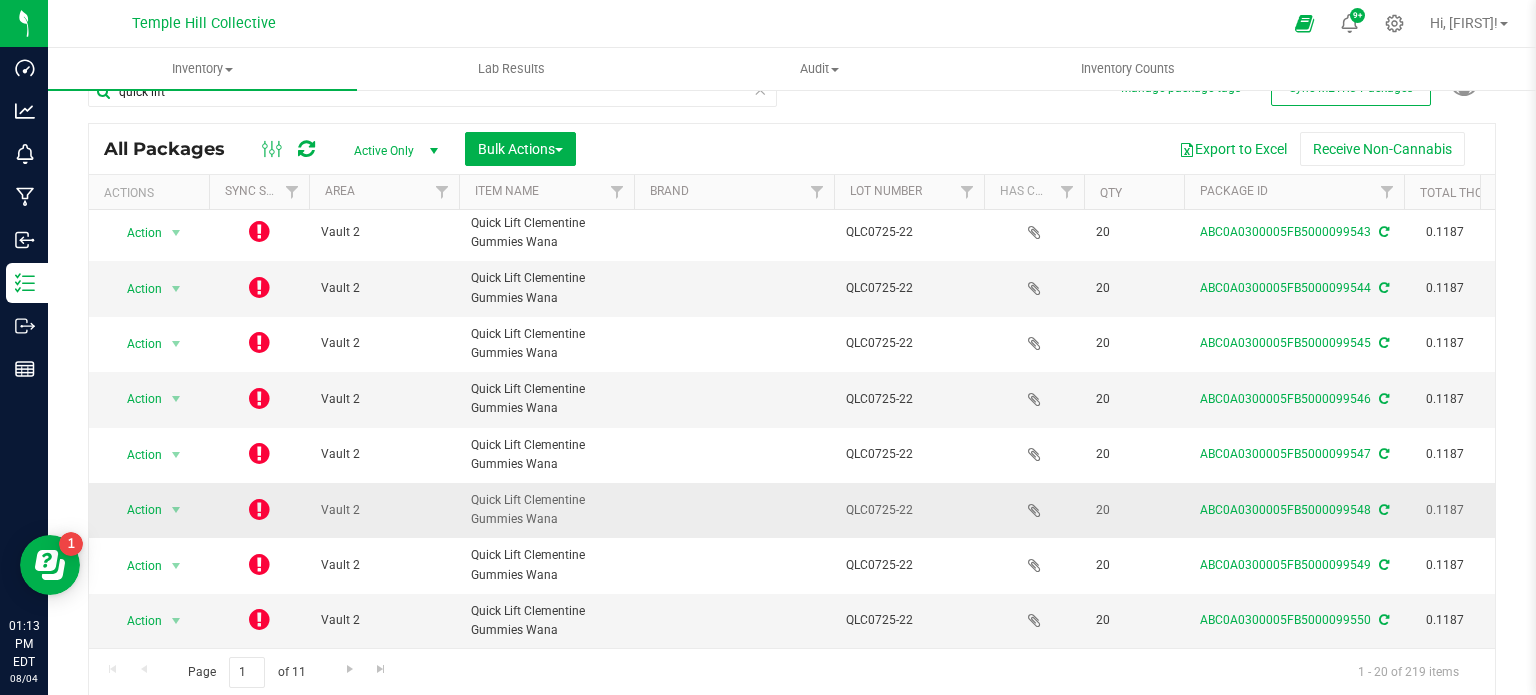 click on "QLC0725-22" at bounding box center (909, 510) 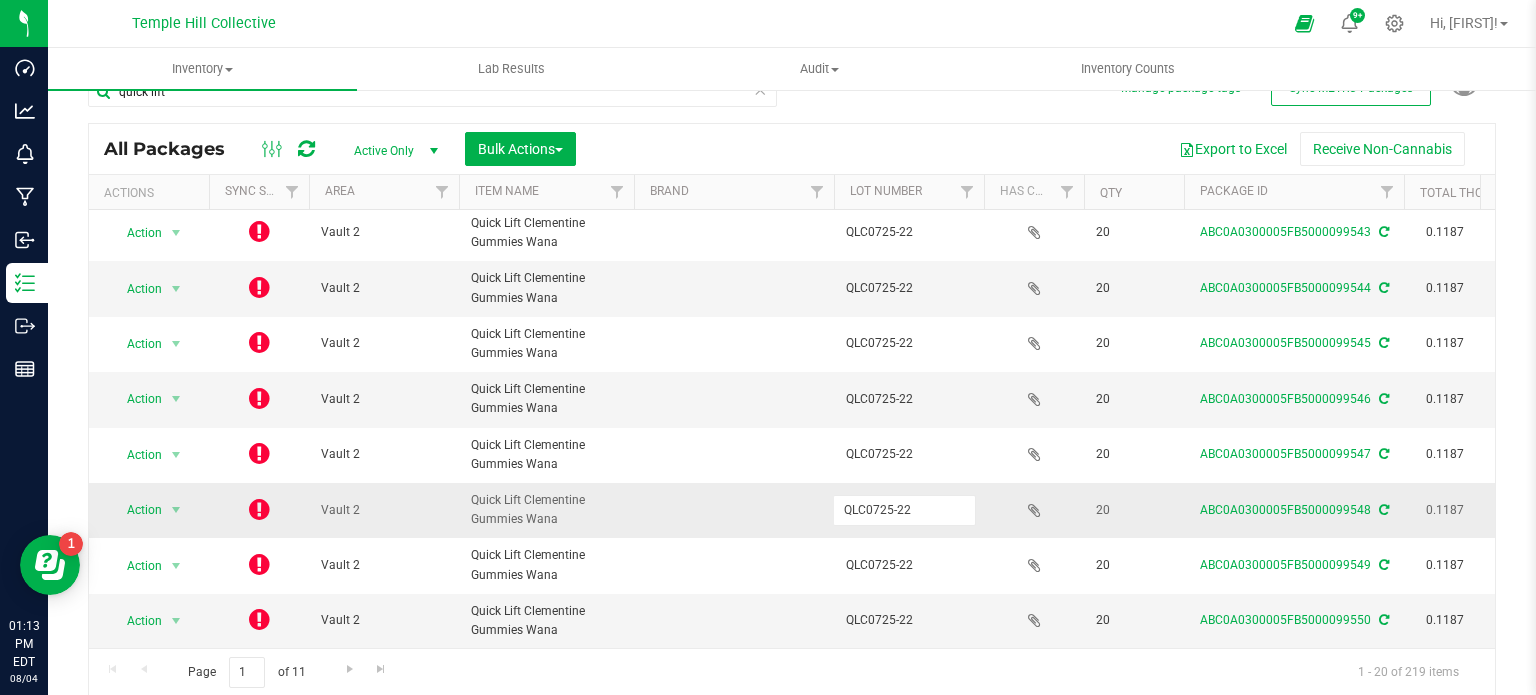 click on "QLC0725-22" at bounding box center (904, 510) 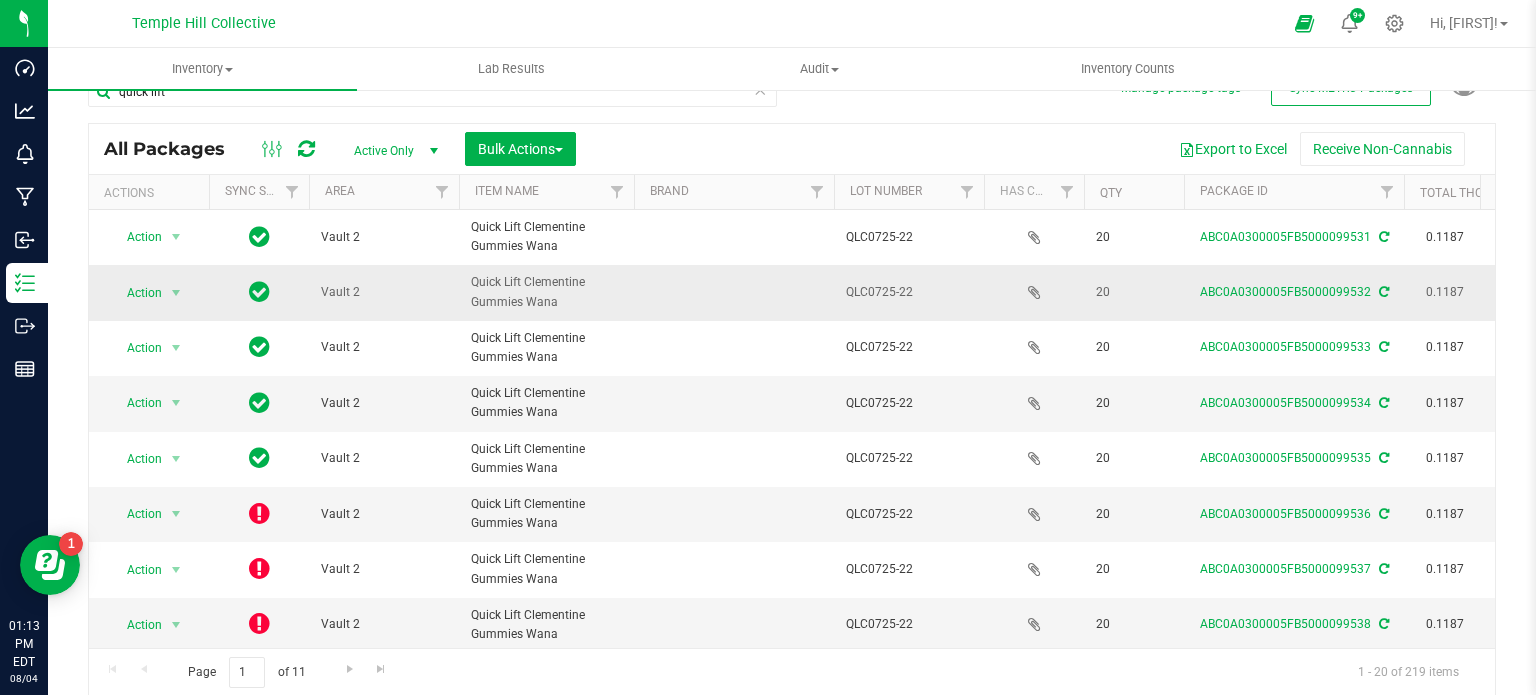 scroll, scrollTop: 0, scrollLeft: 0, axis: both 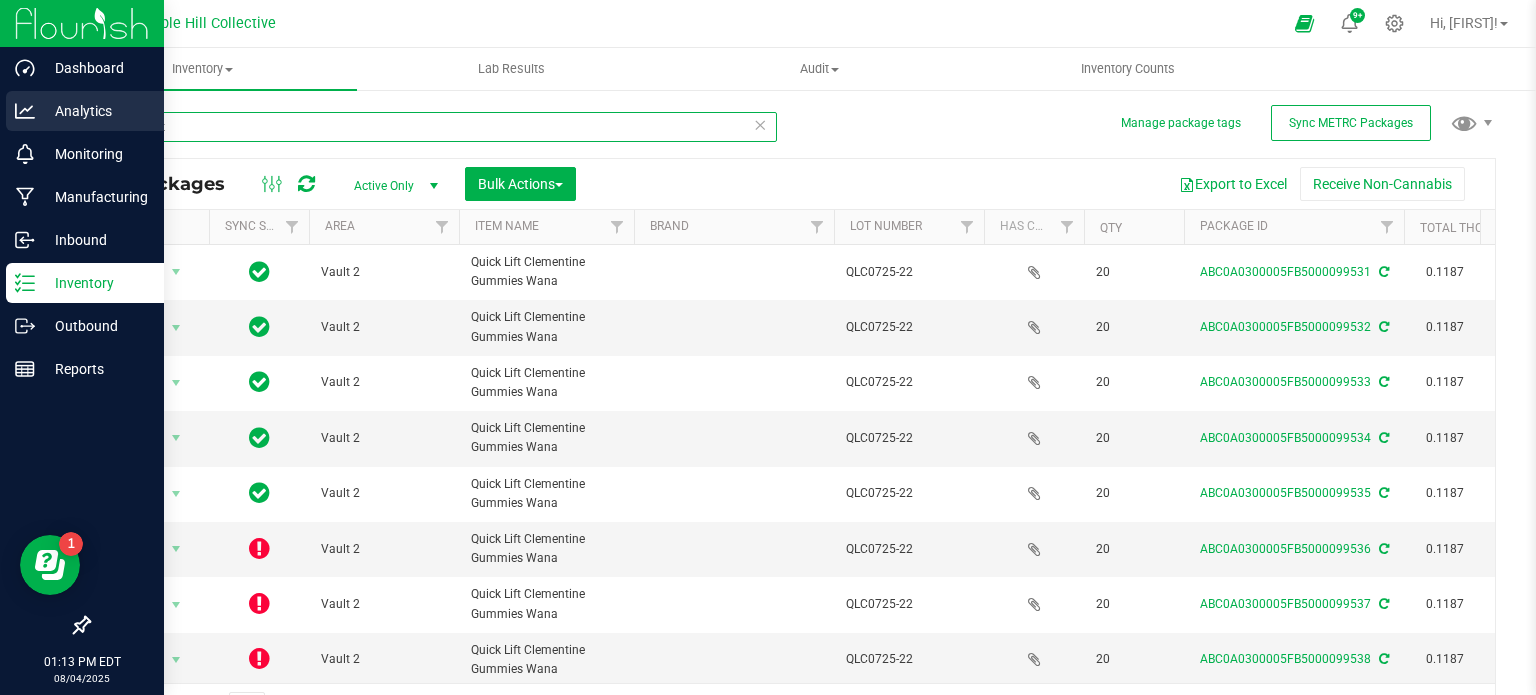 drag, startPoint x: 239, startPoint y: 131, endPoint x: 0, endPoint y: 125, distance: 239.0753 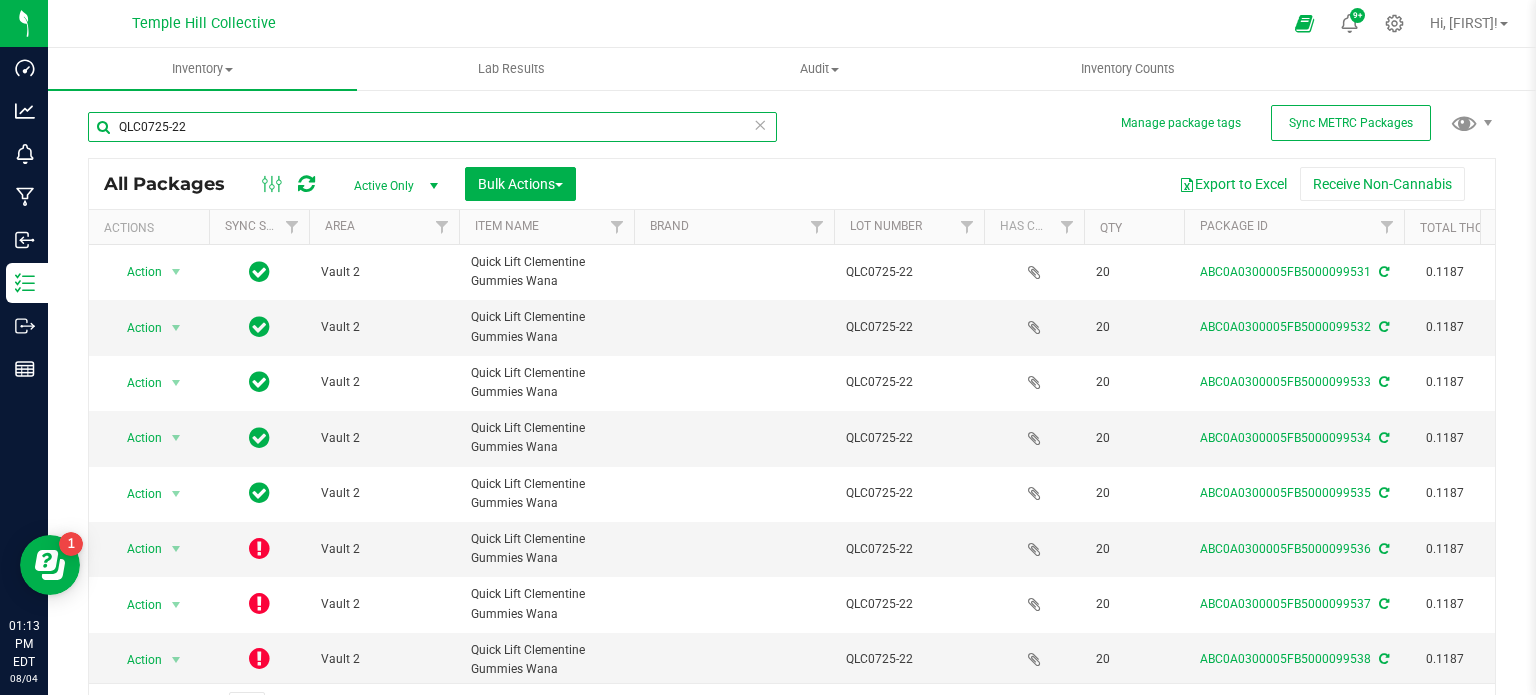 type on "QLC0725-22" 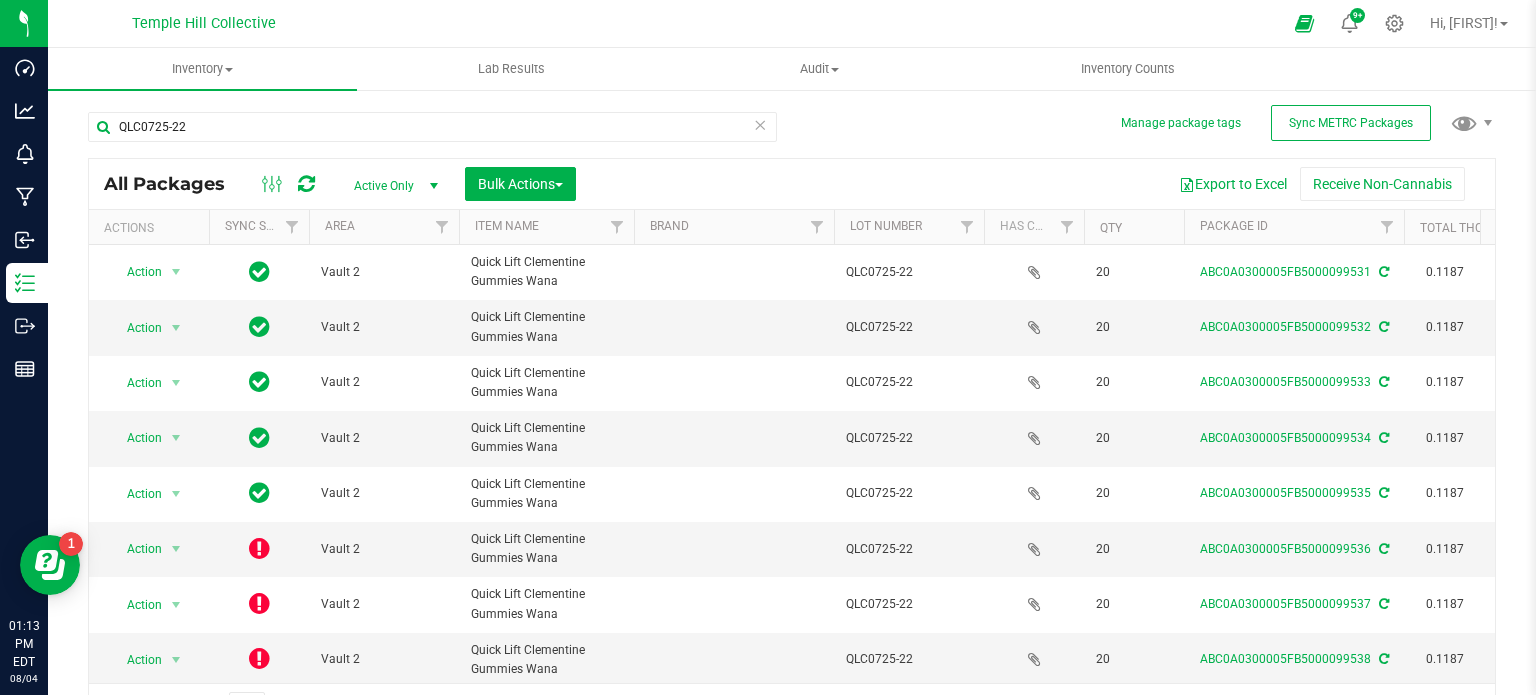 click on "QLC0725-22
All Packages
Active Only Active Only Lab Samples Locked All External Internal
Bulk Actions
Add to manufacturing run
Add to outbound order" at bounding box center [792, 412] 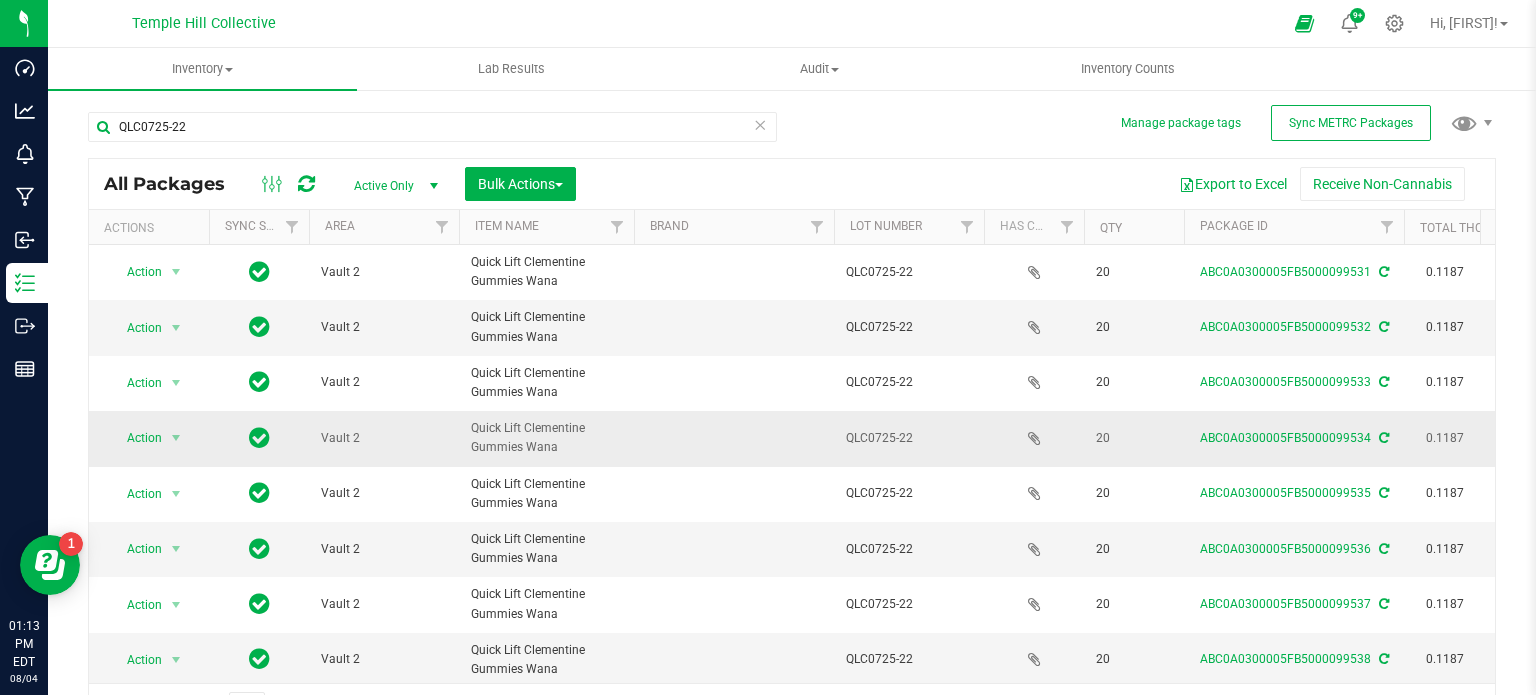 scroll, scrollTop: 680, scrollLeft: 0, axis: vertical 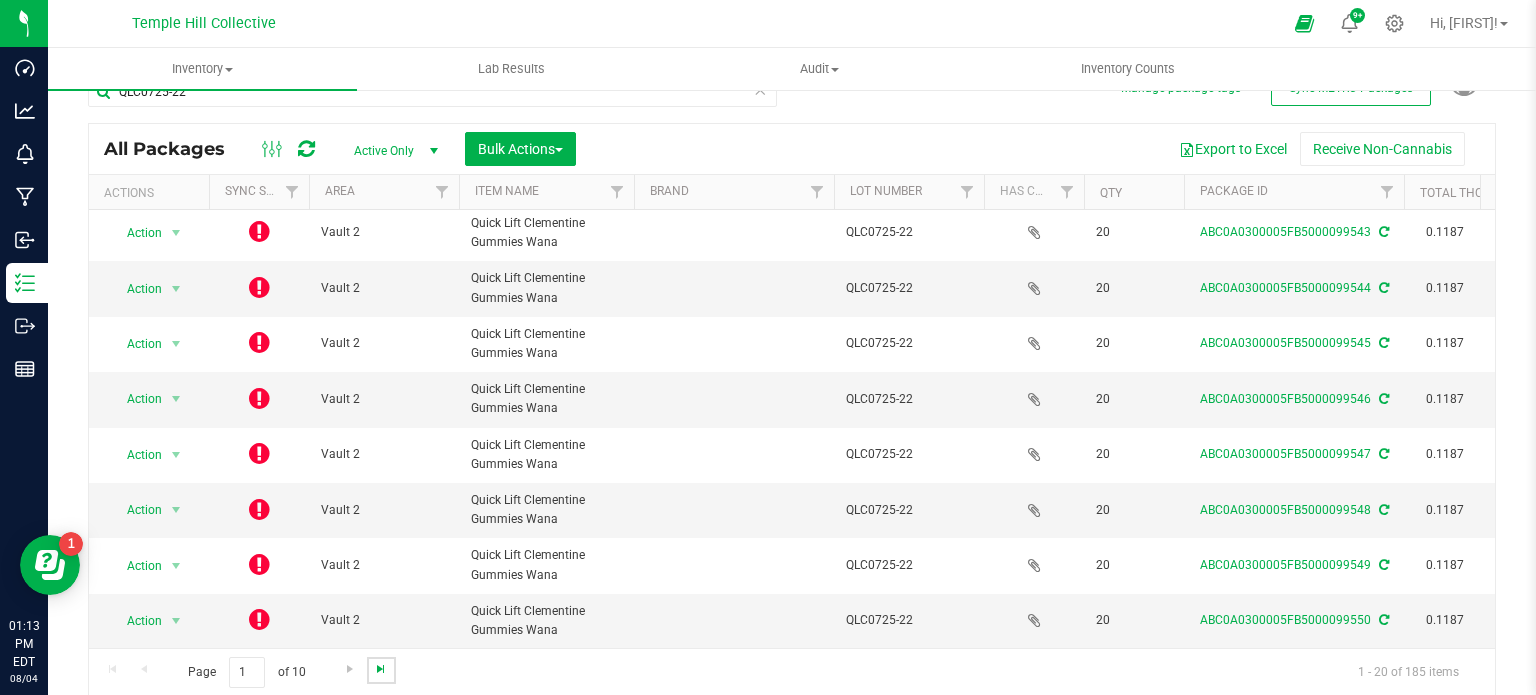 click at bounding box center (381, 669) 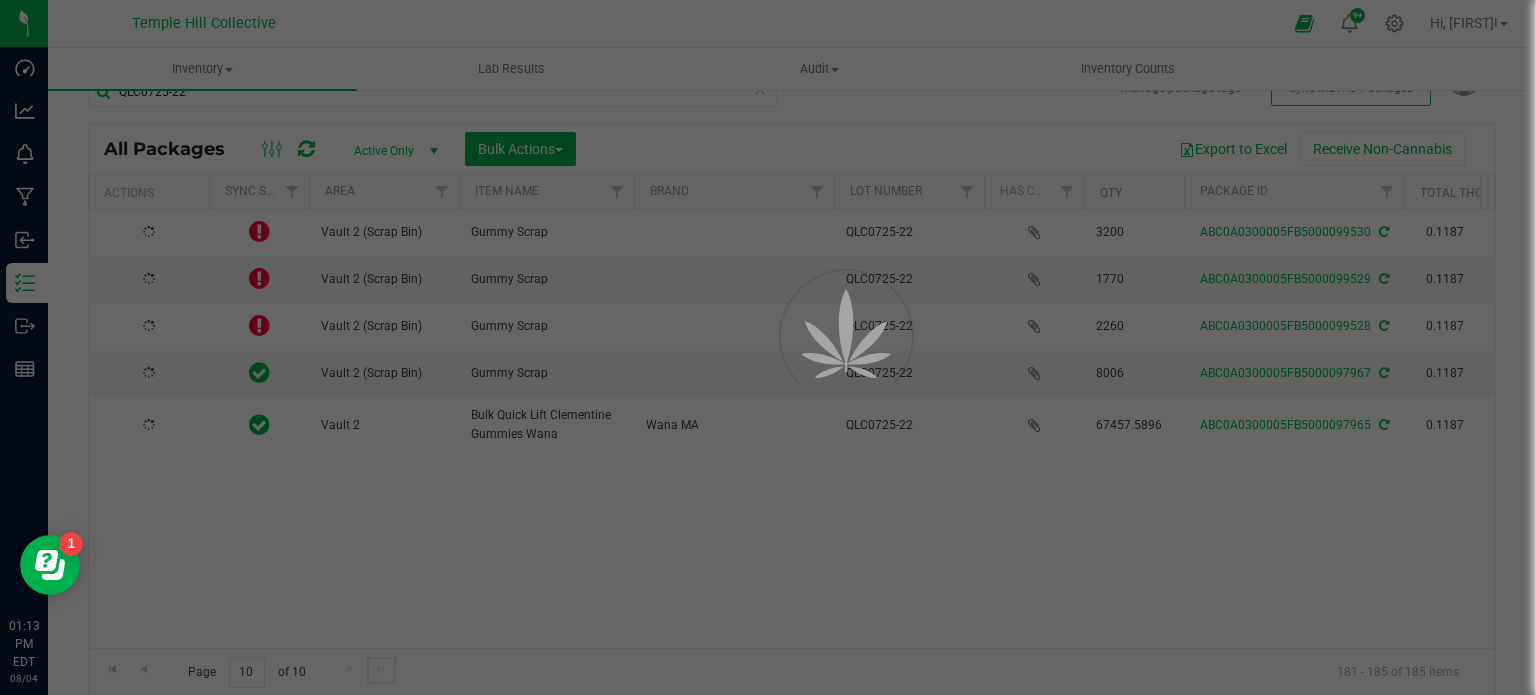 scroll, scrollTop: 0, scrollLeft: 0, axis: both 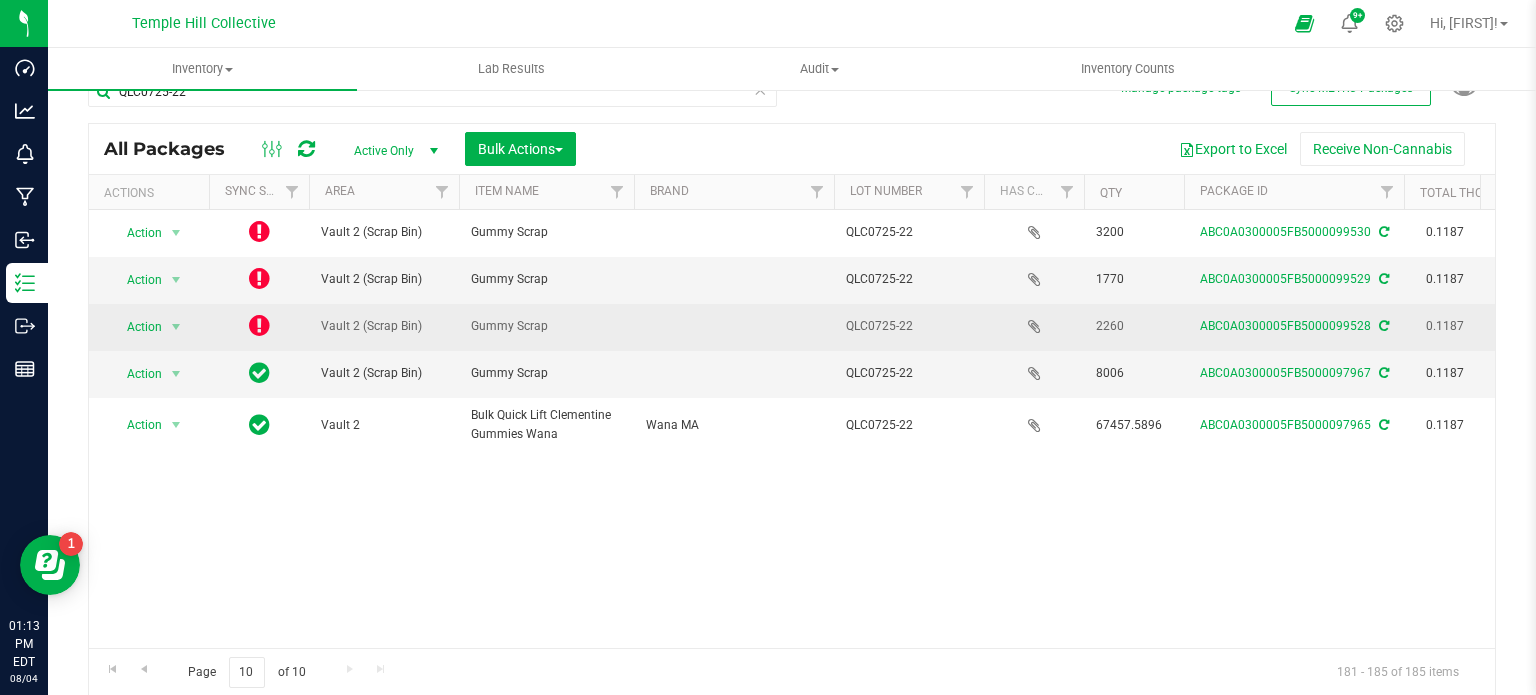 click at bounding box center (259, 325) 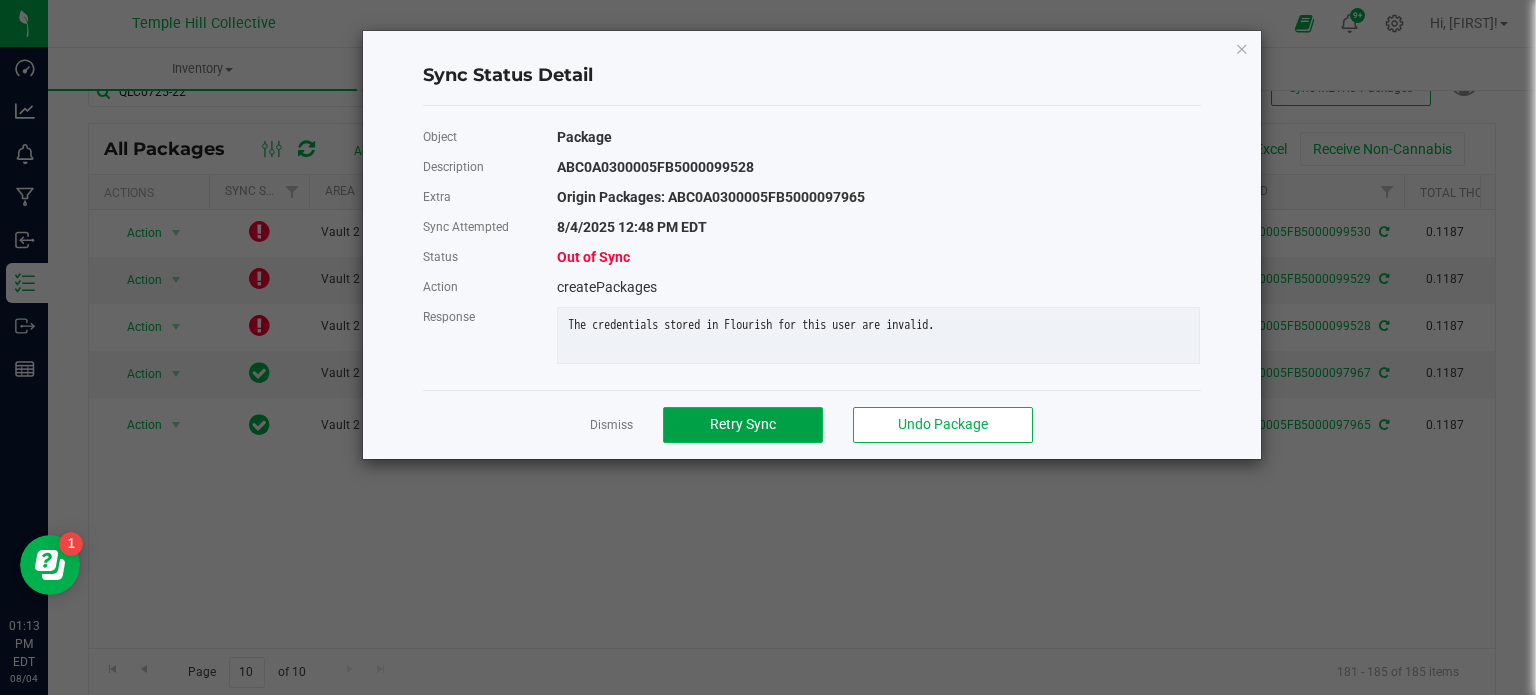 click on "Retry Sync" 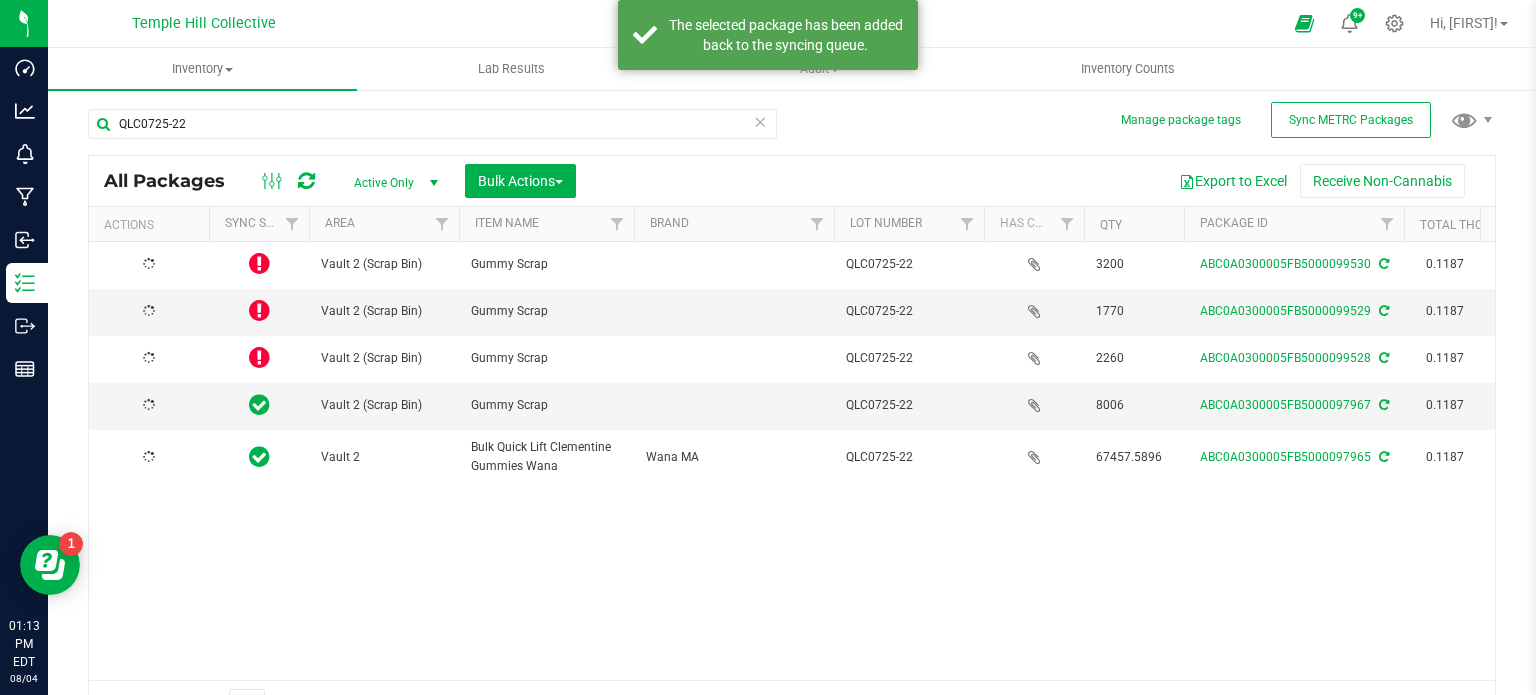 scroll, scrollTop: 35, scrollLeft: 0, axis: vertical 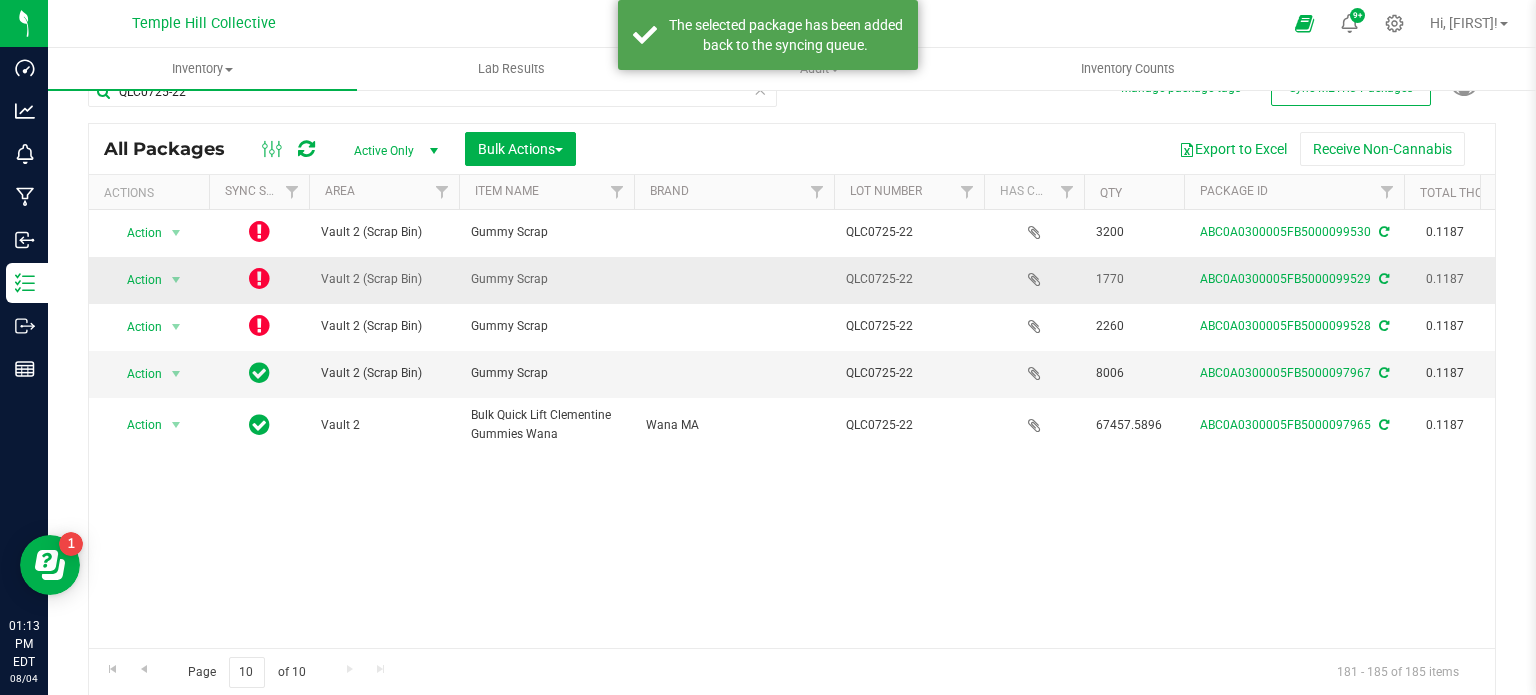 click at bounding box center (259, 278) 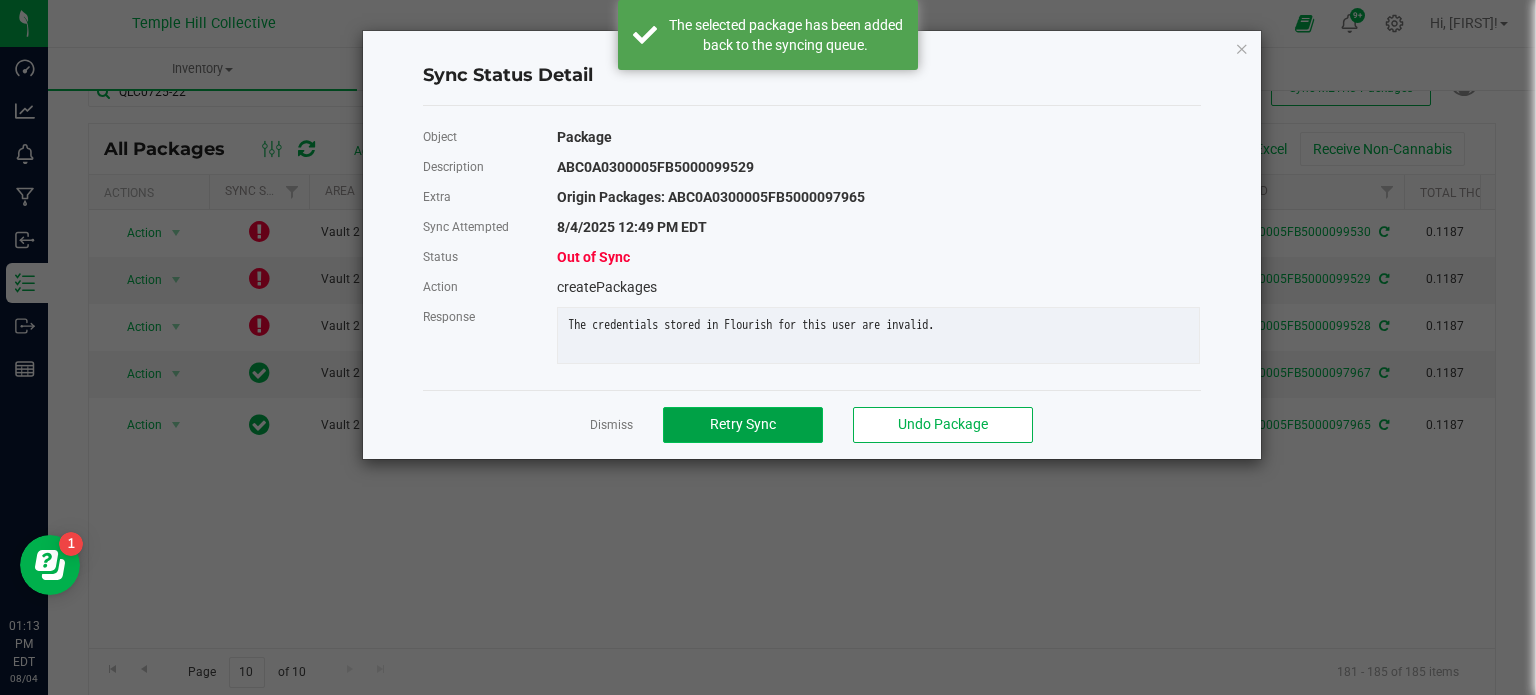 click on "Retry Sync" 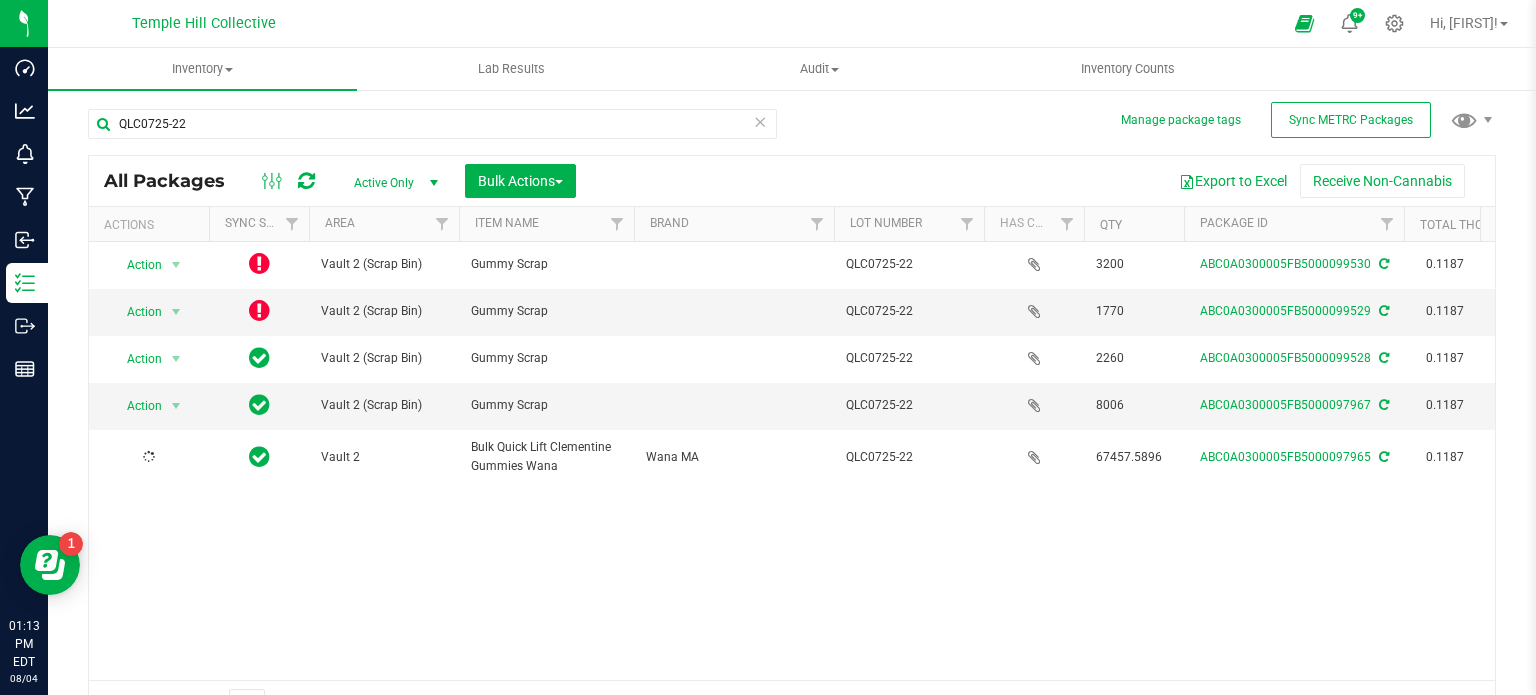 scroll, scrollTop: 35, scrollLeft: 0, axis: vertical 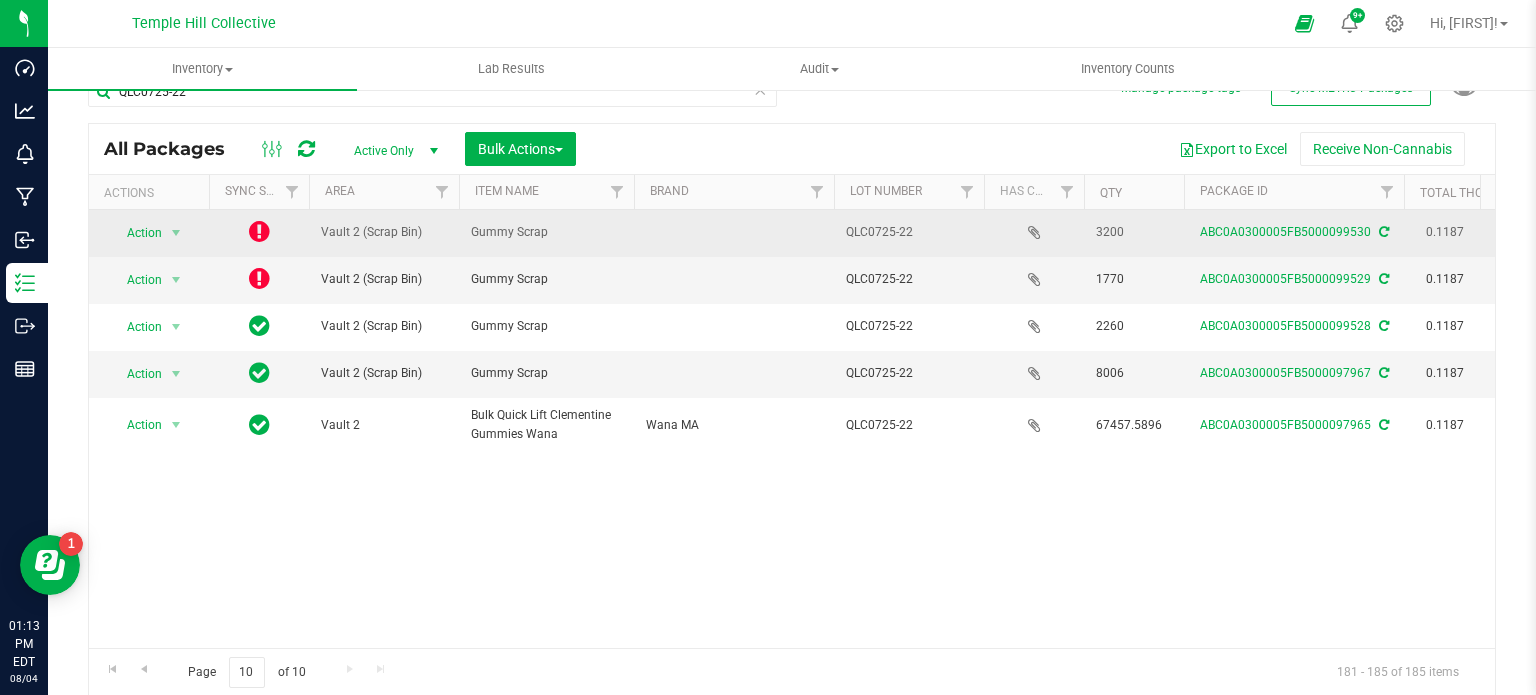 click at bounding box center (259, 231) 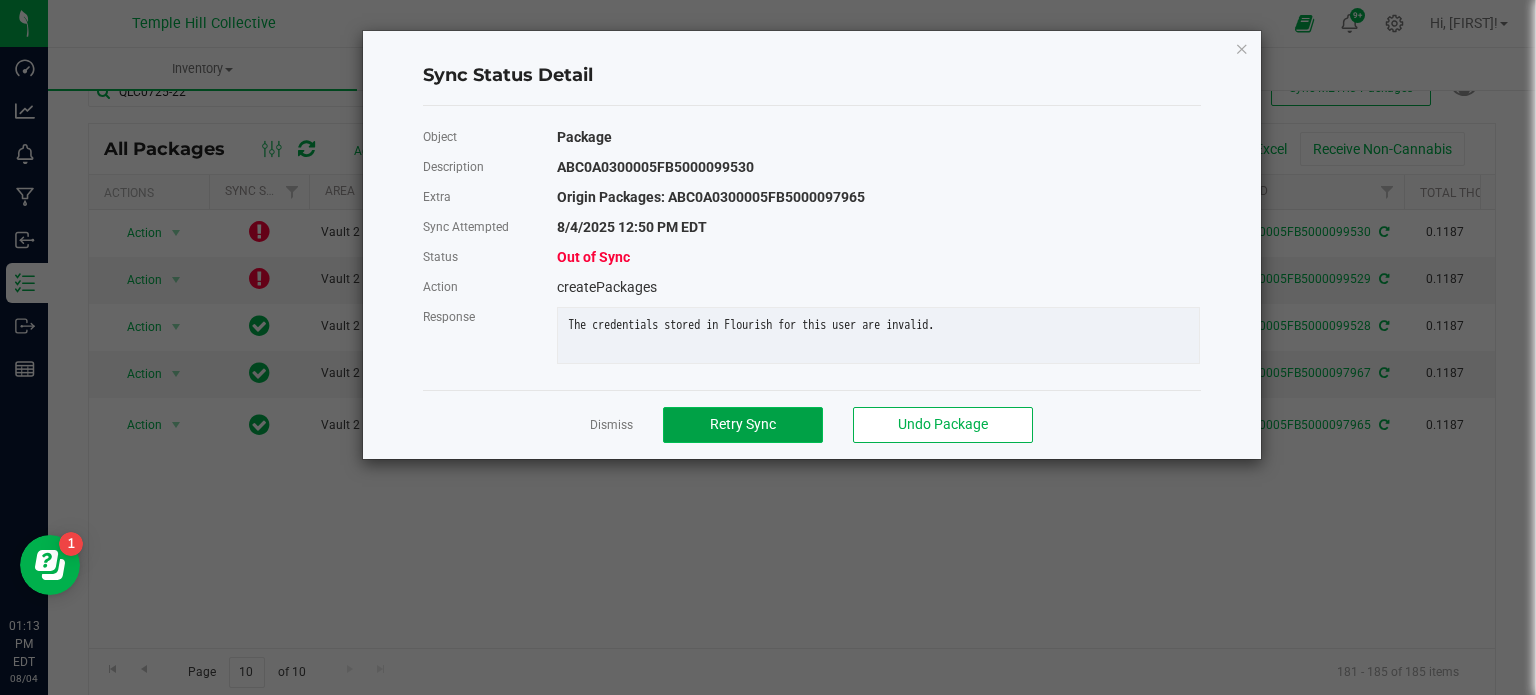 click on "Retry Sync" 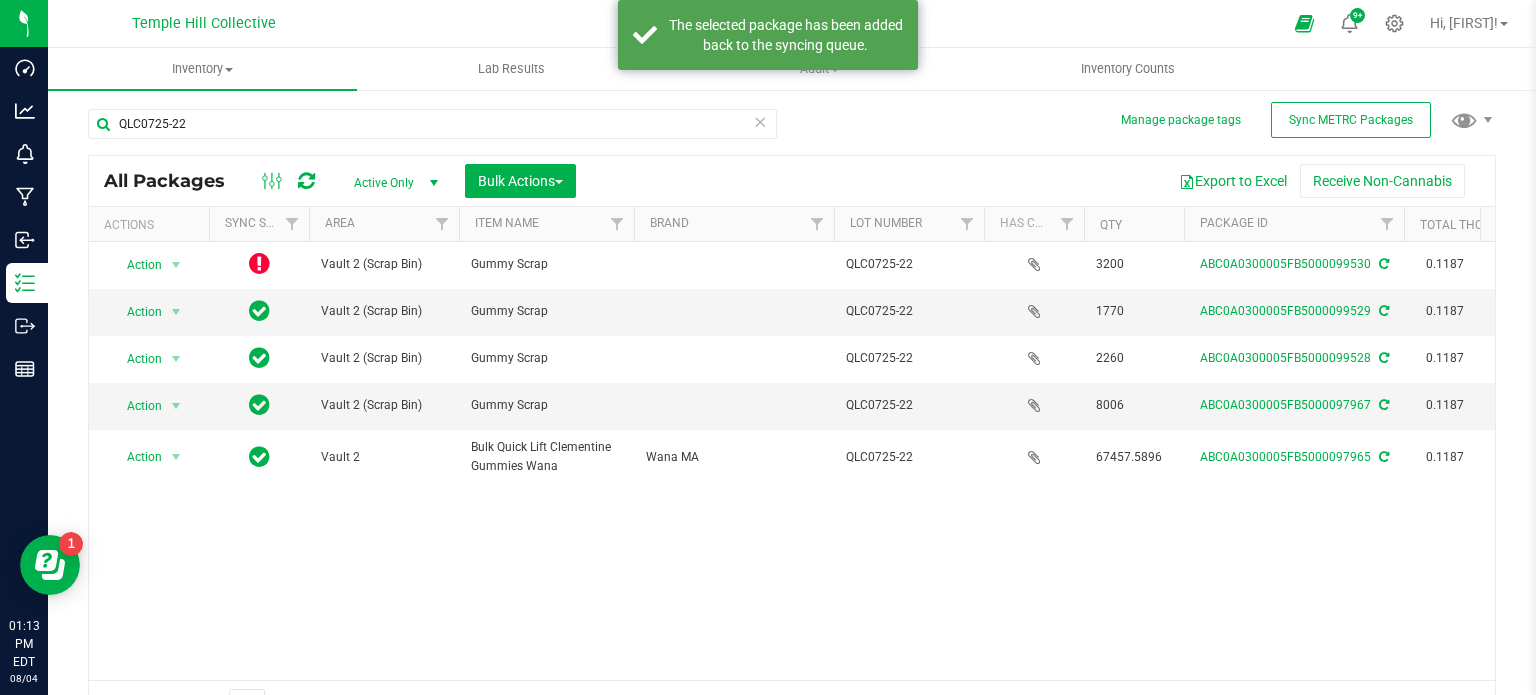 scroll, scrollTop: 35, scrollLeft: 0, axis: vertical 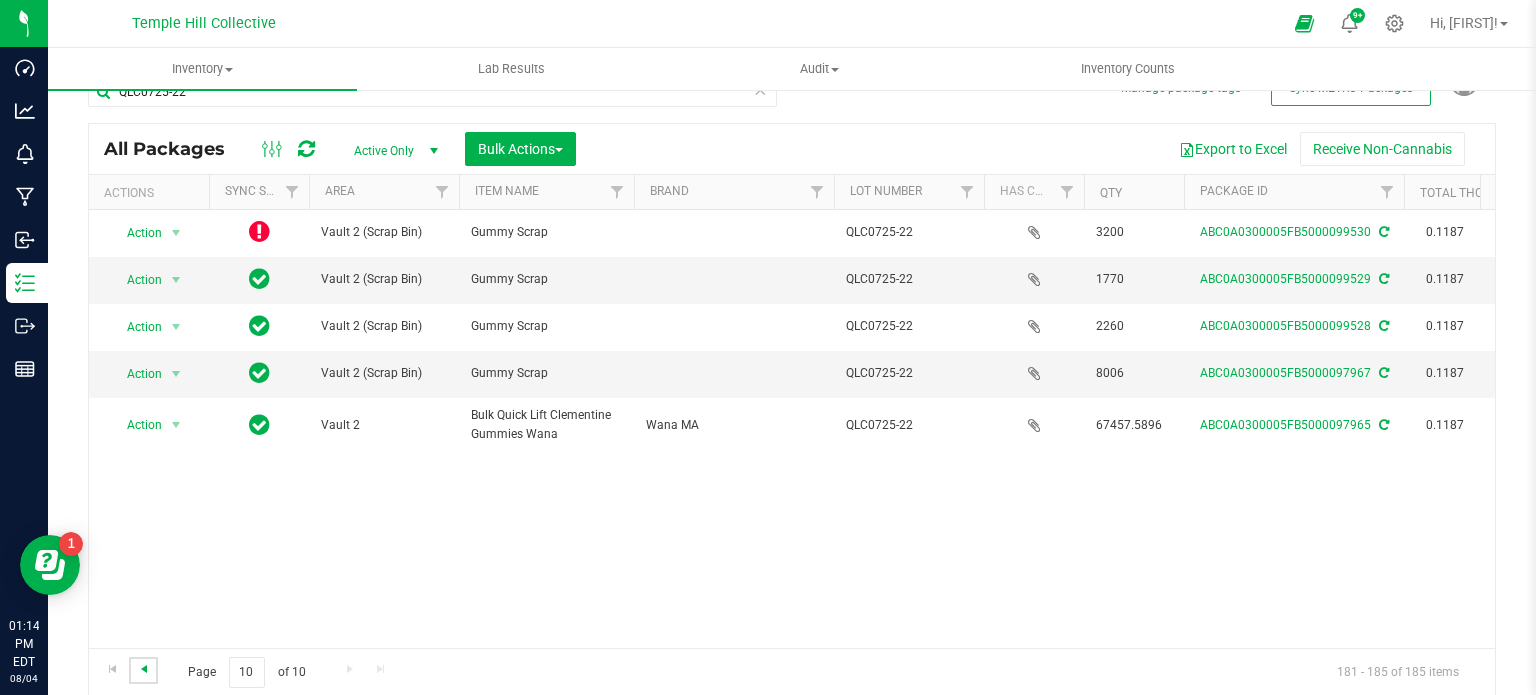 click at bounding box center (144, 669) 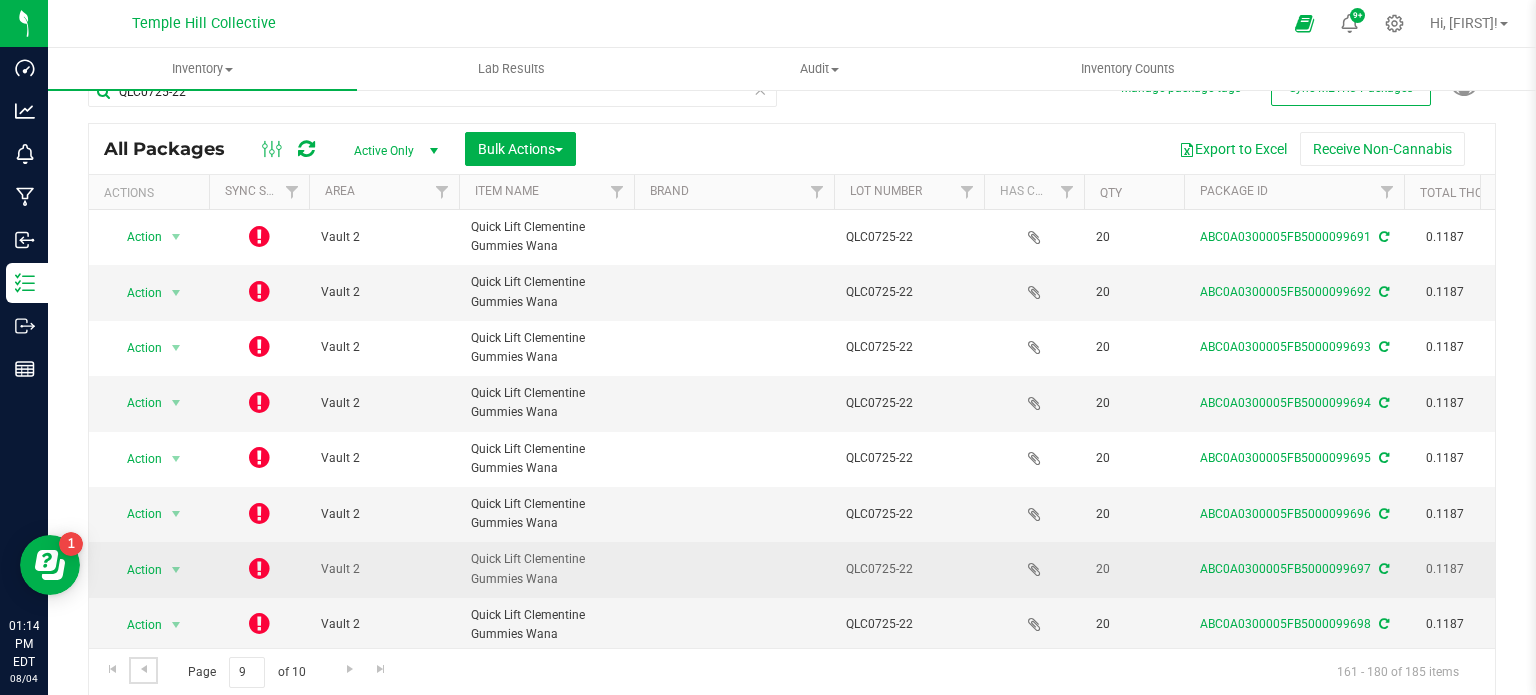scroll, scrollTop: 680, scrollLeft: 0, axis: vertical 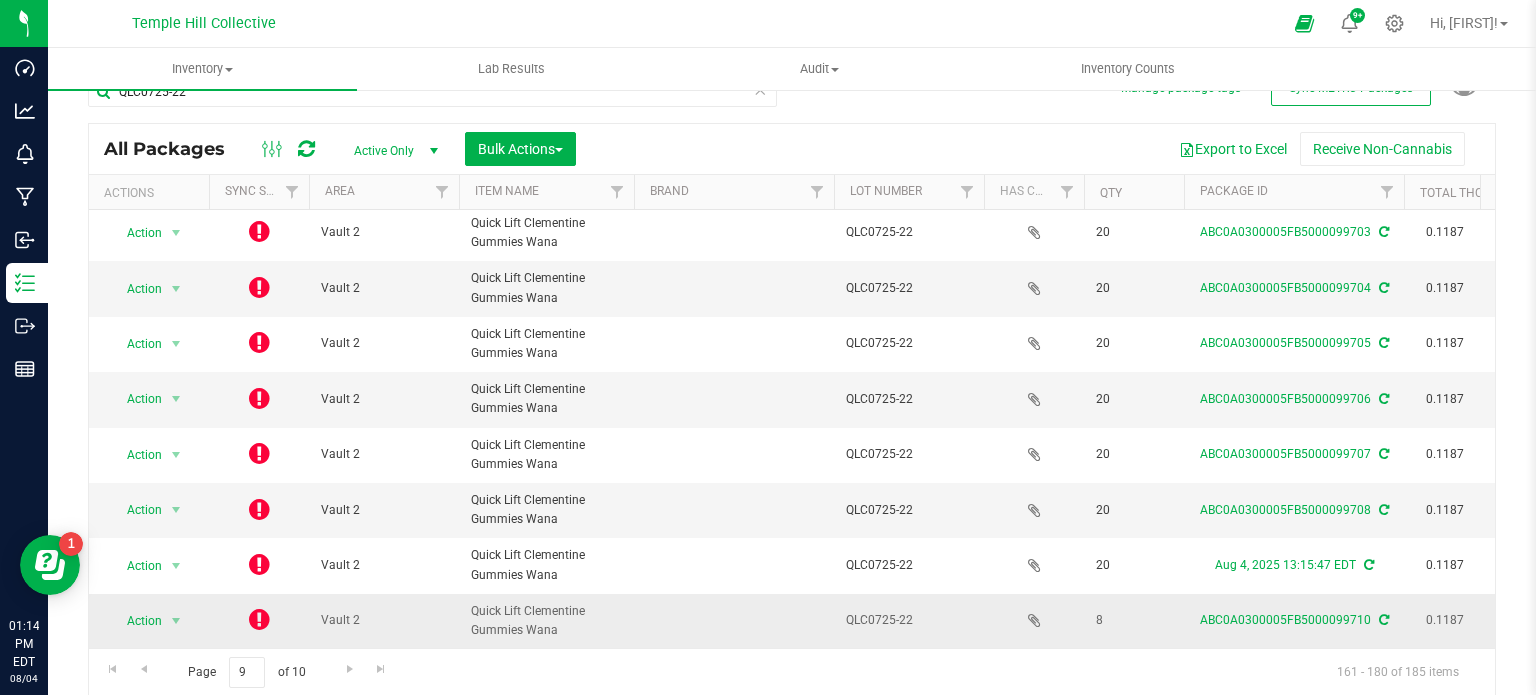 click at bounding box center [259, 619] 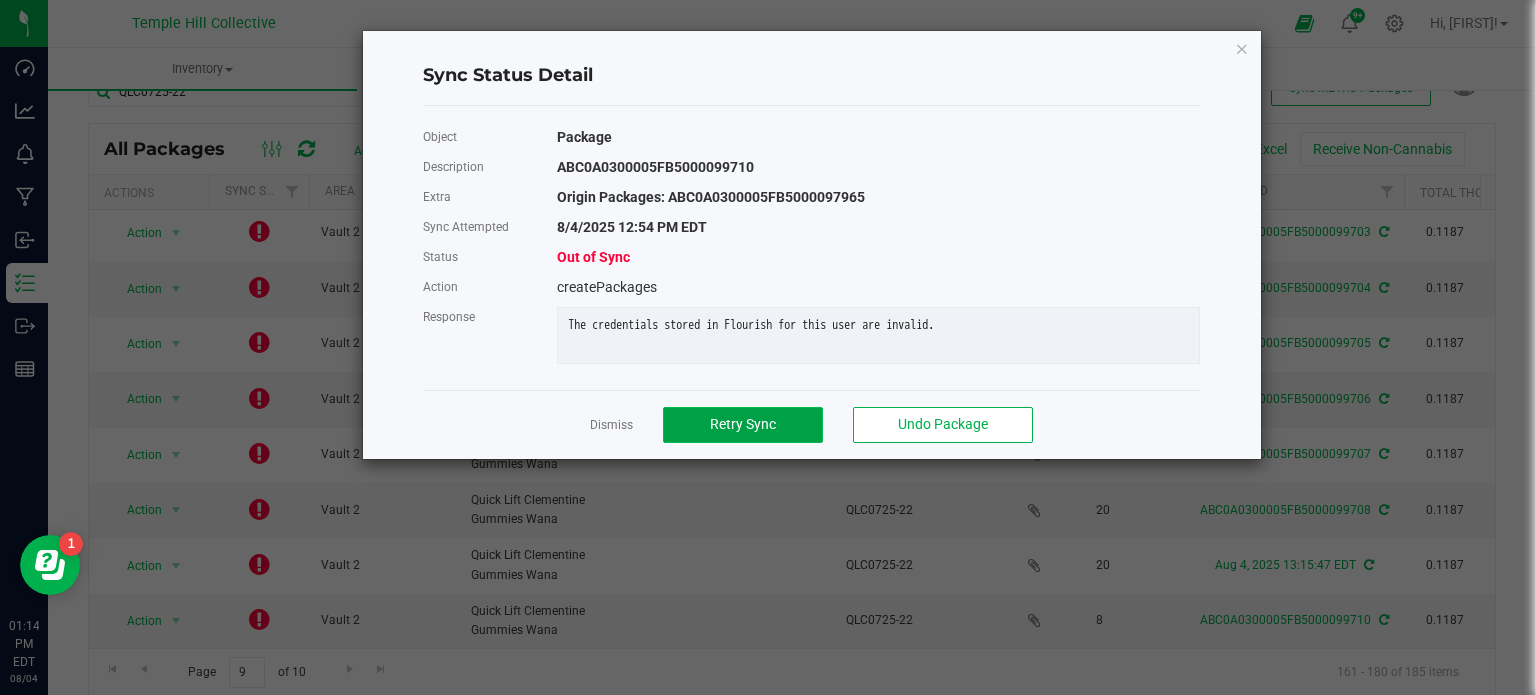 click on "Retry Sync" 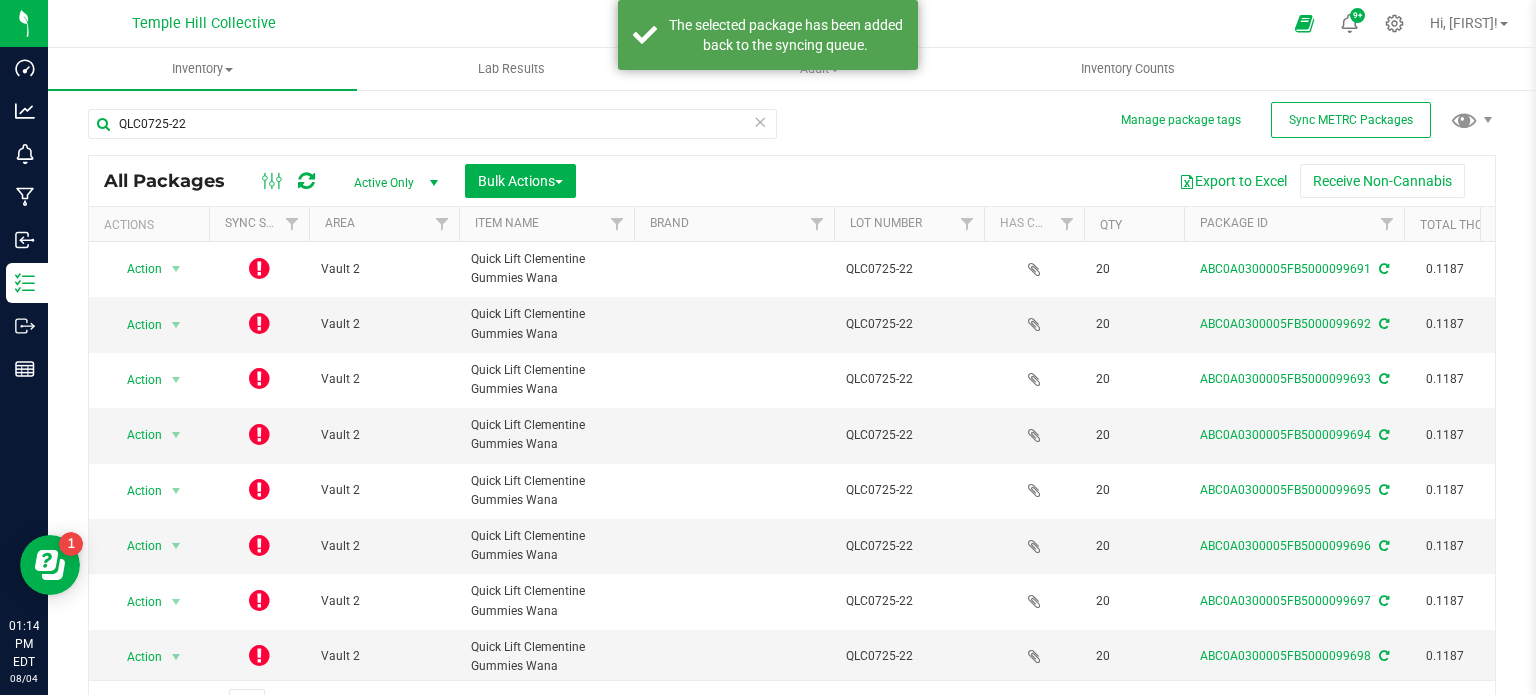 scroll, scrollTop: 35, scrollLeft: 0, axis: vertical 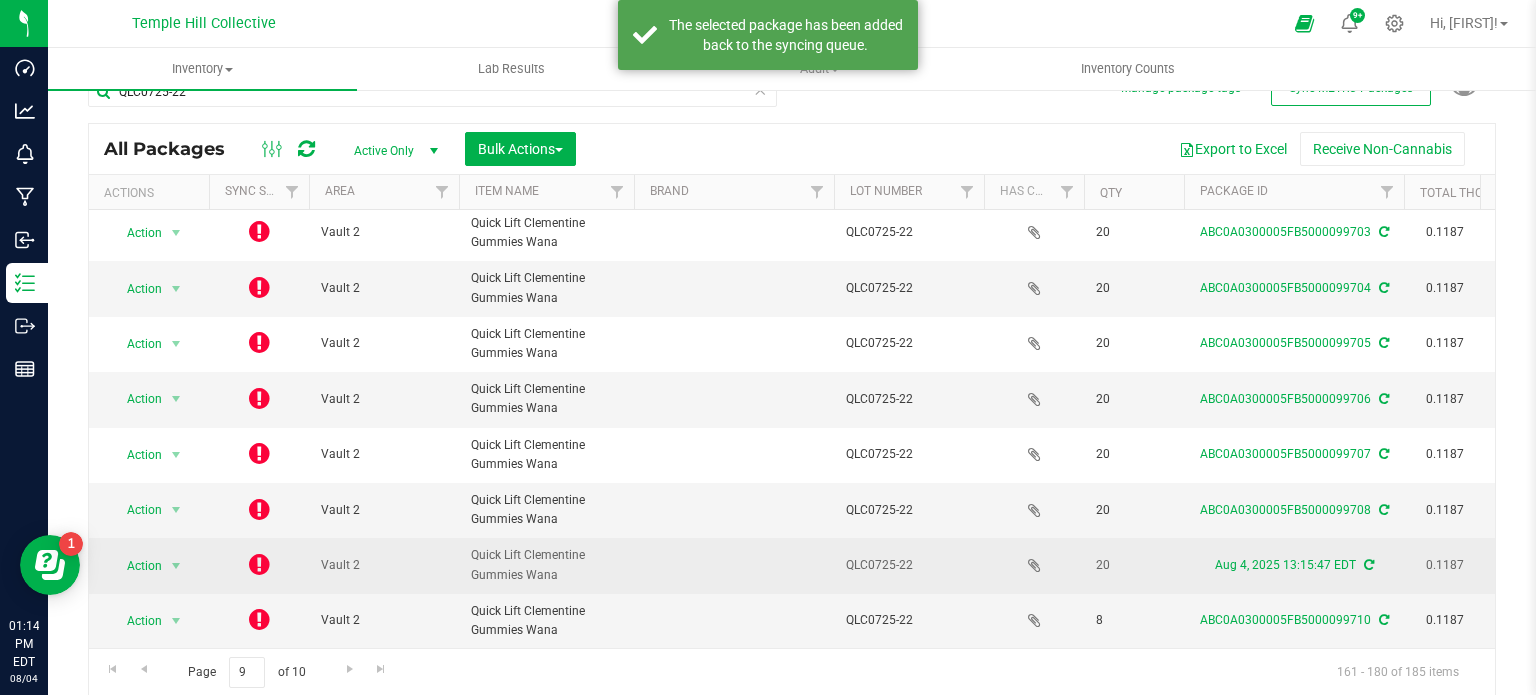 click at bounding box center (259, 564) 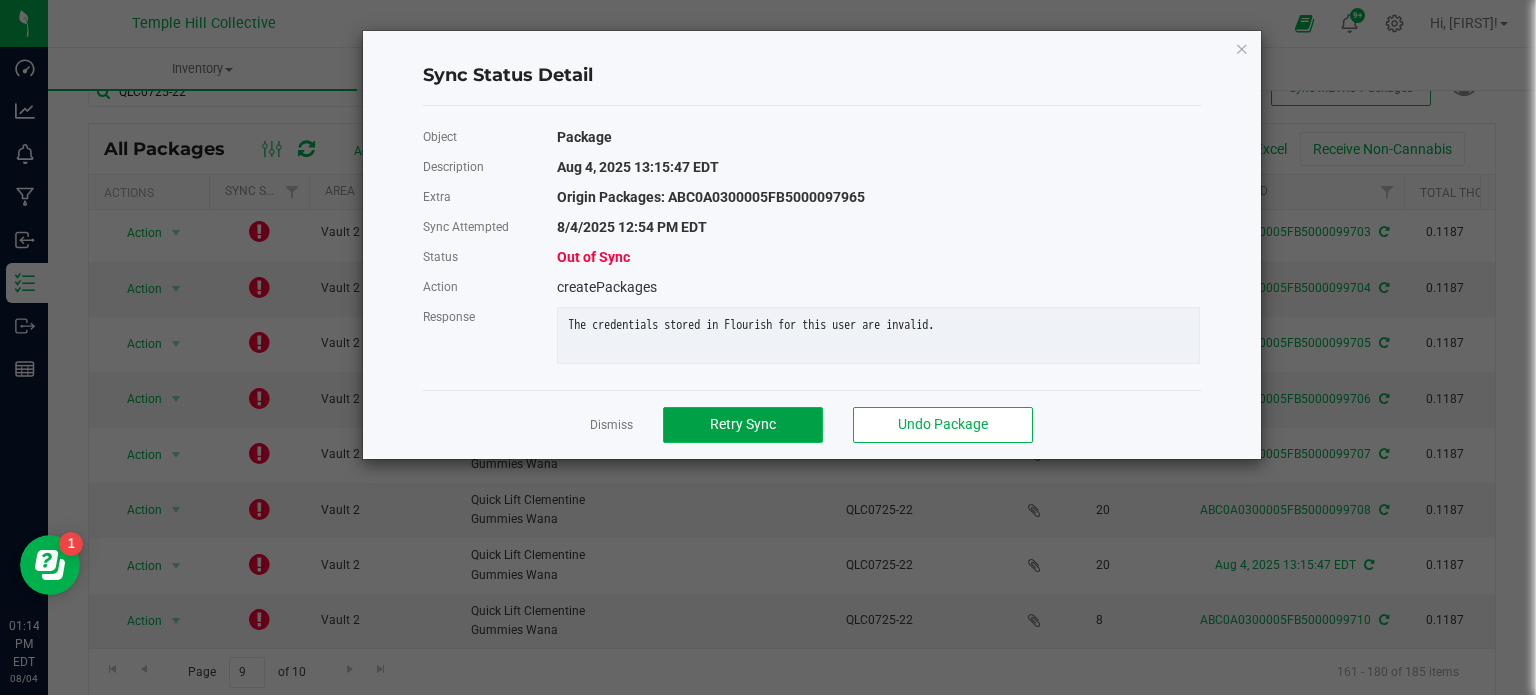 click on "Retry Sync" 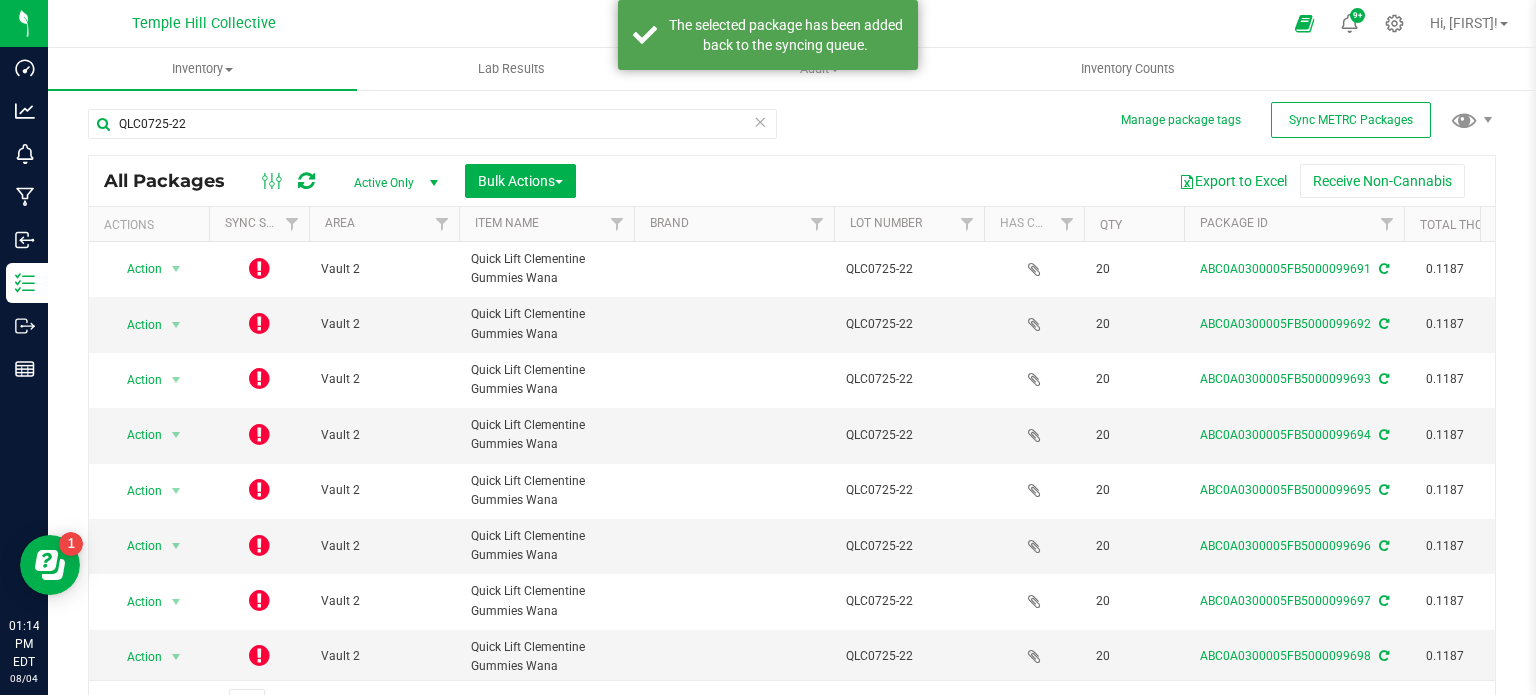 scroll, scrollTop: 35, scrollLeft: 0, axis: vertical 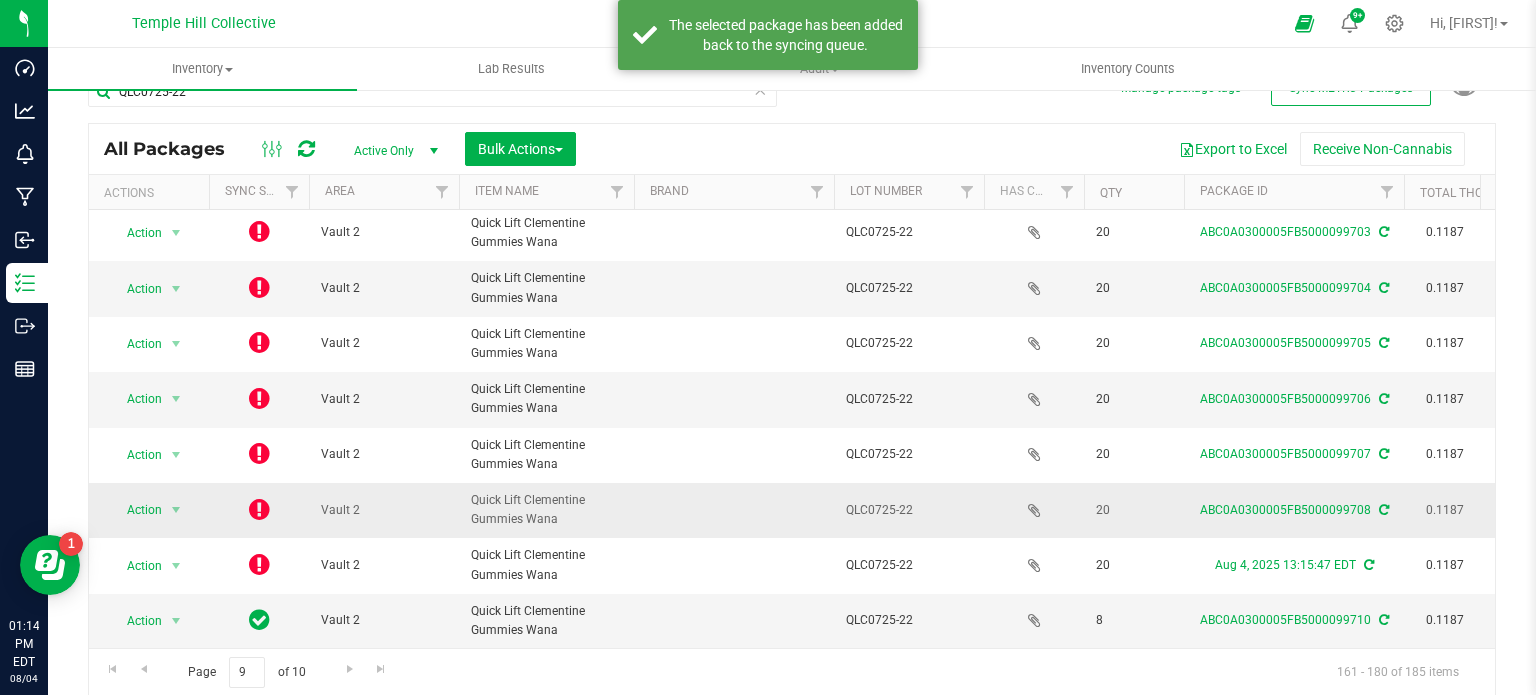 click at bounding box center (259, 509) 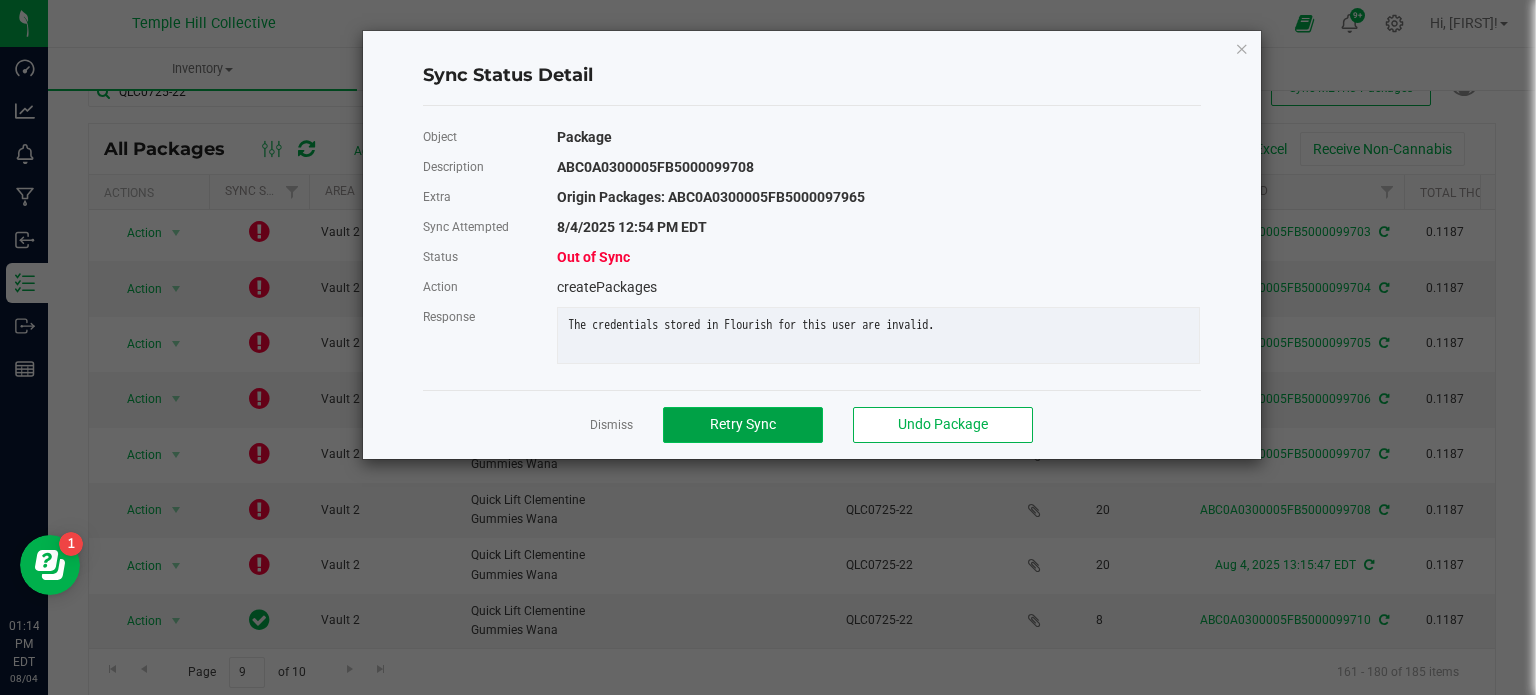 click on "Retry Sync" 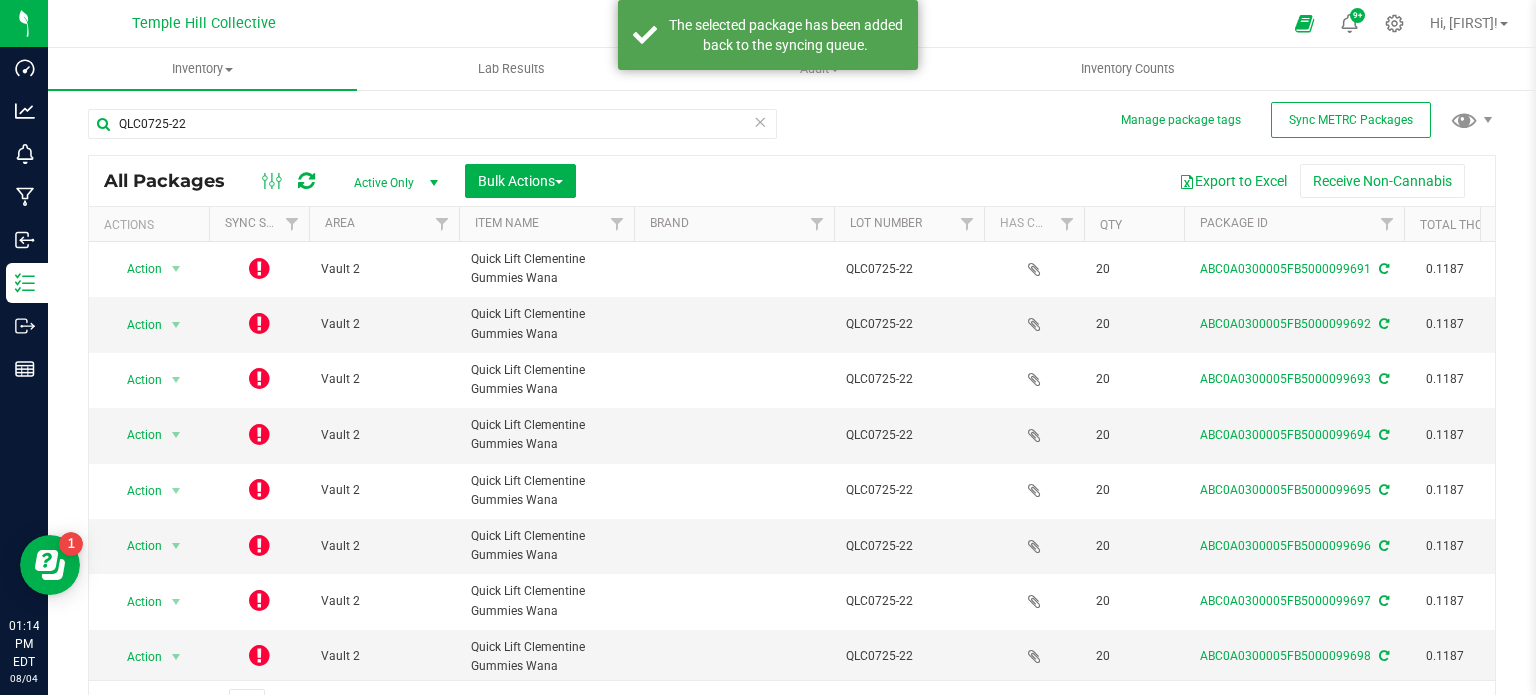 scroll, scrollTop: 35, scrollLeft: 0, axis: vertical 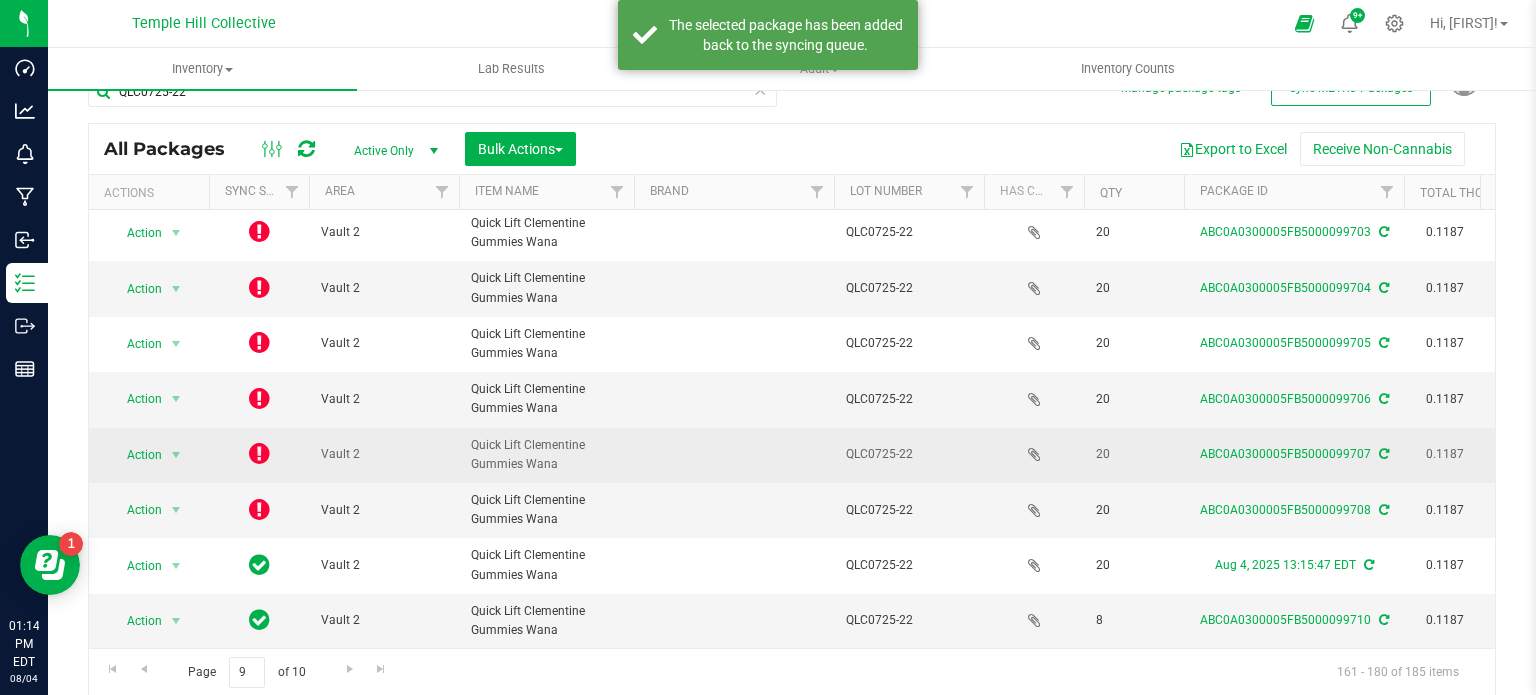 click at bounding box center [259, 453] 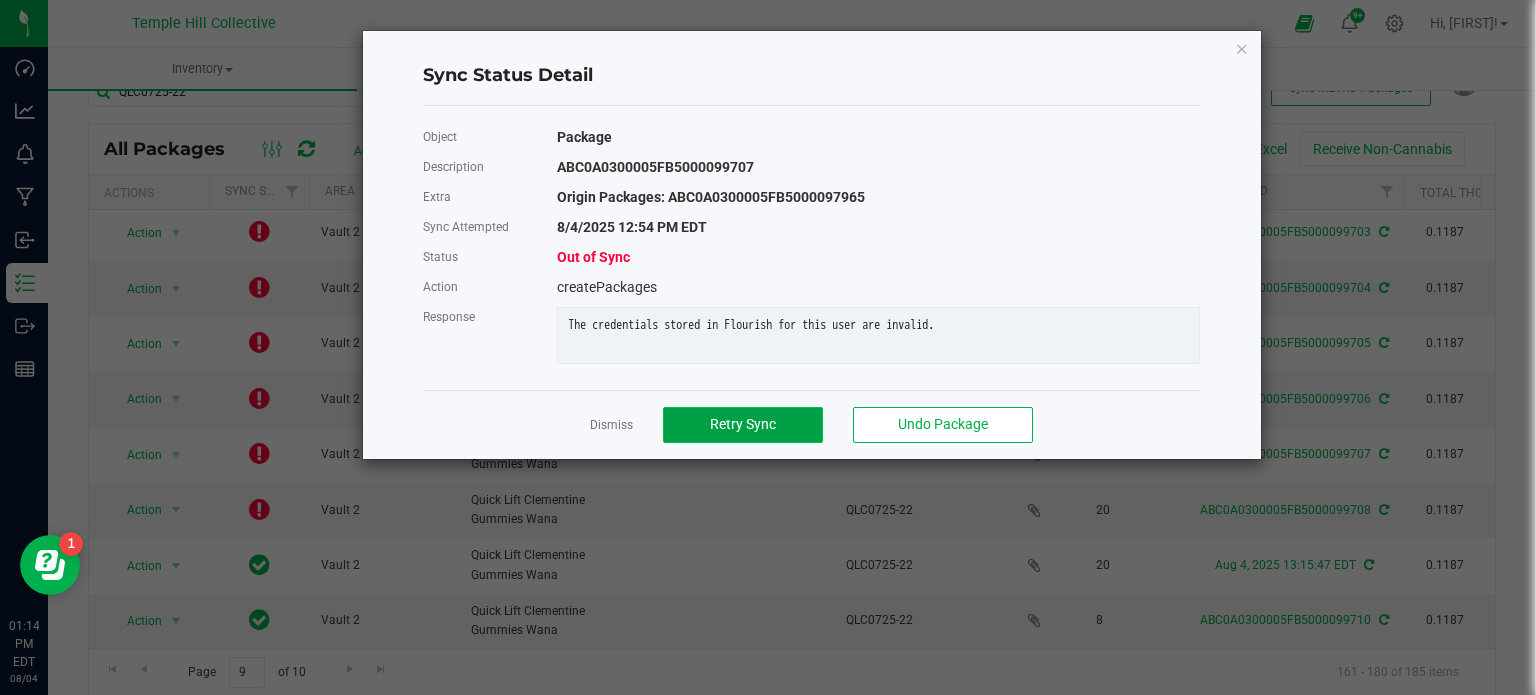 click on "Retry Sync" 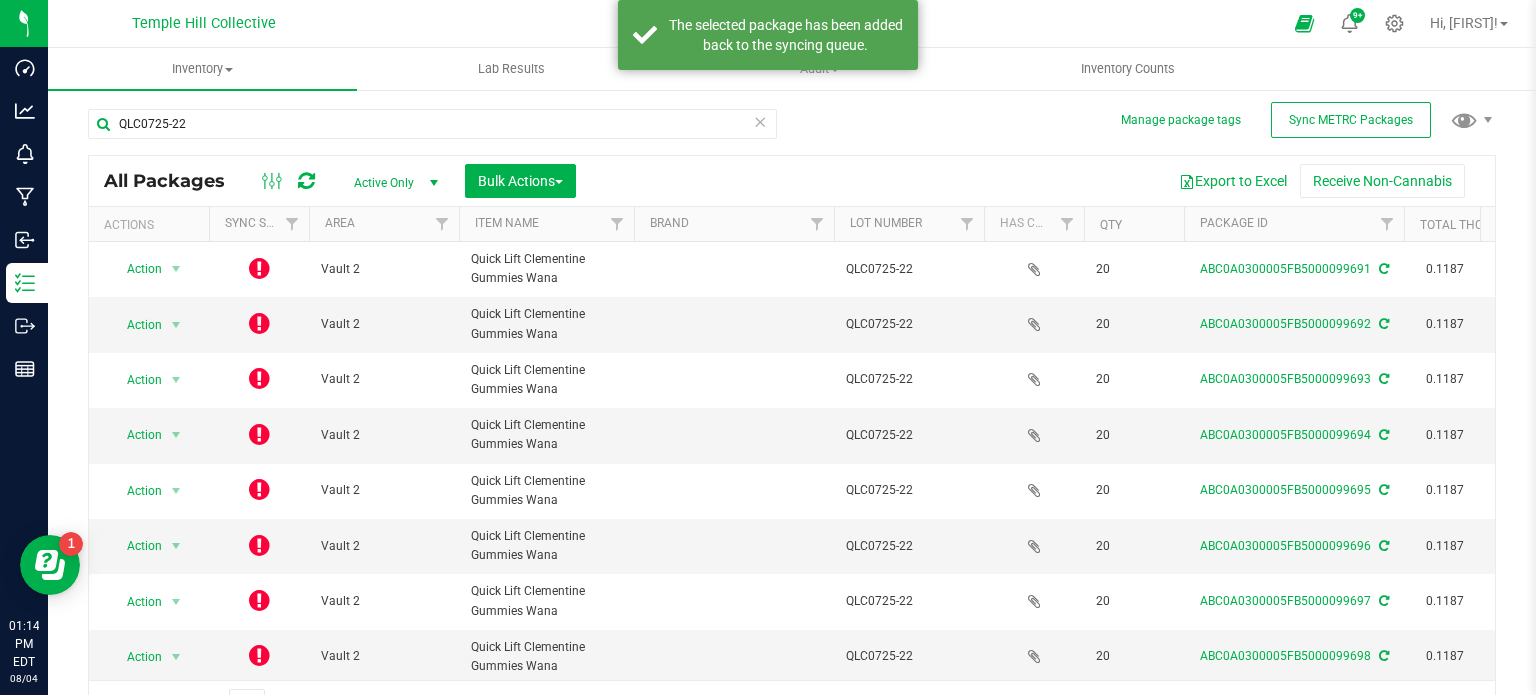 scroll, scrollTop: 35, scrollLeft: 0, axis: vertical 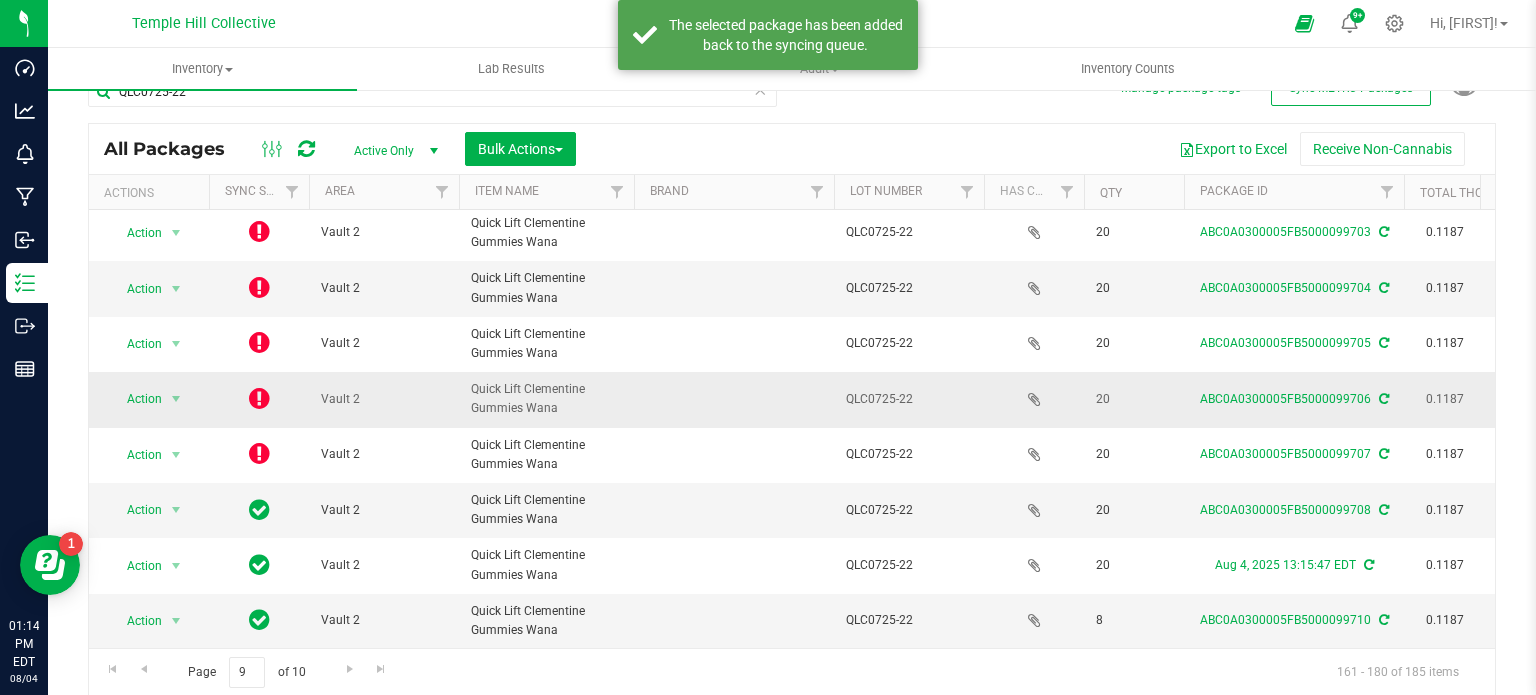 click at bounding box center (259, 398) 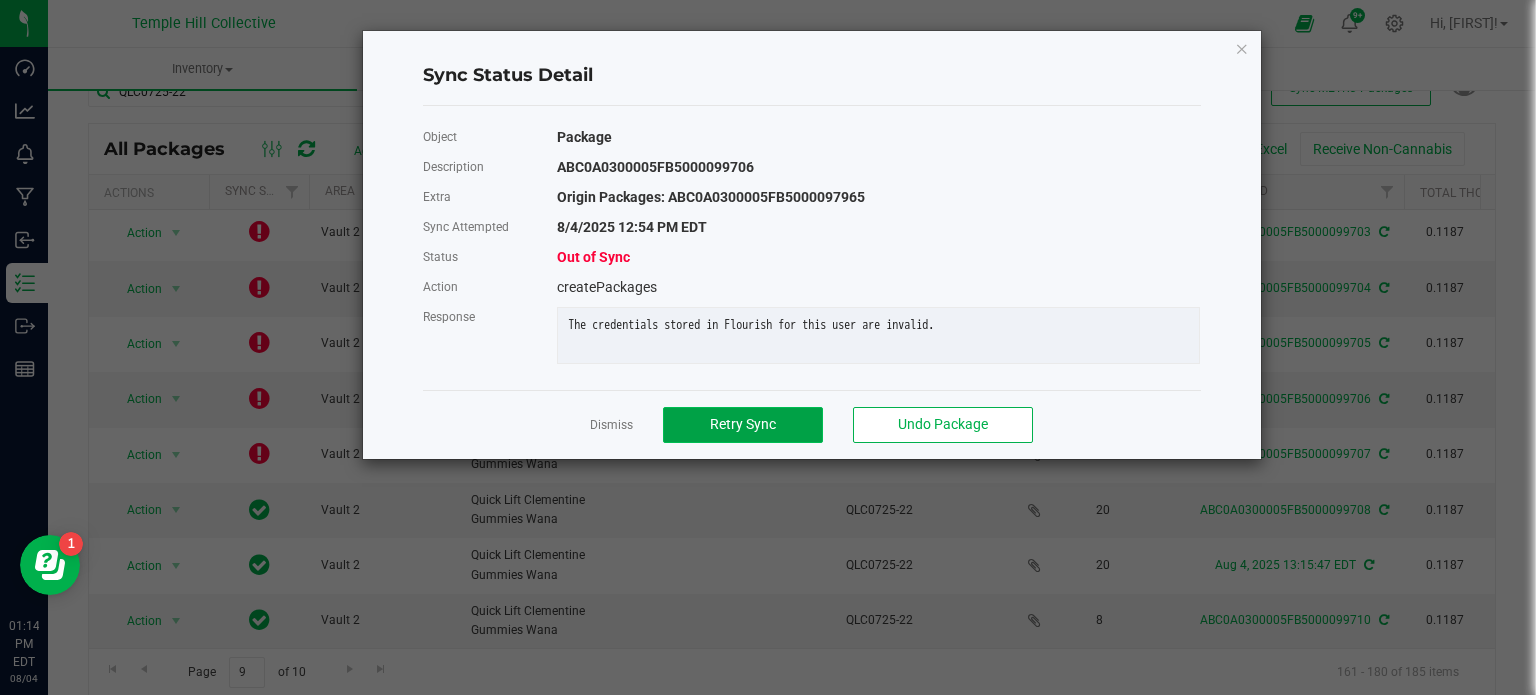 click on "Retry Sync" 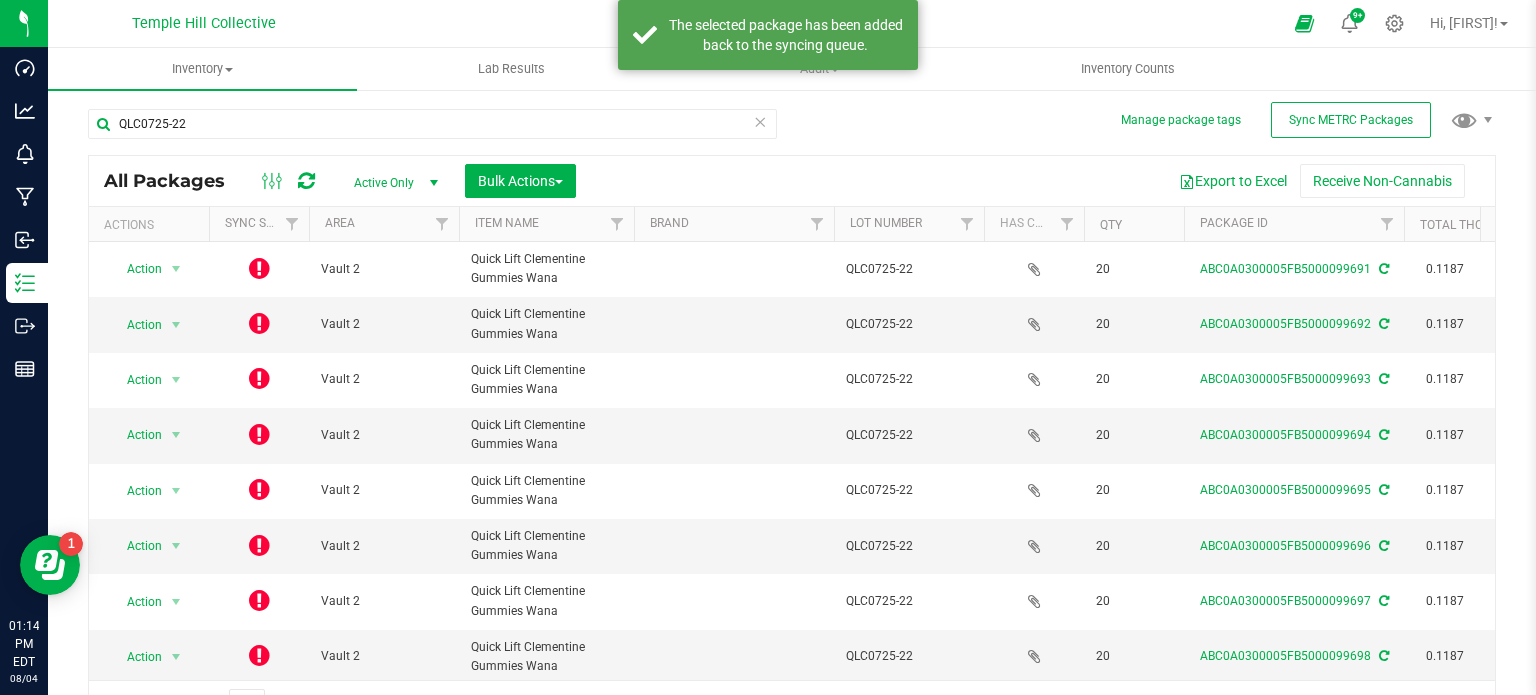 scroll, scrollTop: 35, scrollLeft: 0, axis: vertical 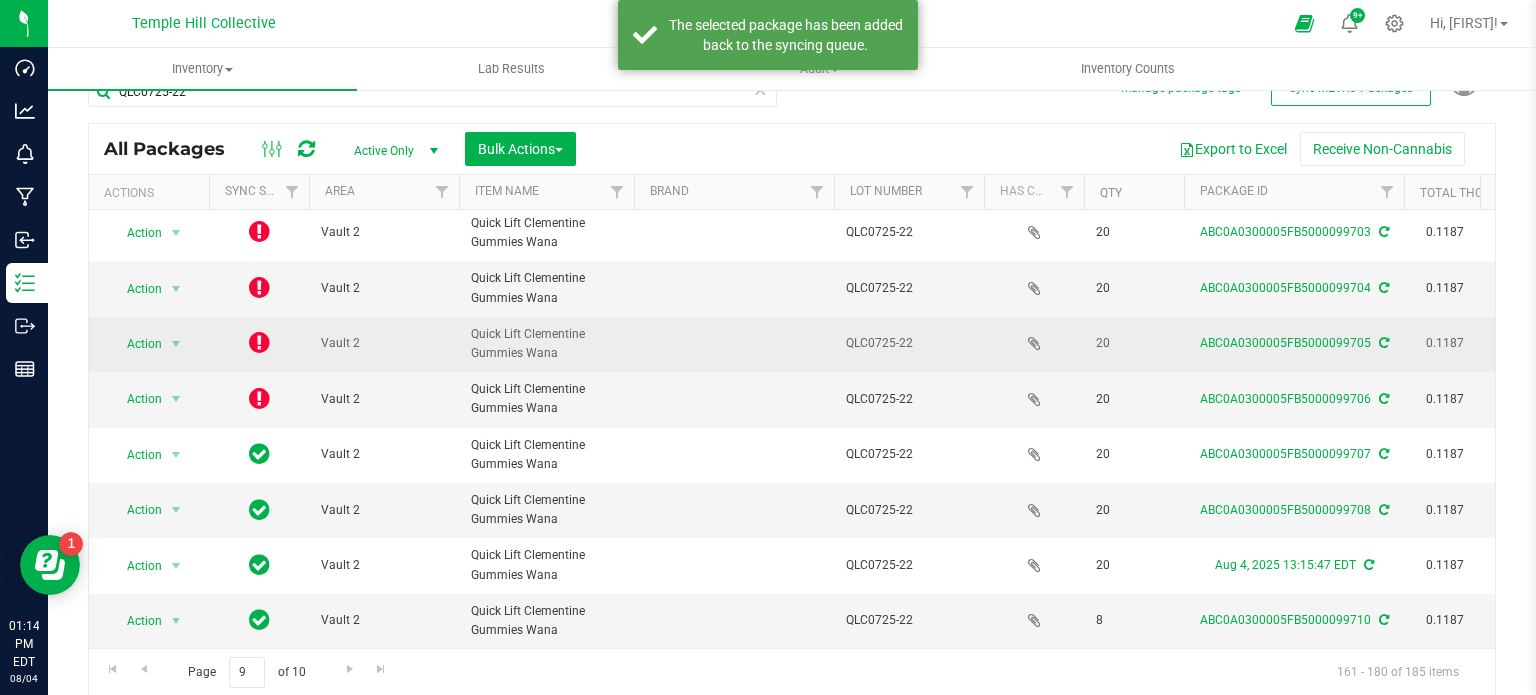 click at bounding box center (259, 342) 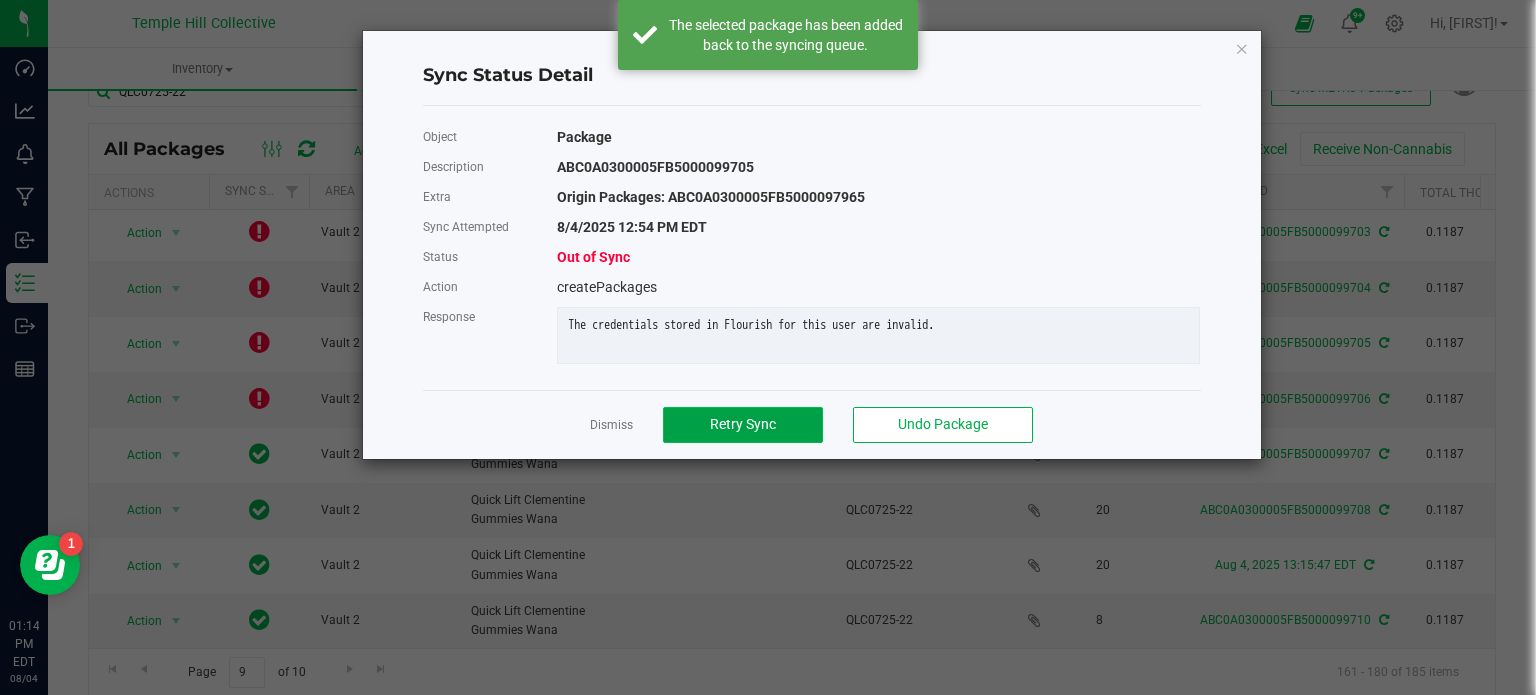 click on "Retry Sync" 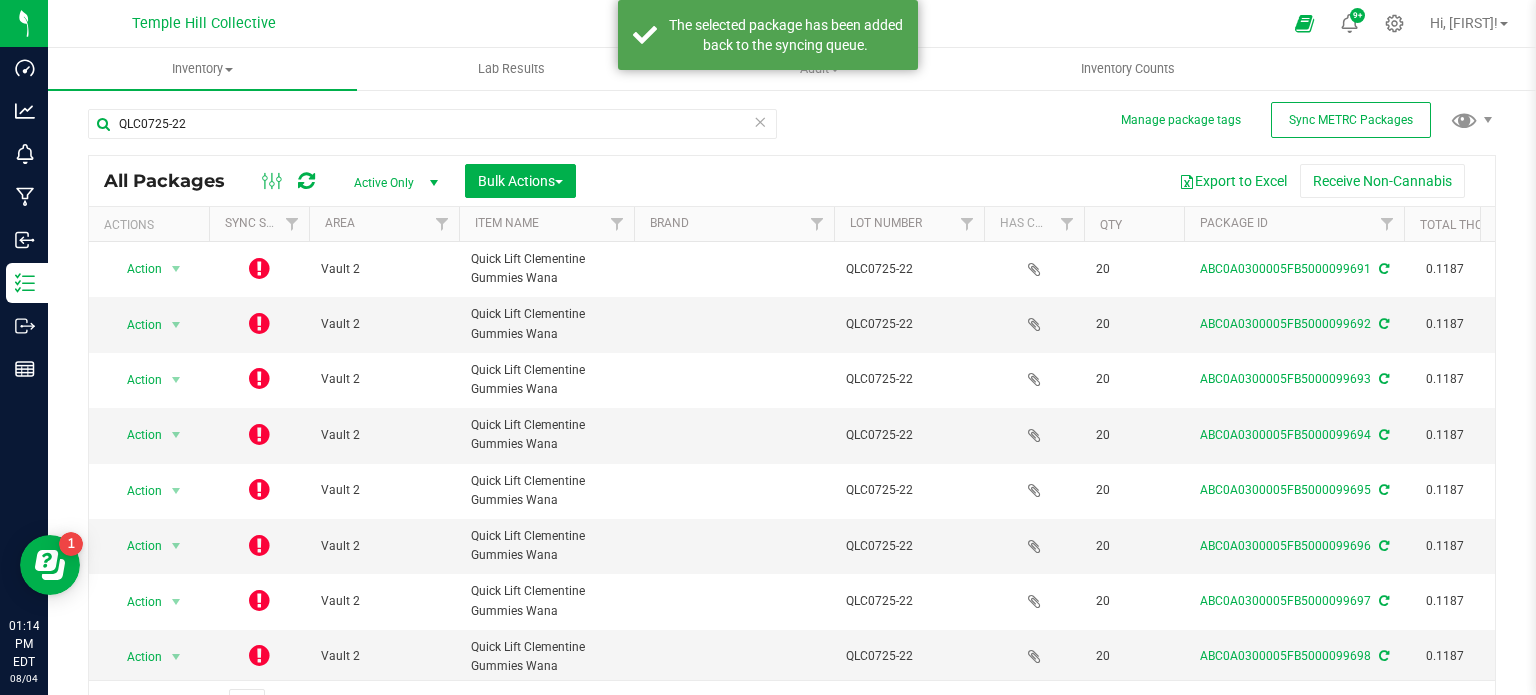scroll, scrollTop: 35, scrollLeft: 0, axis: vertical 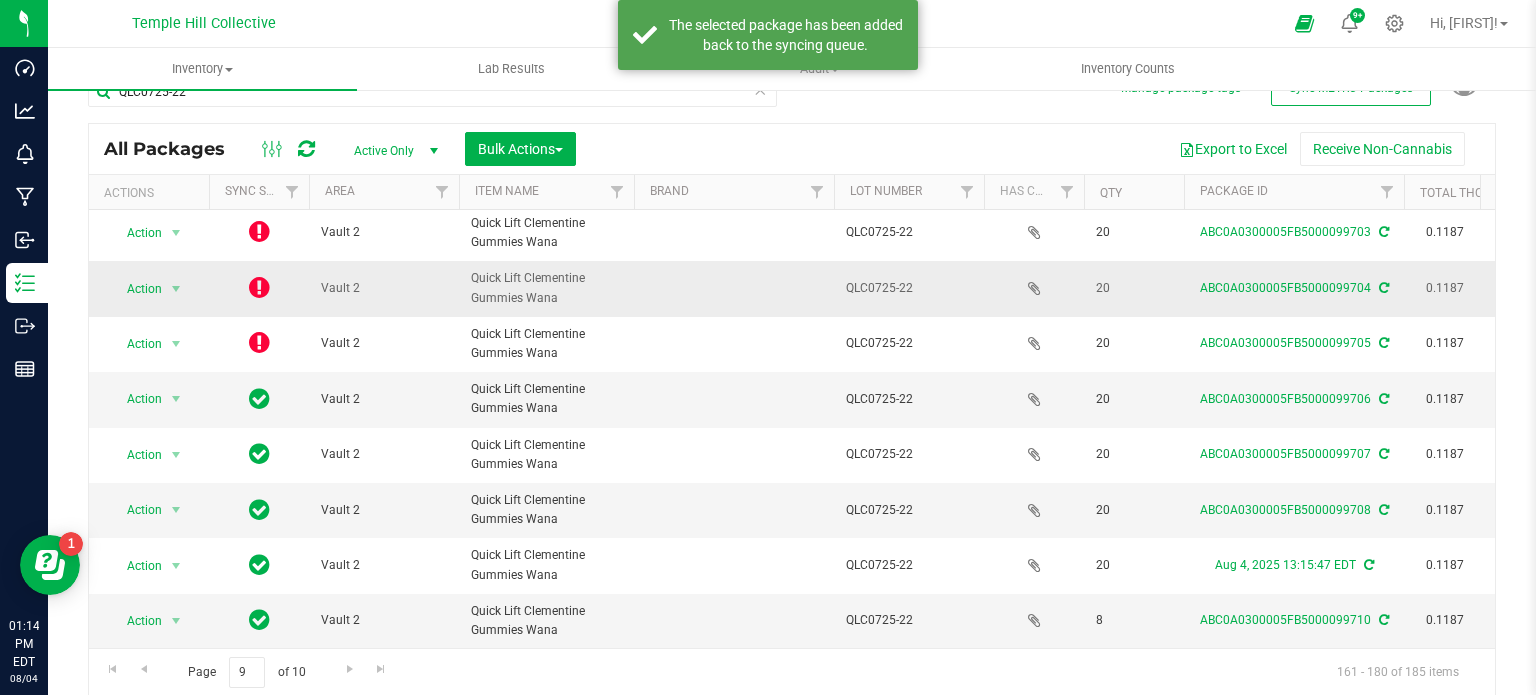 click at bounding box center (259, 287) 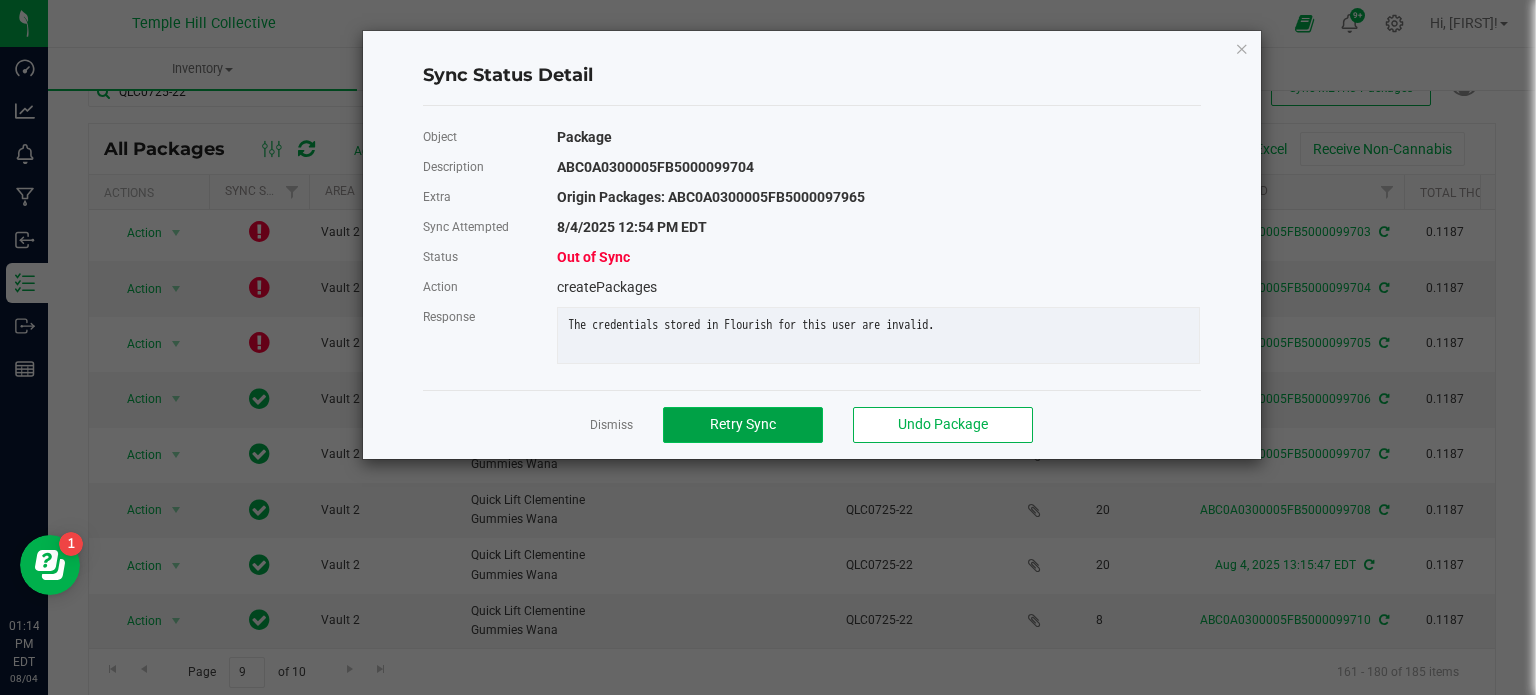 click on "Retry Sync" 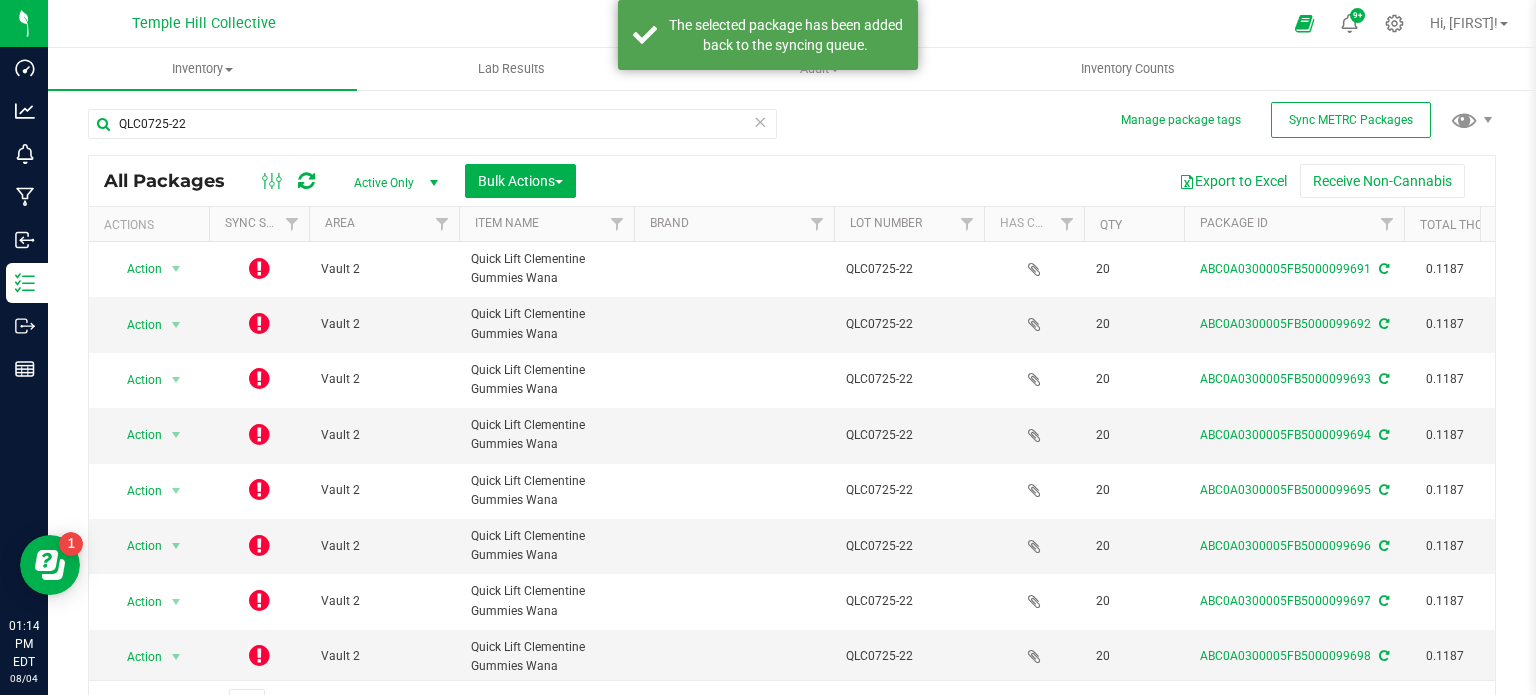 scroll, scrollTop: 35, scrollLeft: 0, axis: vertical 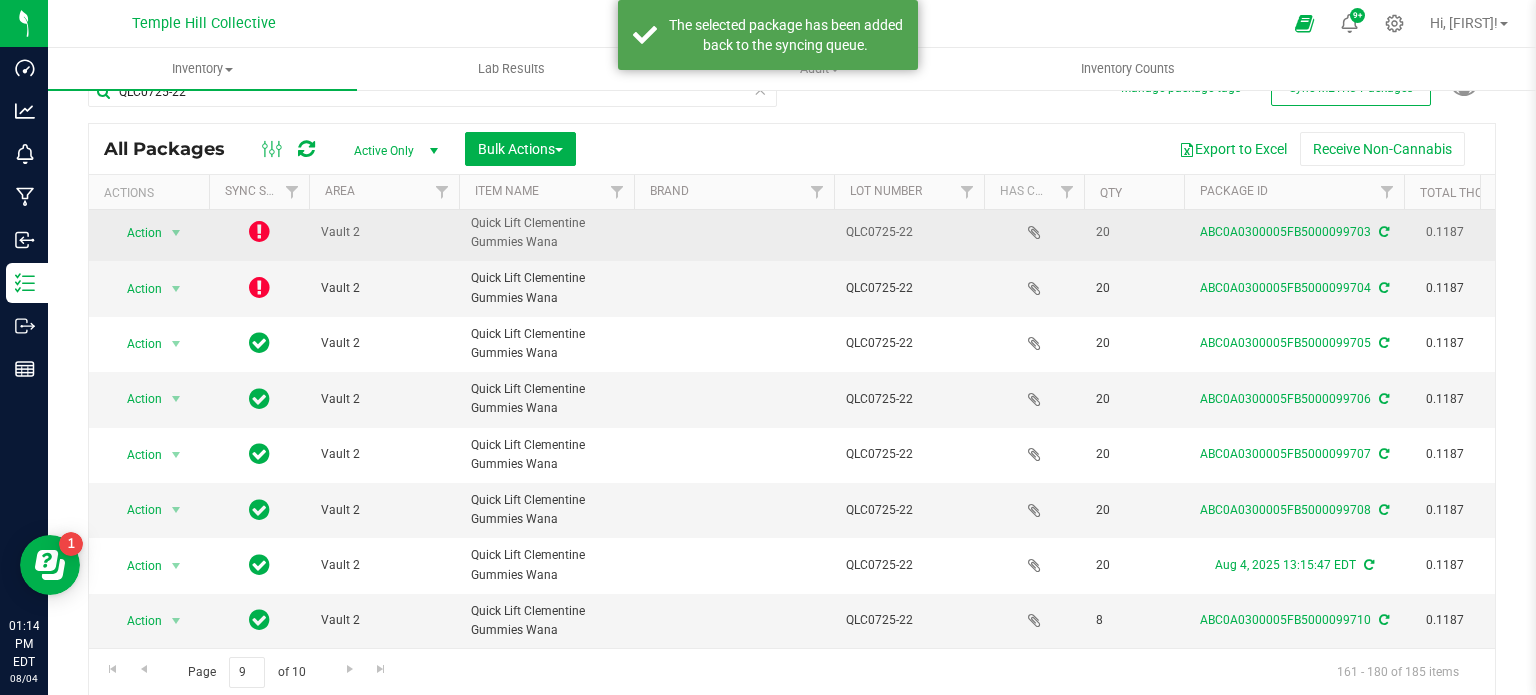 click at bounding box center [259, 231] 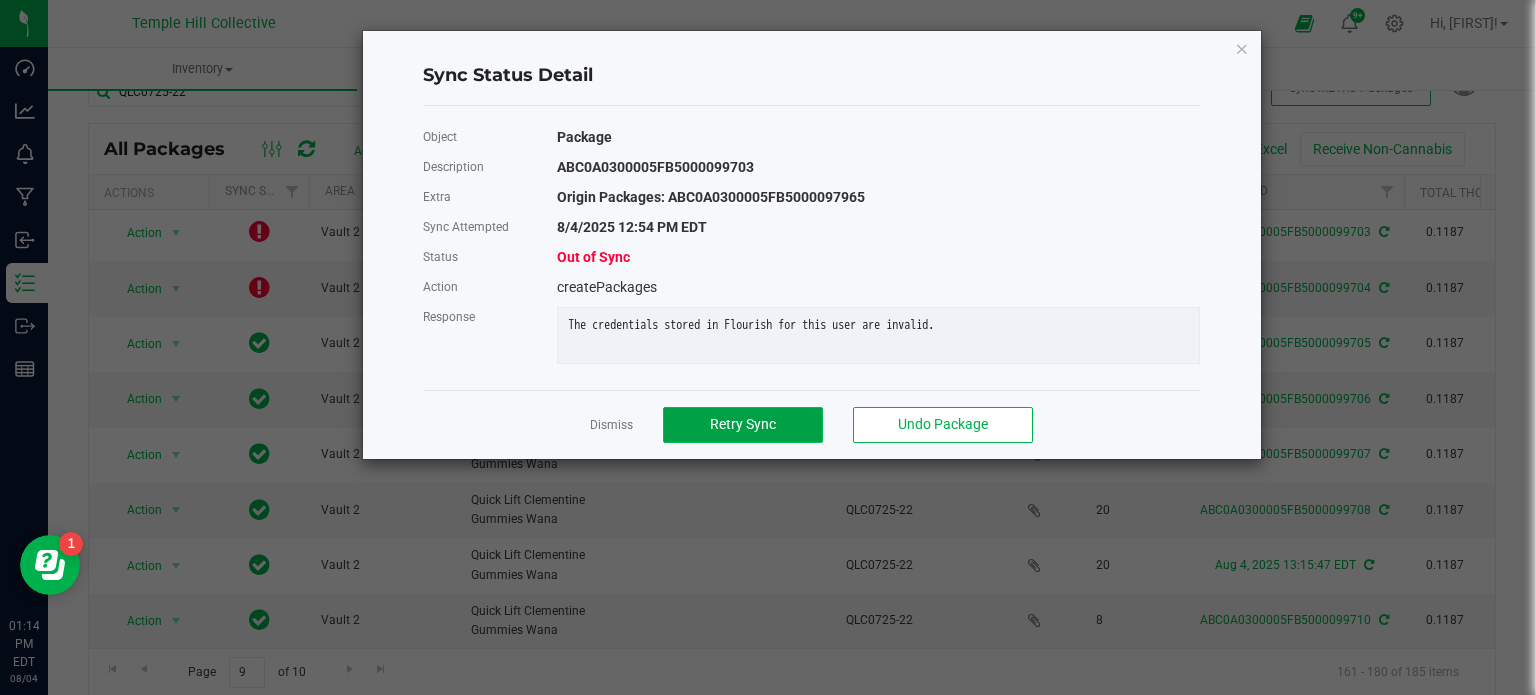 click on "Retry Sync" 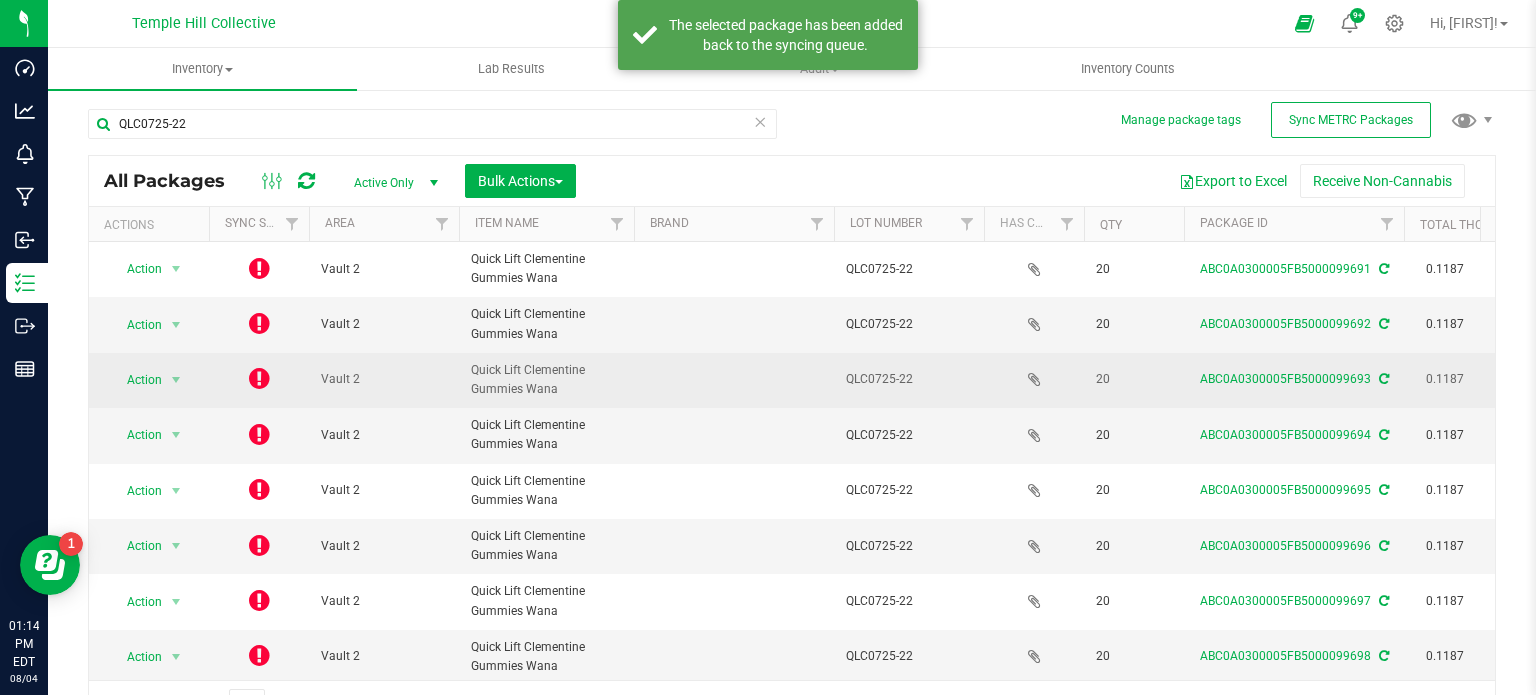 scroll, scrollTop: 35, scrollLeft: 0, axis: vertical 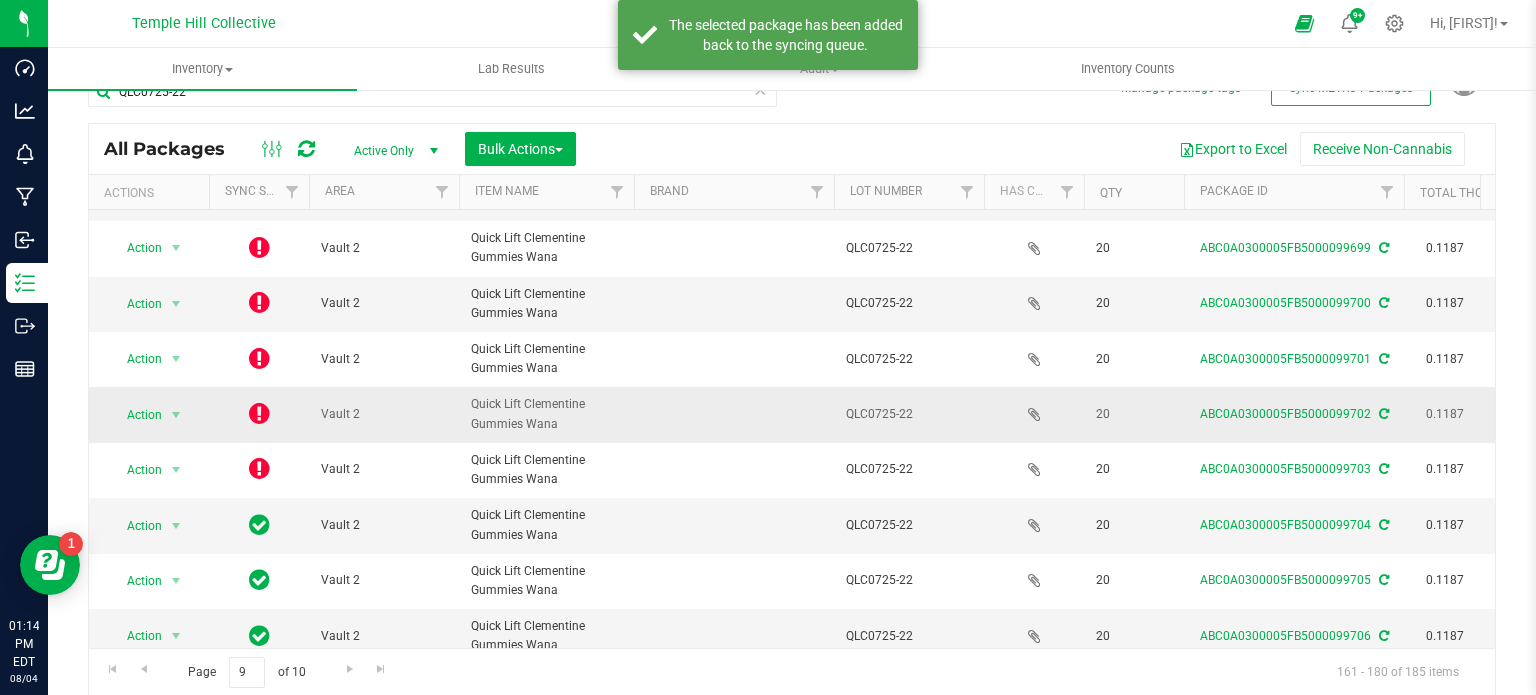 click at bounding box center [259, 413] 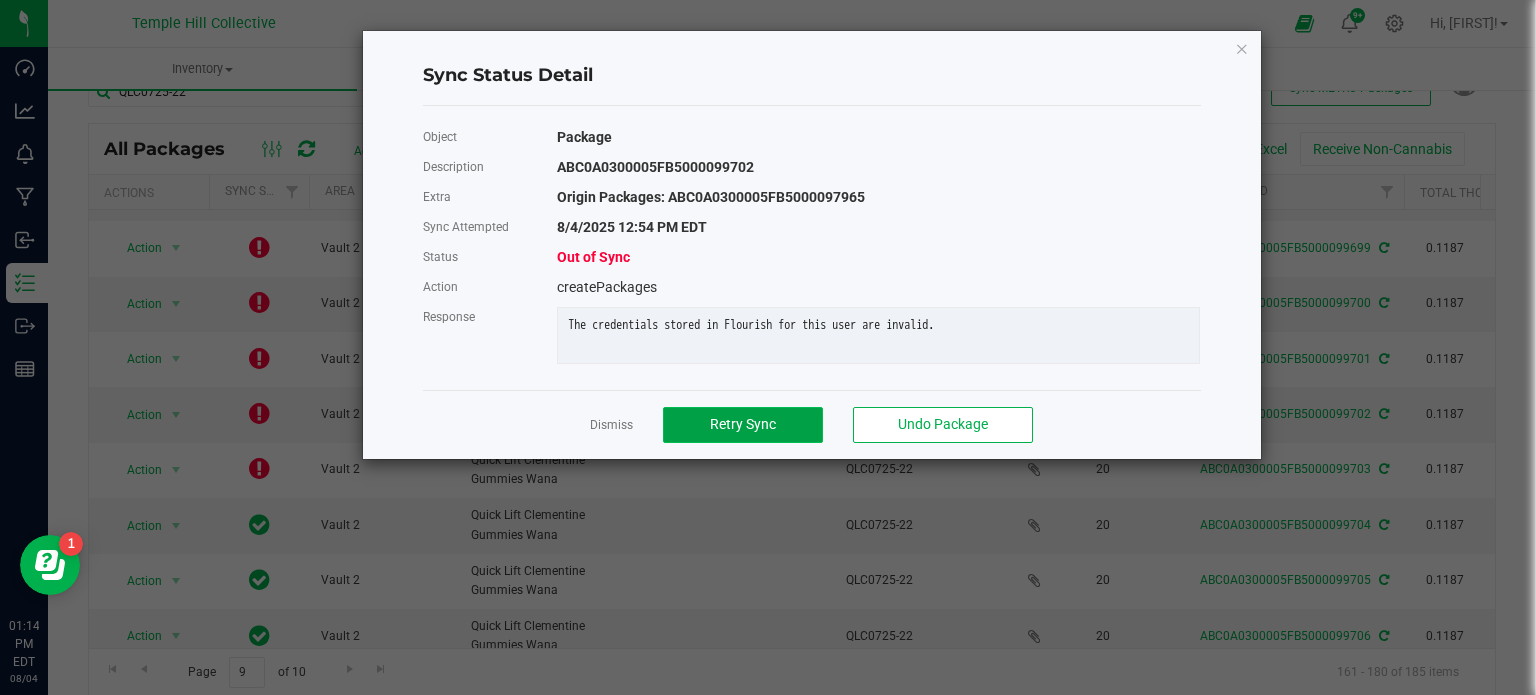 click on "Retry Sync" 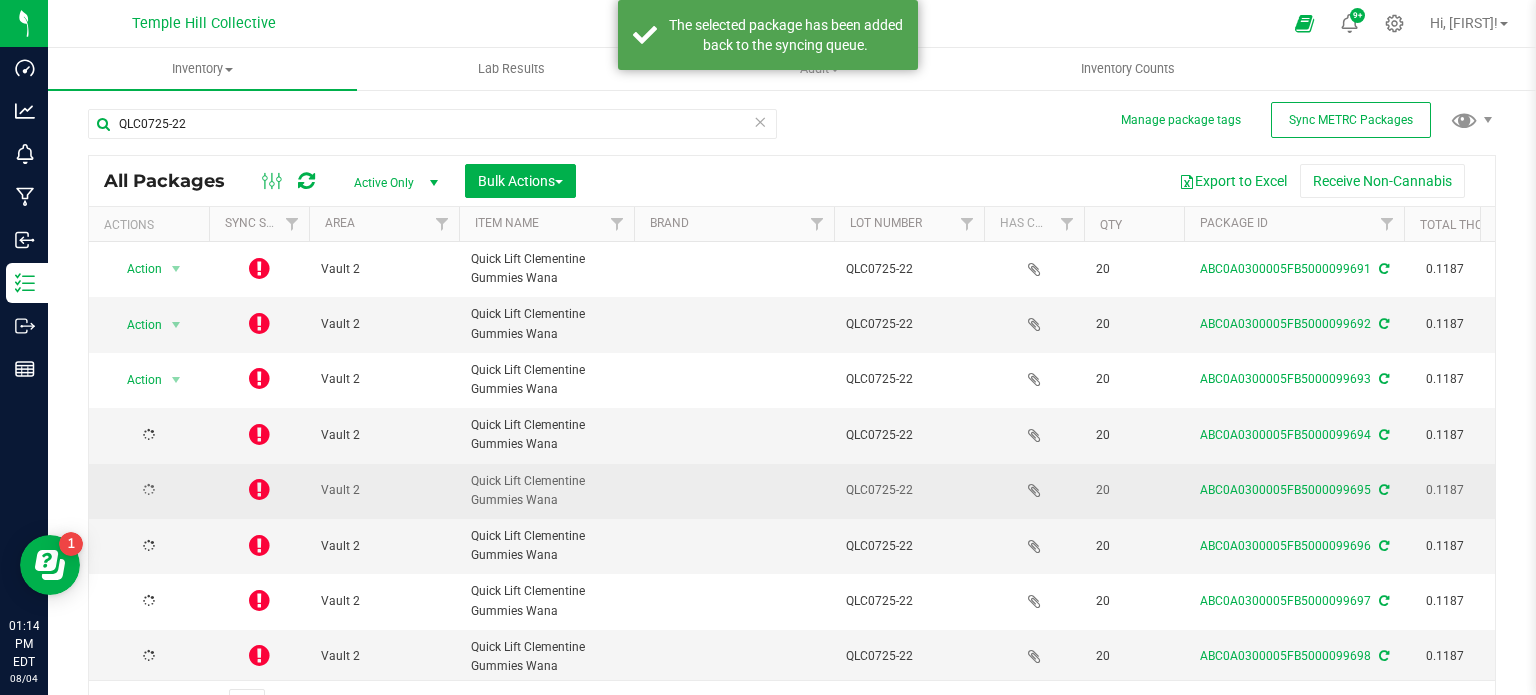 scroll, scrollTop: 35, scrollLeft: 0, axis: vertical 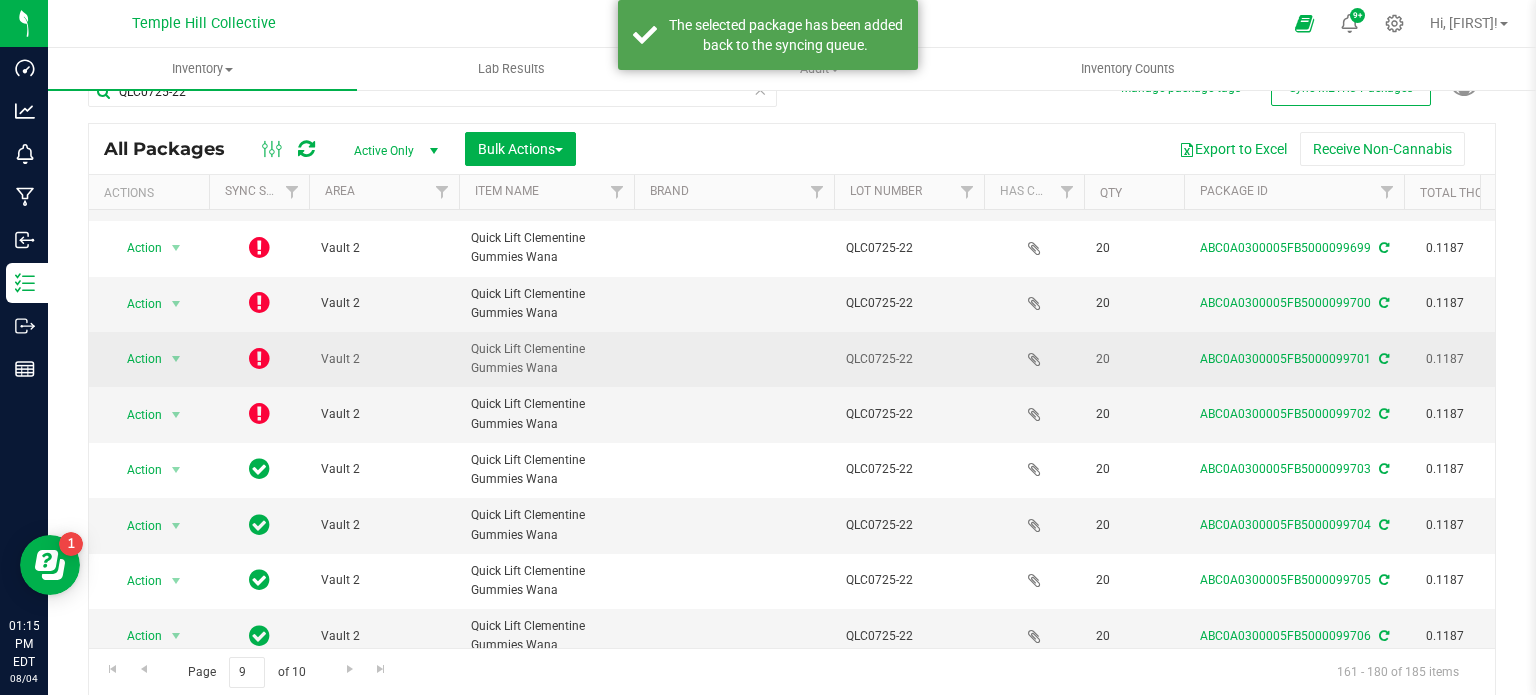 click at bounding box center [259, 358] 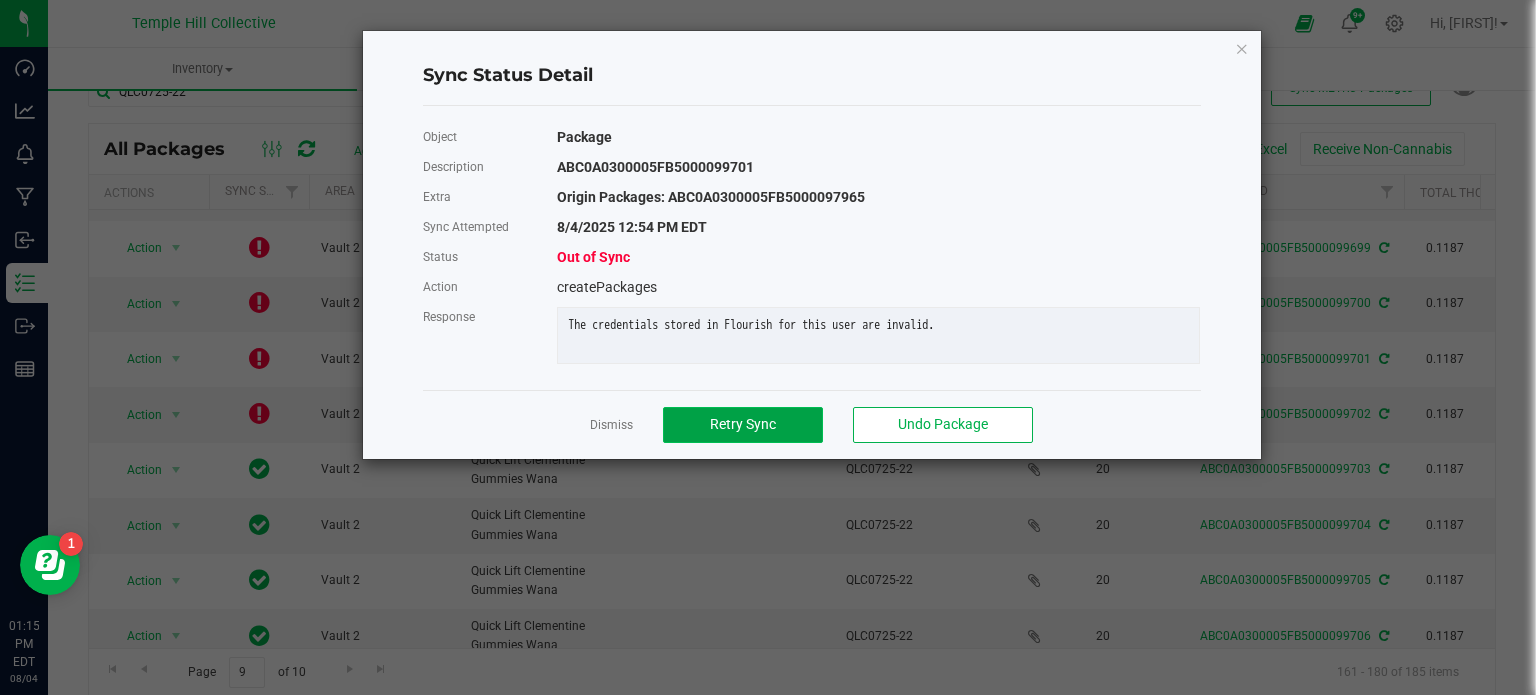click on "Retry Sync" 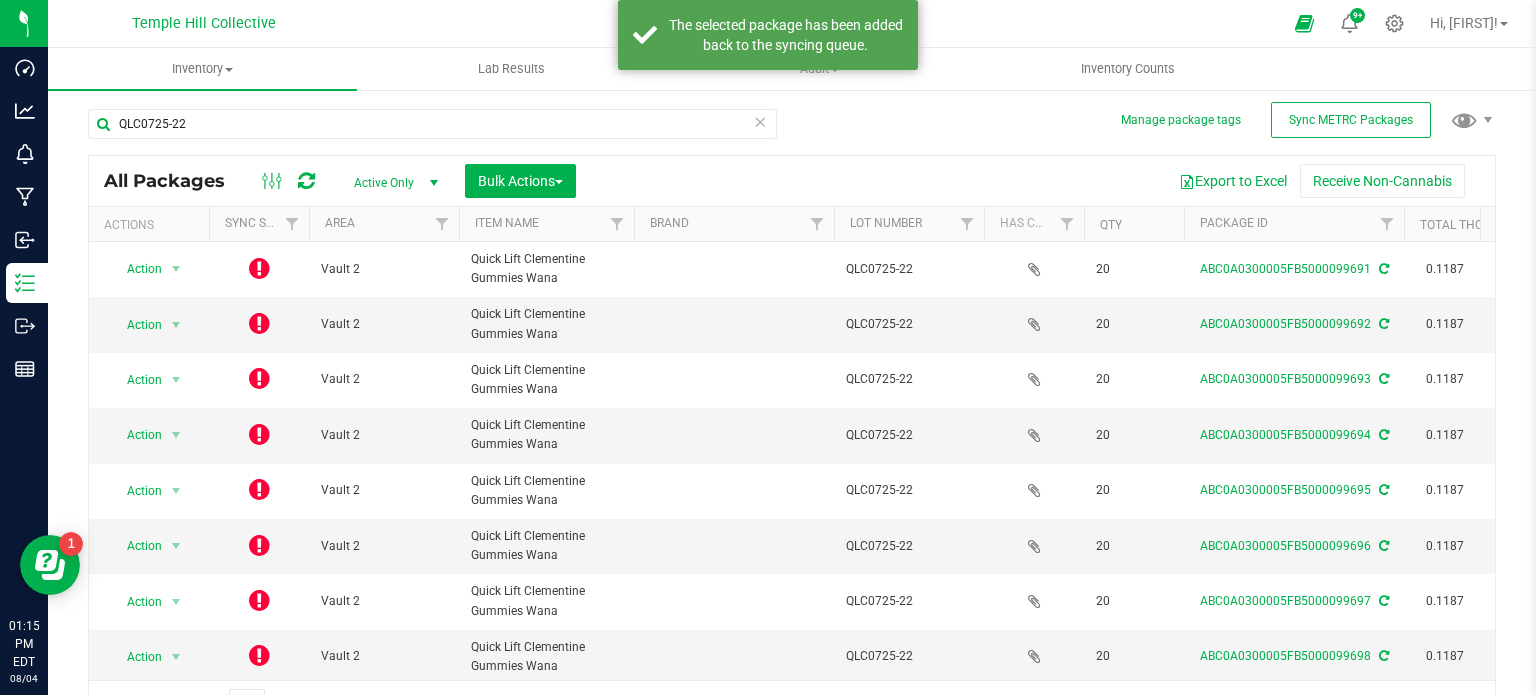 scroll, scrollTop: 35, scrollLeft: 0, axis: vertical 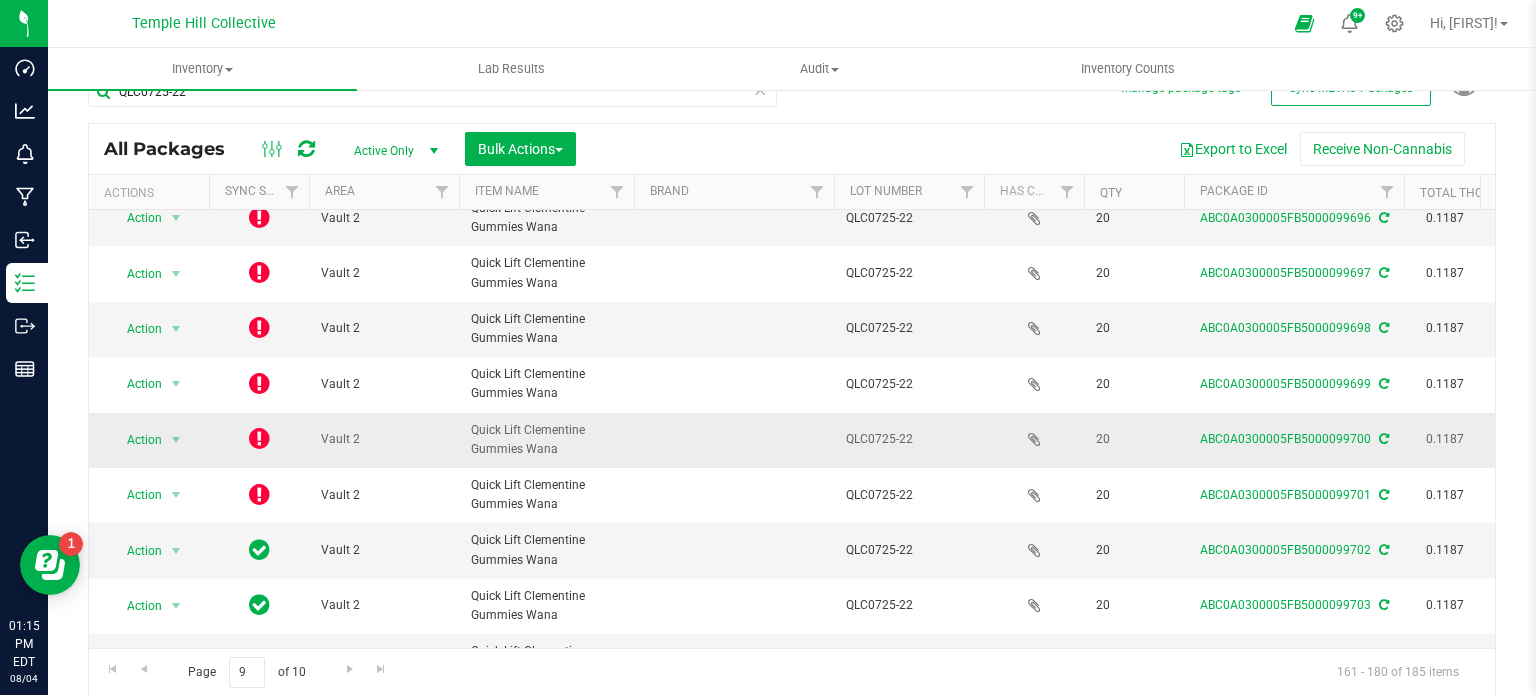 click at bounding box center (259, 438) 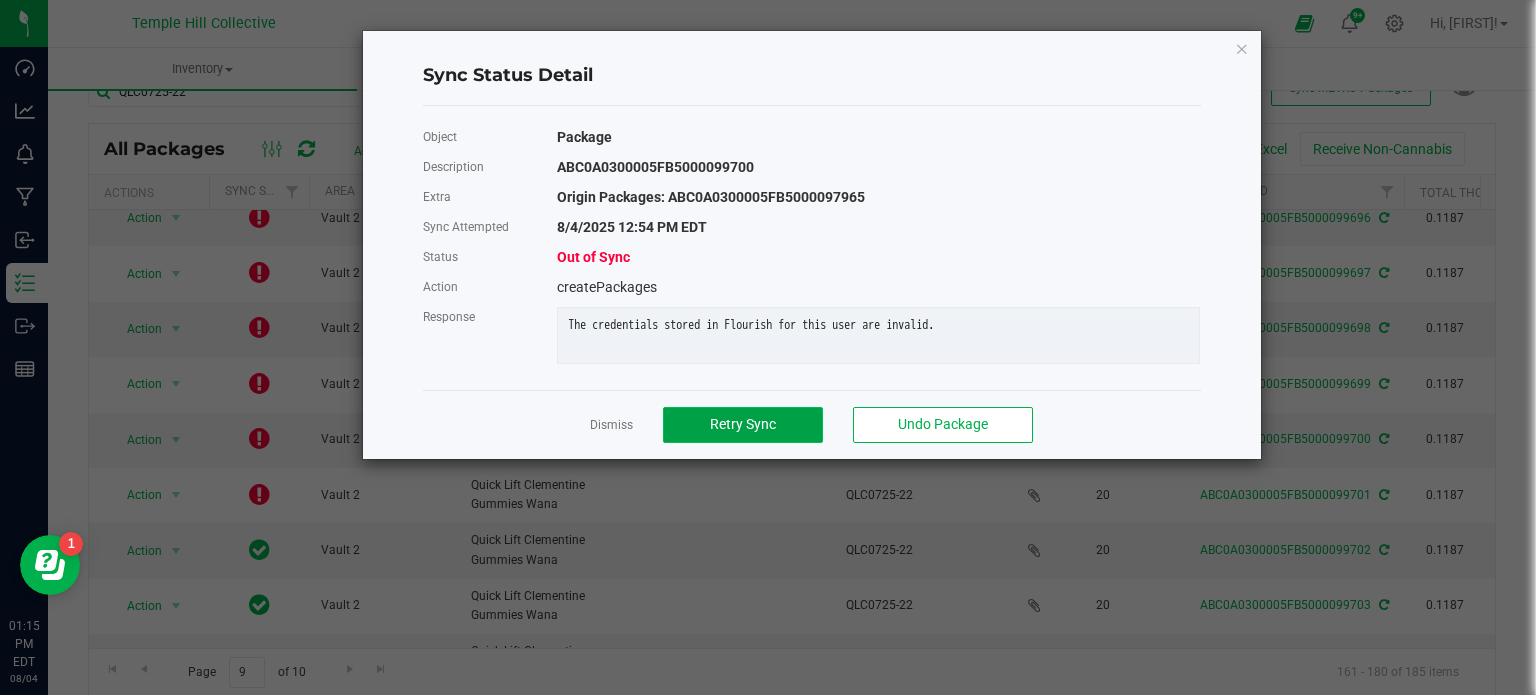 click on "Retry Sync" 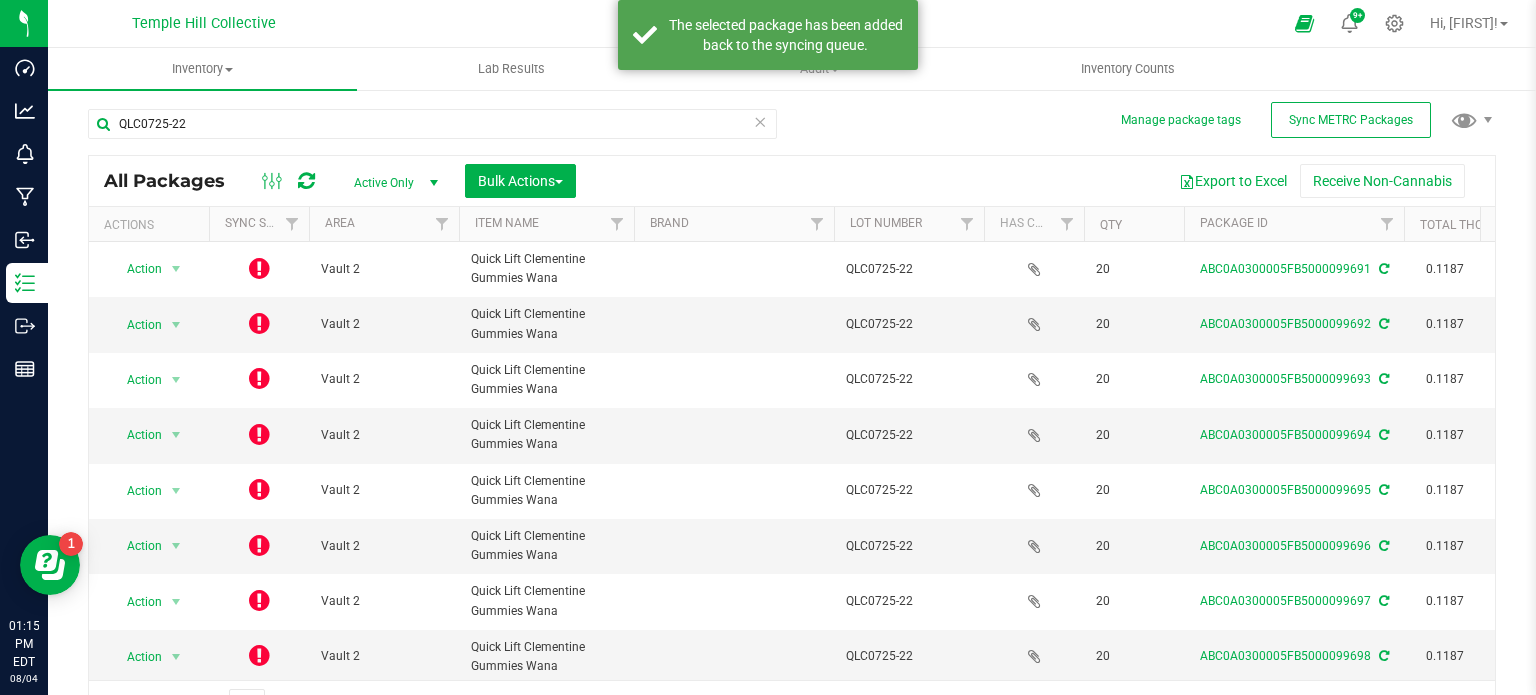 scroll, scrollTop: 35, scrollLeft: 0, axis: vertical 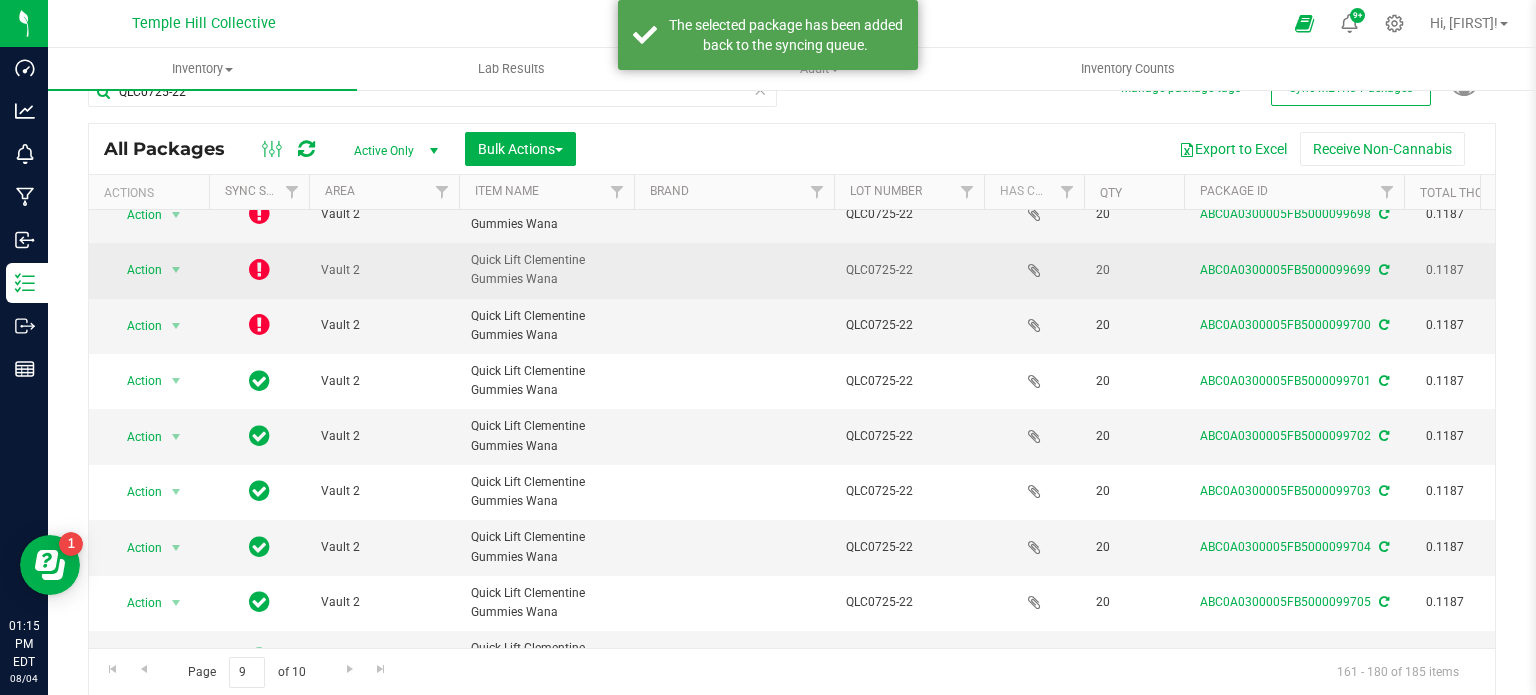 click at bounding box center [259, 269] 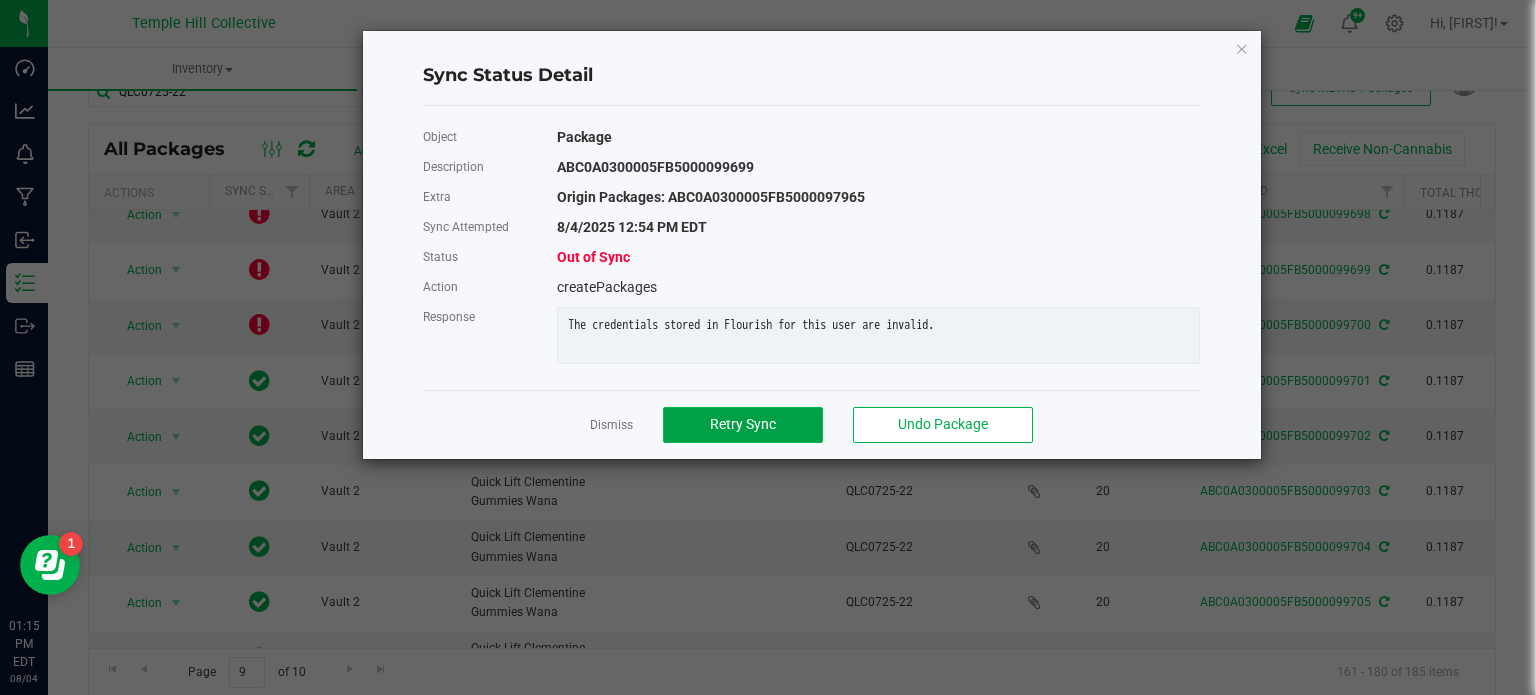 click on "Retry Sync" 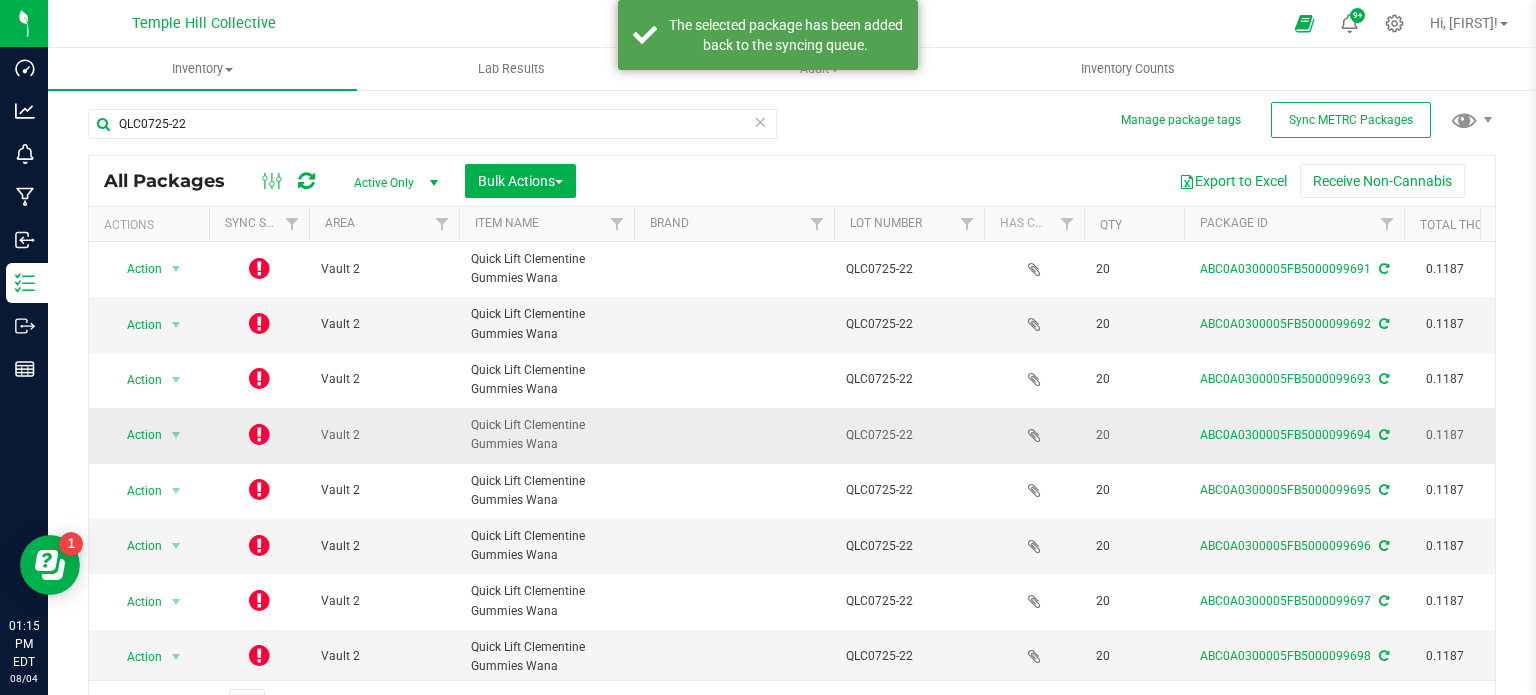 scroll, scrollTop: 35, scrollLeft: 0, axis: vertical 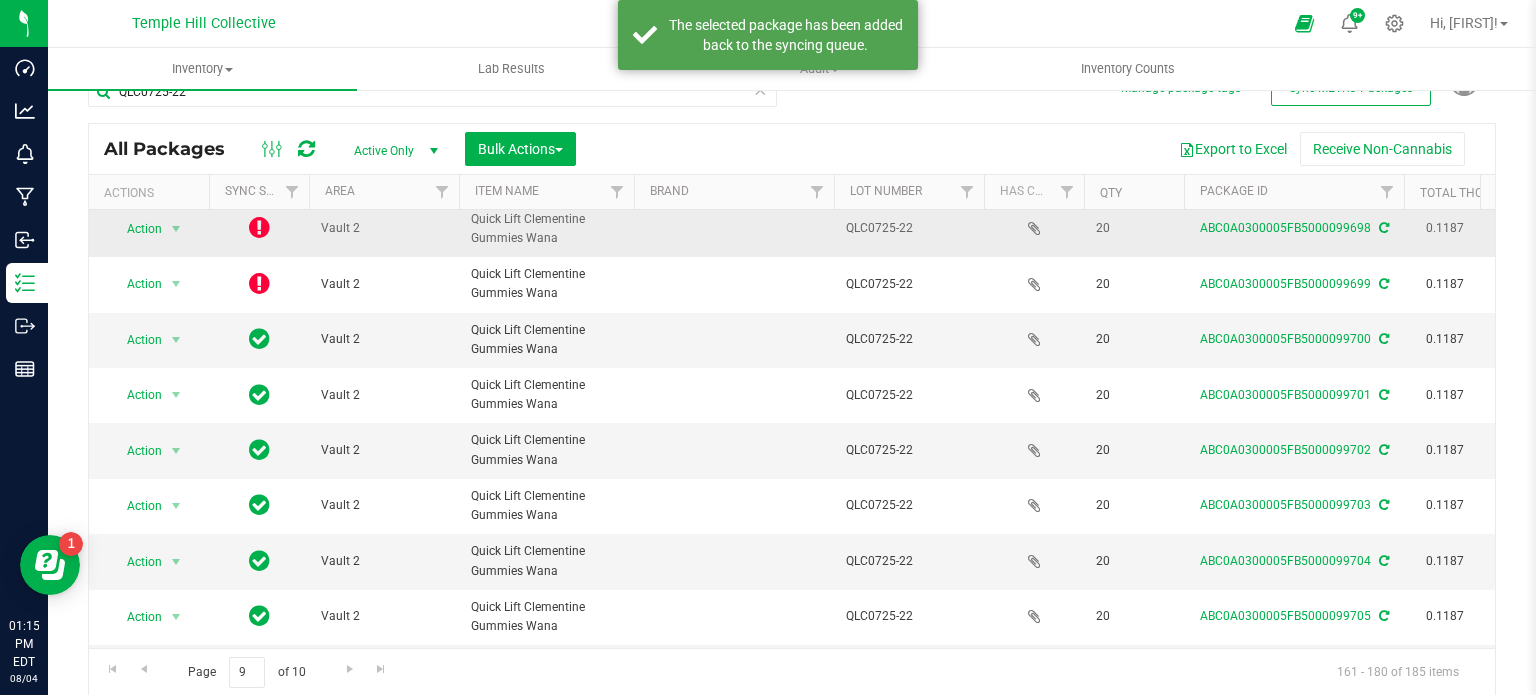 click at bounding box center (259, 227) 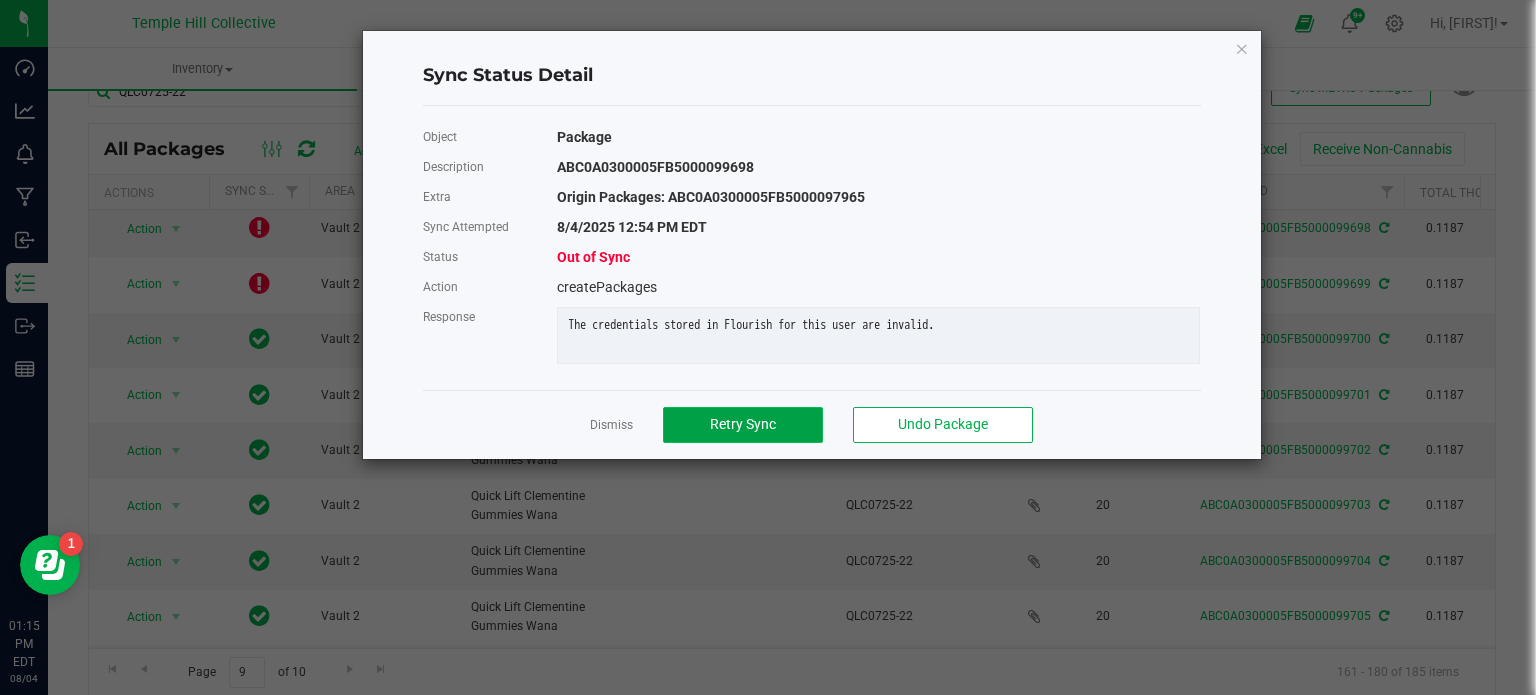 click on "Retry Sync" 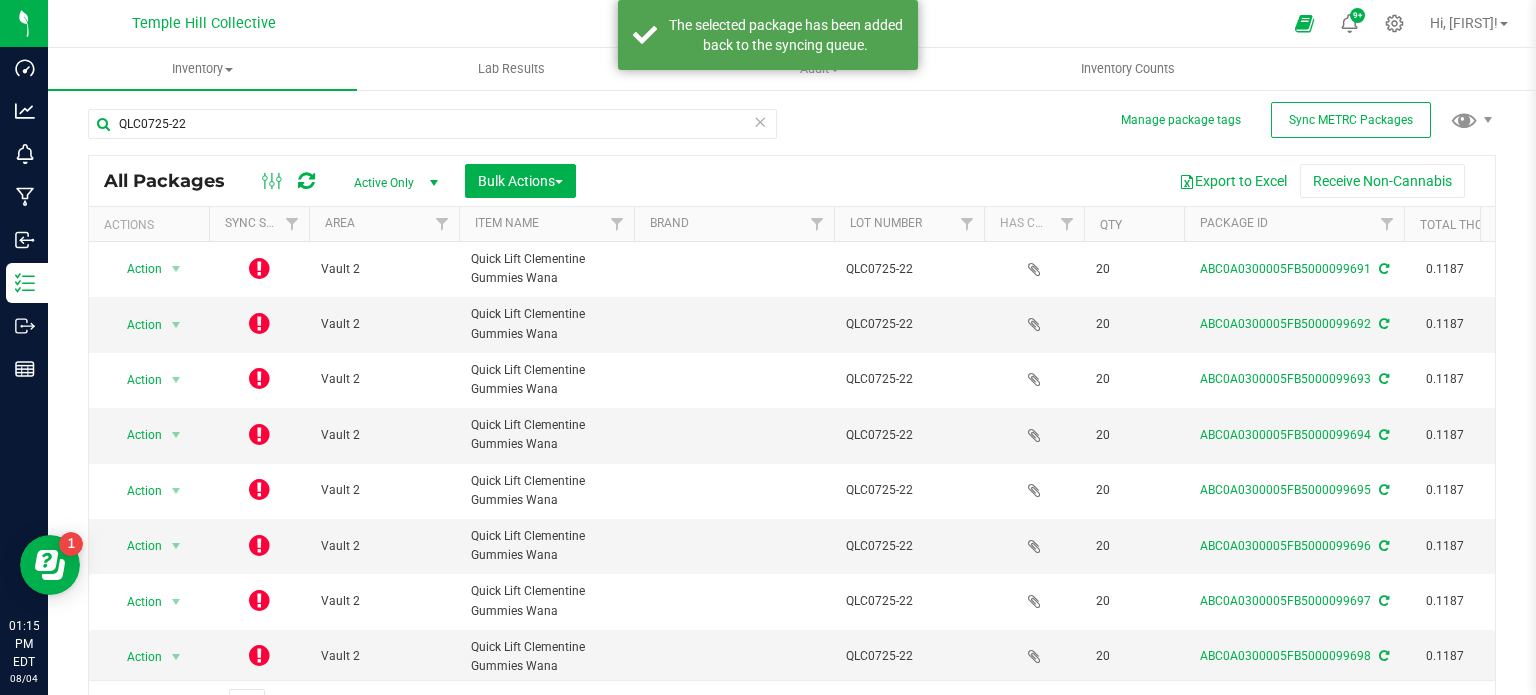 scroll, scrollTop: 35, scrollLeft: 0, axis: vertical 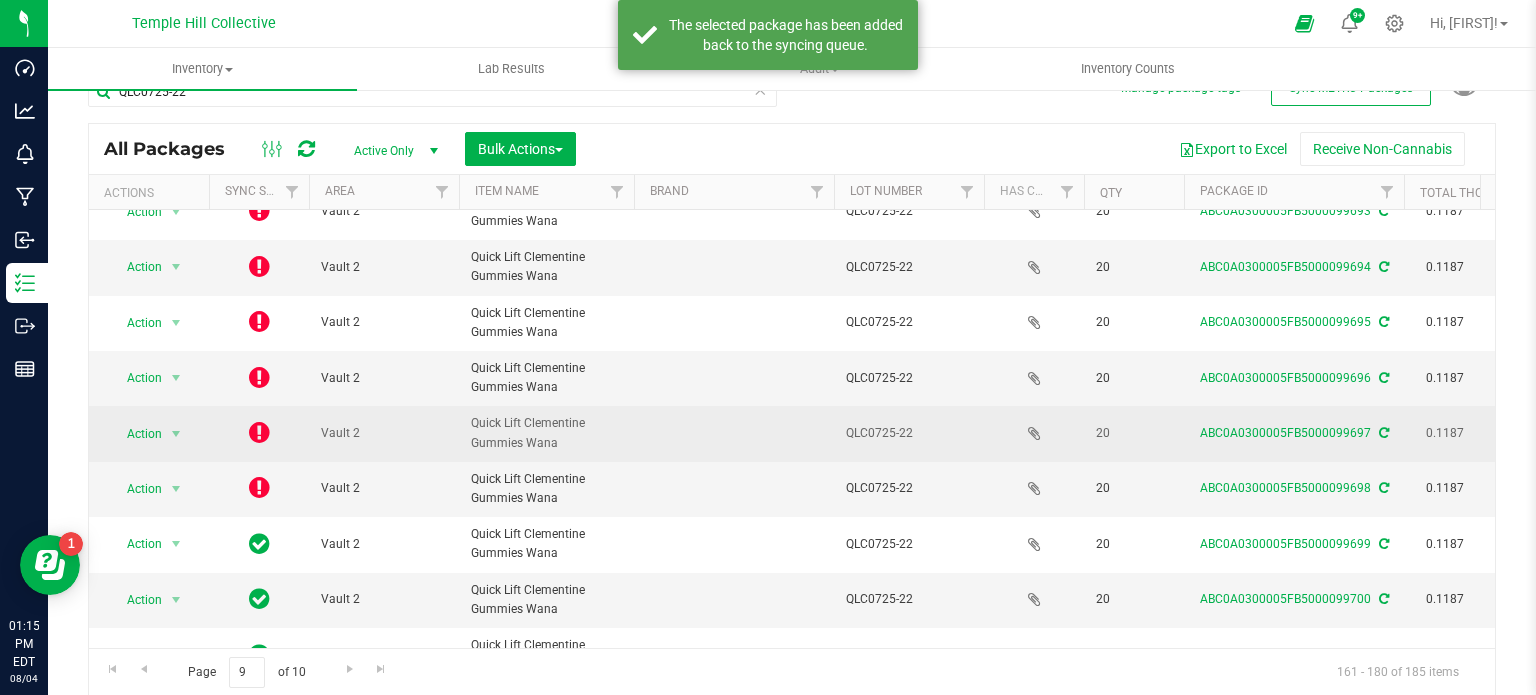 click at bounding box center [259, 432] 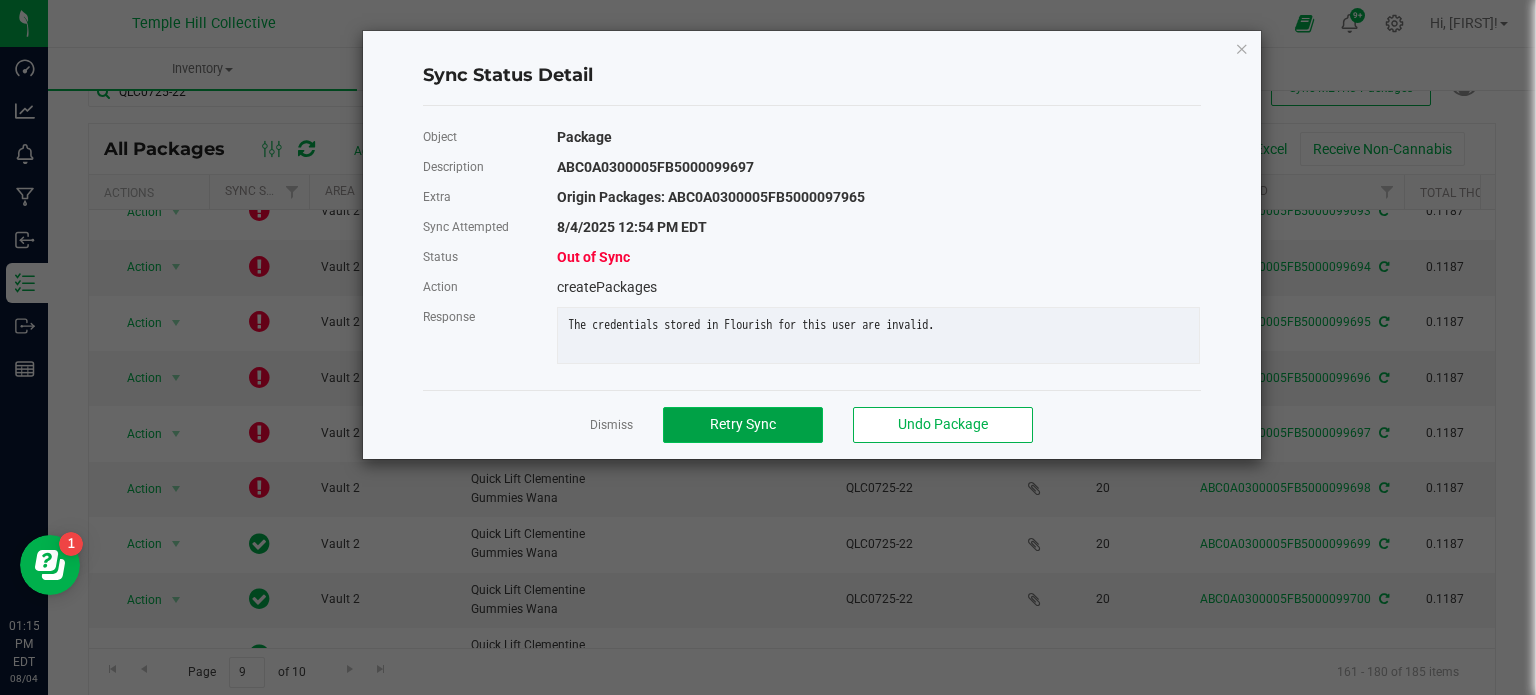 click on "Retry Sync" 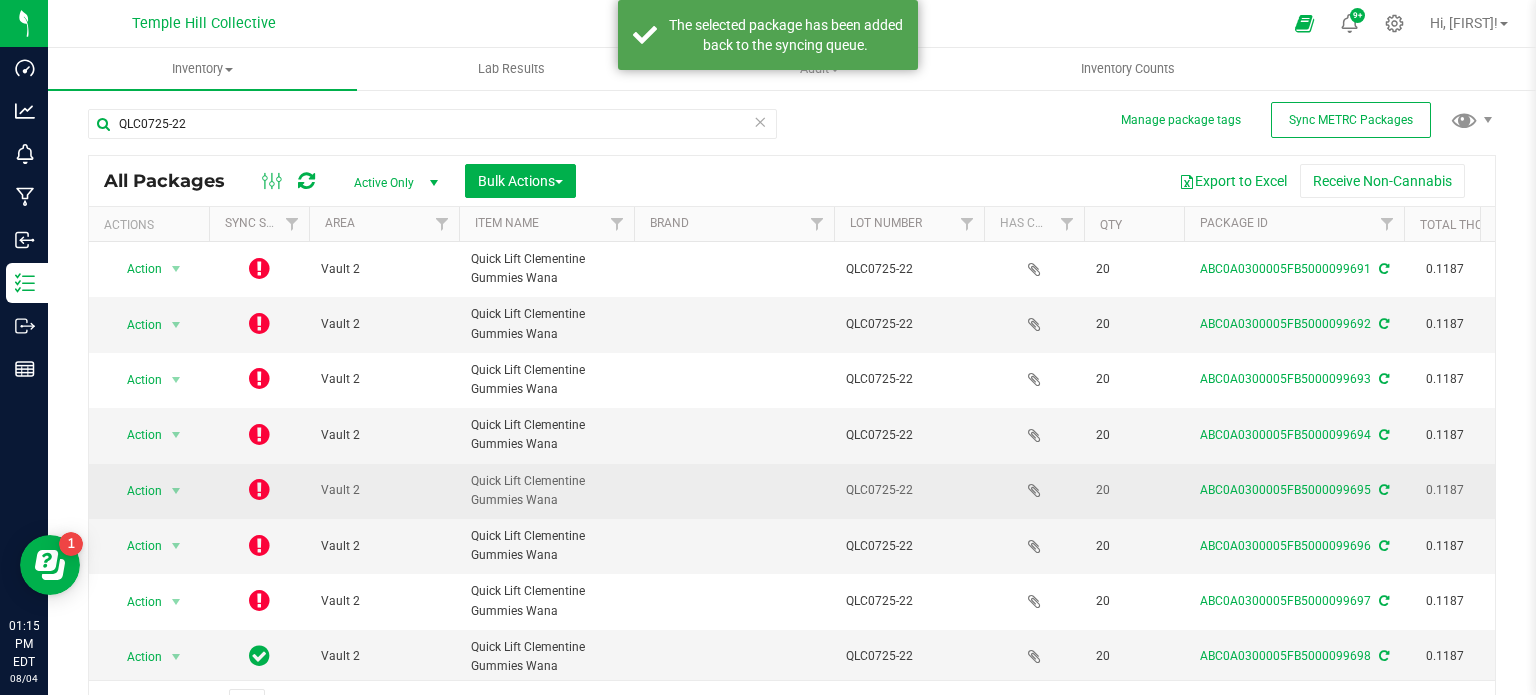 scroll, scrollTop: 35, scrollLeft: 0, axis: vertical 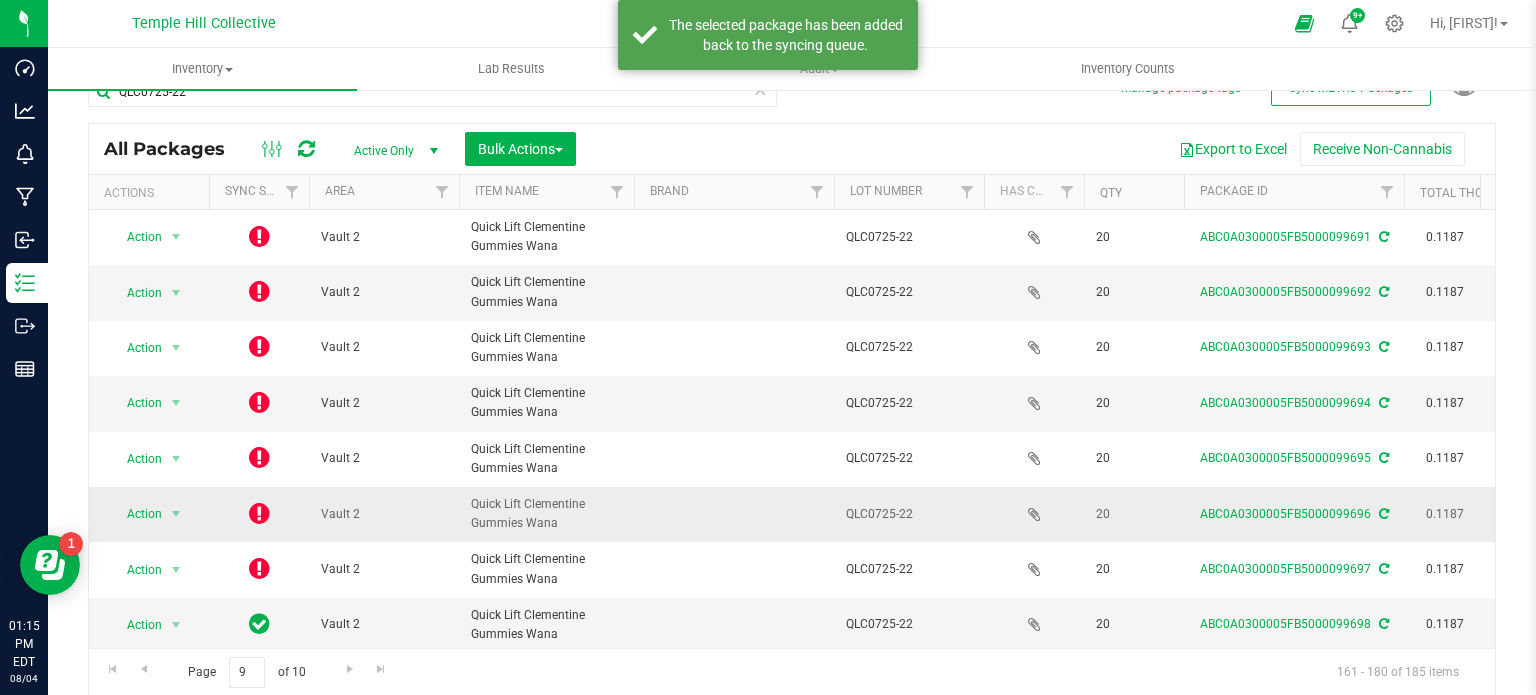 click at bounding box center (259, 513) 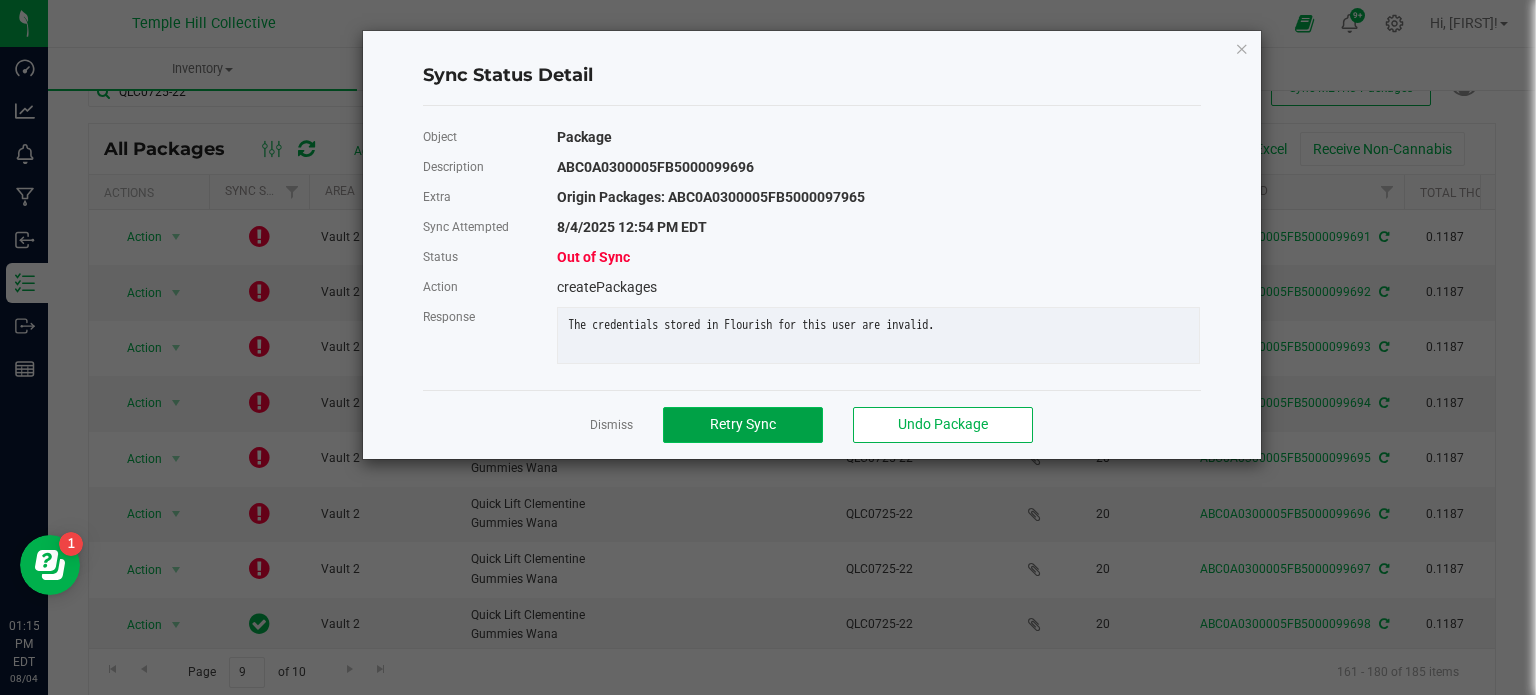 click on "Retry Sync" 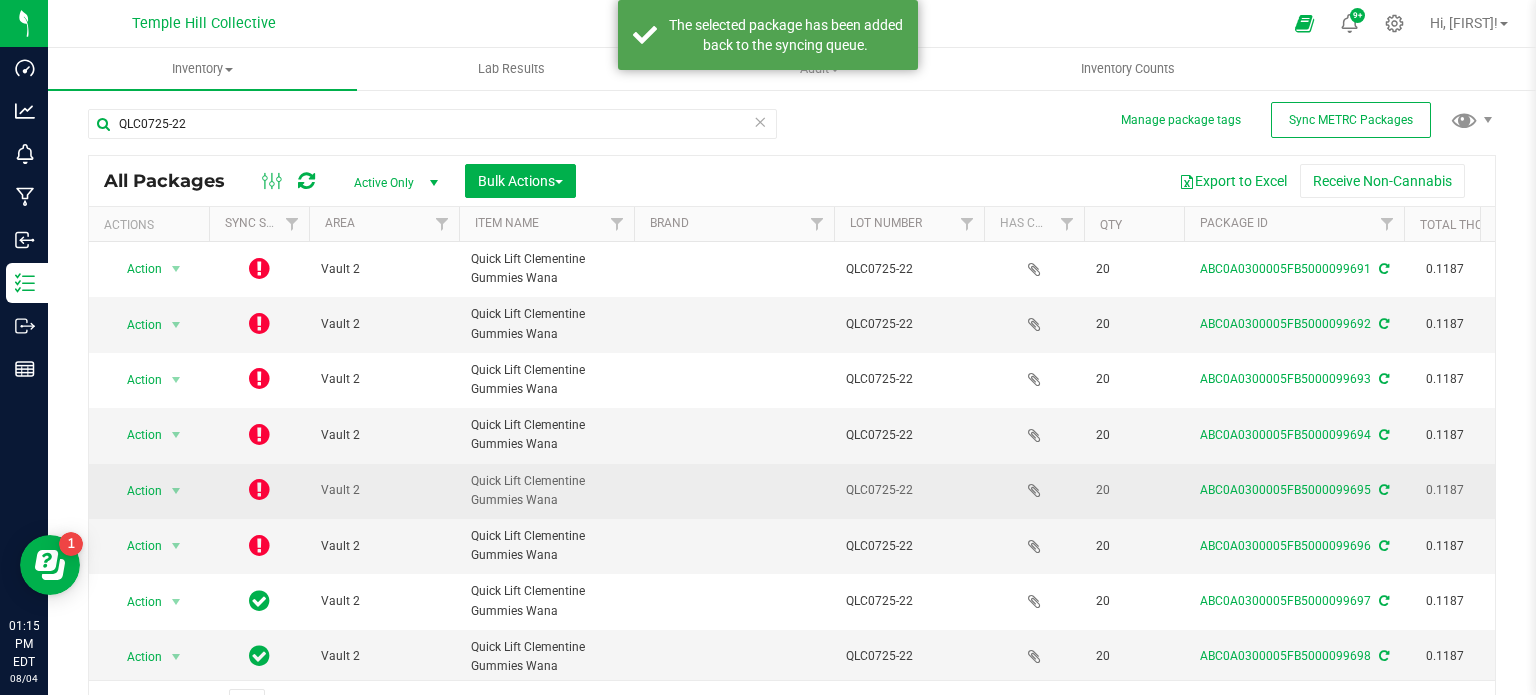 scroll, scrollTop: 35, scrollLeft: 0, axis: vertical 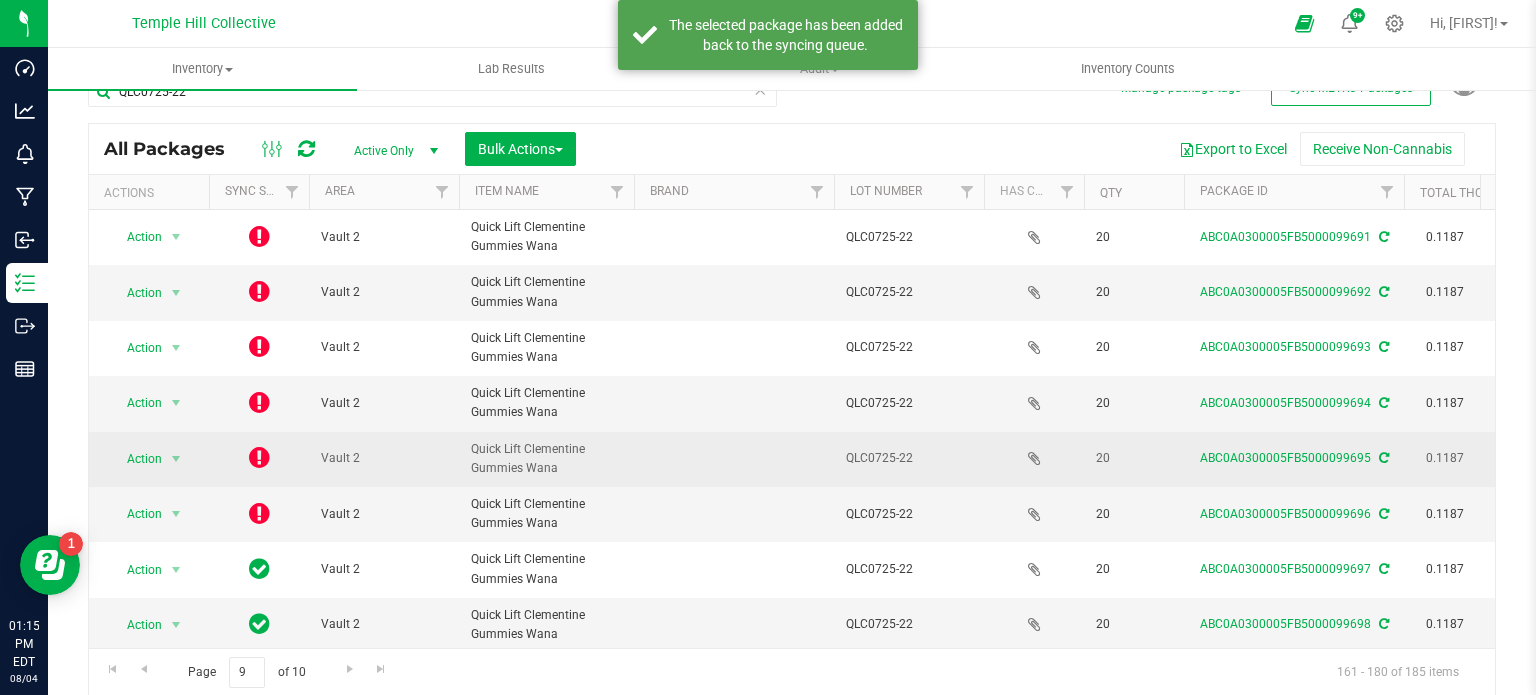 click at bounding box center [259, 457] 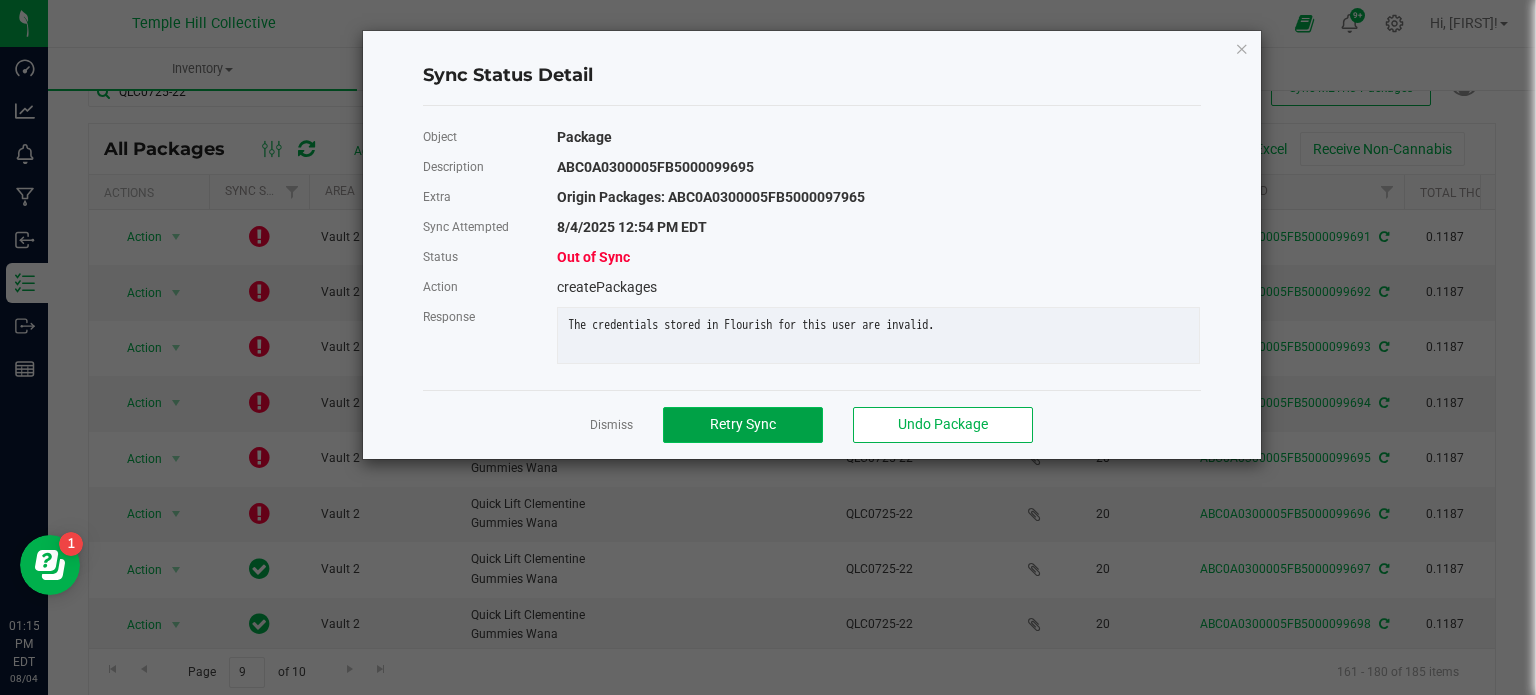 click on "Retry Sync" 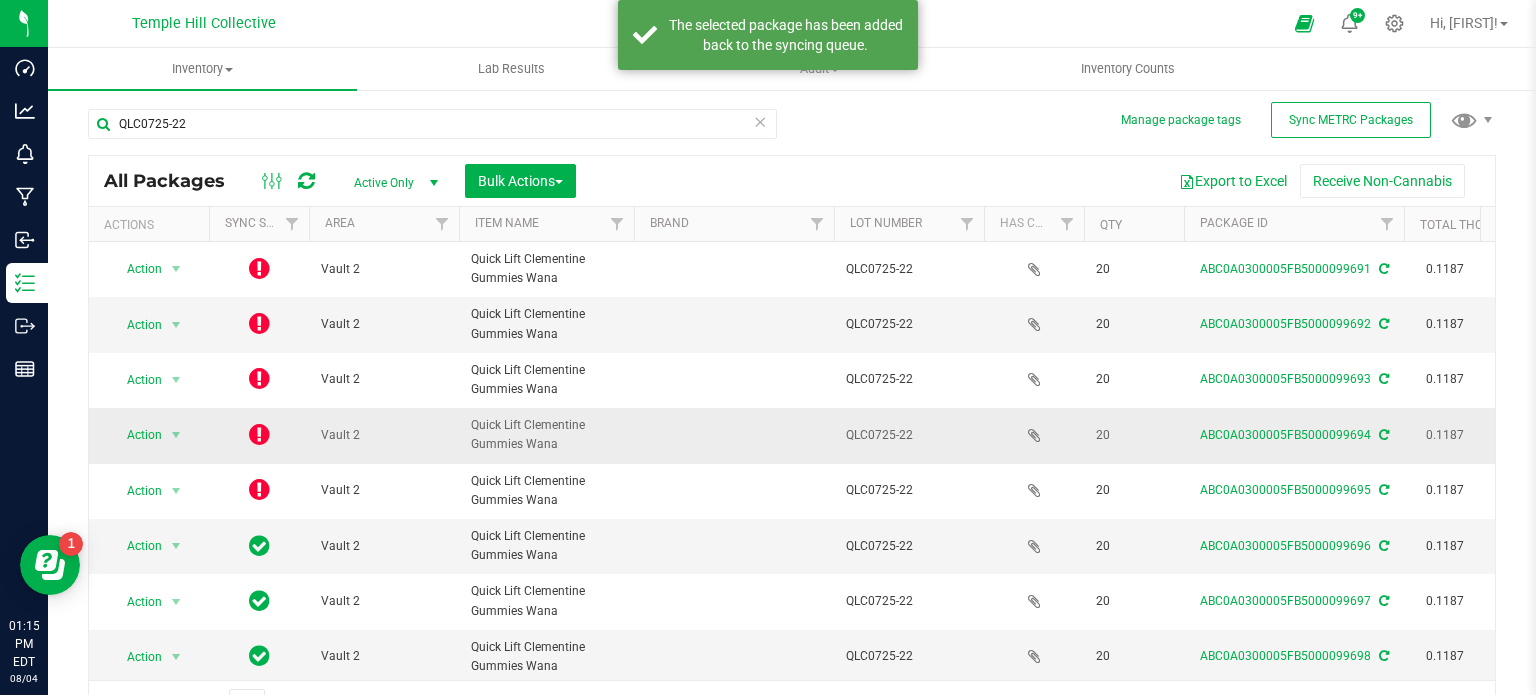 scroll, scrollTop: 35, scrollLeft: 0, axis: vertical 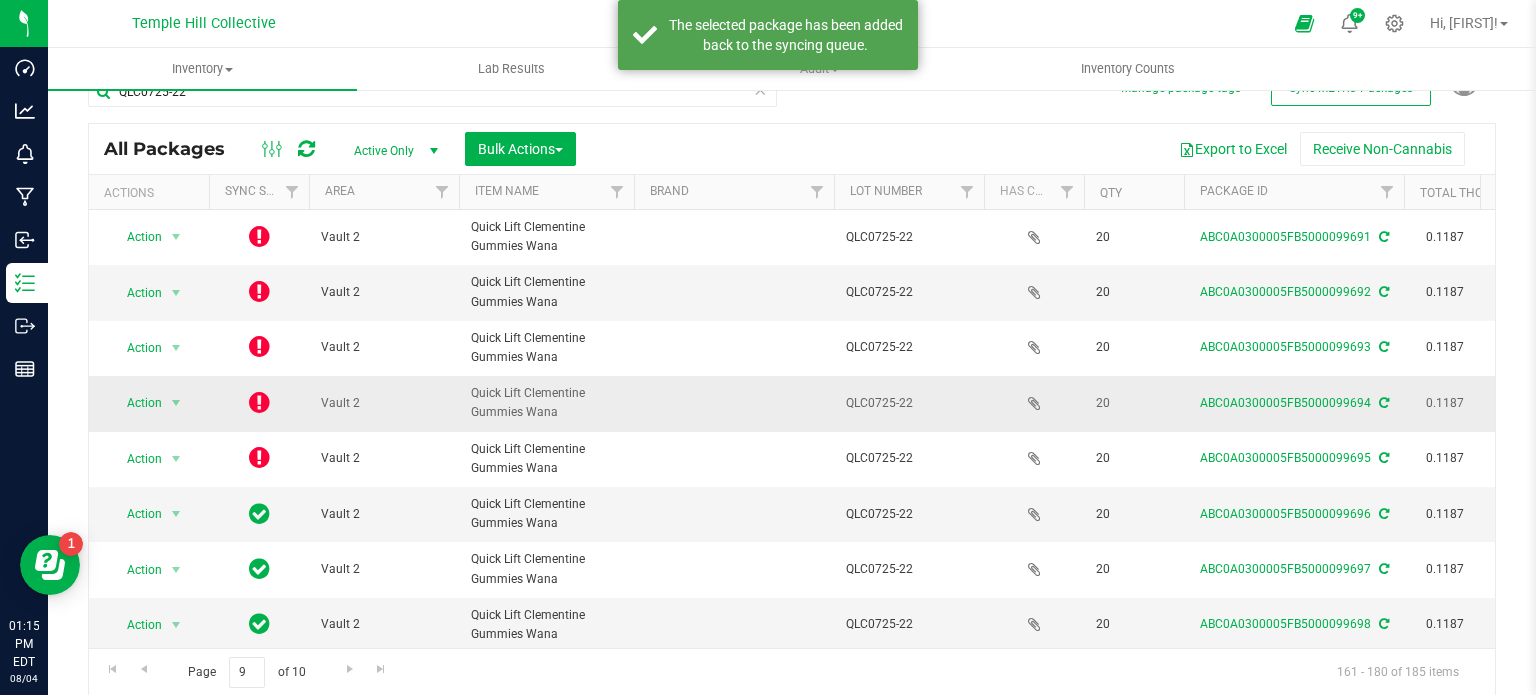 click at bounding box center (259, 402) 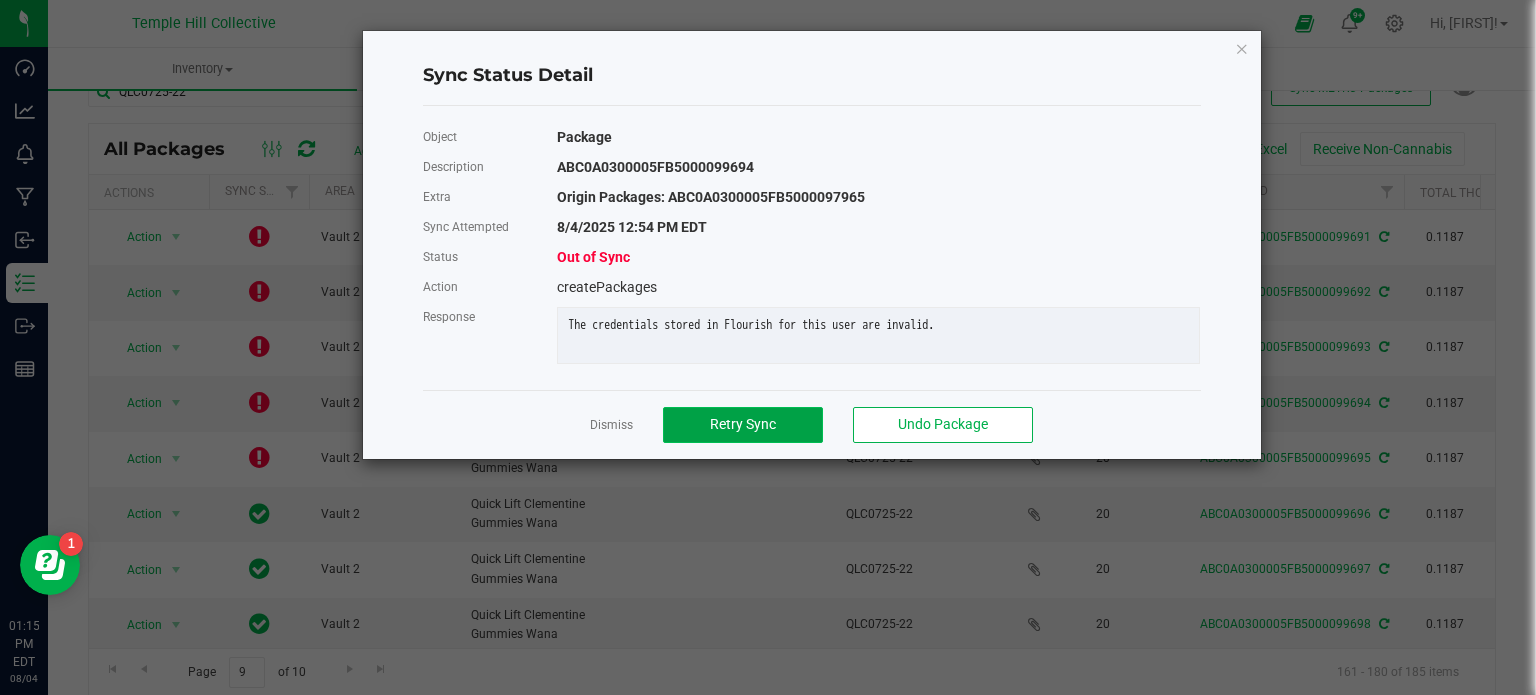 click on "Retry Sync" 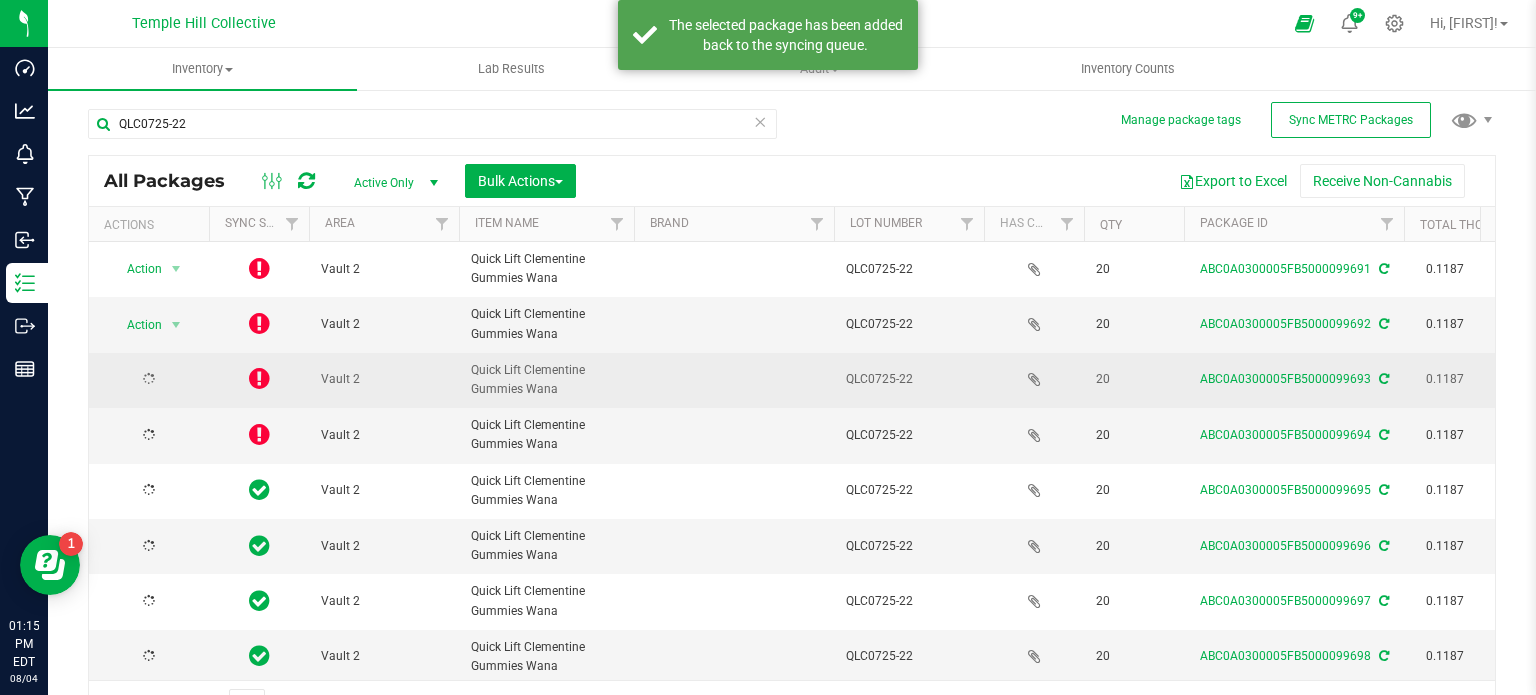 scroll, scrollTop: 35, scrollLeft: 0, axis: vertical 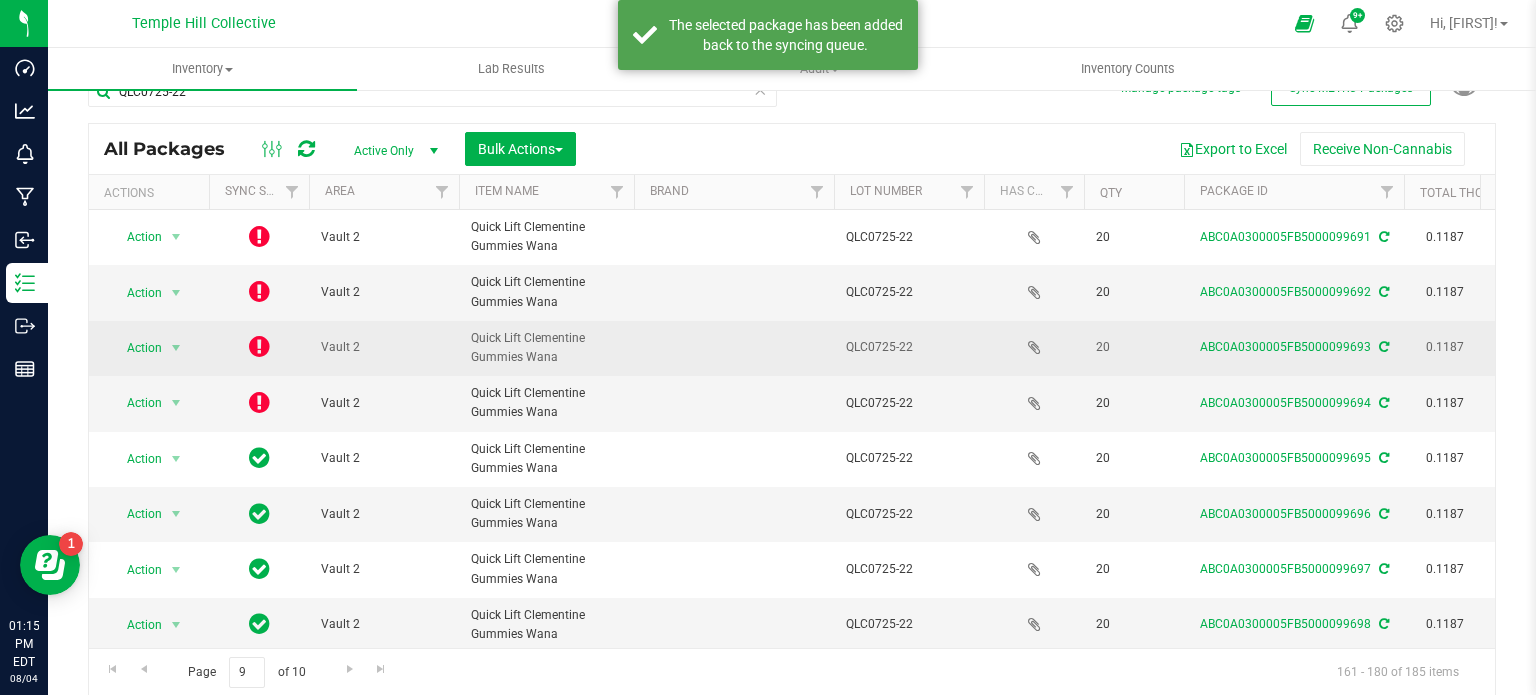 click at bounding box center (259, 346) 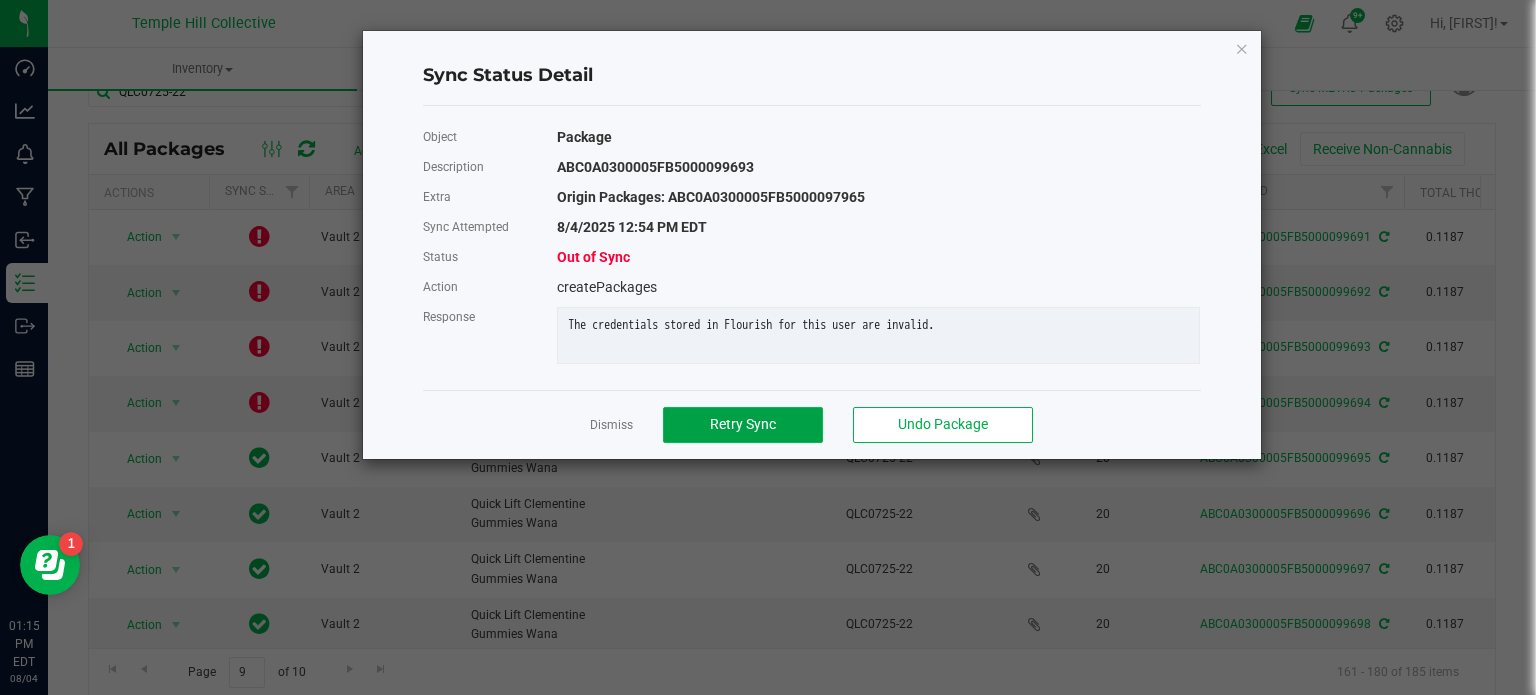 click on "Retry Sync" 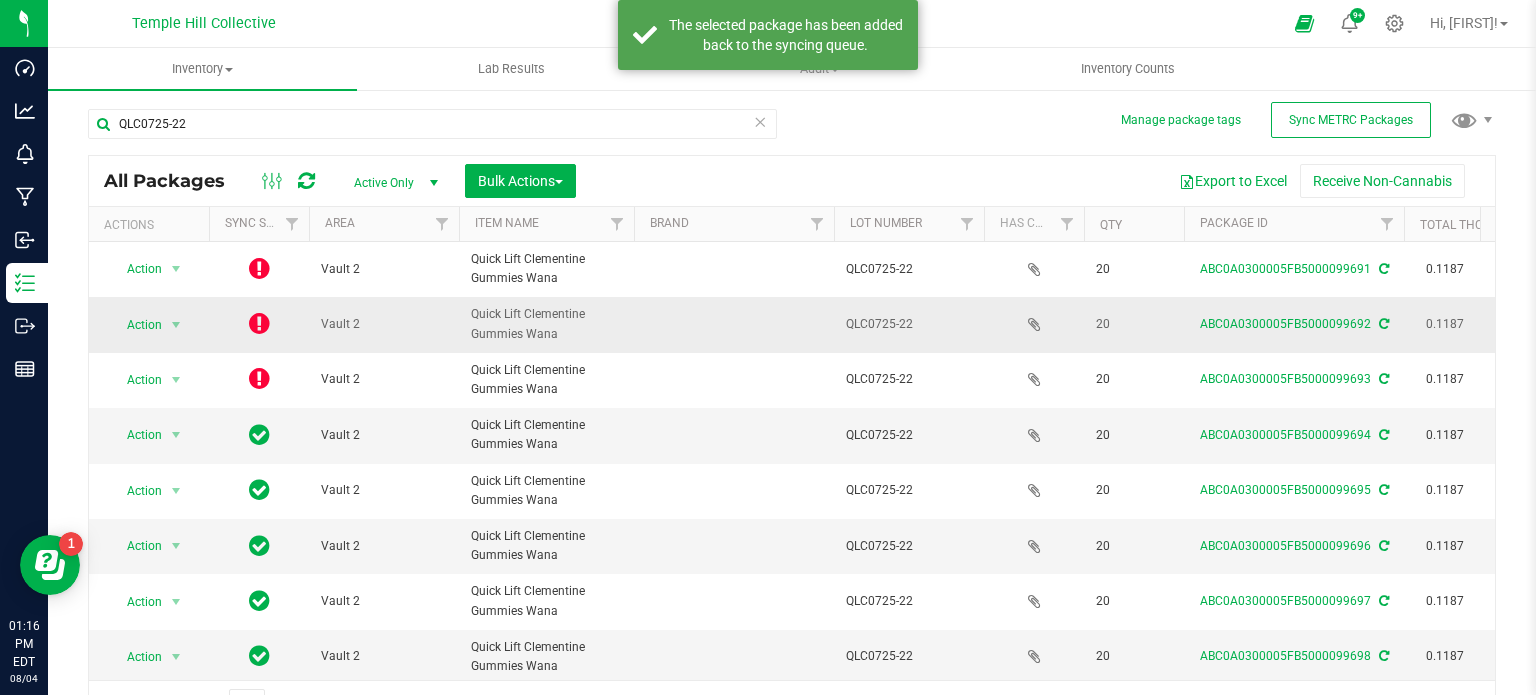 scroll, scrollTop: 35, scrollLeft: 0, axis: vertical 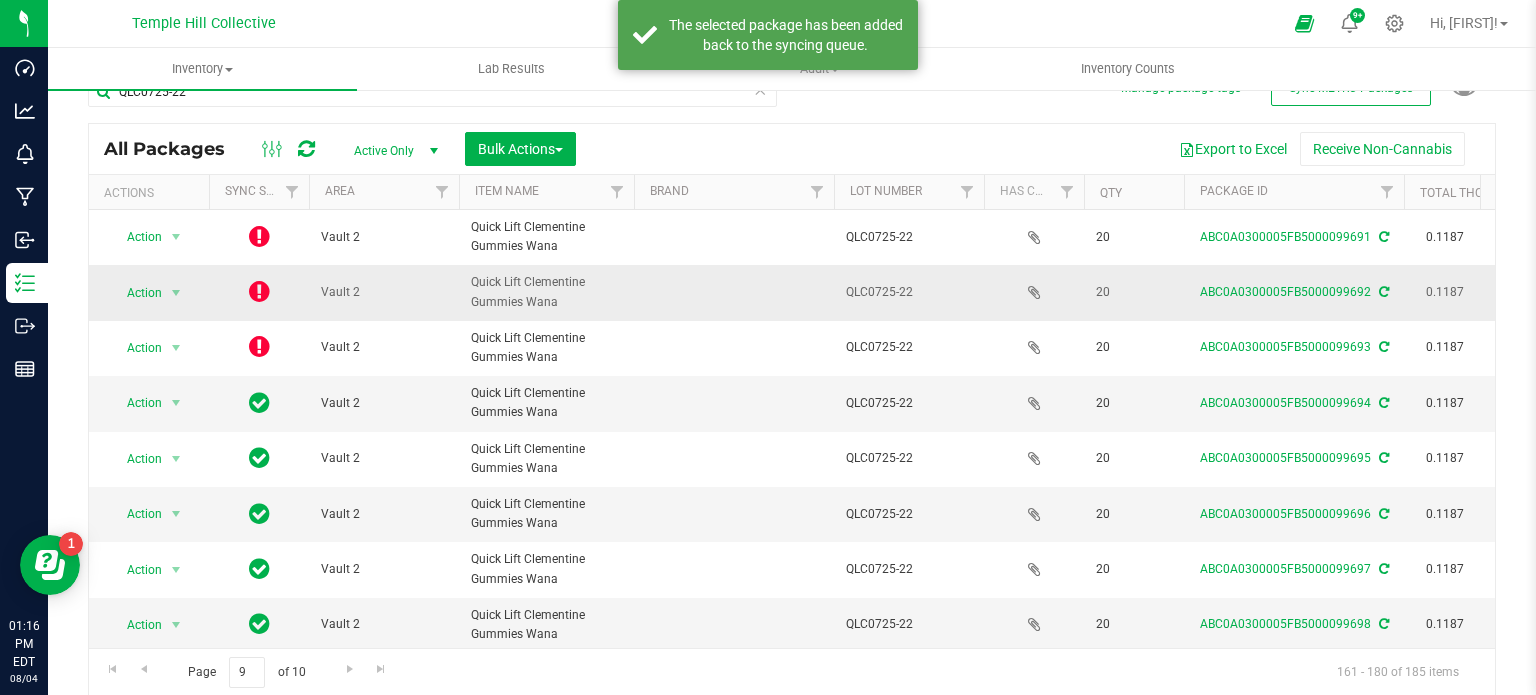 click at bounding box center [259, 291] 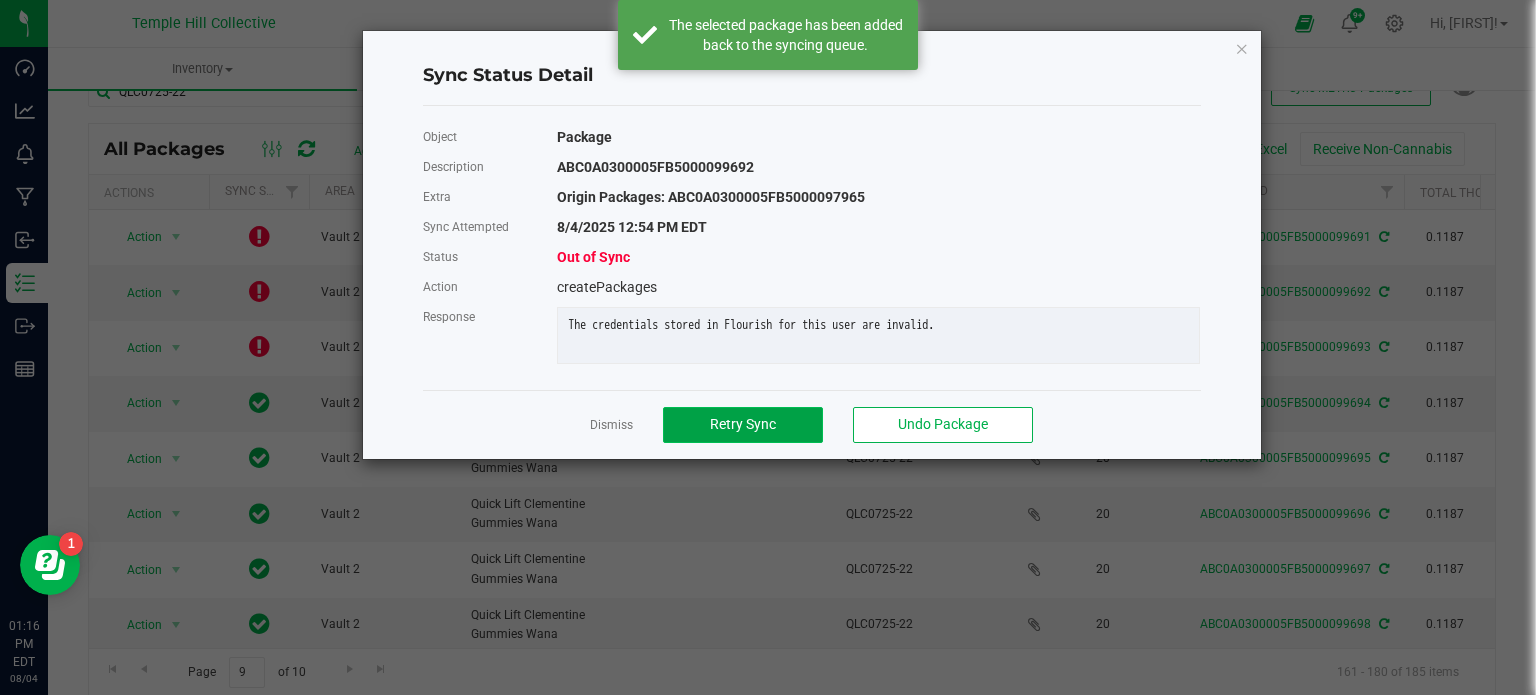 click on "Retry Sync" 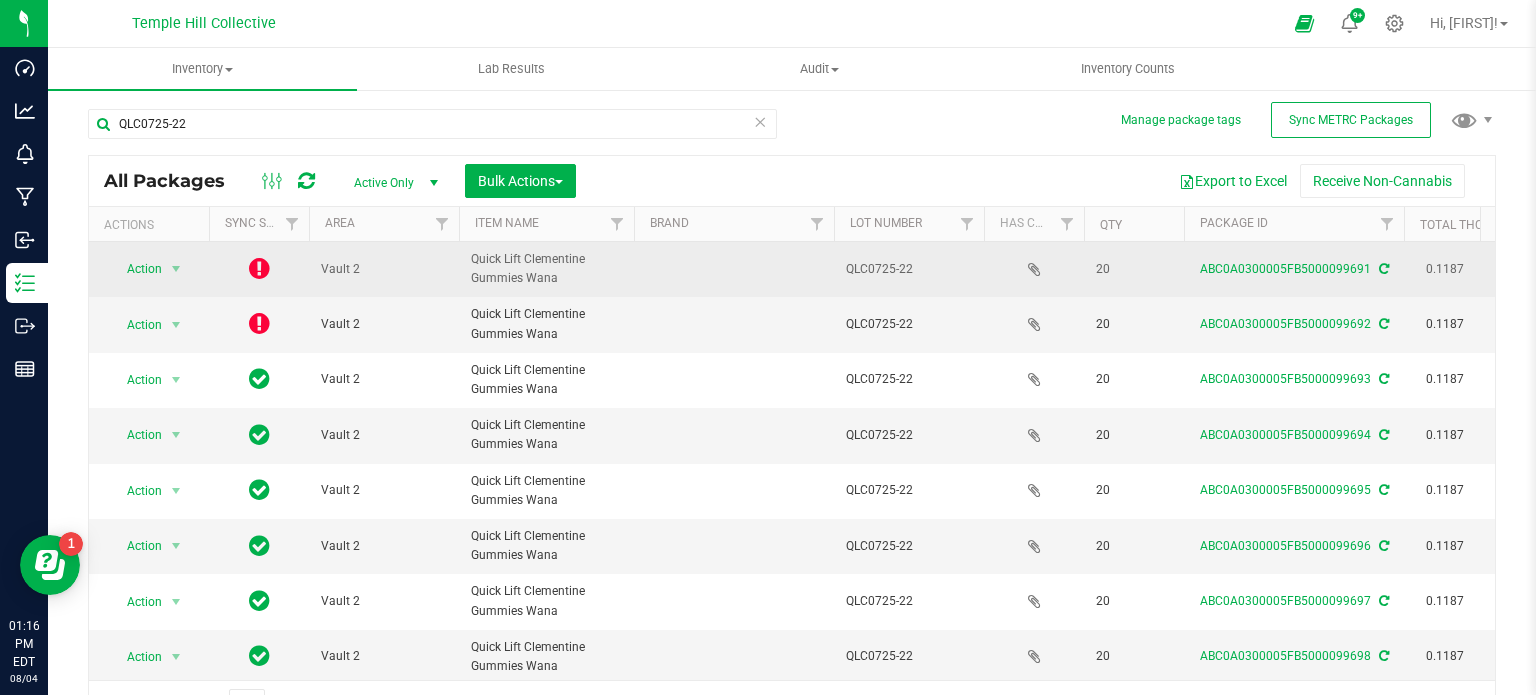 scroll, scrollTop: 35, scrollLeft: 0, axis: vertical 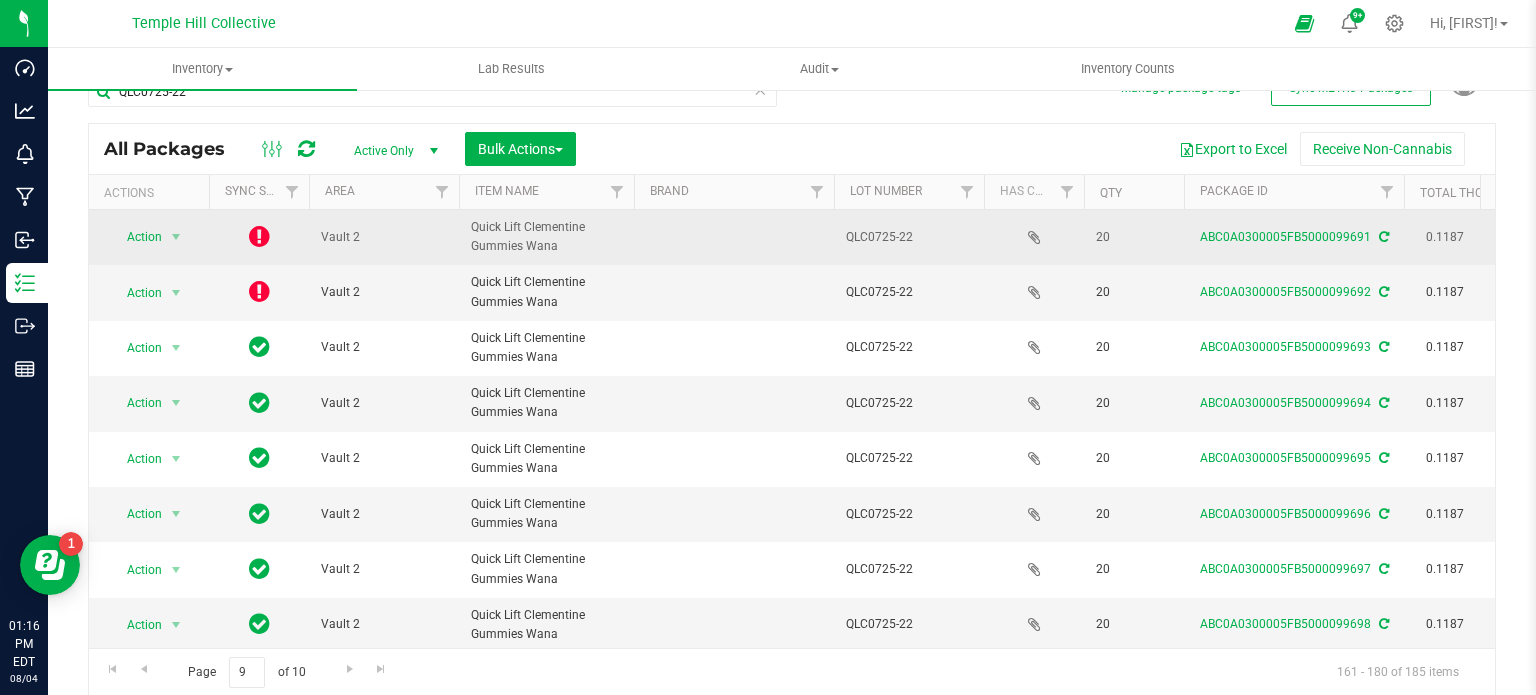 click at bounding box center (259, 236) 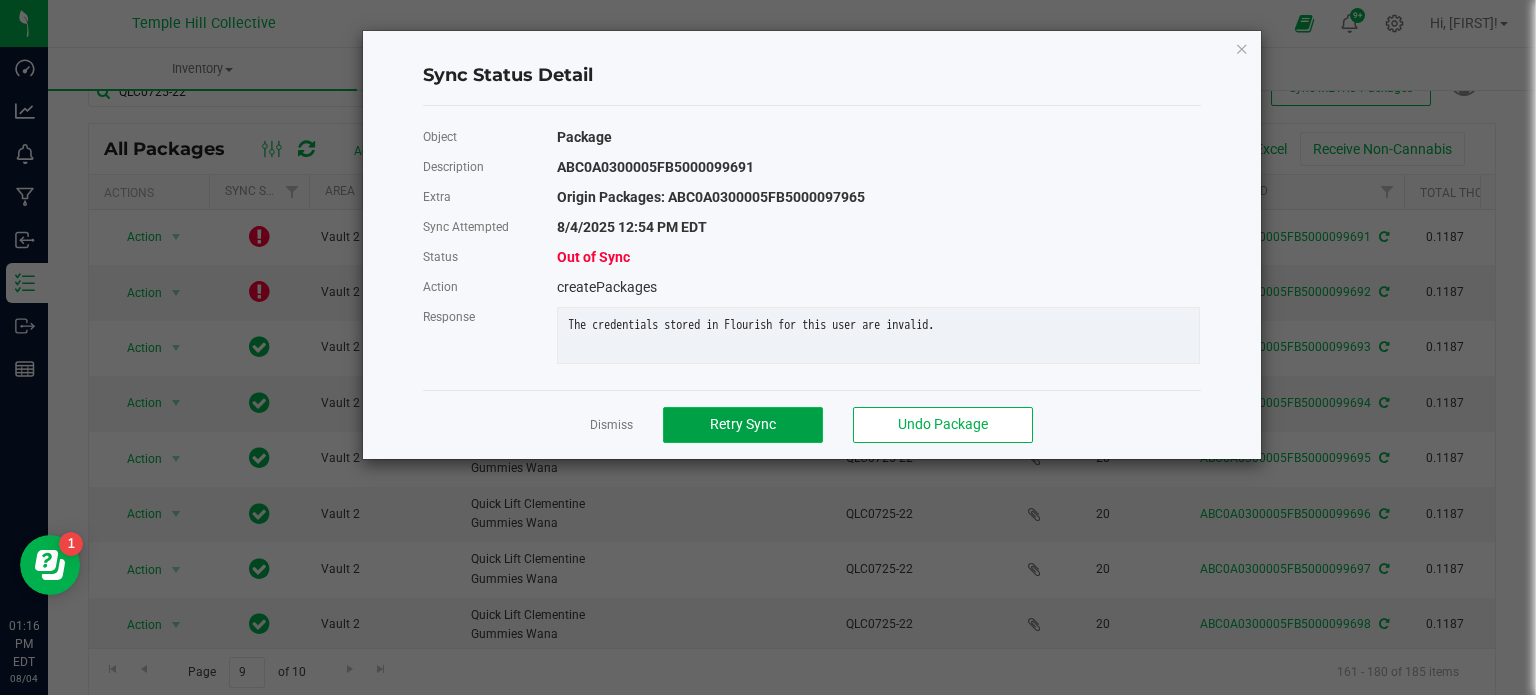 click on "Retry Sync" 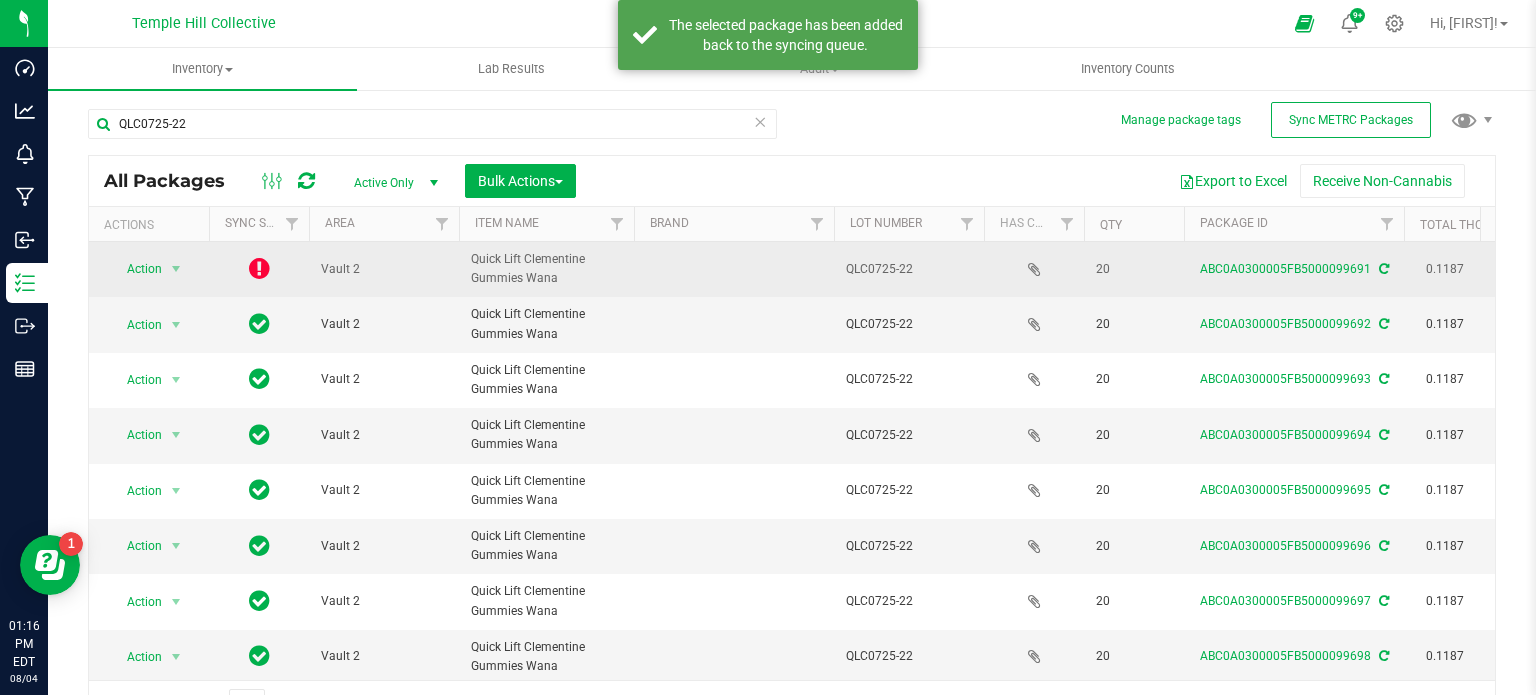 scroll, scrollTop: 35, scrollLeft: 0, axis: vertical 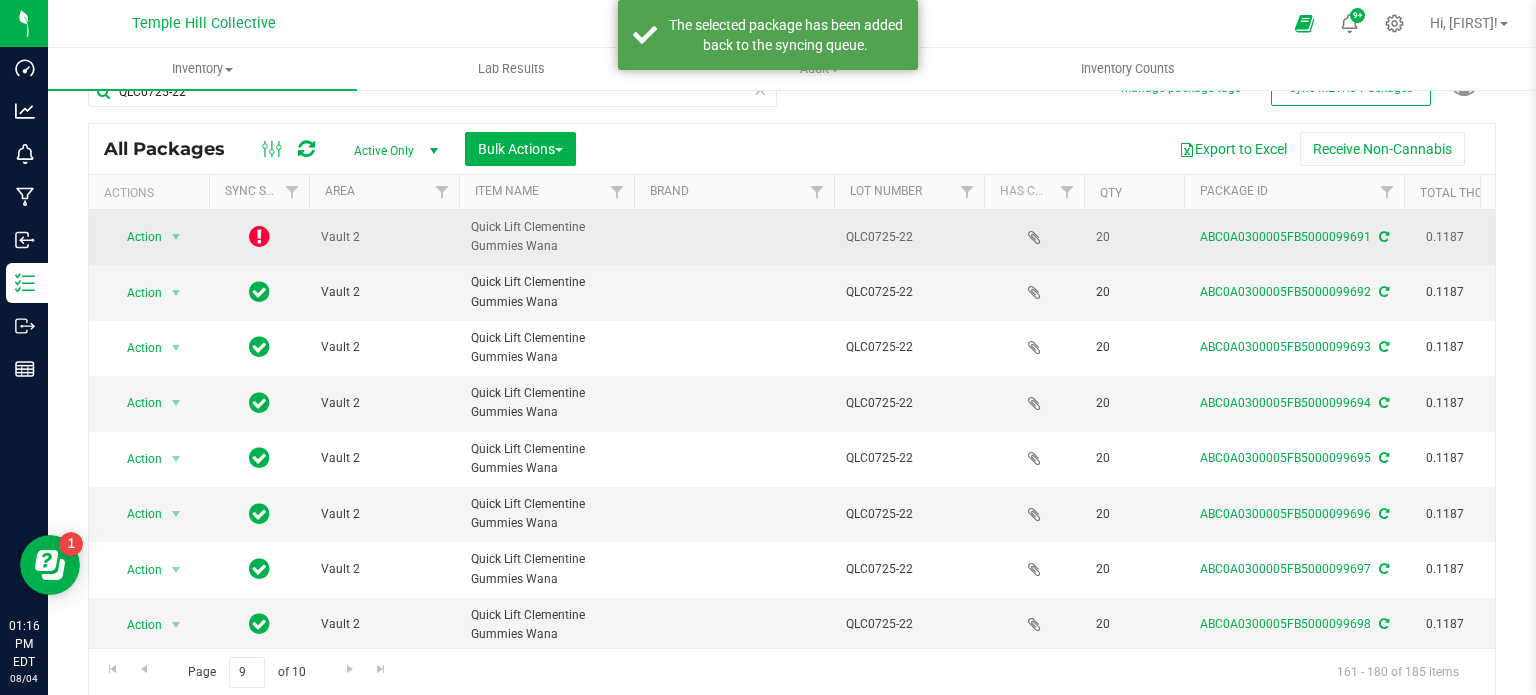 click at bounding box center (259, 236) 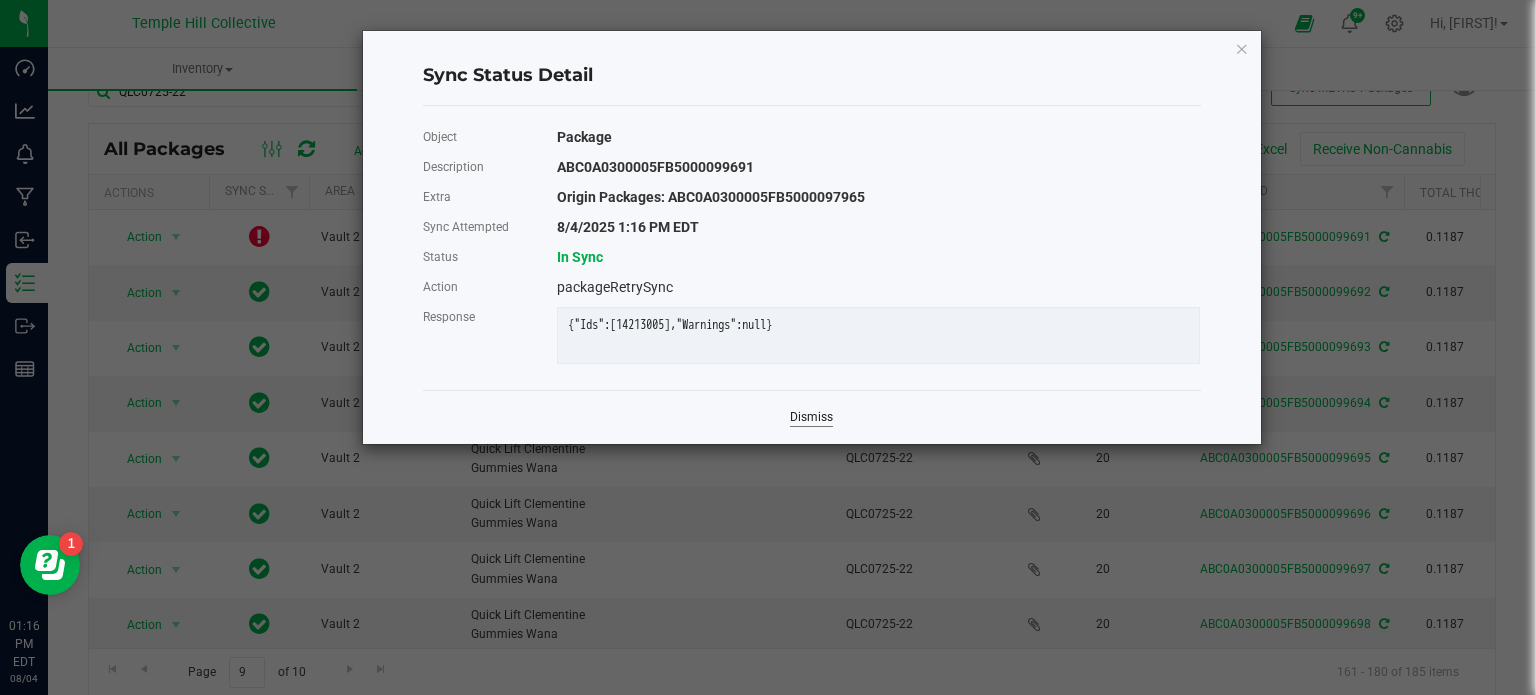 click on "Dismiss" 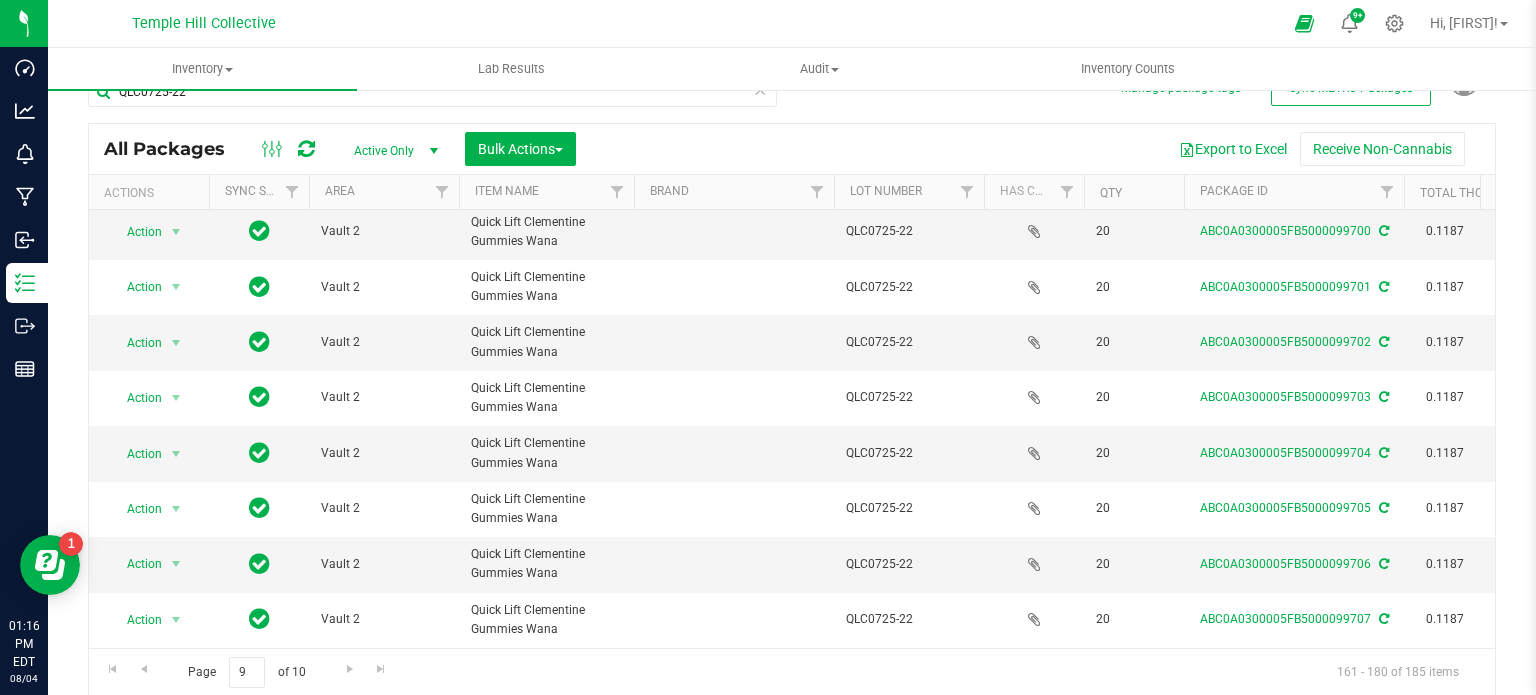 scroll, scrollTop: 680, scrollLeft: 0, axis: vertical 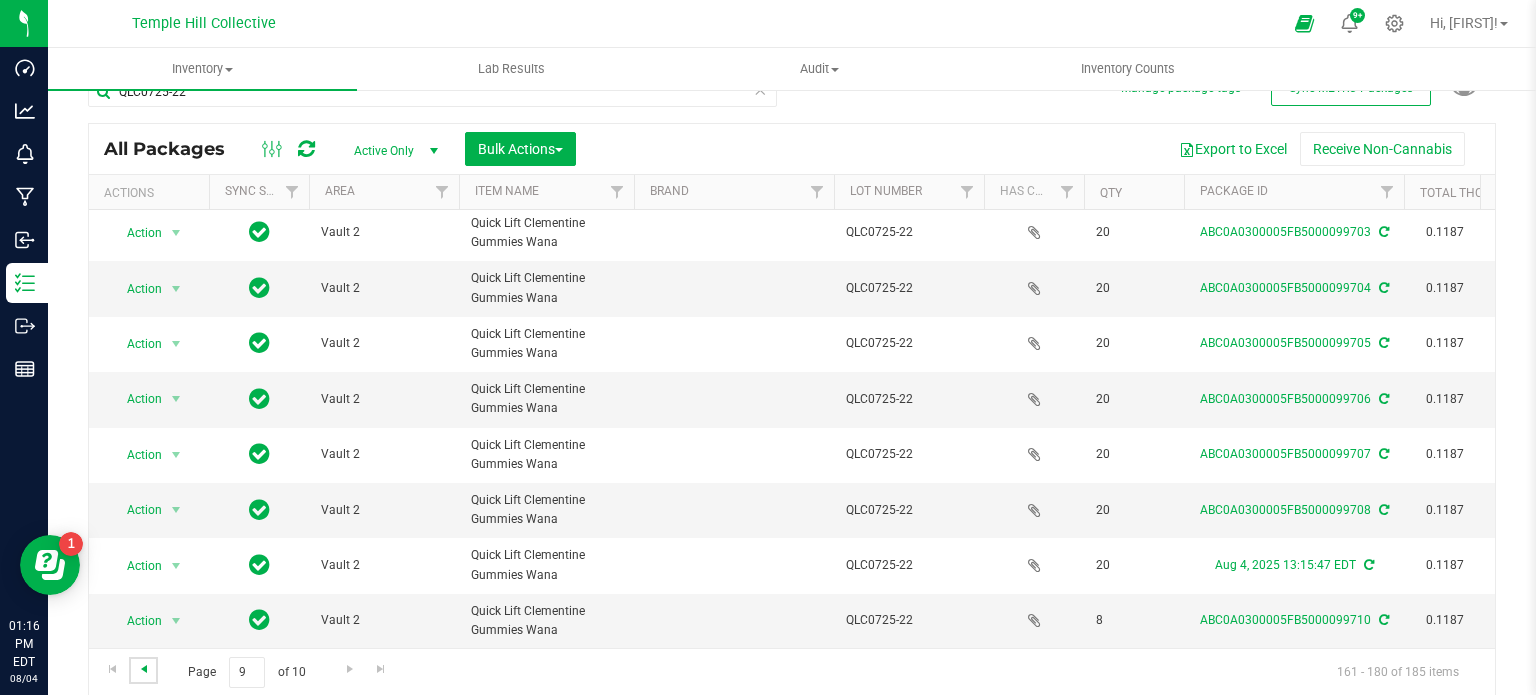 click at bounding box center (144, 669) 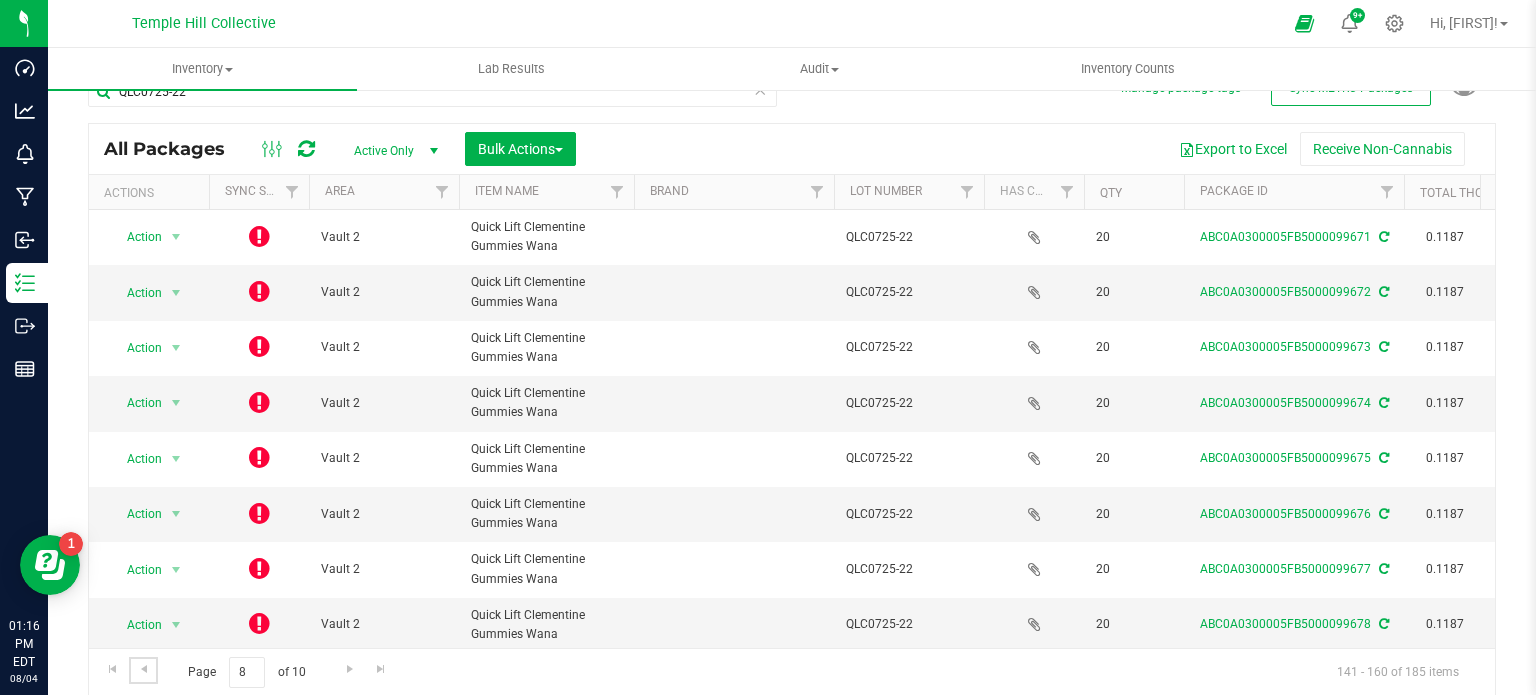 scroll, scrollTop: 680, scrollLeft: 0, axis: vertical 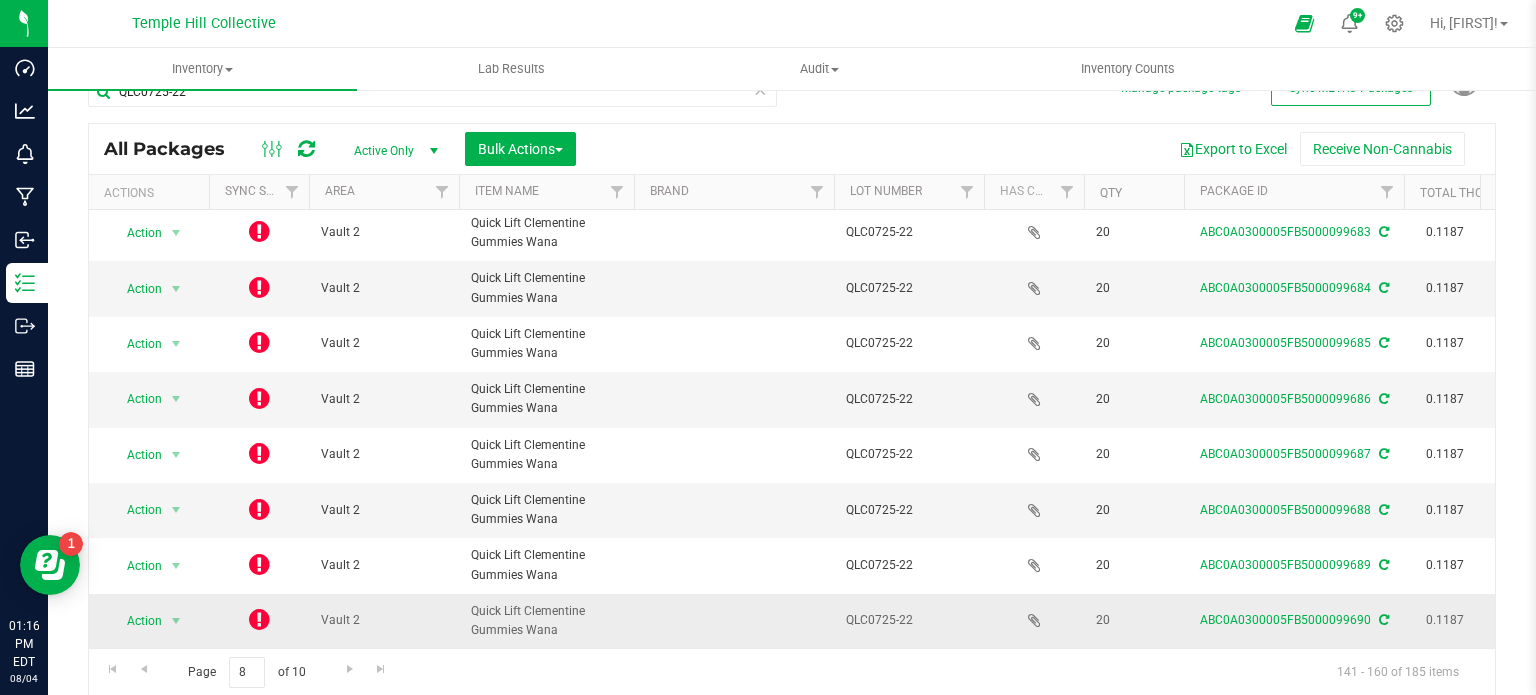 click at bounding box center (259, 621) 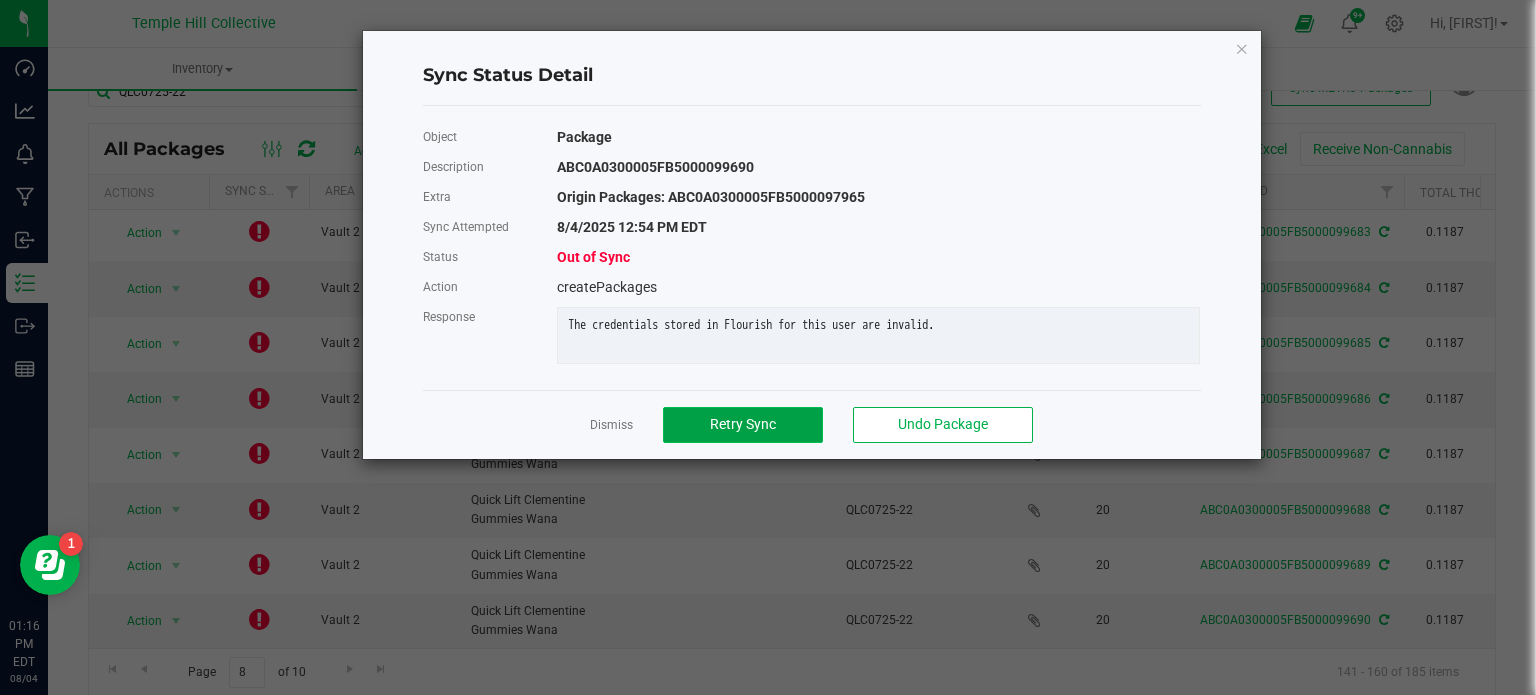 click on "Retry Sync" 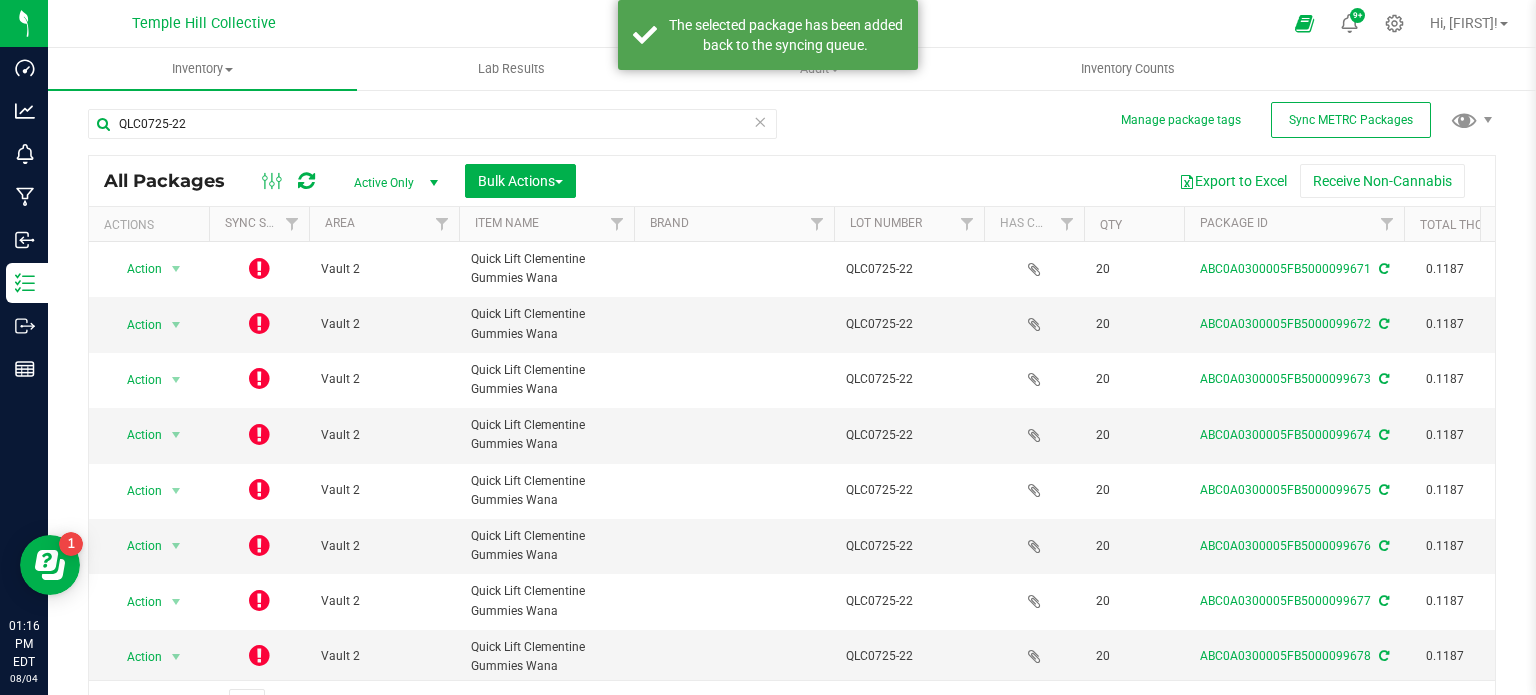 scroll, scrollTop: 35, scrollLeft: 0, axis: vertical 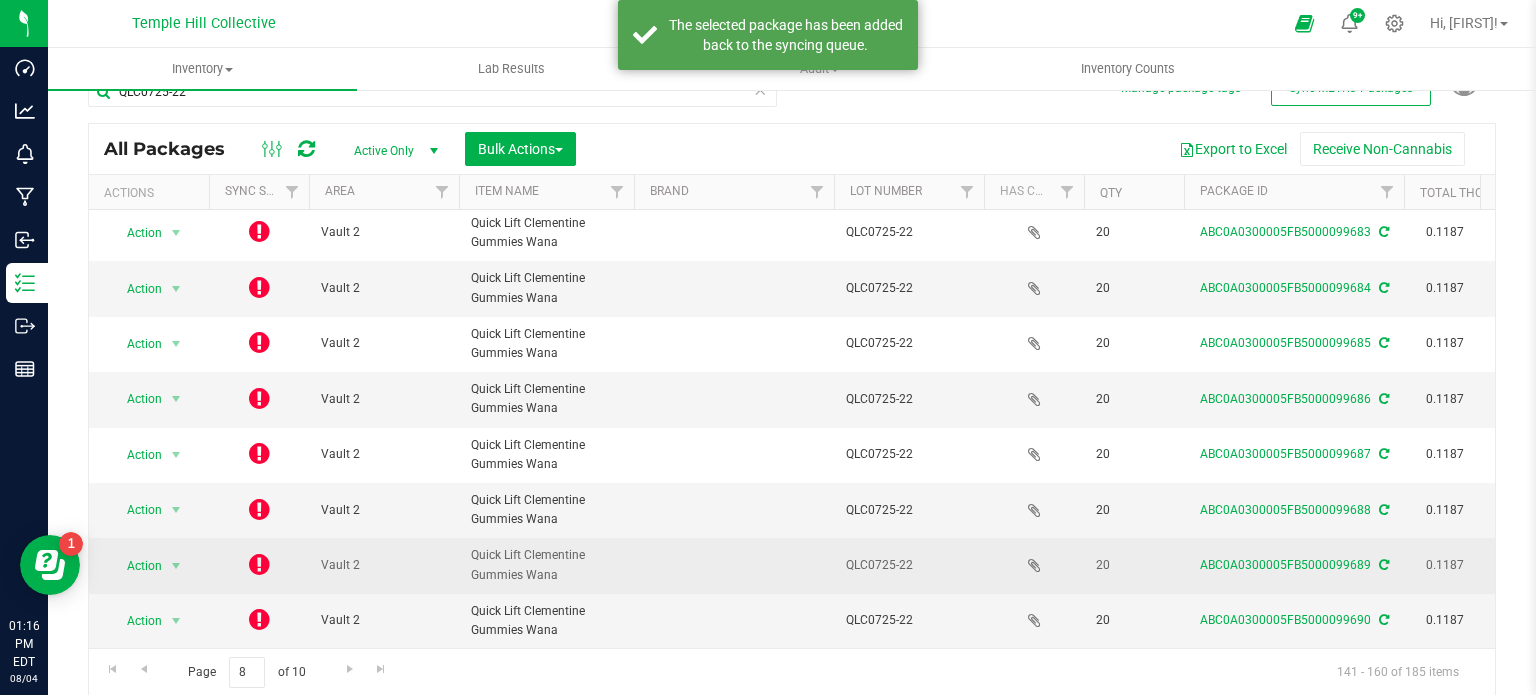 click at bounding box center [259, 564] 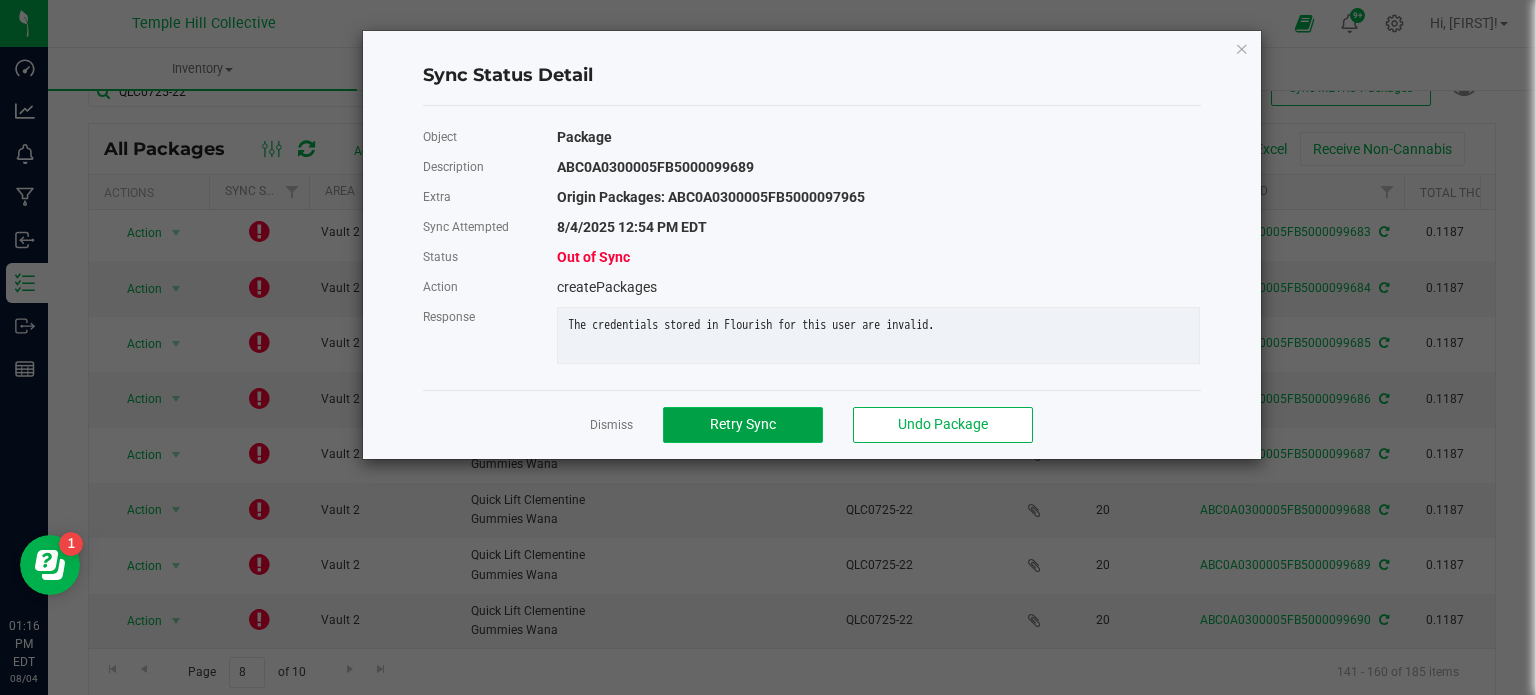 click on "Retry Sync" 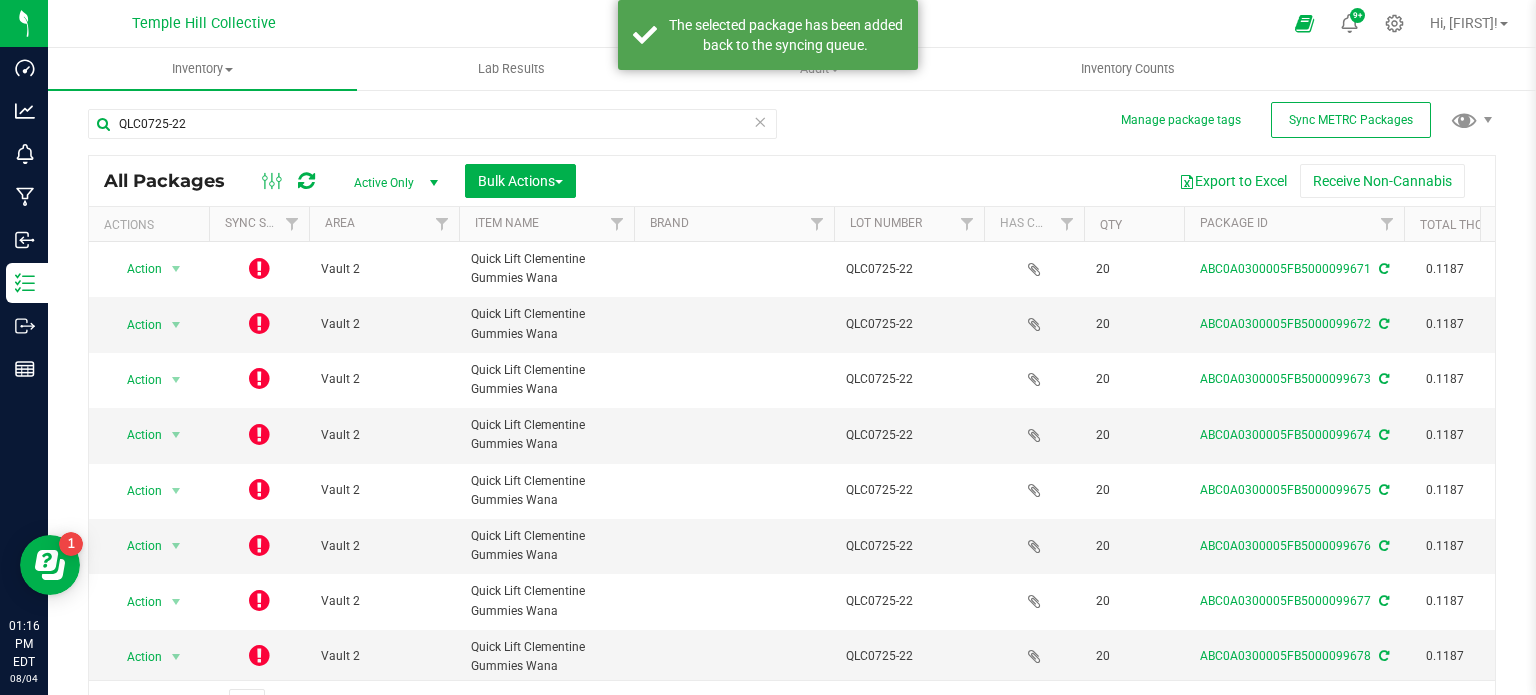 scroll, scrollTop: 35, scrollLeft: 0, axis: vertical 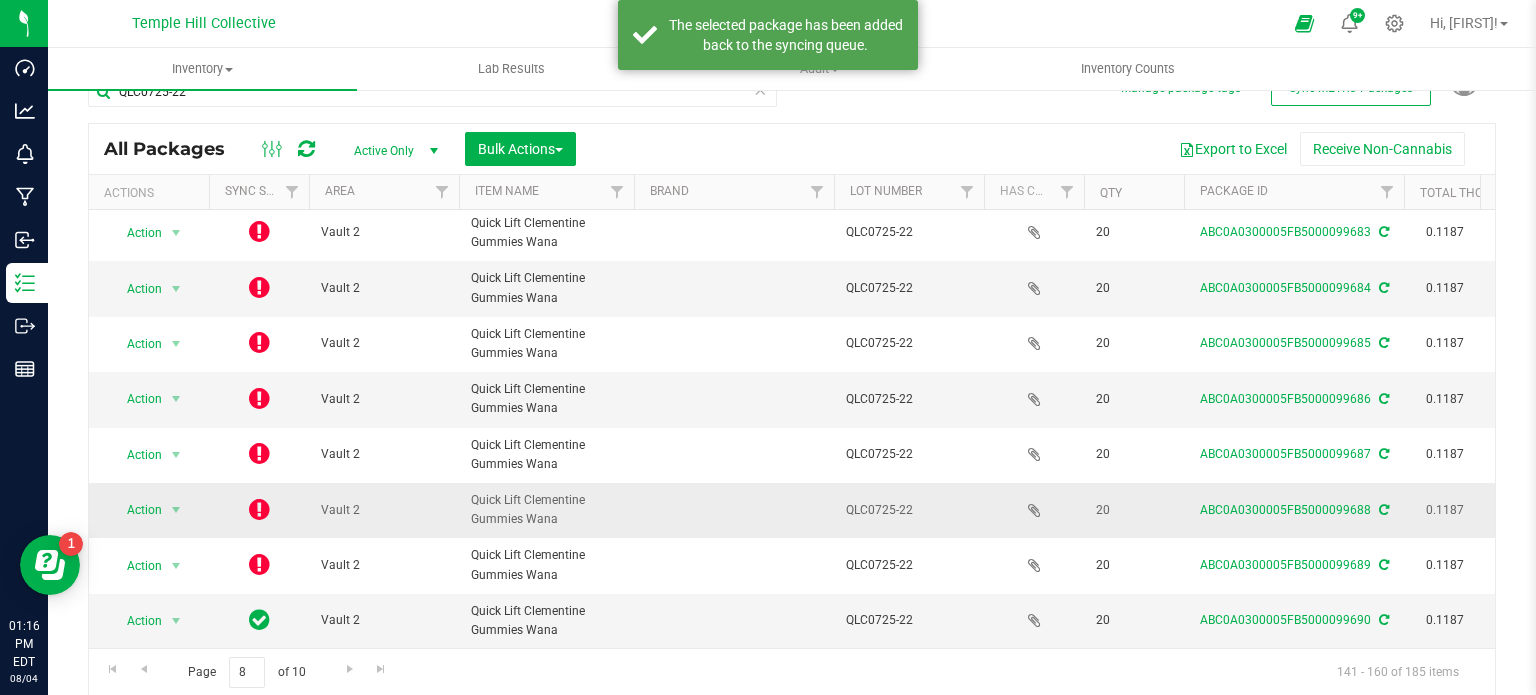 click at bounding box center (259, 509) 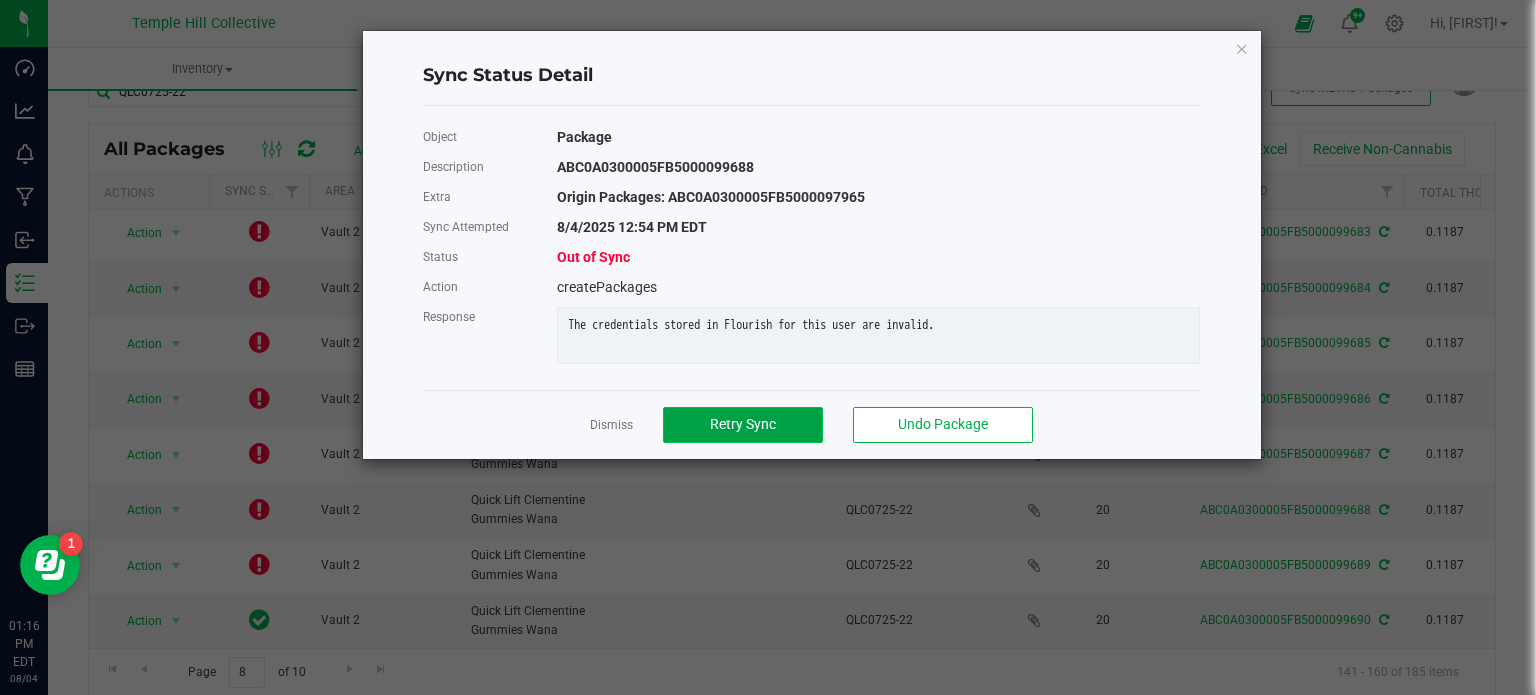 click on "Retry Sync" 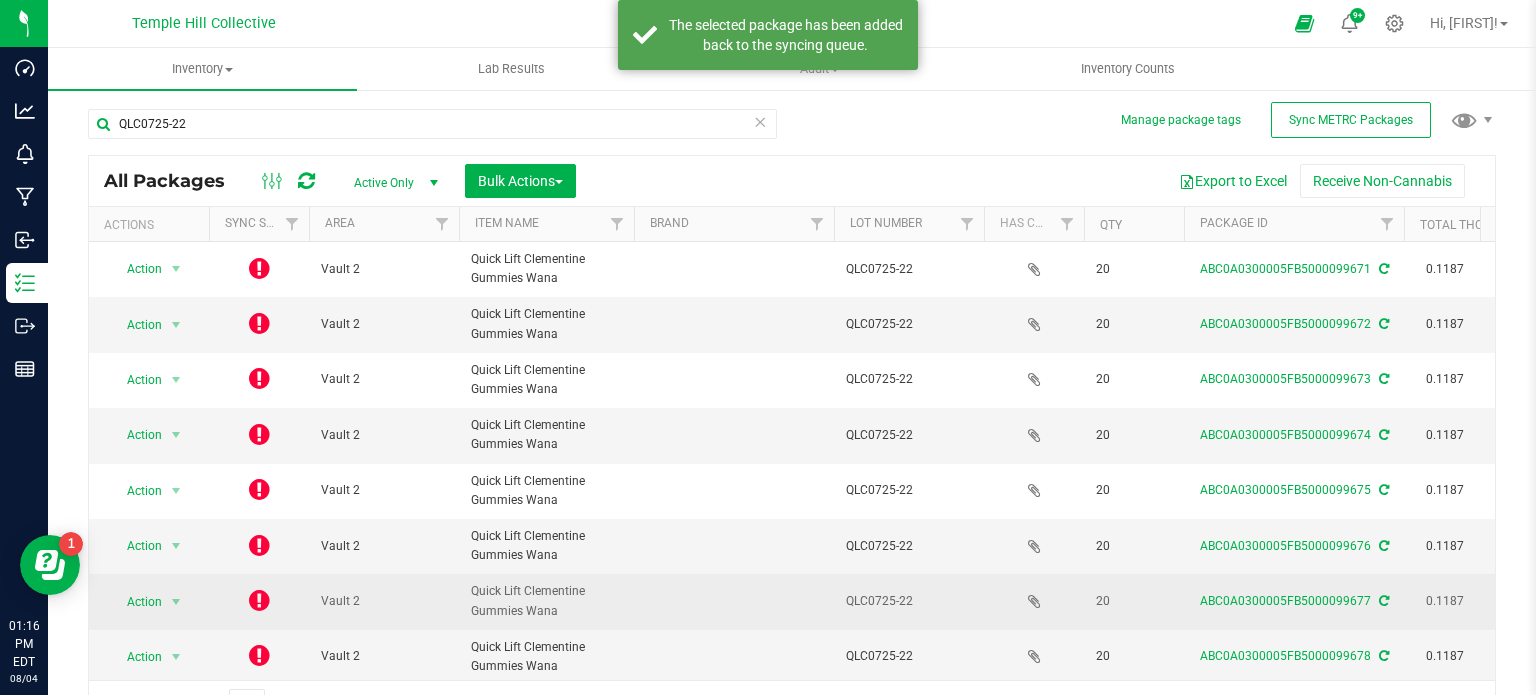 scroll, scrollTop: 35, scrollLeft: 0, axis: vertical 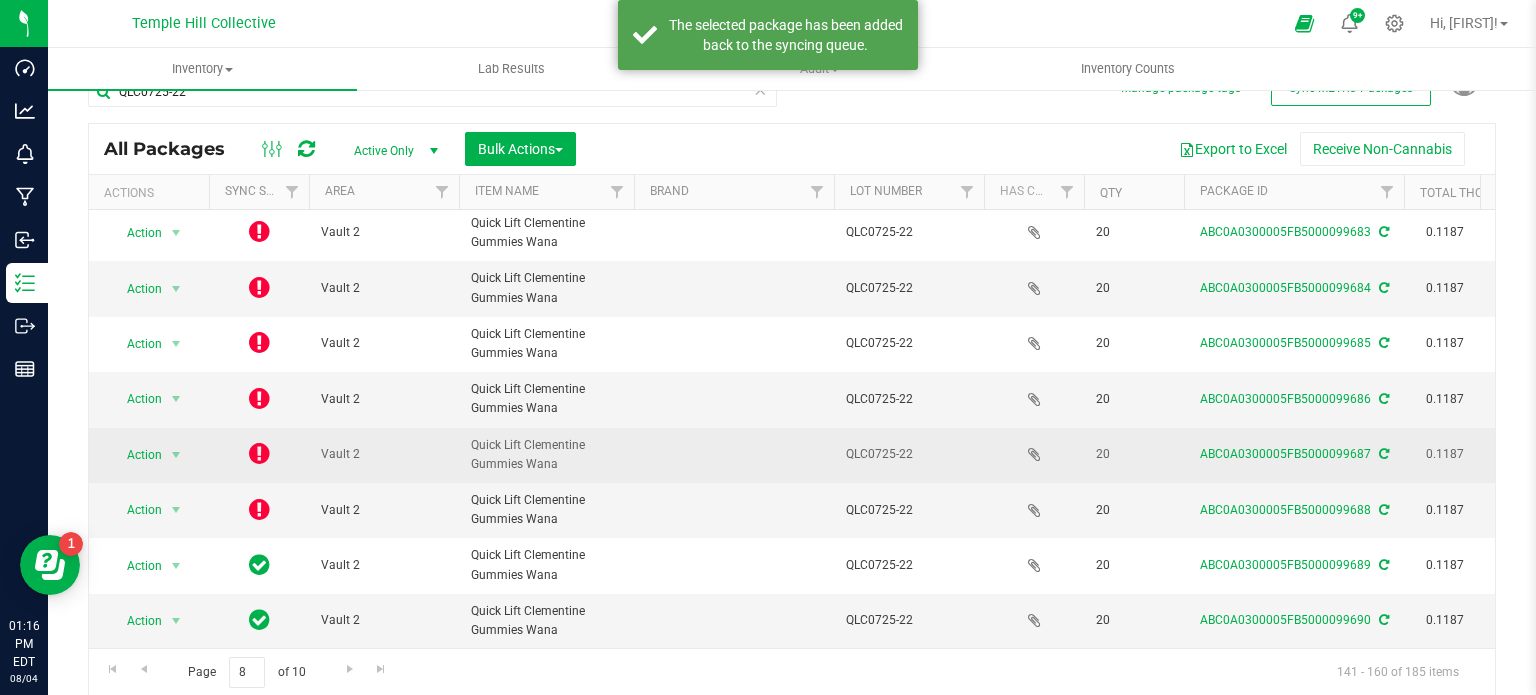 click at bounding box center [259, 453] 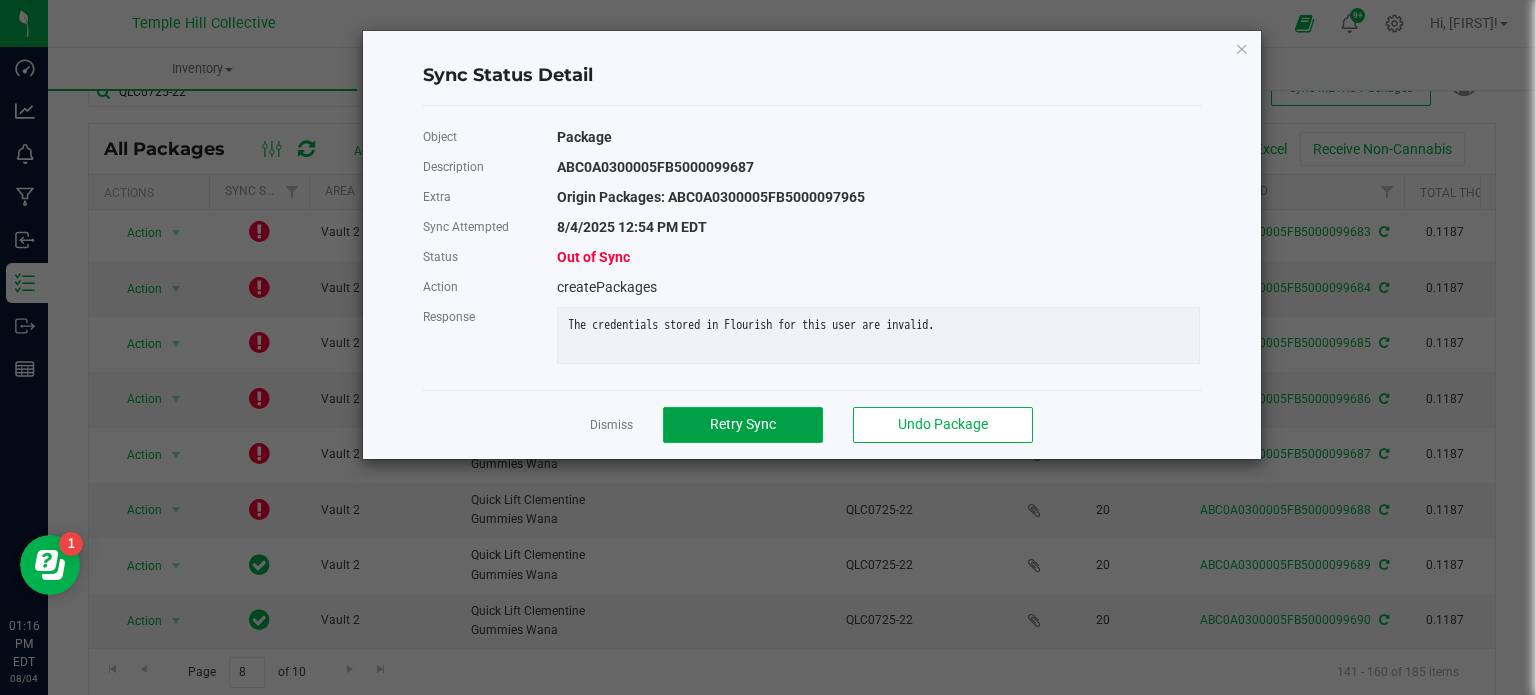 click on "Retry Sync" 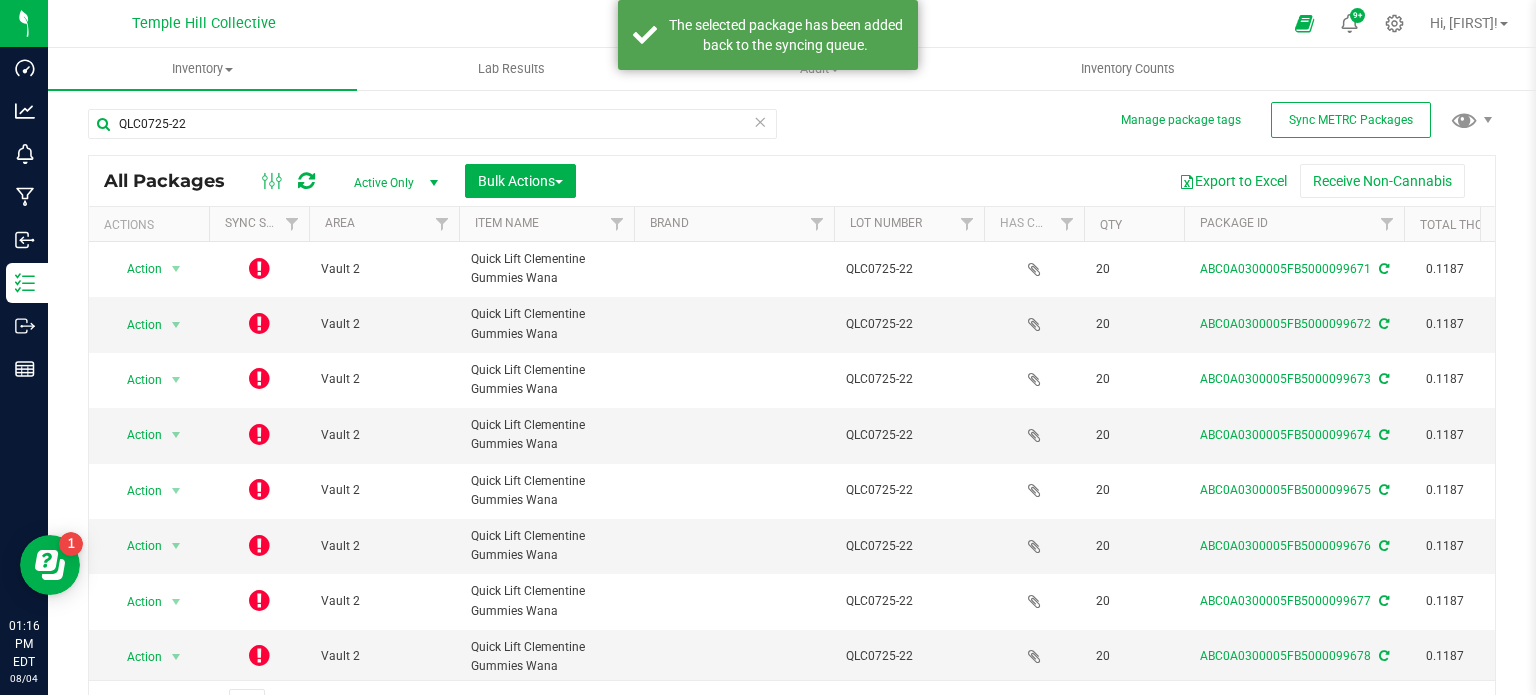 scroll, scrollTop: 35, scrollLeft: 0, axis: vertical 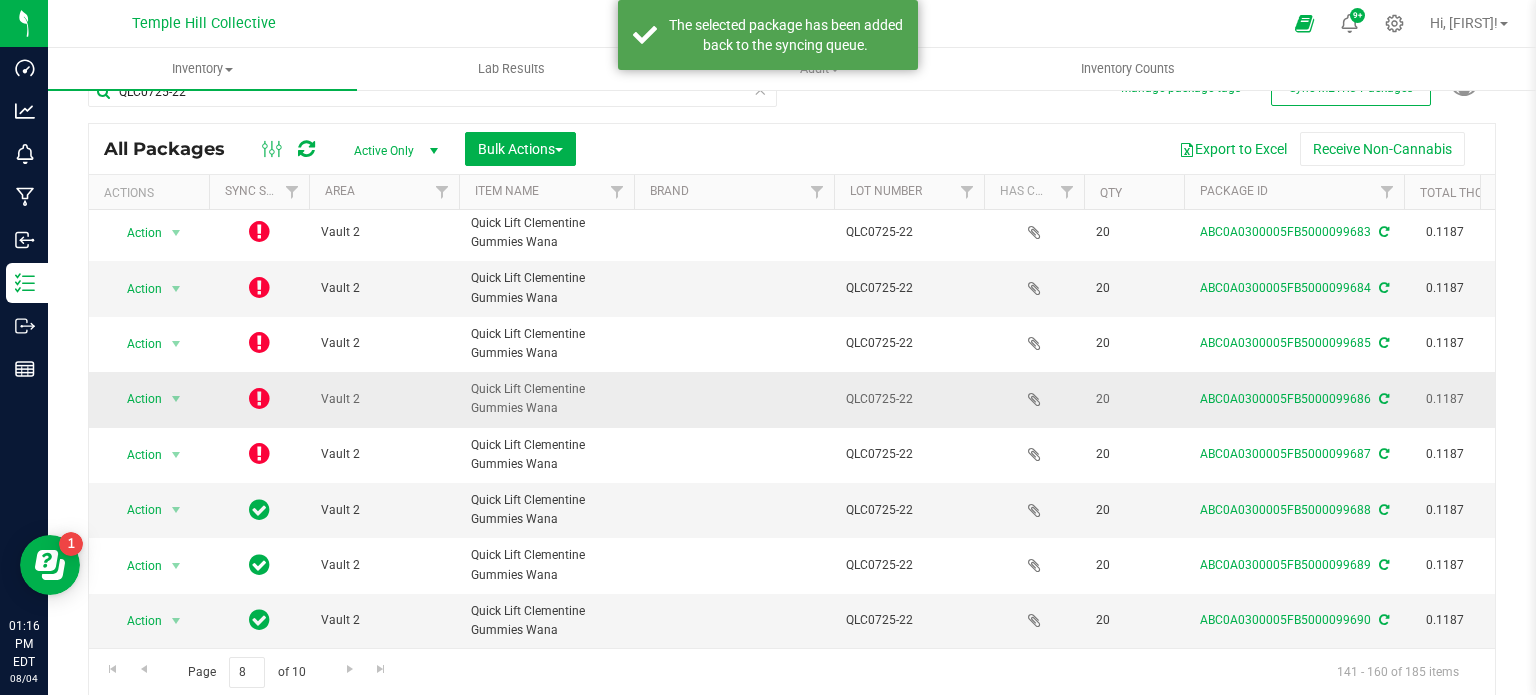 click at bounding box center (259, 398) 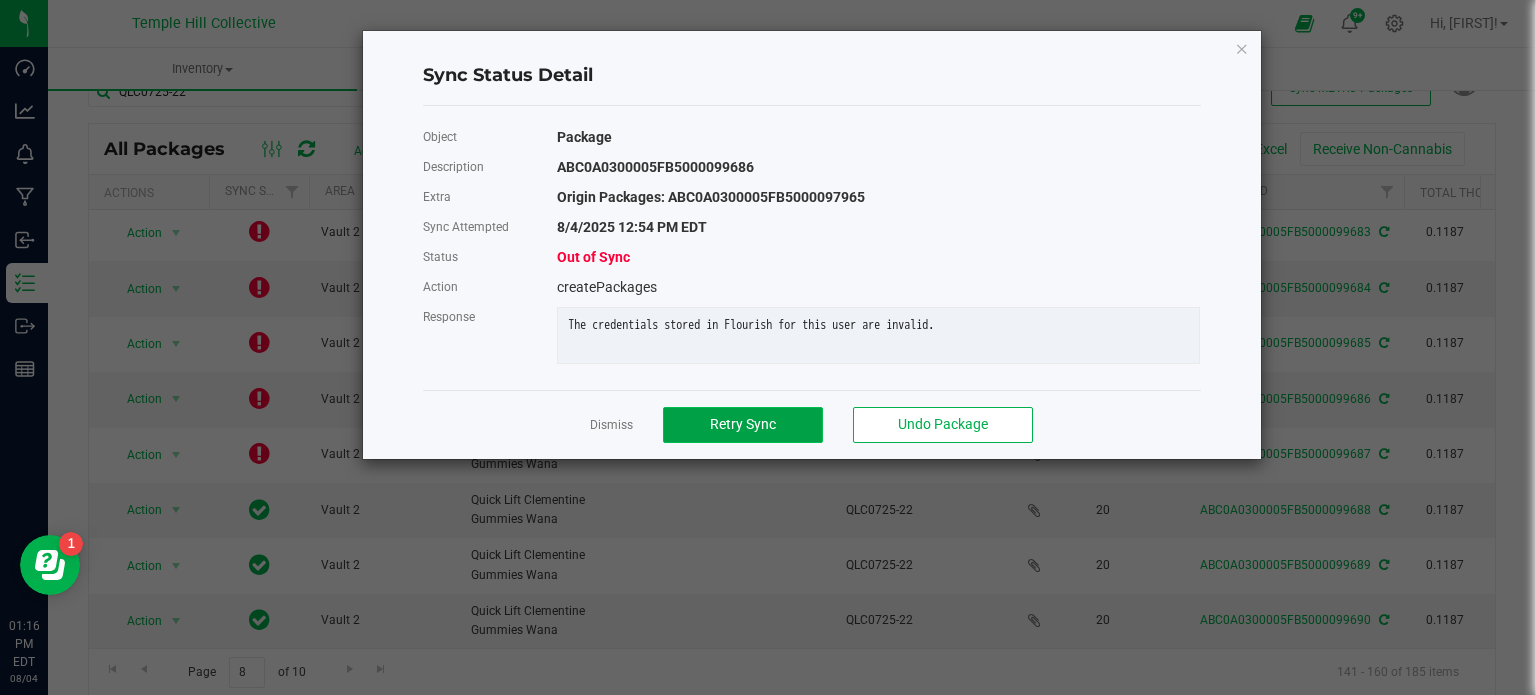 click on "Retry Sync" 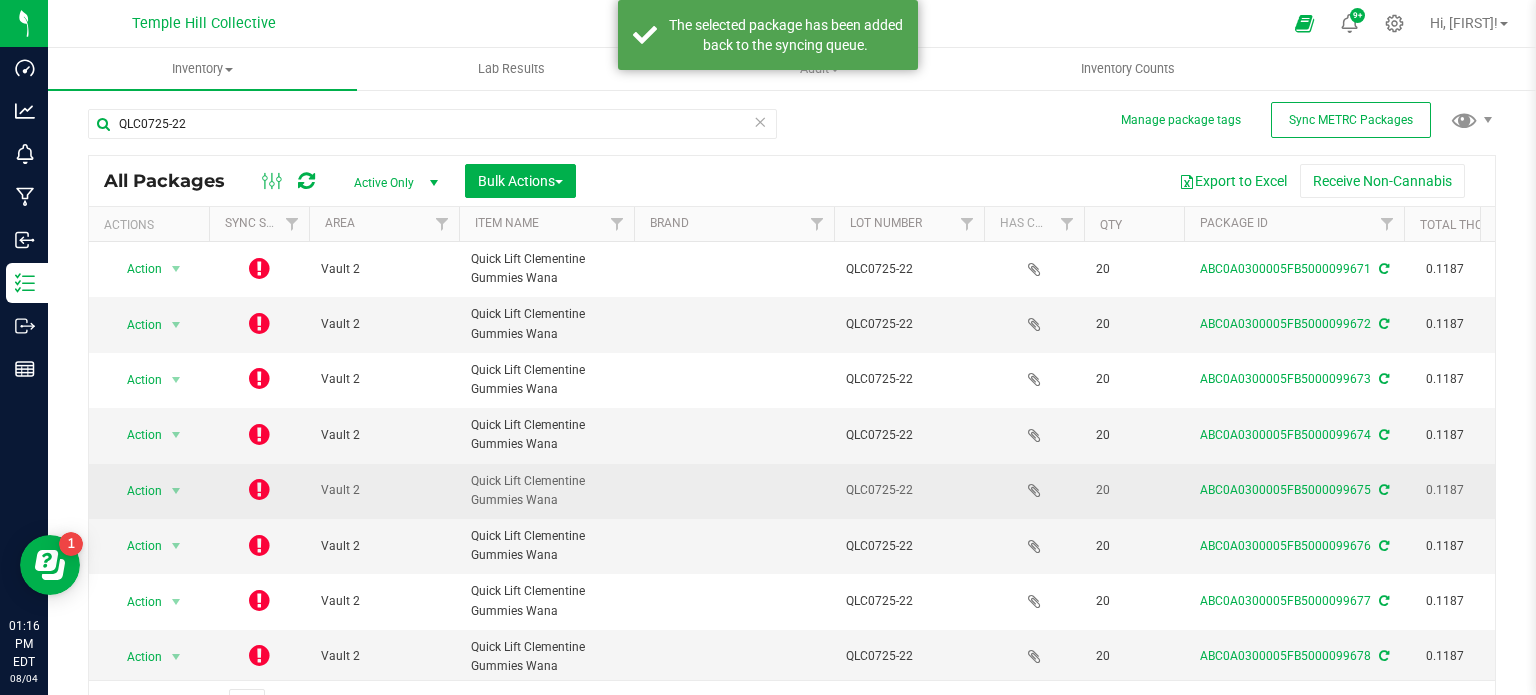 scroll, scrollTop: 35, scrollLeft: 0, axis: vertical 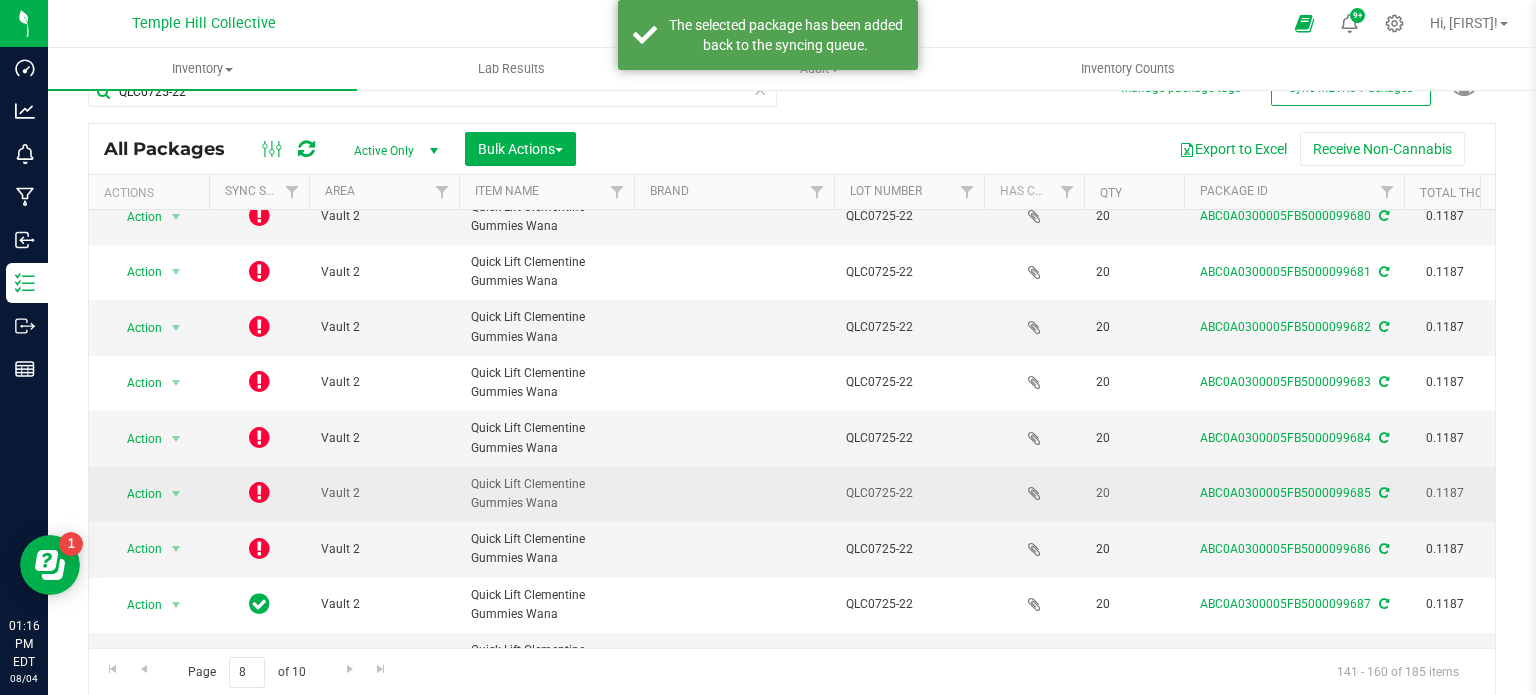 click at bounding box center (259, 492) 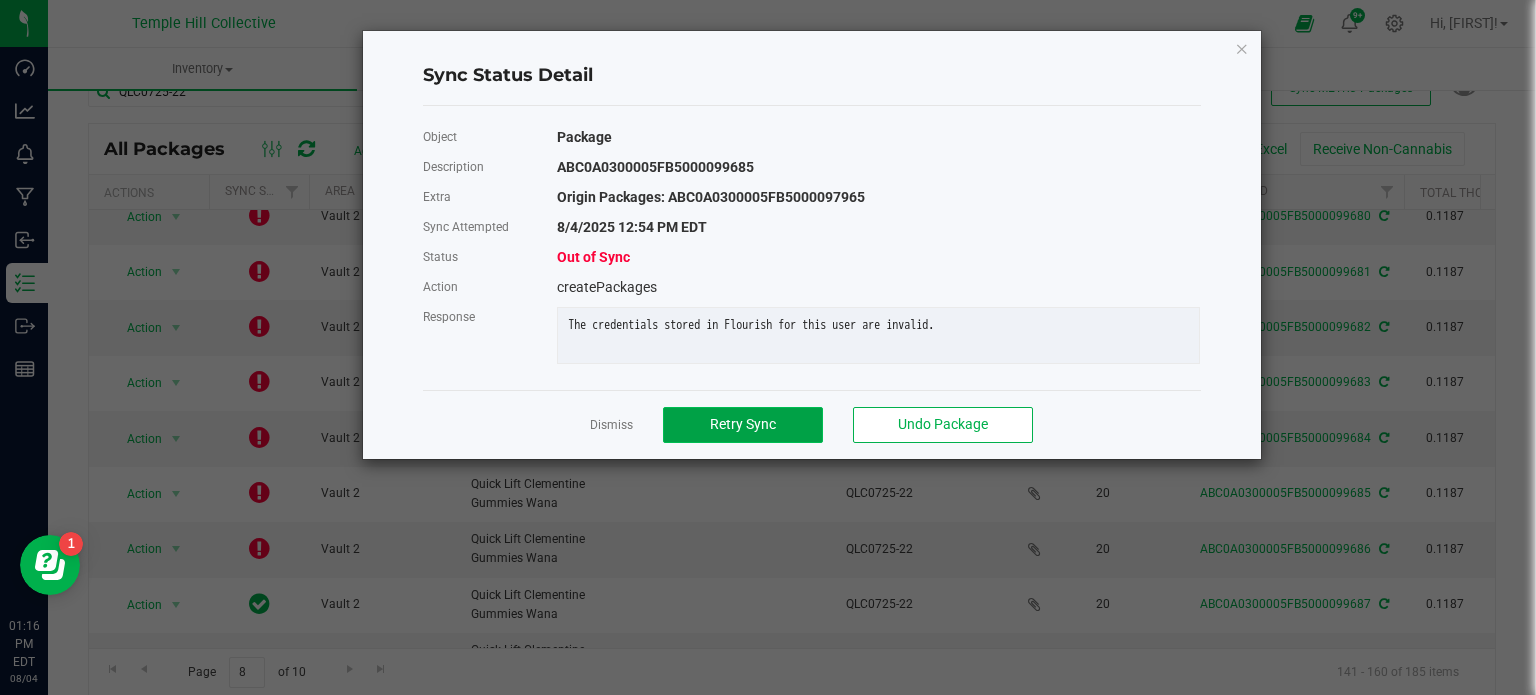 click on "Retry Sync" 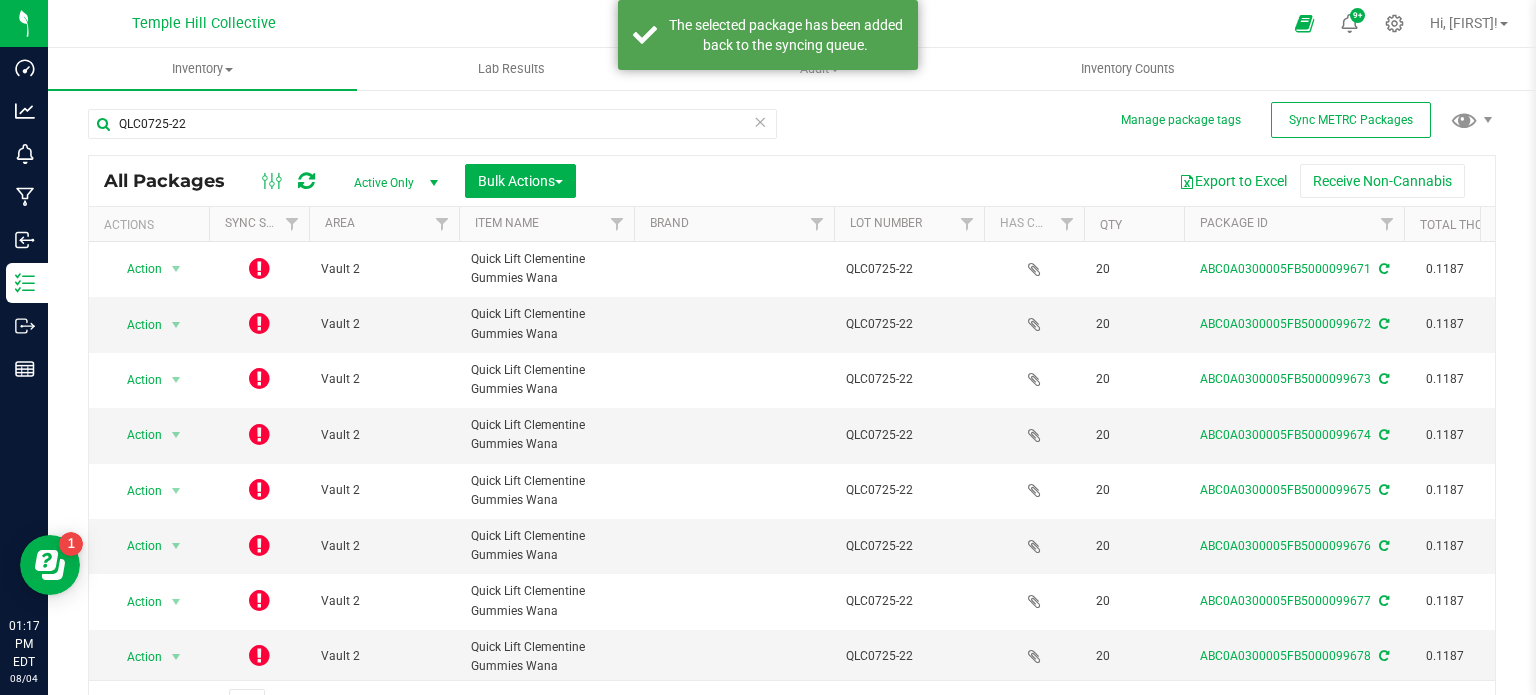 scroll, scrollTop: 35, scrollLeft: 0, axis: vertical 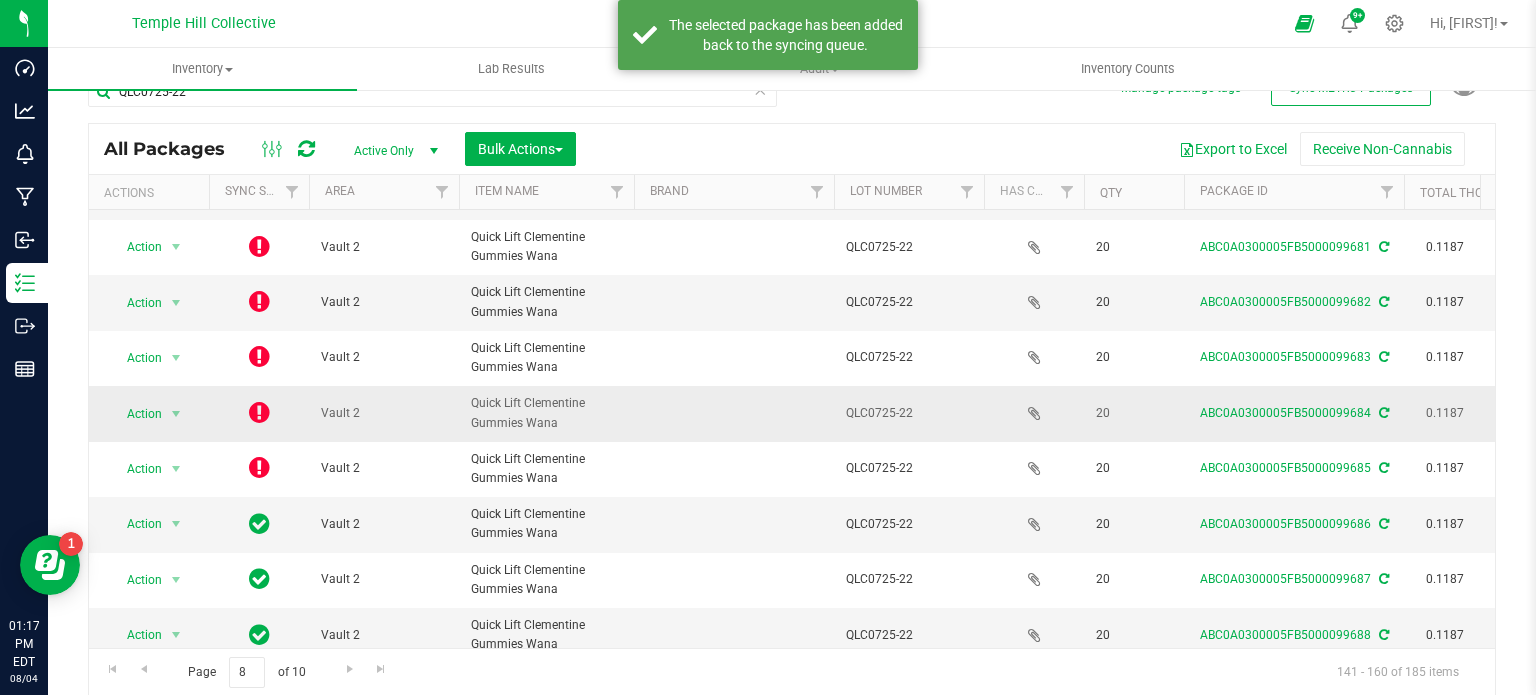 click at bounding box center (259, 412) 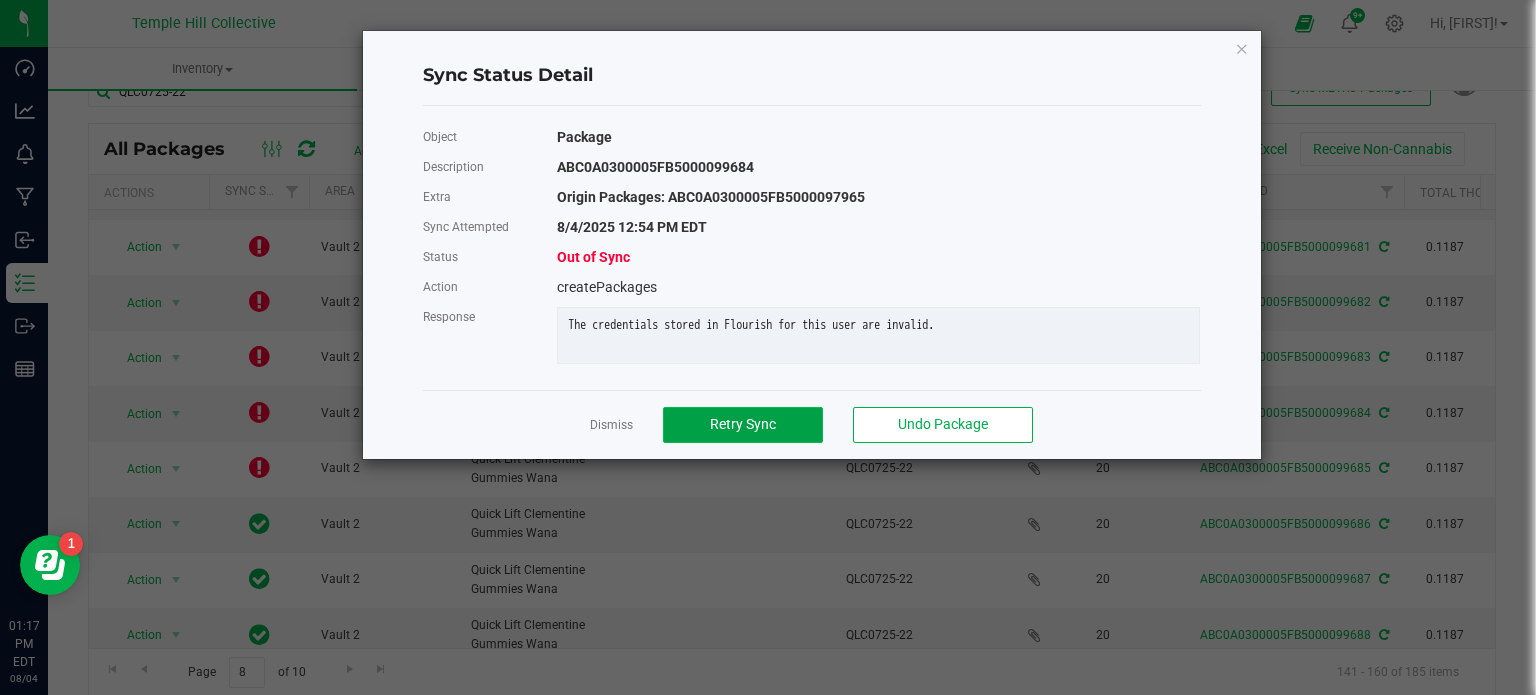 click on "Retry Sync" 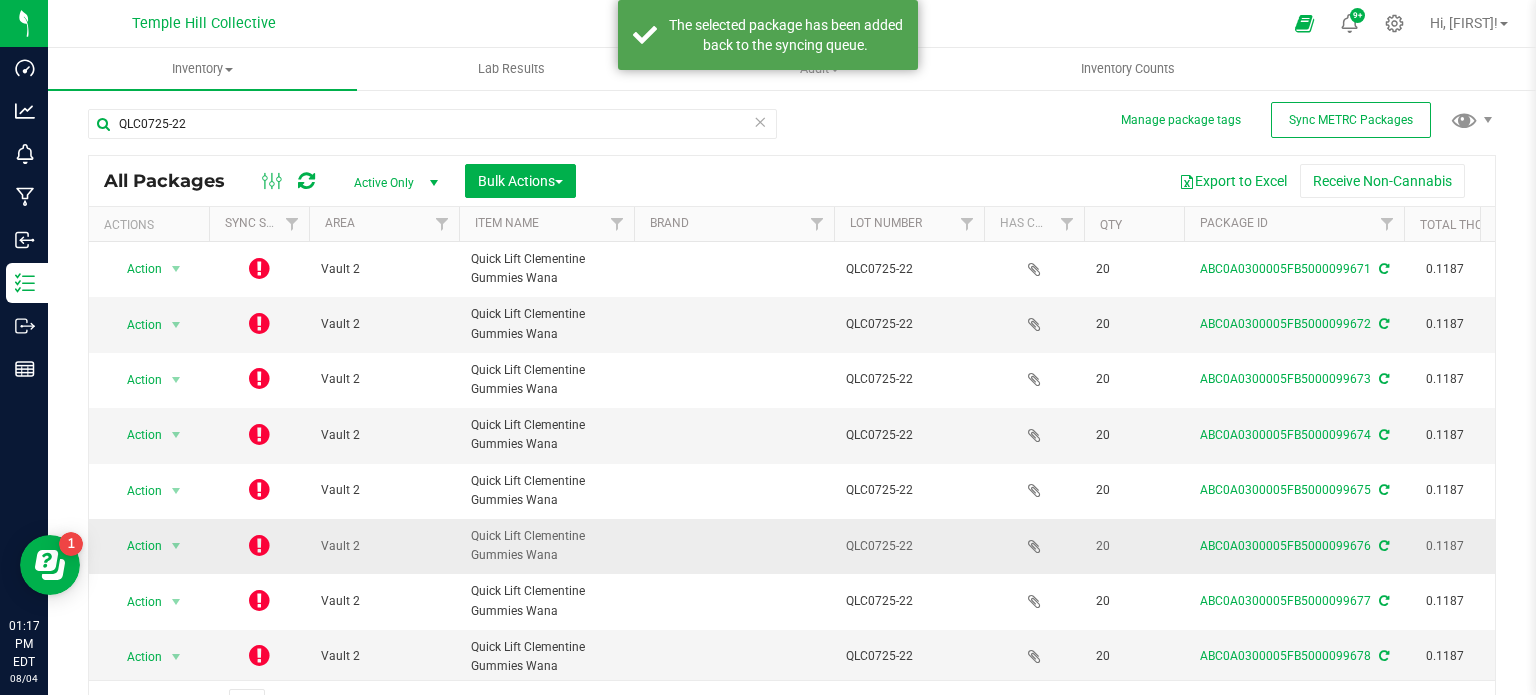 scroll, scrollTop: 35, scrollLeft: 0, axis: vertical 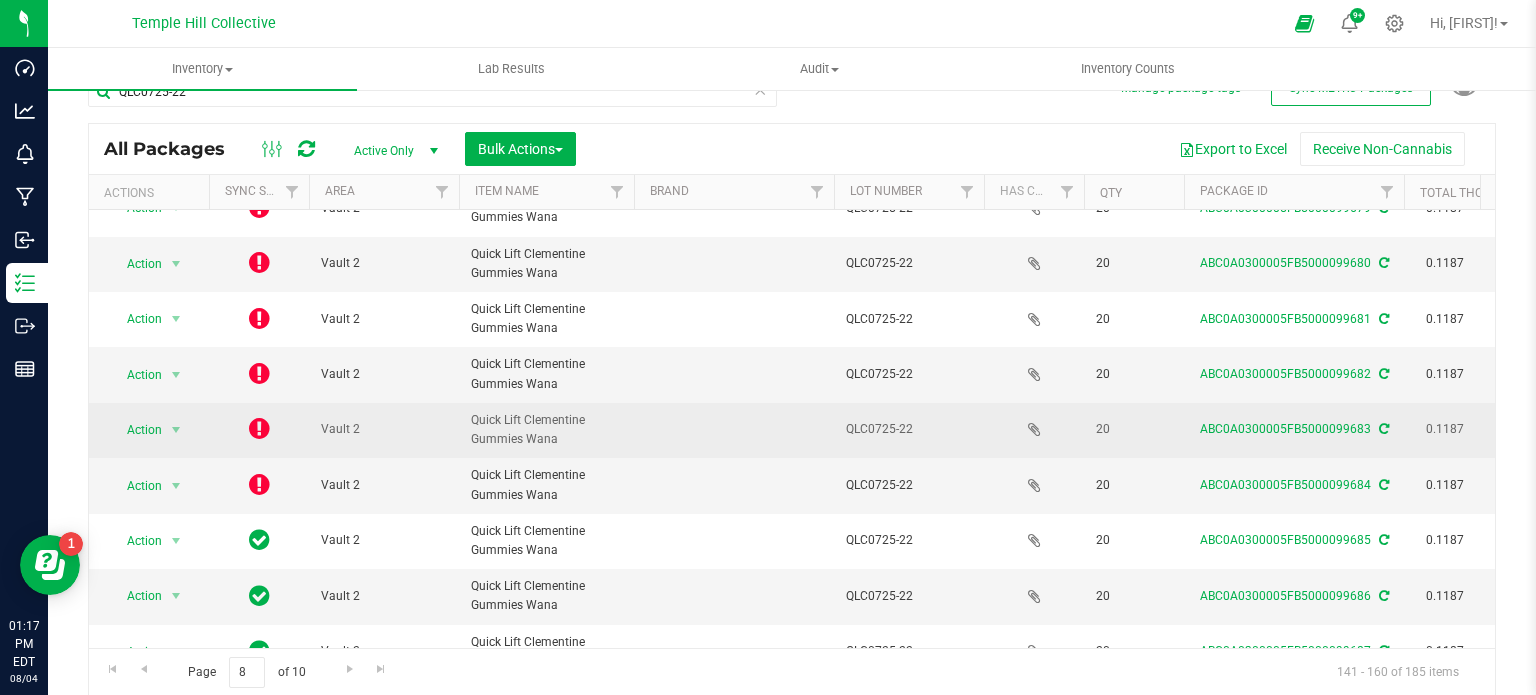 click at bounding box center [259, 428] 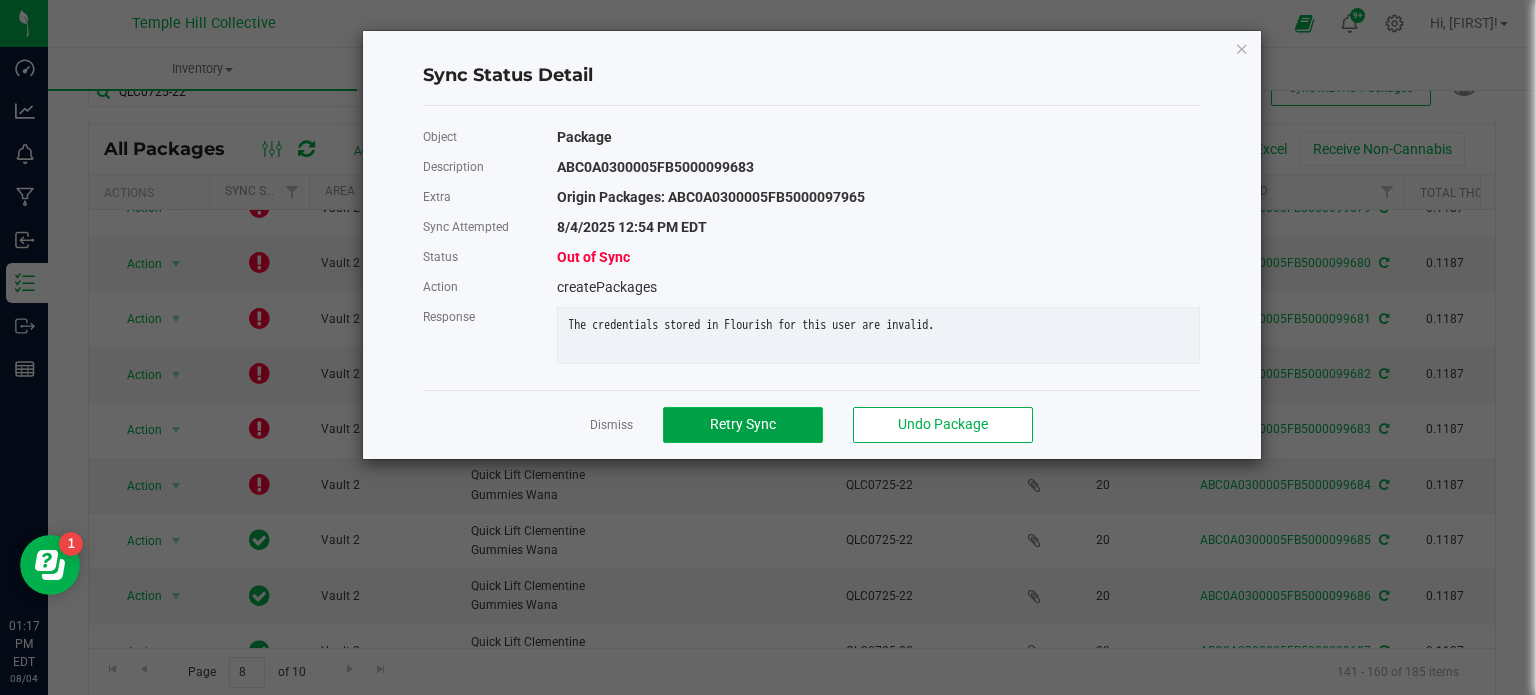 click on "Retry Sync" 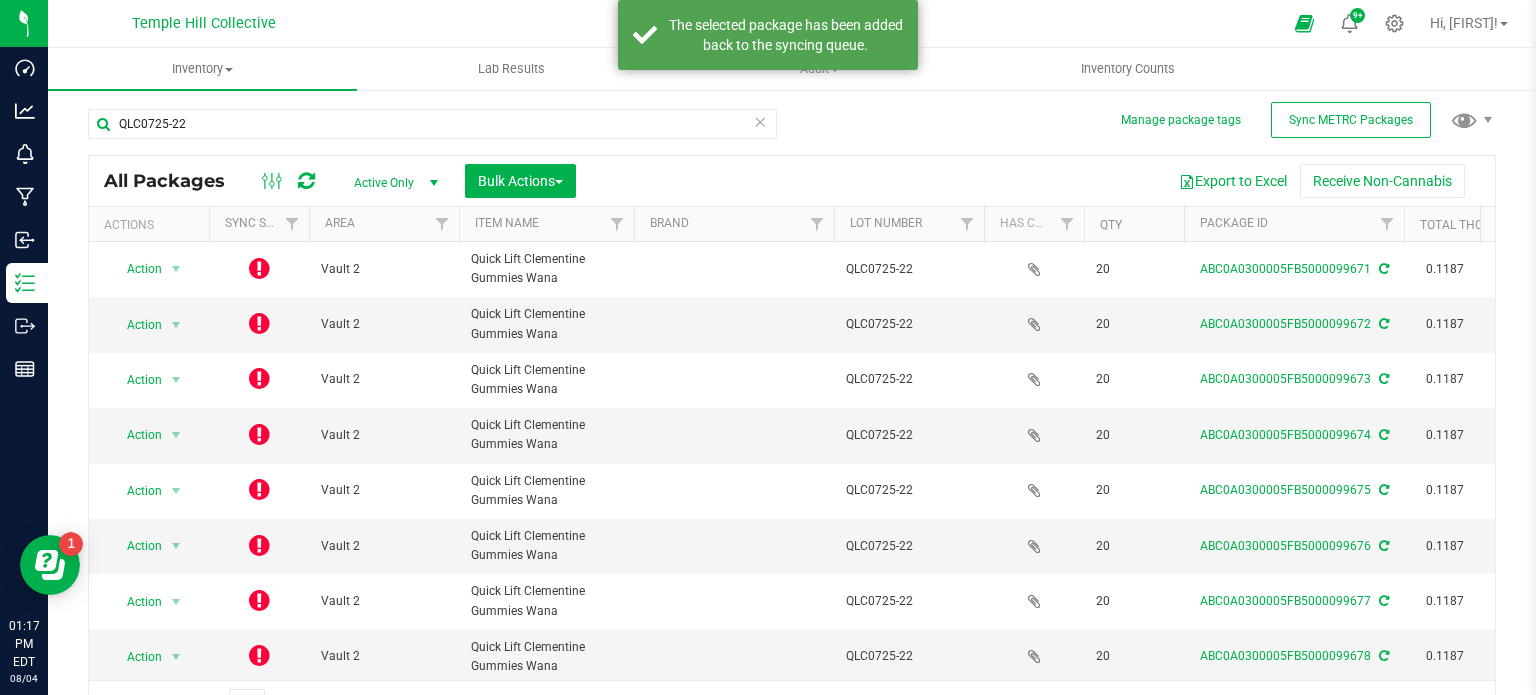 scroll, scrollTop: 35, scrollLeft: 0, axis: vertical 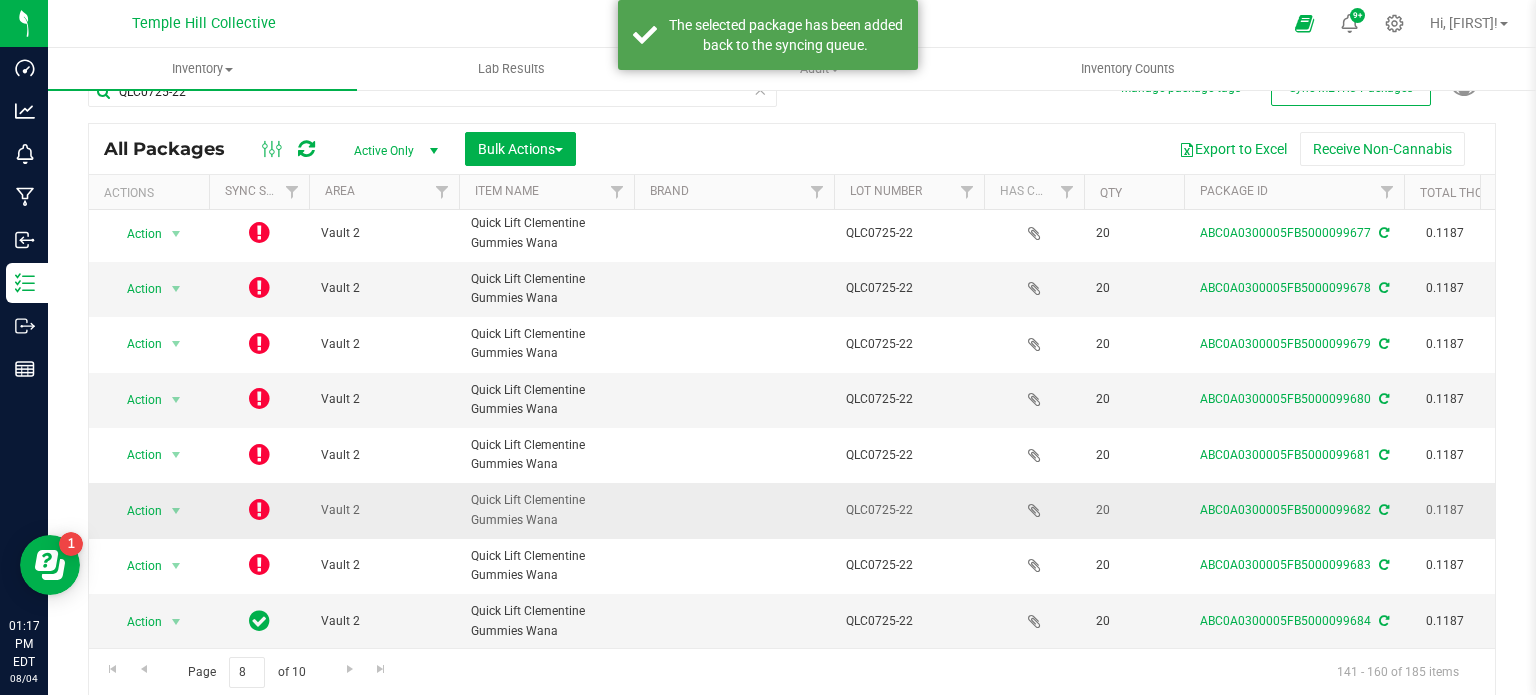 click at bounding box center (259, 509) 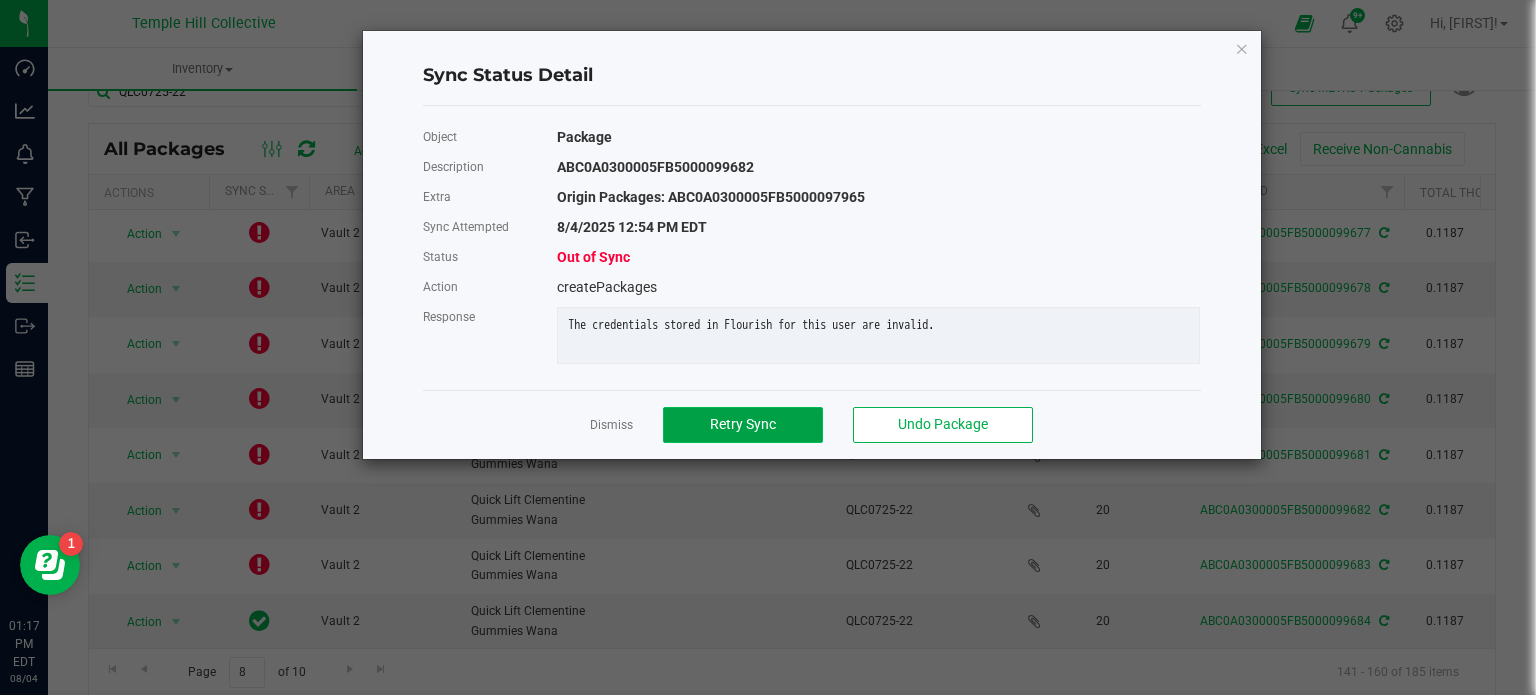 click on "Retry Sync" 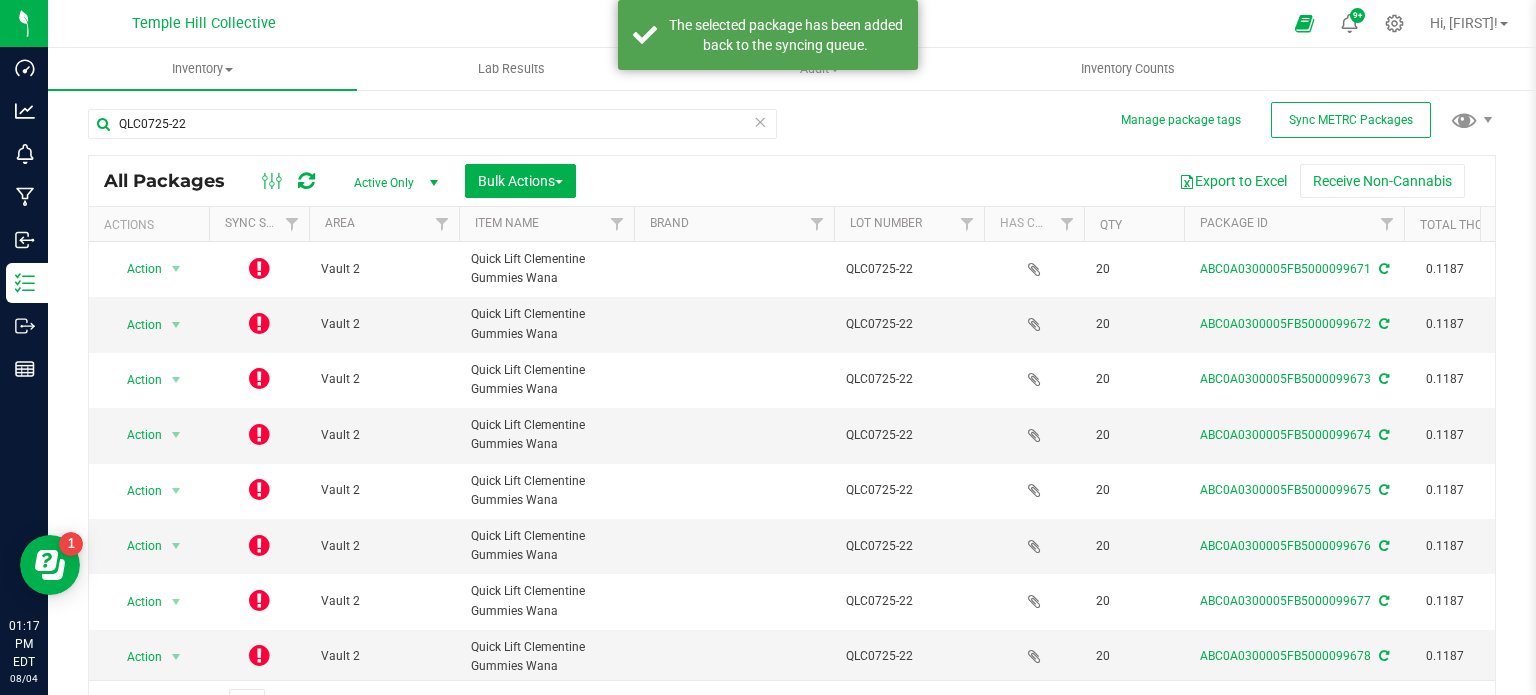 scroll, scrollTop: 35, scrollLeft: 0, axis: vertical 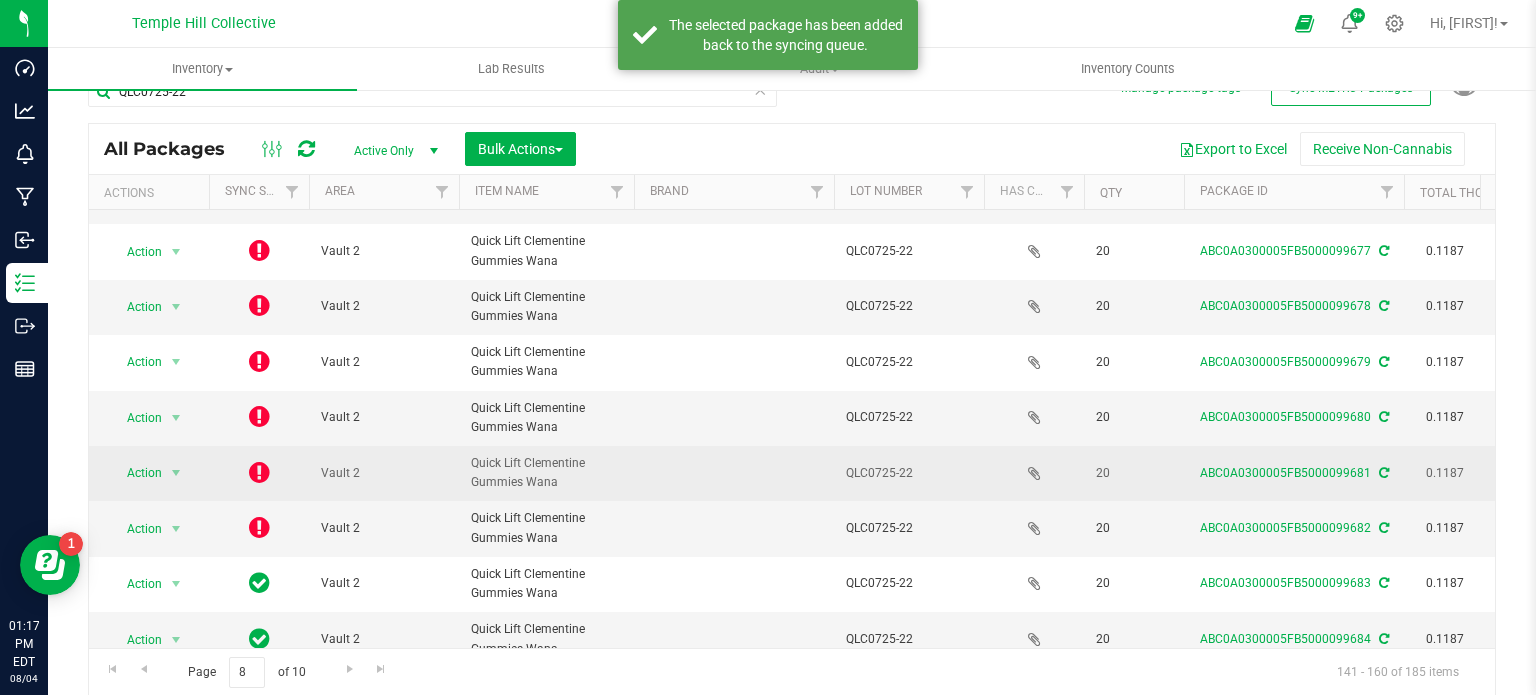 click at bounding box center [259, 472] 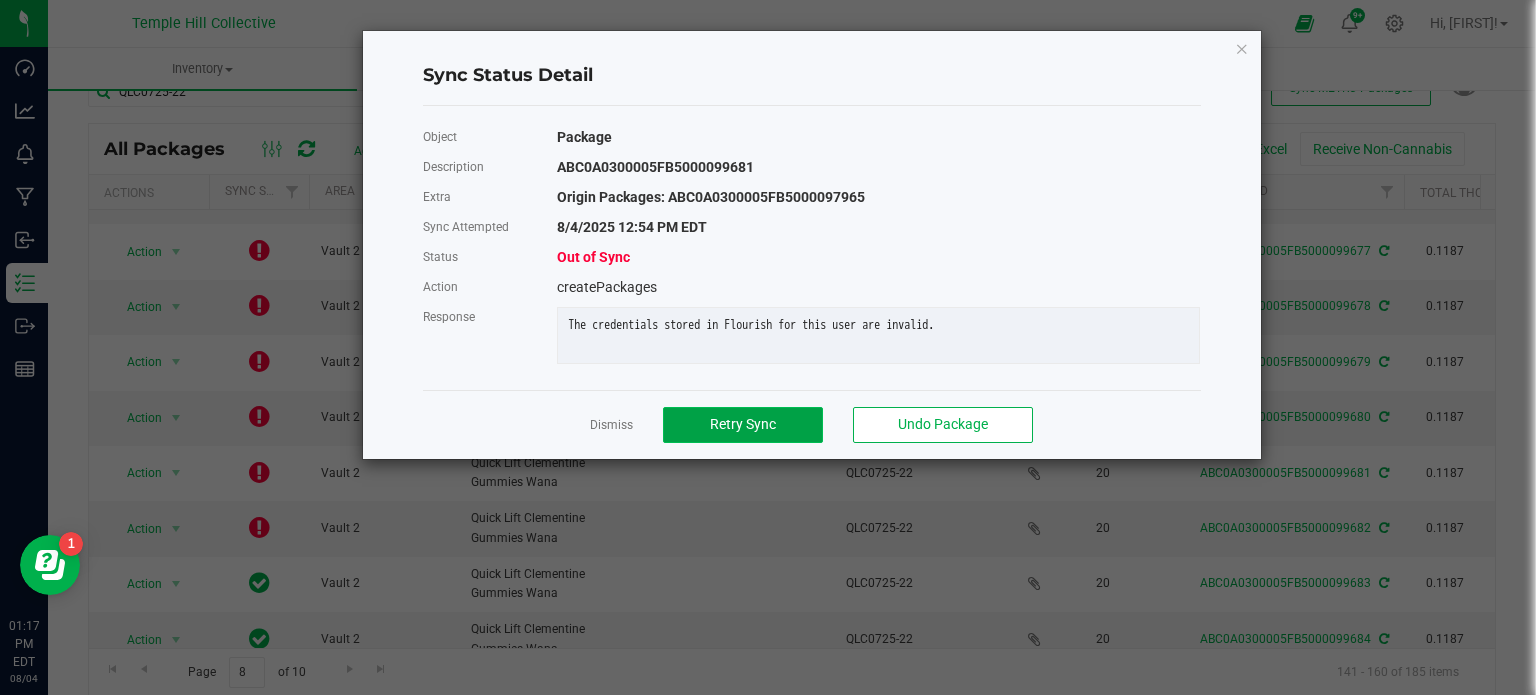 click on "Retry Sync" 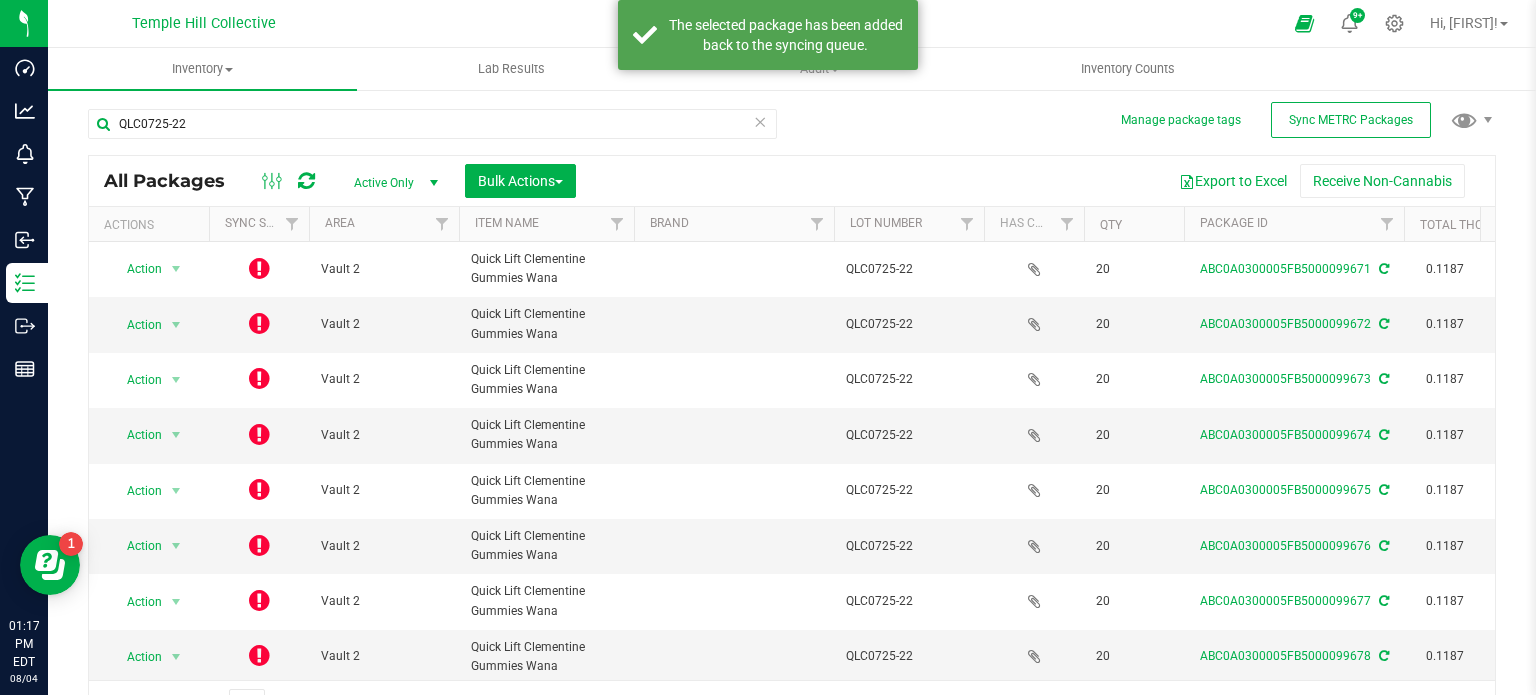 scroll, scrollTop: 35, scrollLeft: 0, axis: vertical 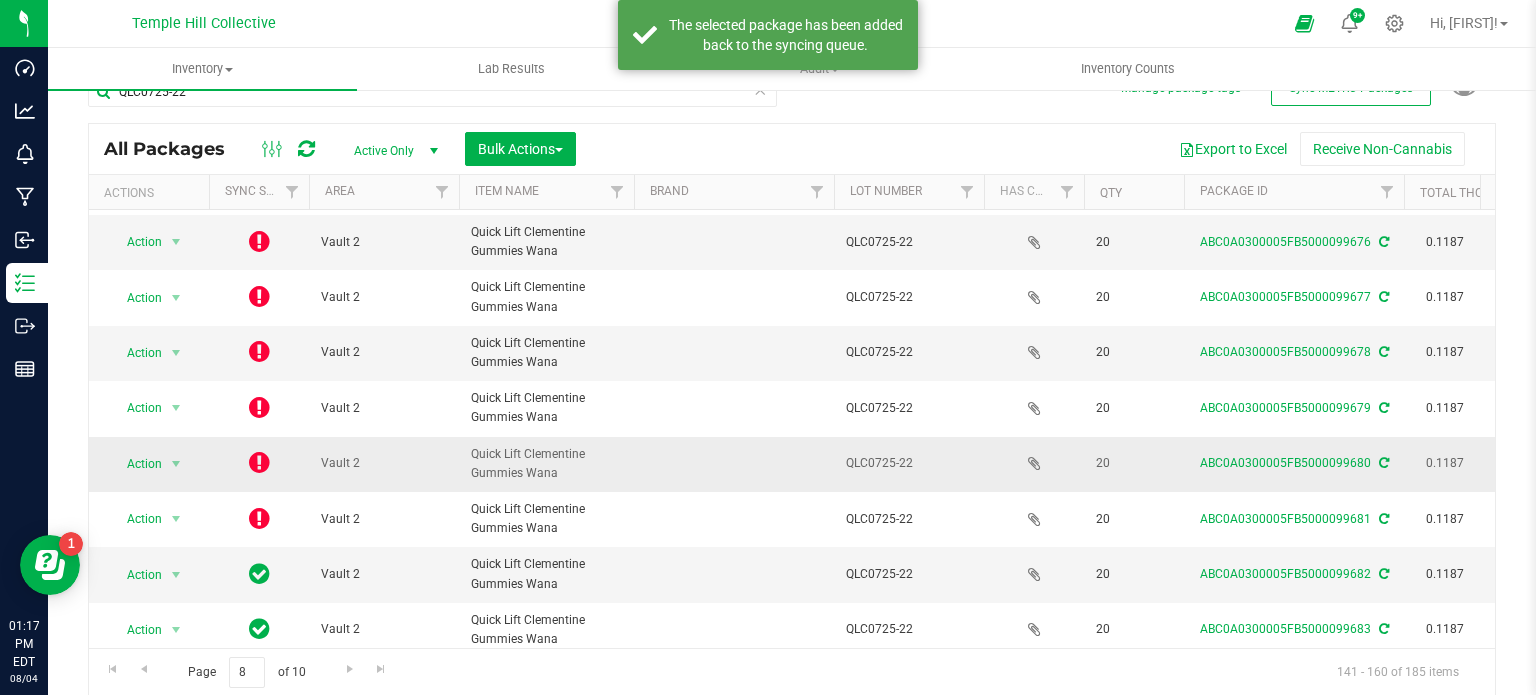 click at bounding box center [259, 462] 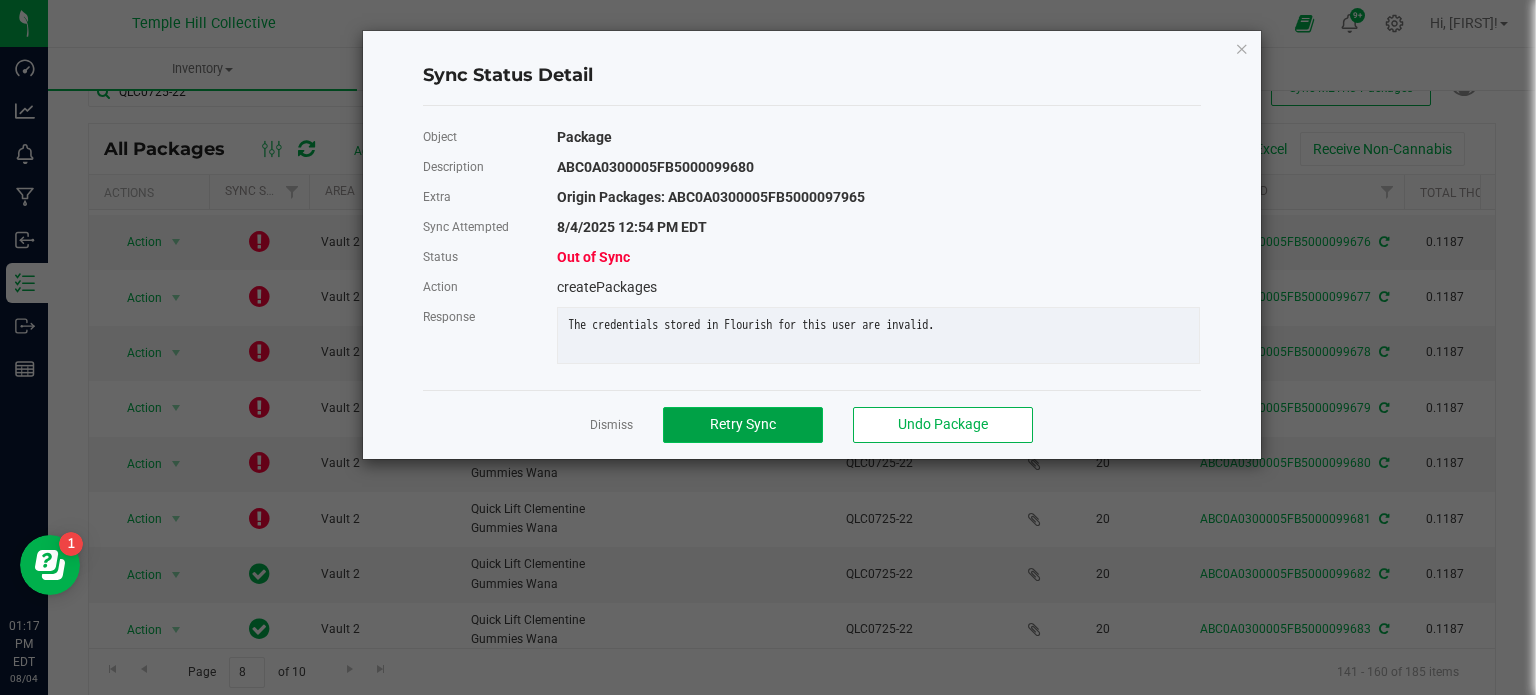 click on "Retry Sync" 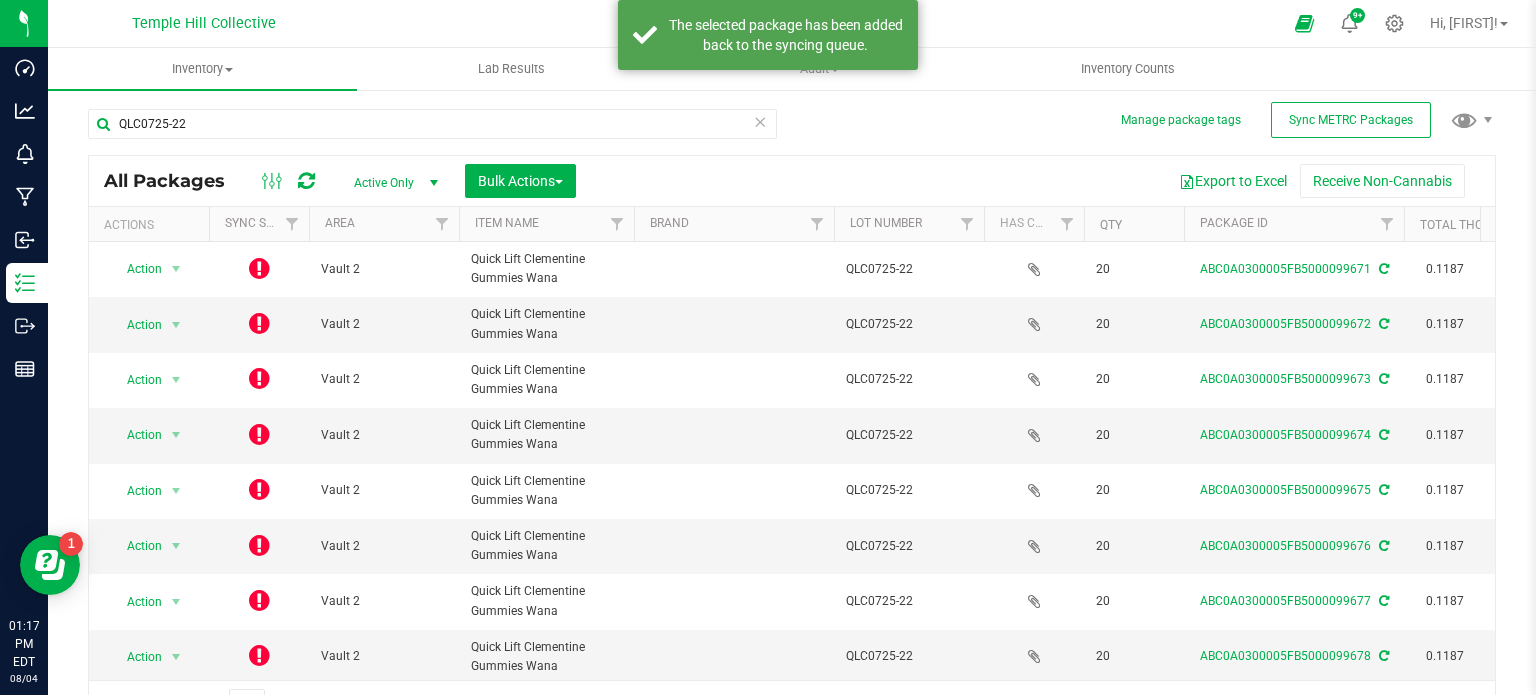 scroll, scrollTop: 35, scrollLeft: 0, axis: vertical 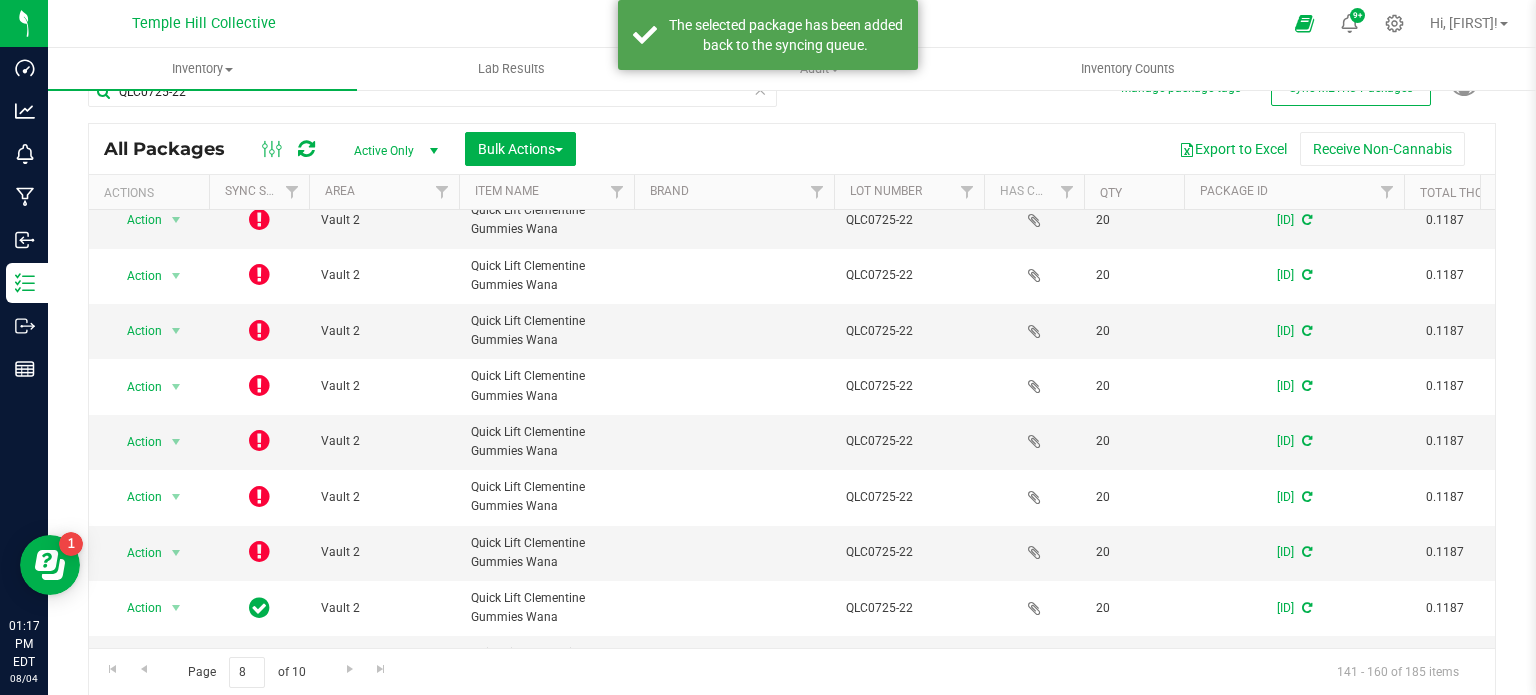 click at bounding box center (259, 496) 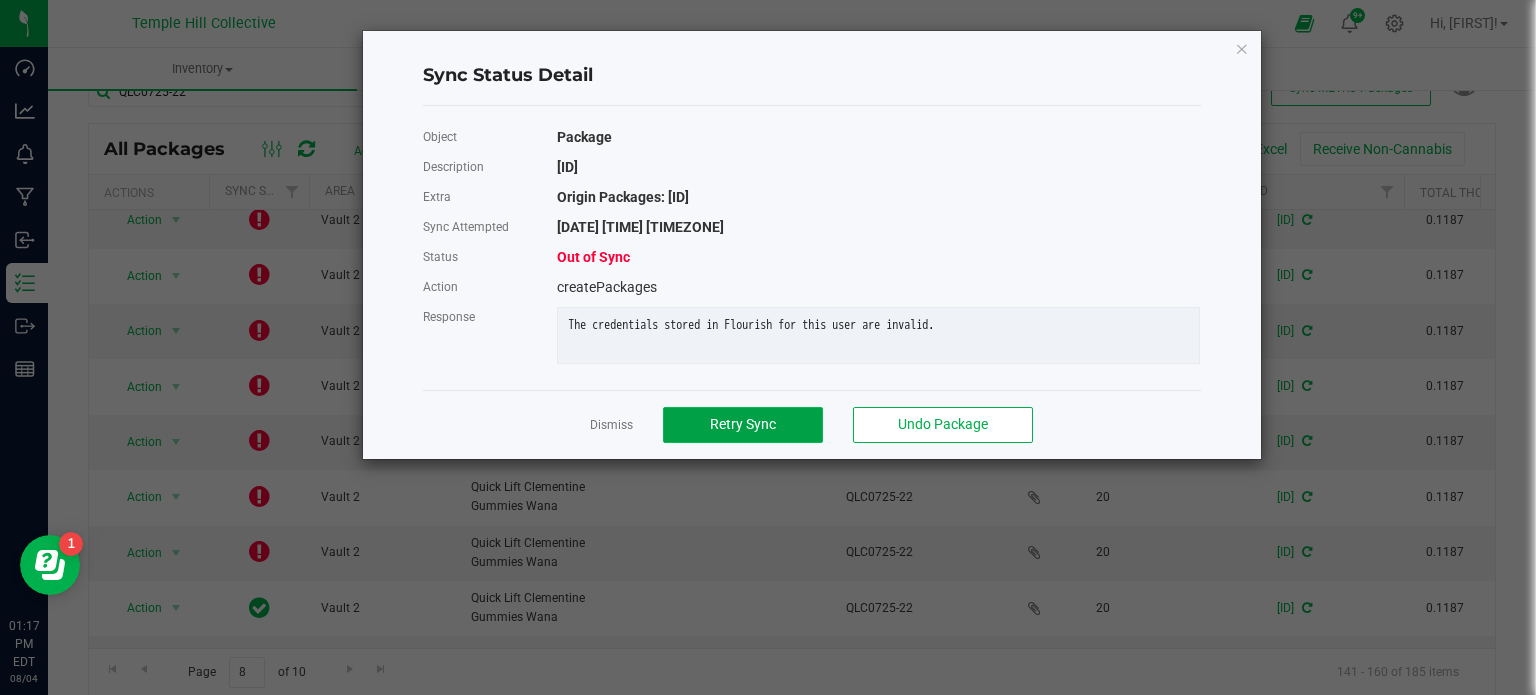 click on "Retry Sync" 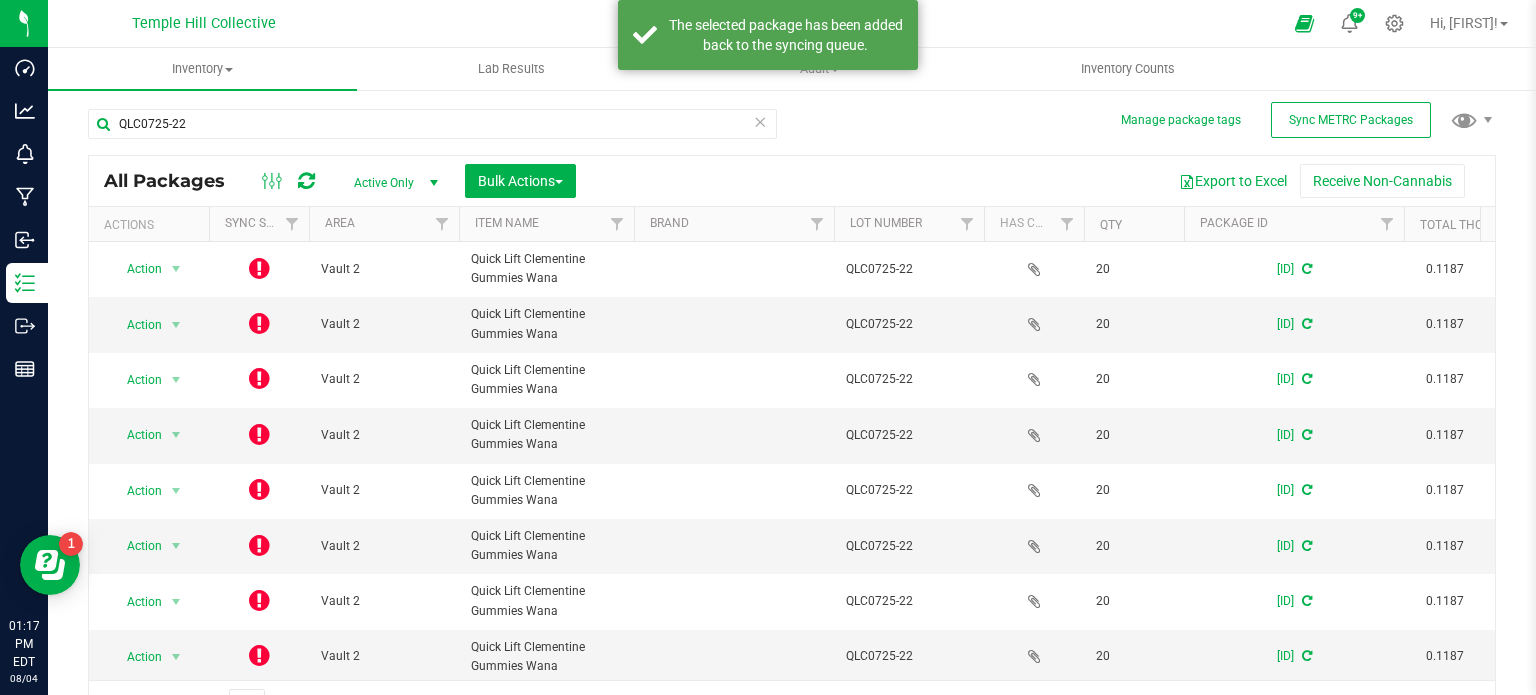 scroll, scrollTop: 35, scrollLeft: 0, axis: vertical 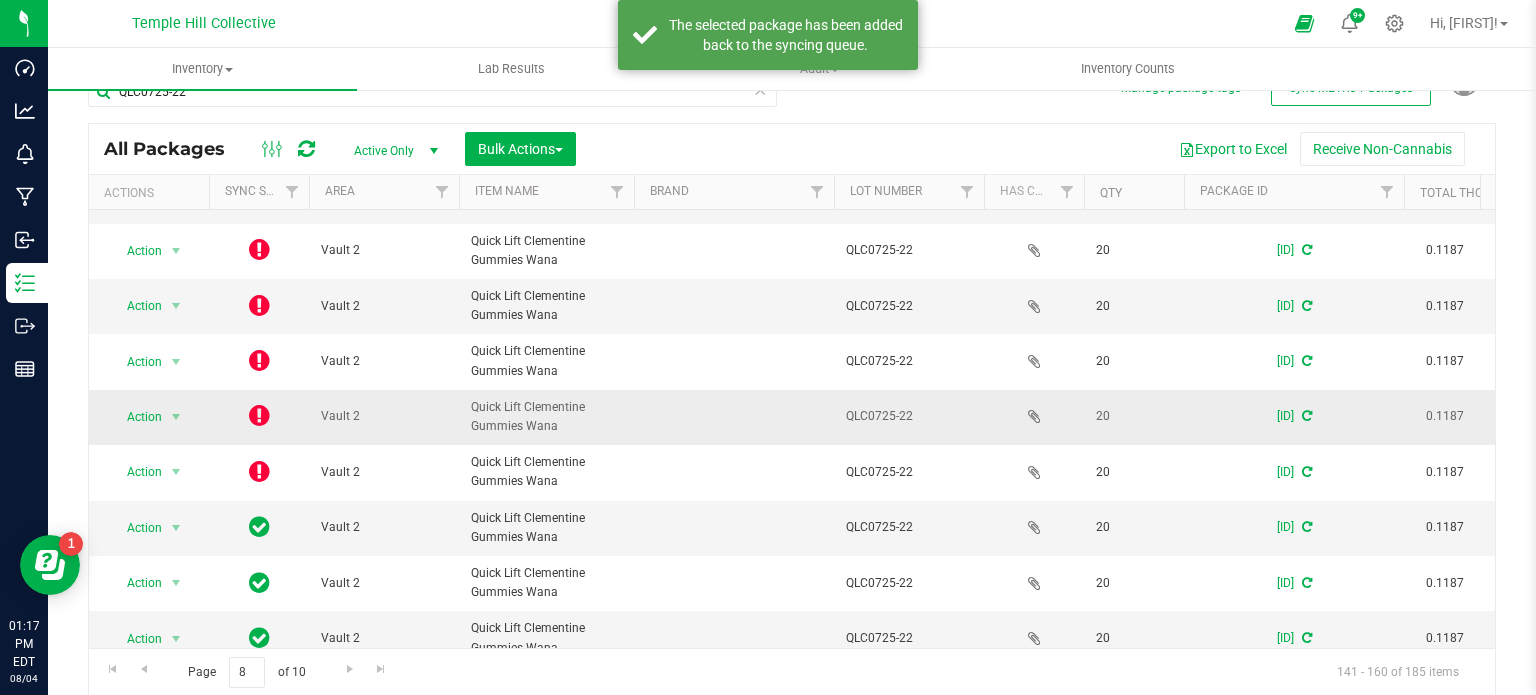 click at bounding box center [259, 415] 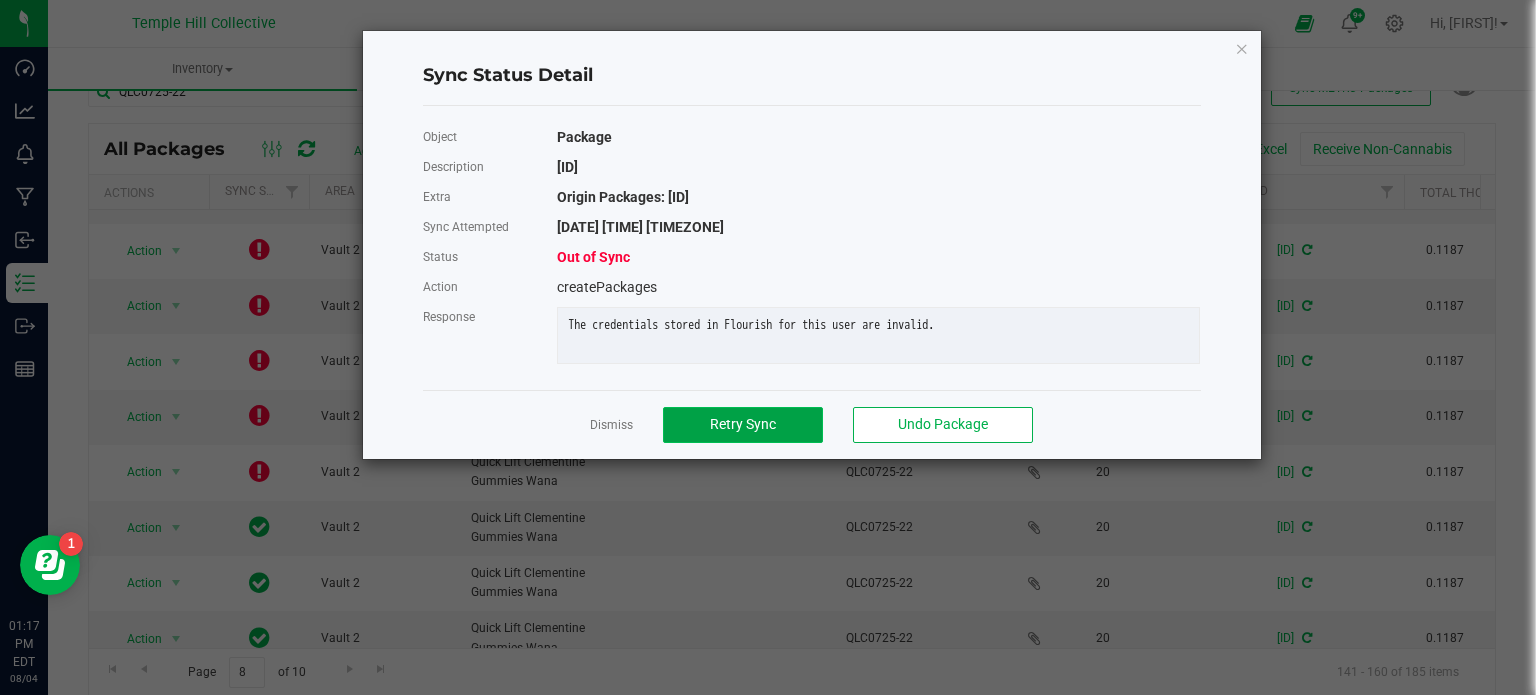 click on "Retry Sync" 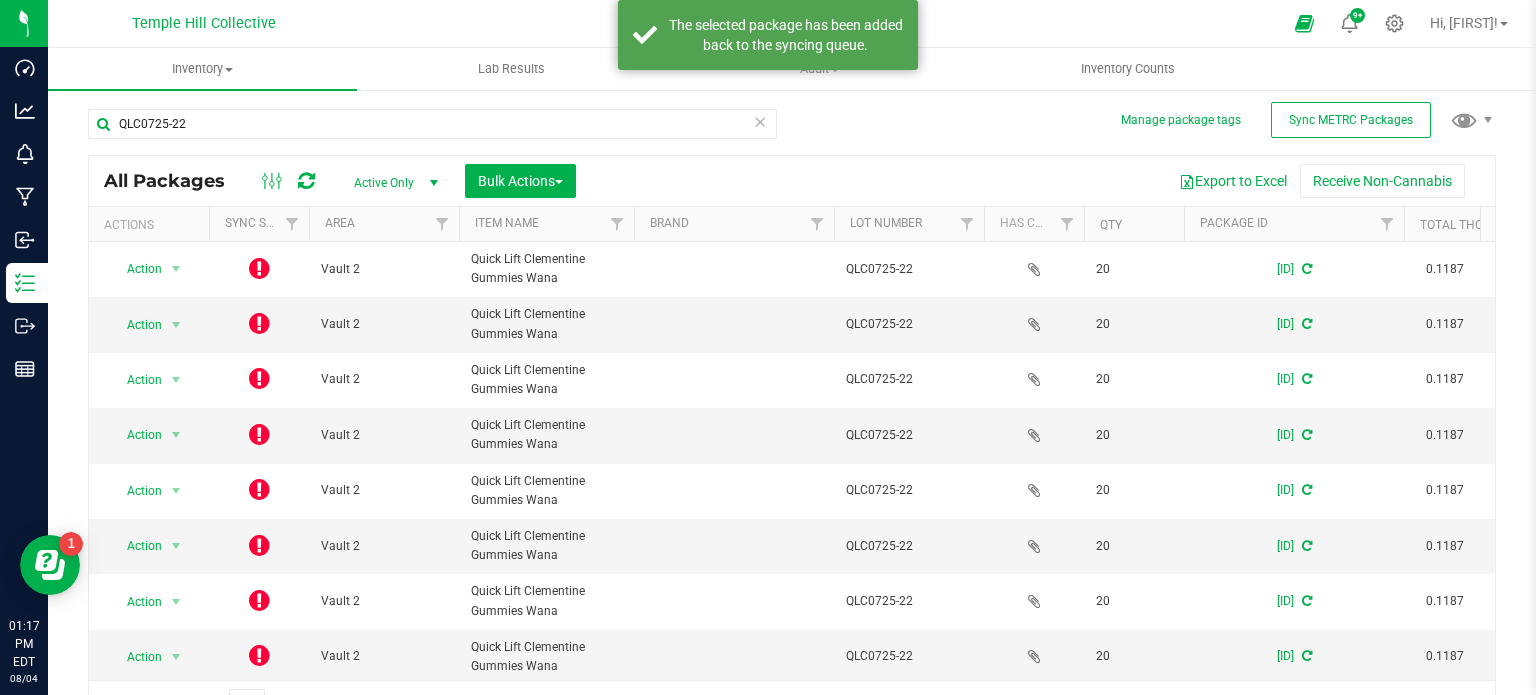 scroll, scrollTop: 35, scrollLeft: 0, axis: vertical 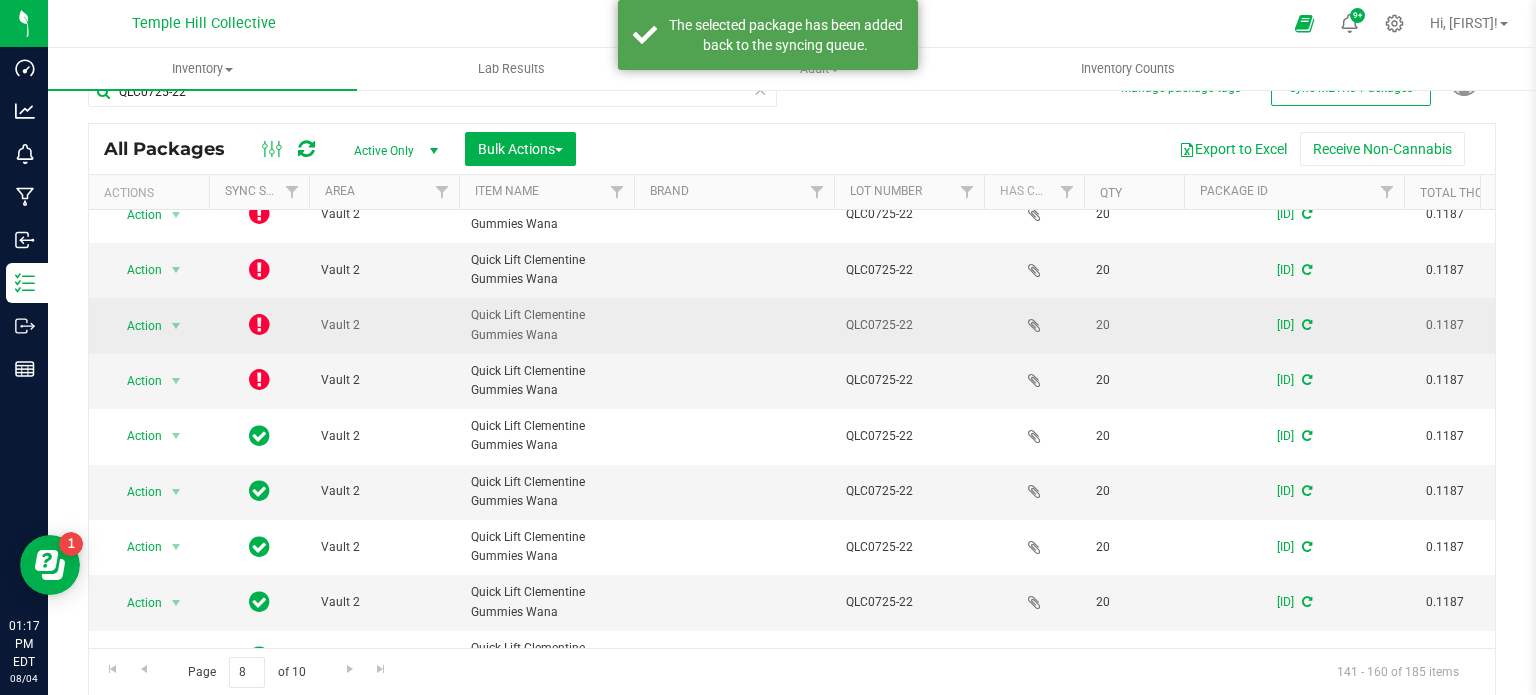 click at bounding box center [259, 324] 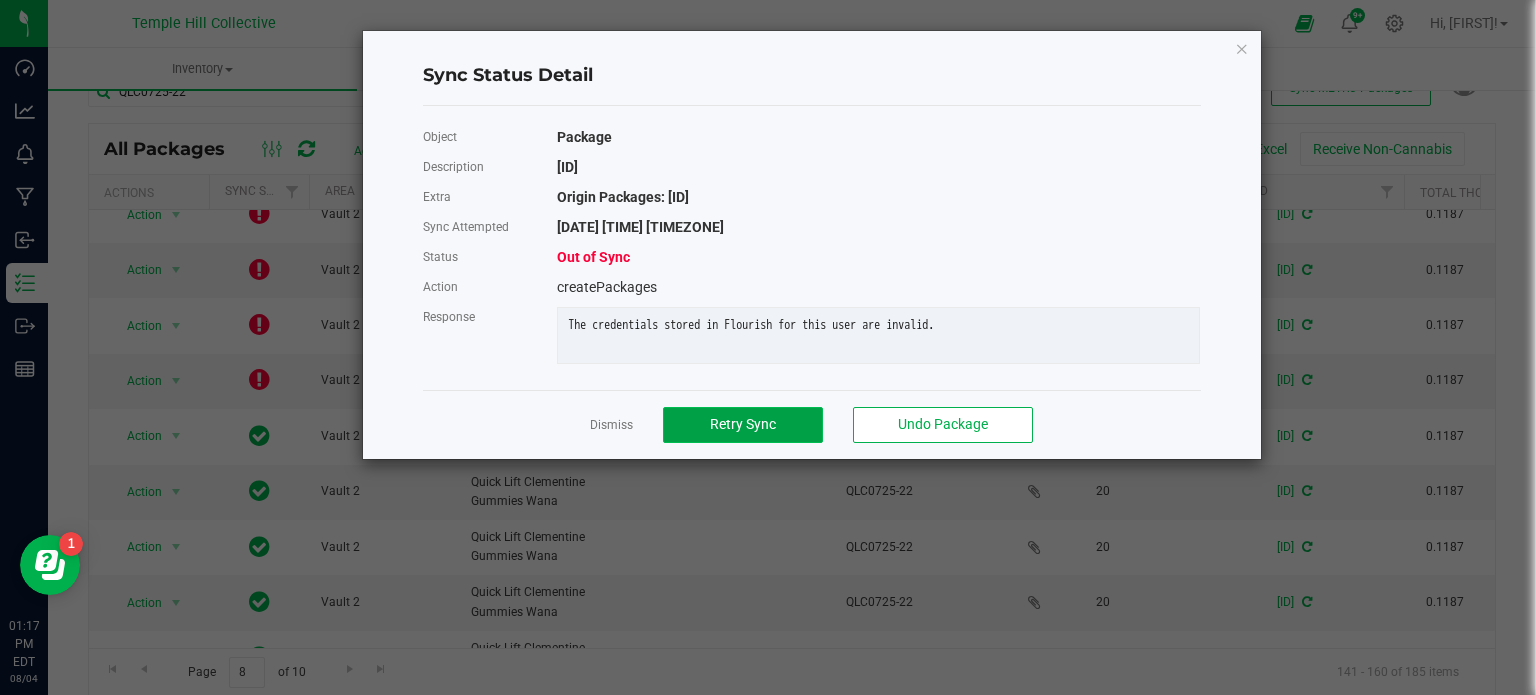 click on "Retry Sync" 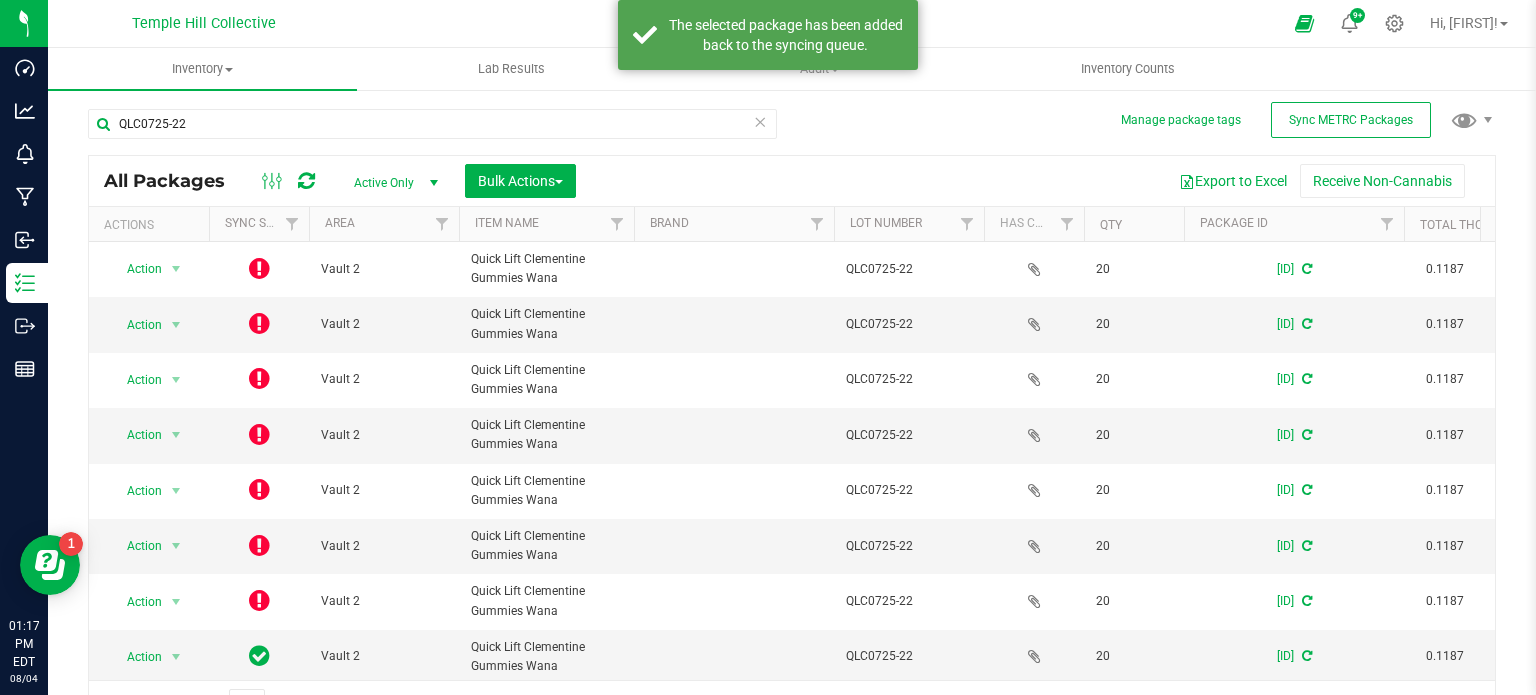 scroll, scrollTop: 35, scrollLeft: 0, axis: vertical 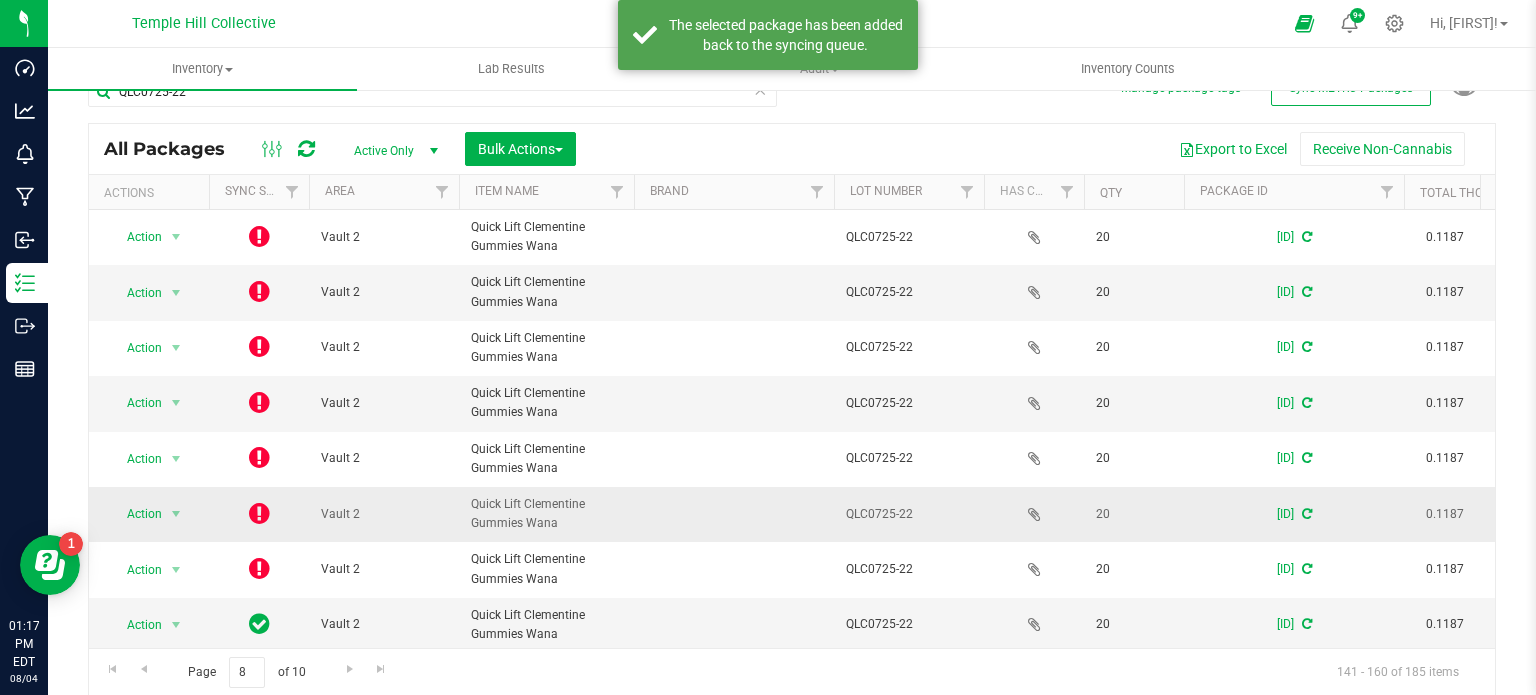 click at bounding box center (259, 513) 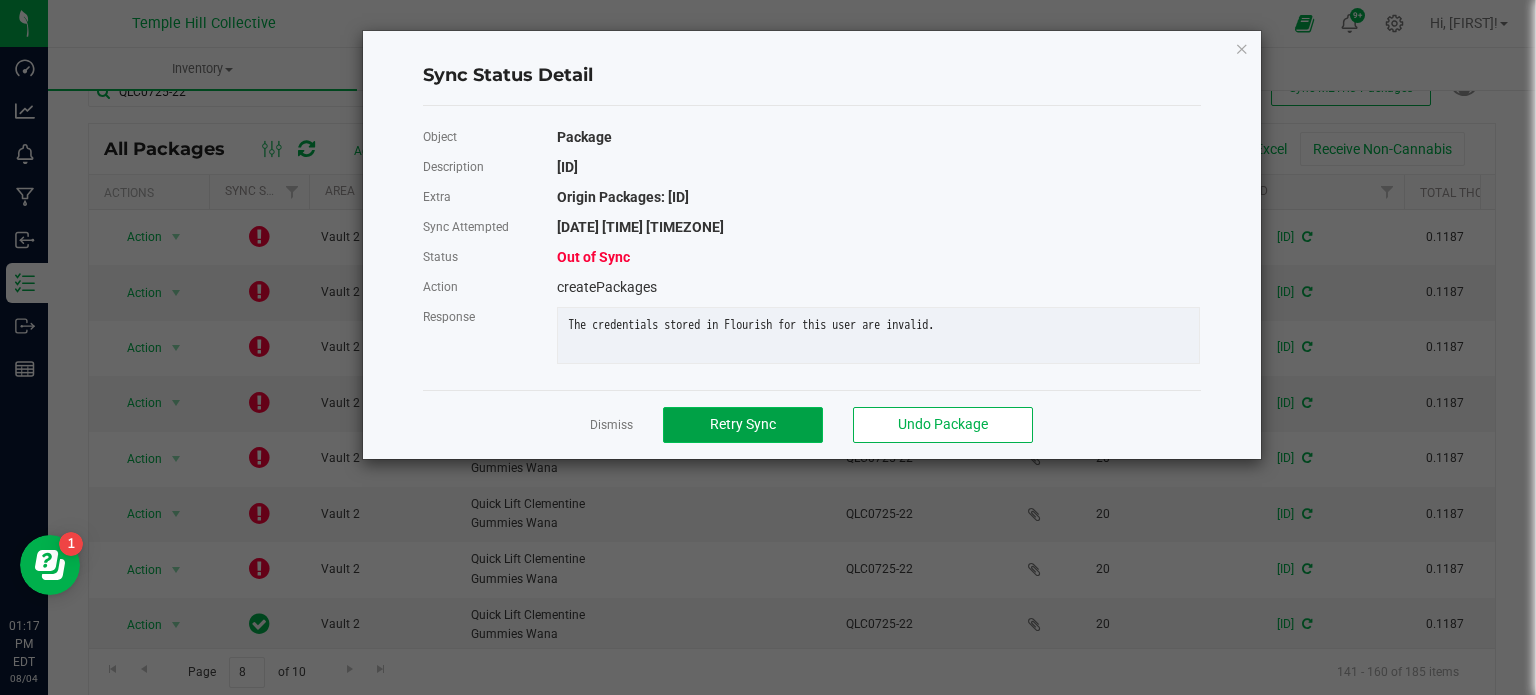 click on "Retry Sync" 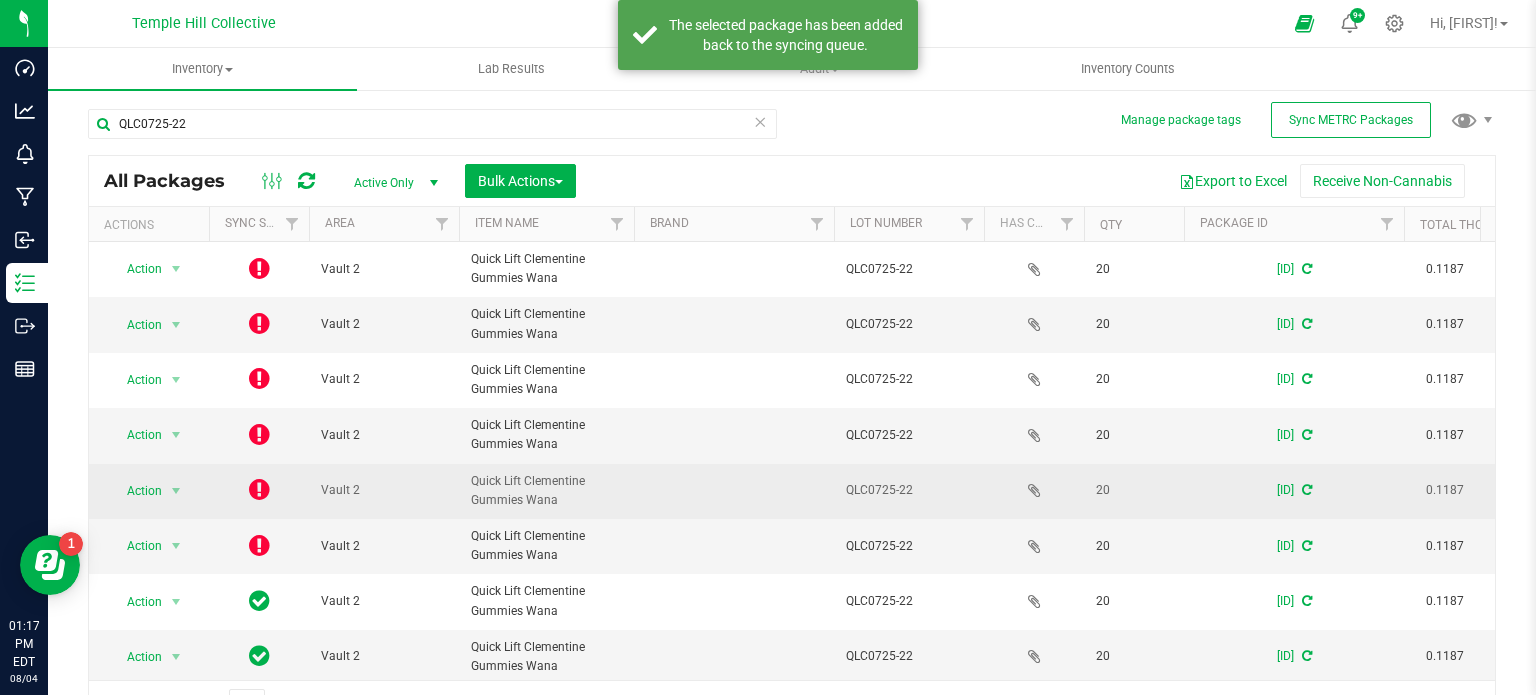 scroll, scrollTop: 35, scrollLeft: 0, axis: vertical 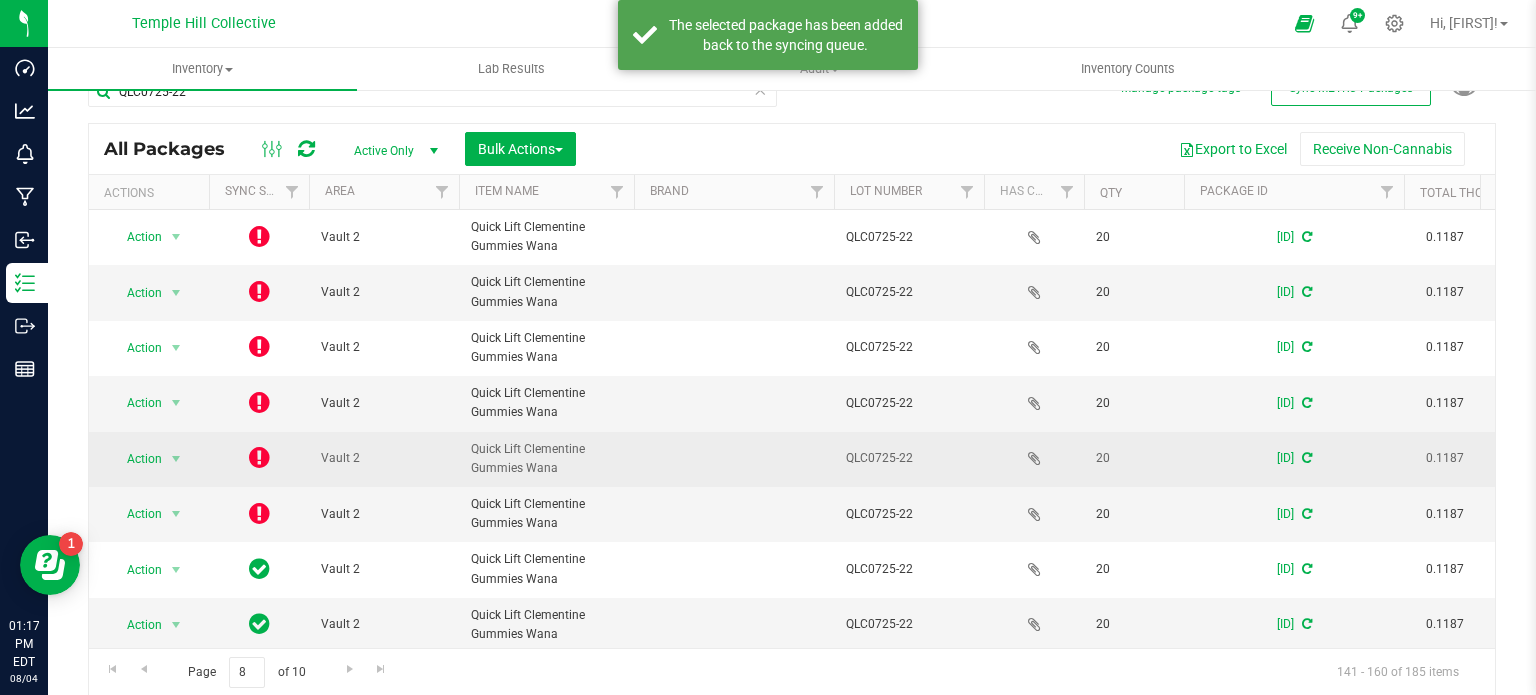 click at bounding box center [259, 457] 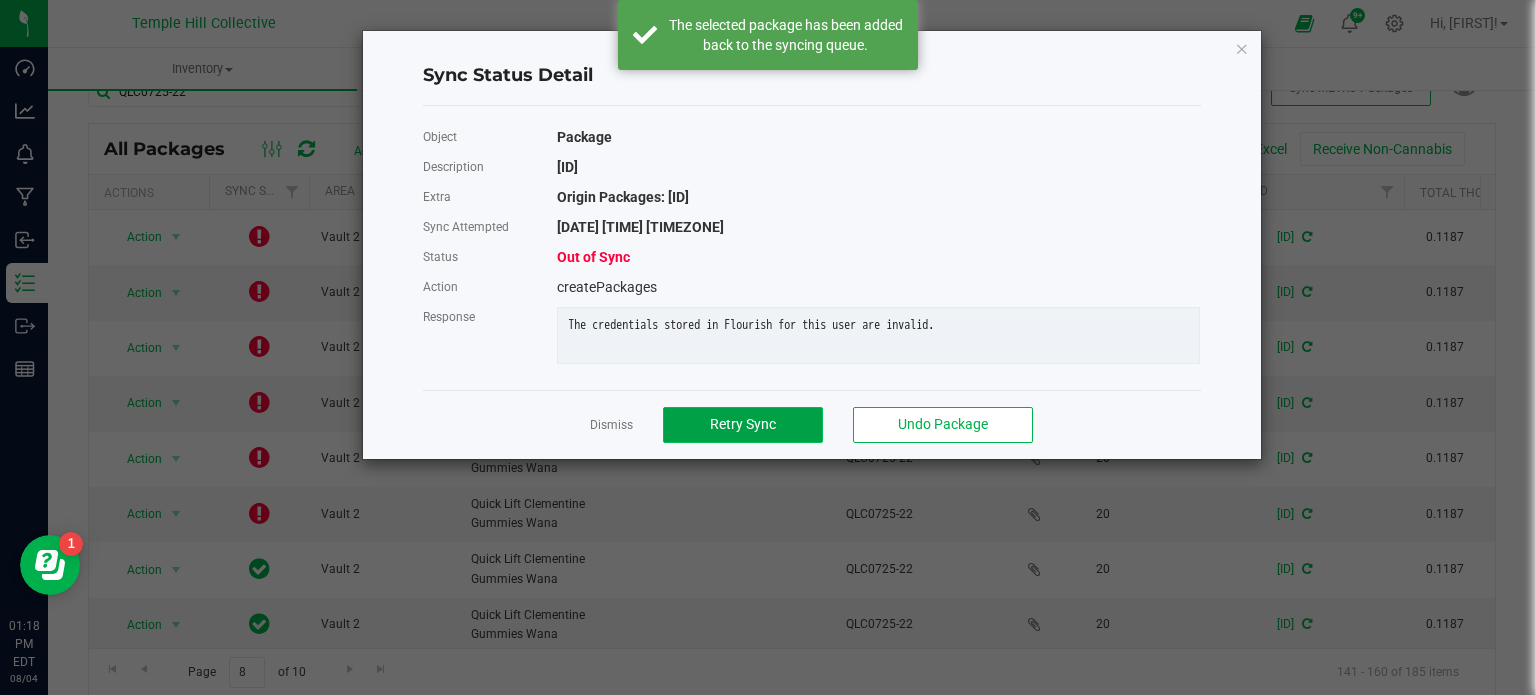 click on "Retry Sync" 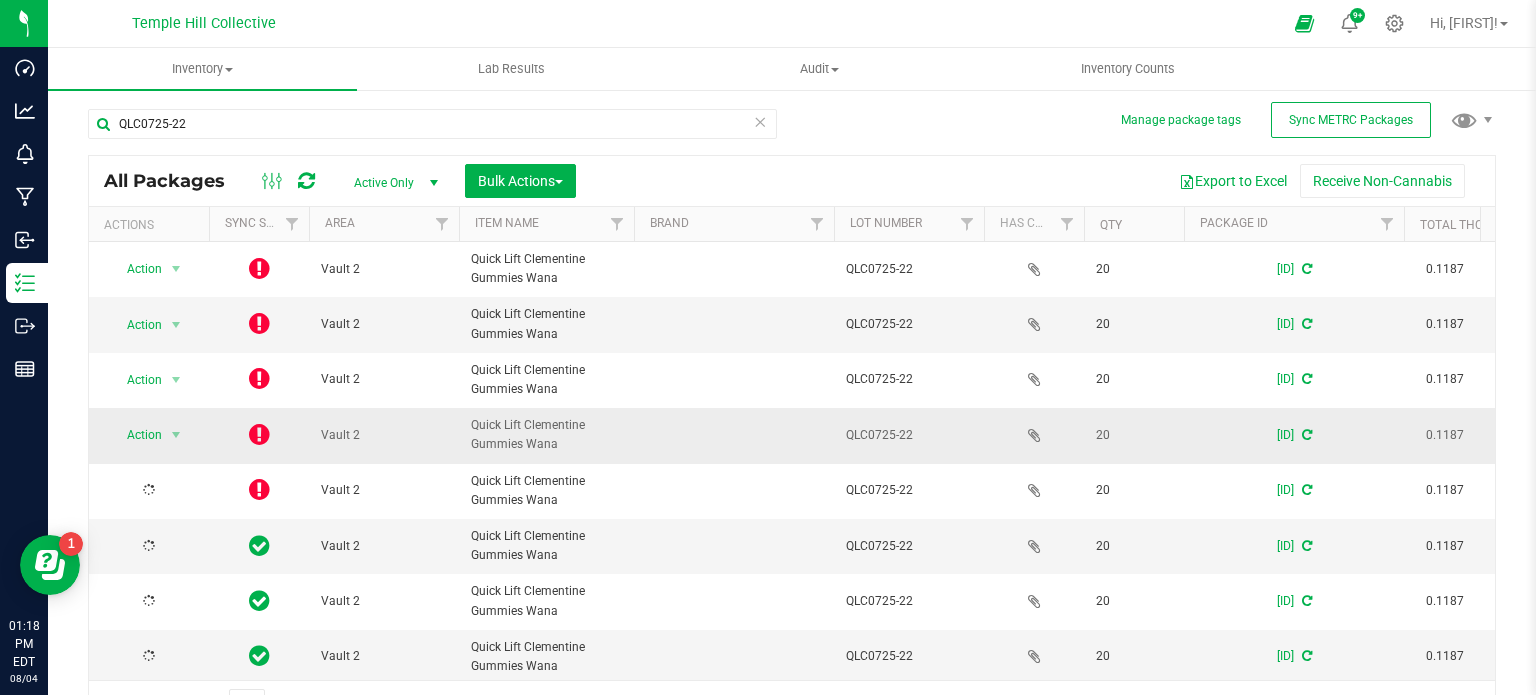 scroll, scrollTop: 35, scrollLeft: 0, axis: vertical 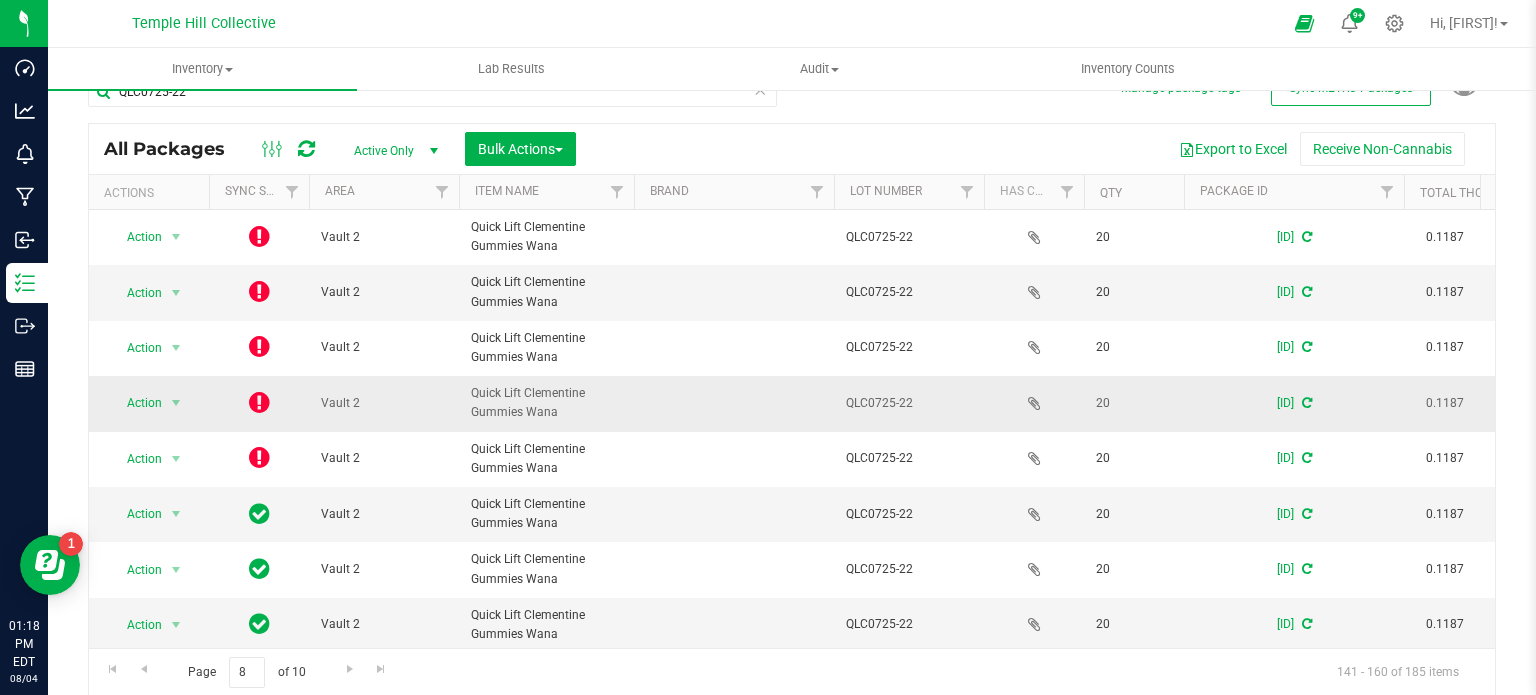 click at bounding box center (259, 402) 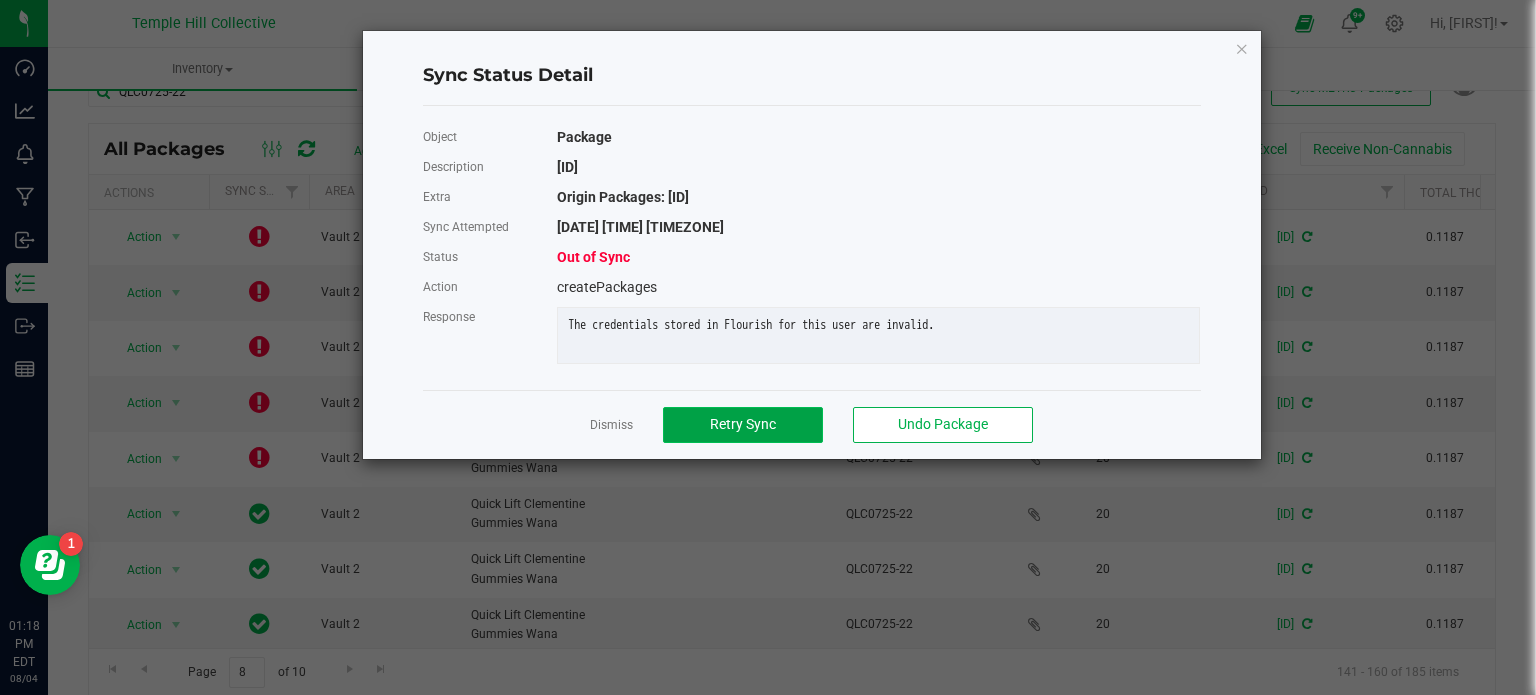 click on "Retry Sync" 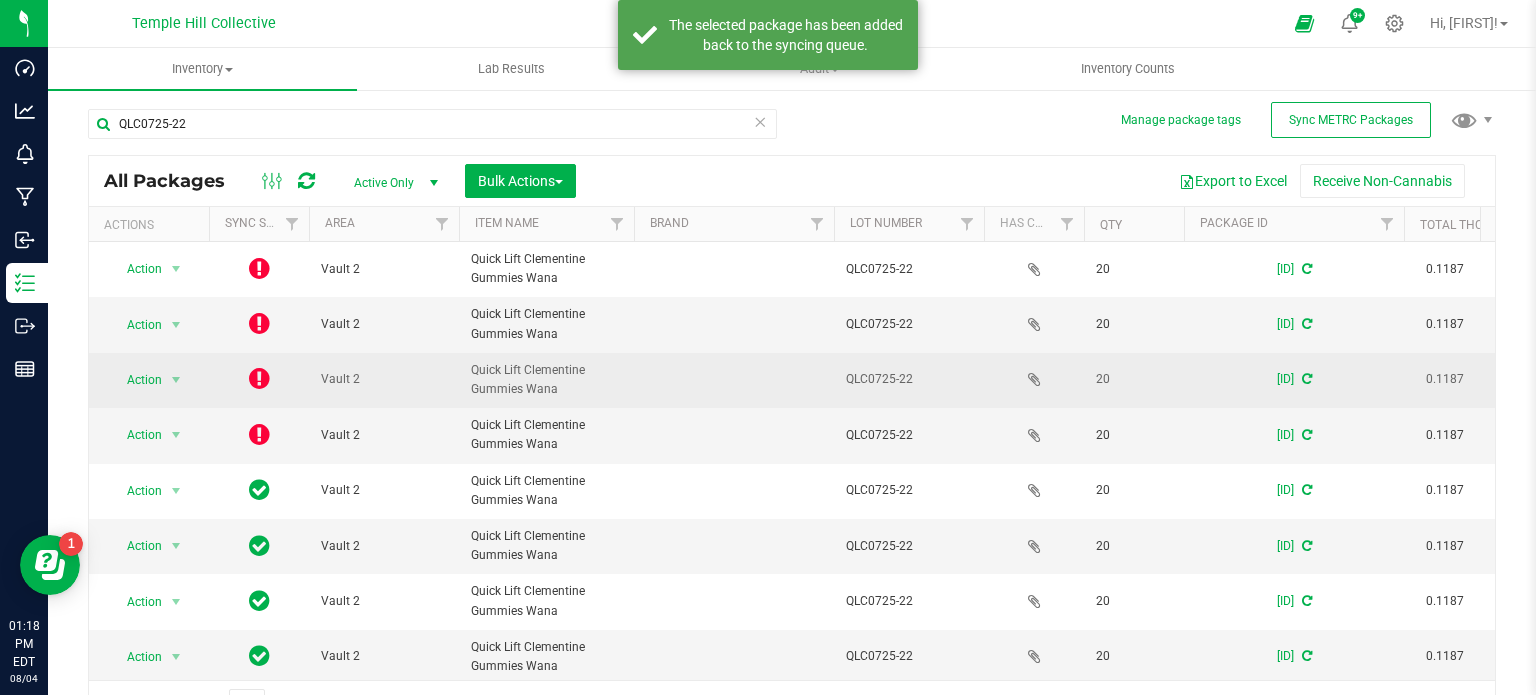 scroll, scrollTop: 35, scrollLeft: 0, axis: vertical 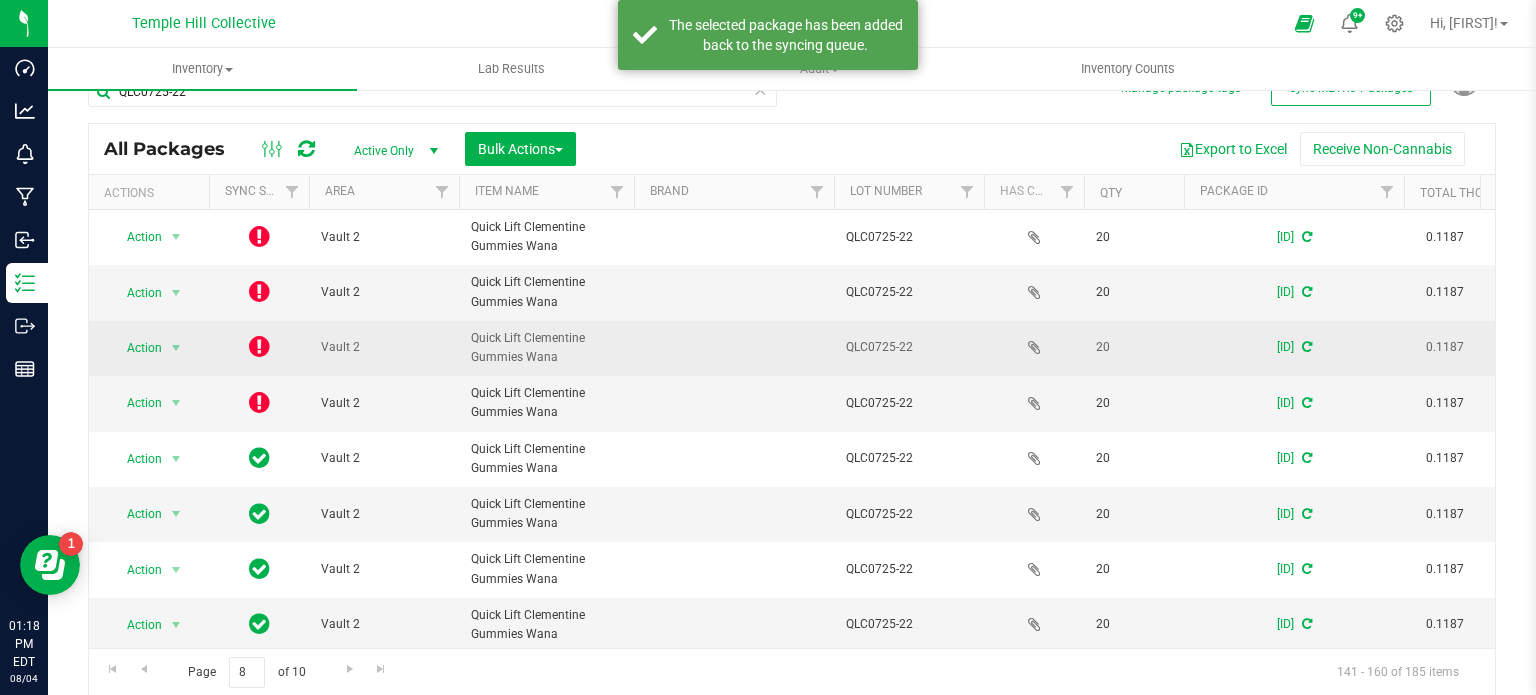 click at bounding box center [259, 346] 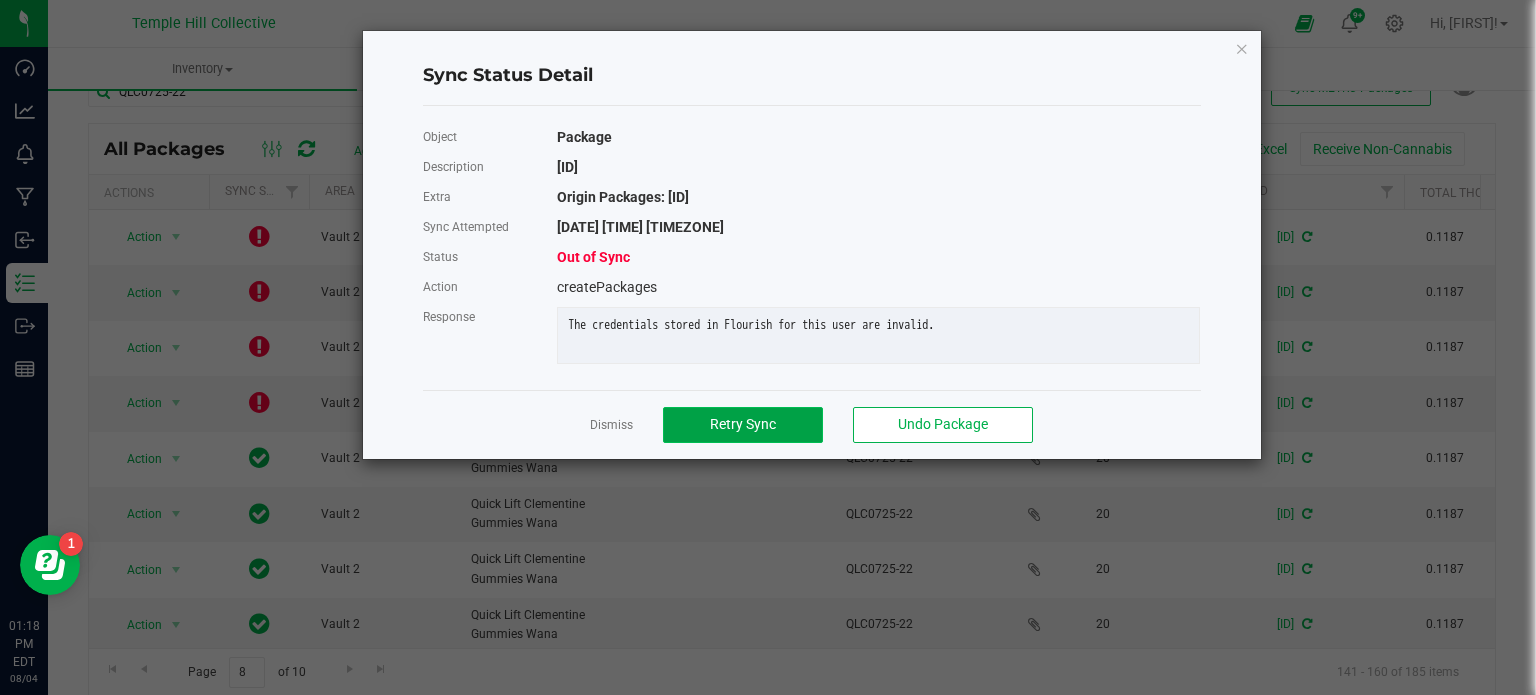 click on "Retry Sync" 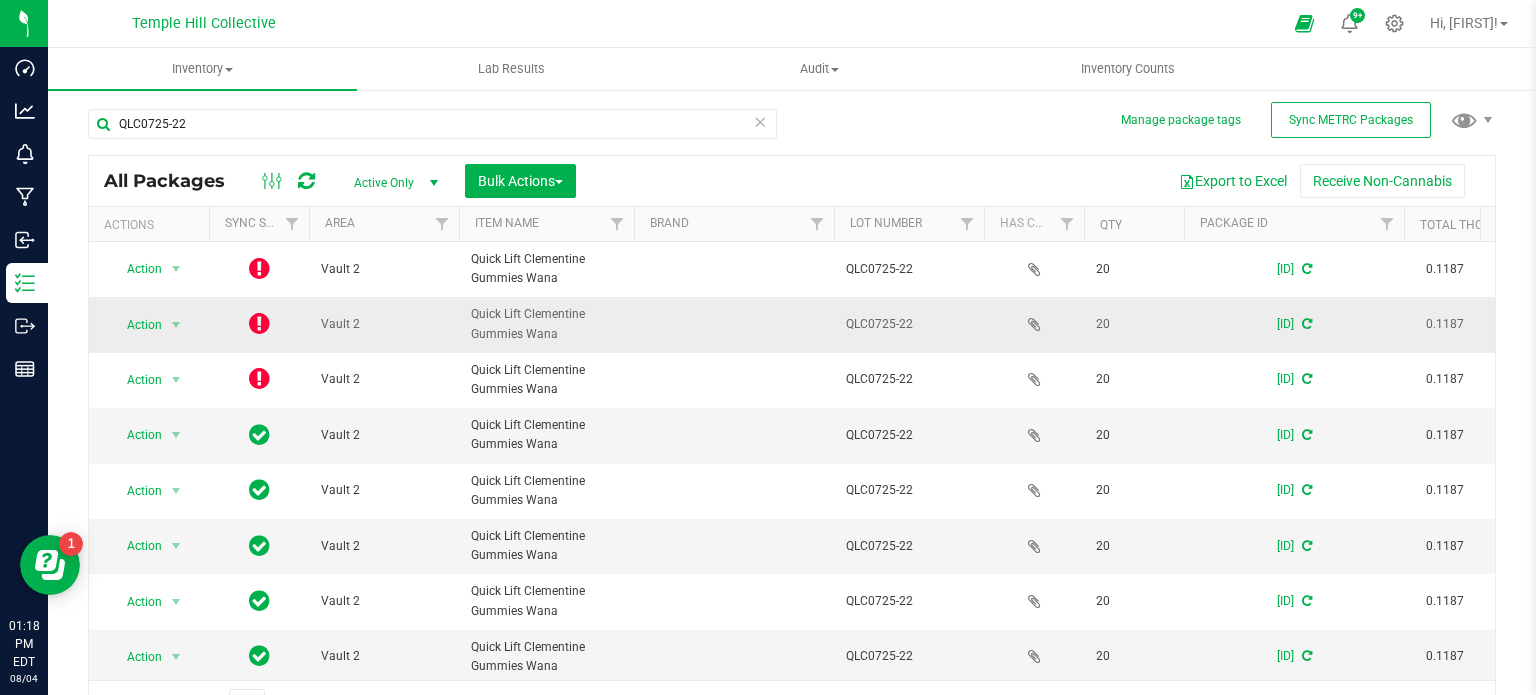 scroll, scrollTop: 35, scrollLeft: 0, axis: vertical 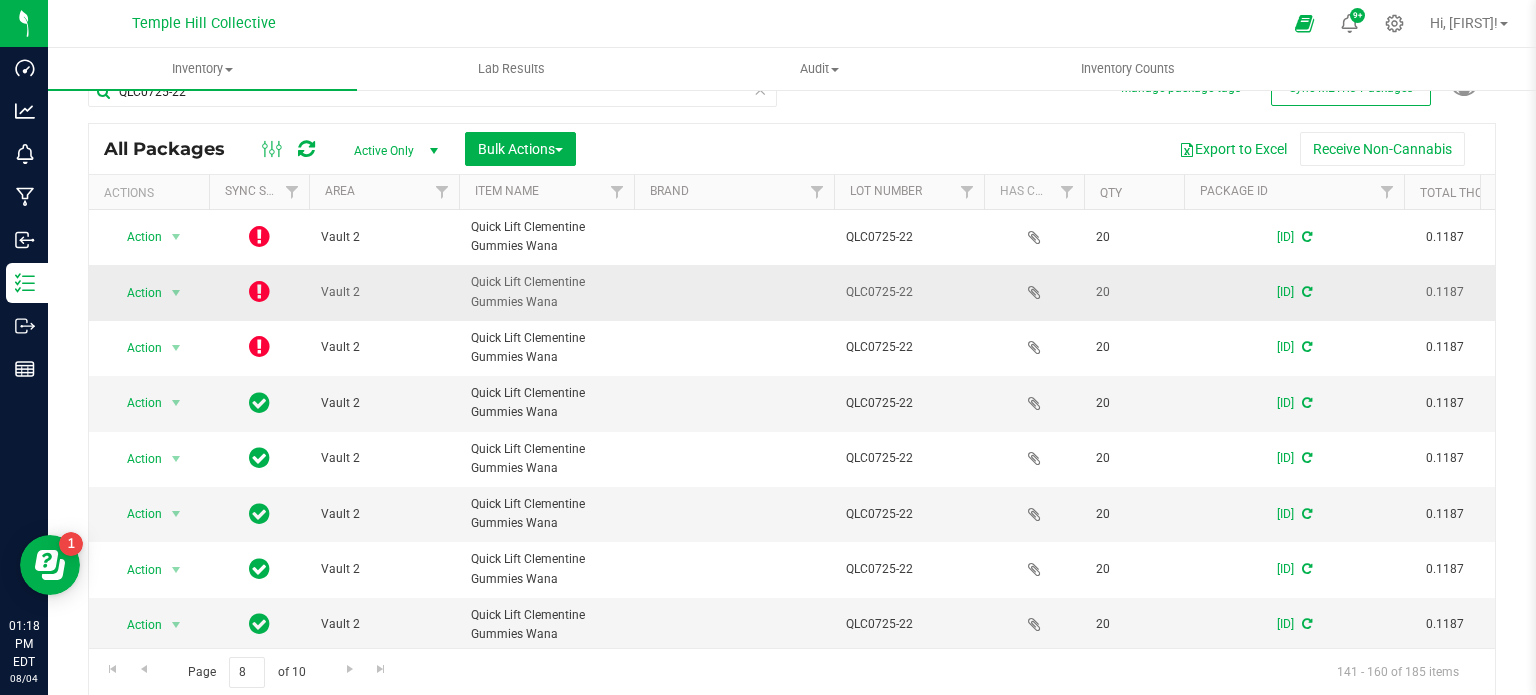 click at bounding box center (259, 291) 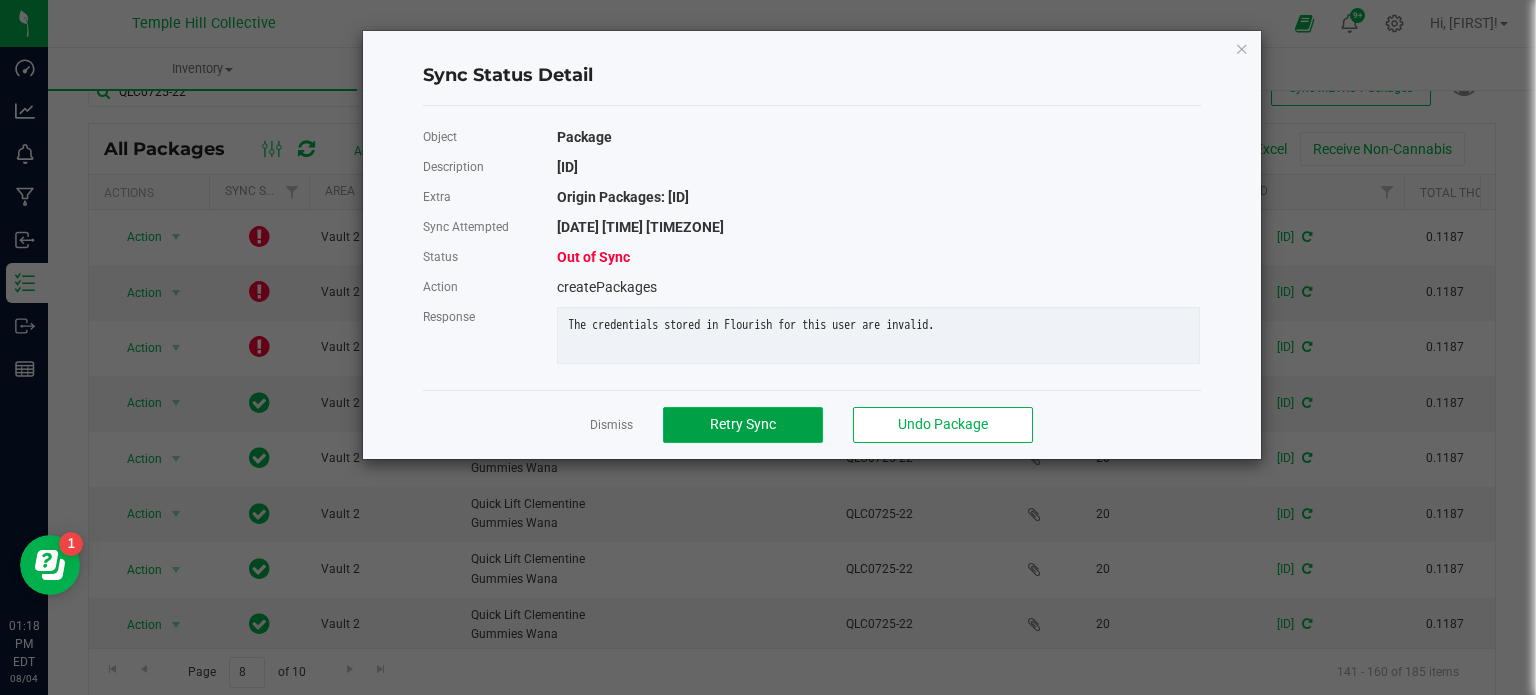 click on "Retry Sync" 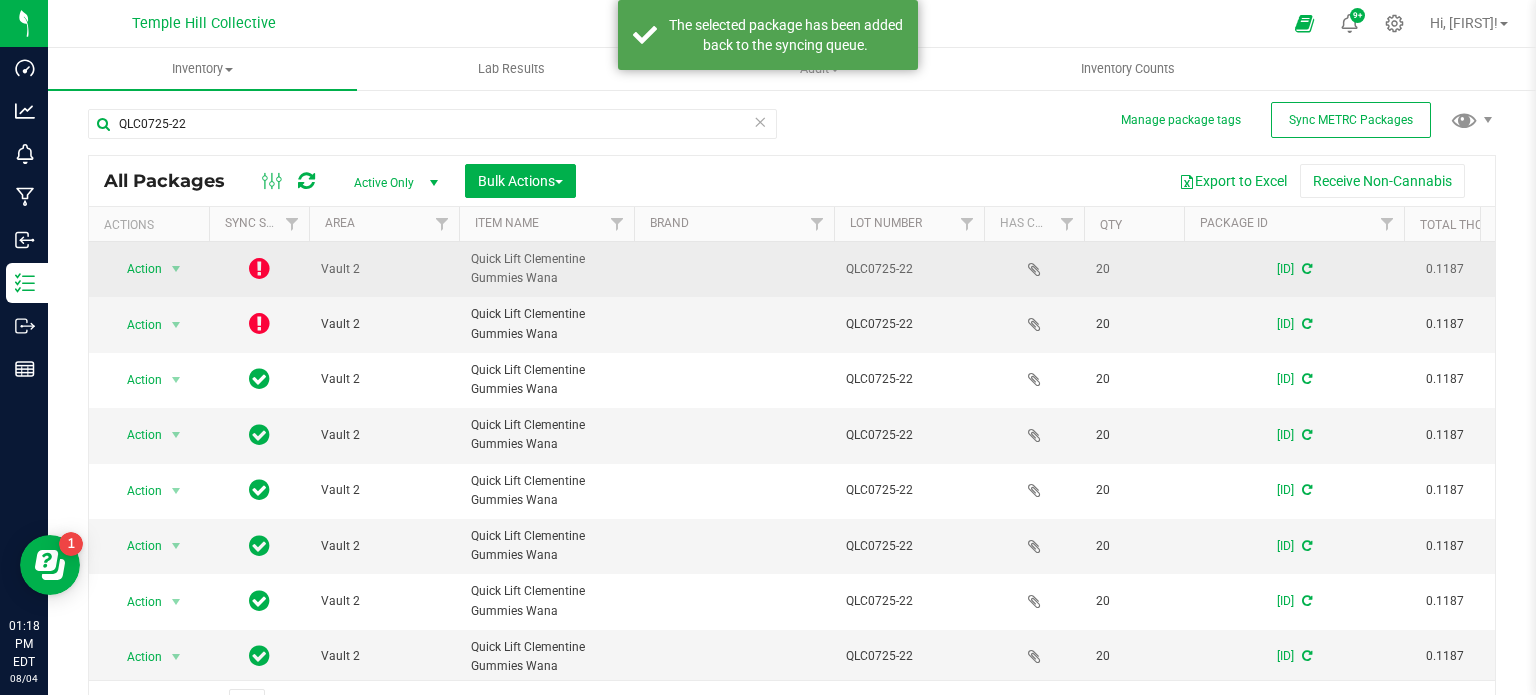 scroll, scrollTop: 35, scrollLeft: 0, axis: vertical 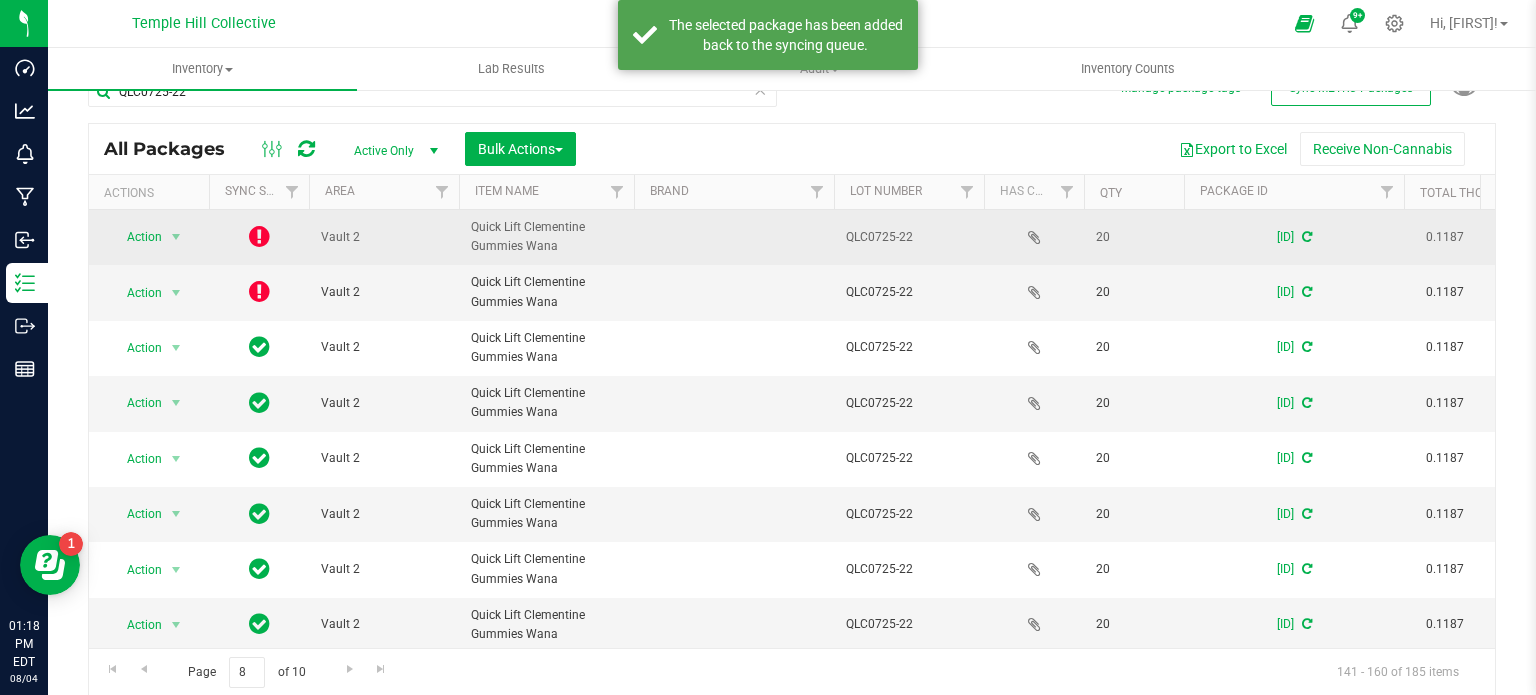 click at bounding box center (259, 236) 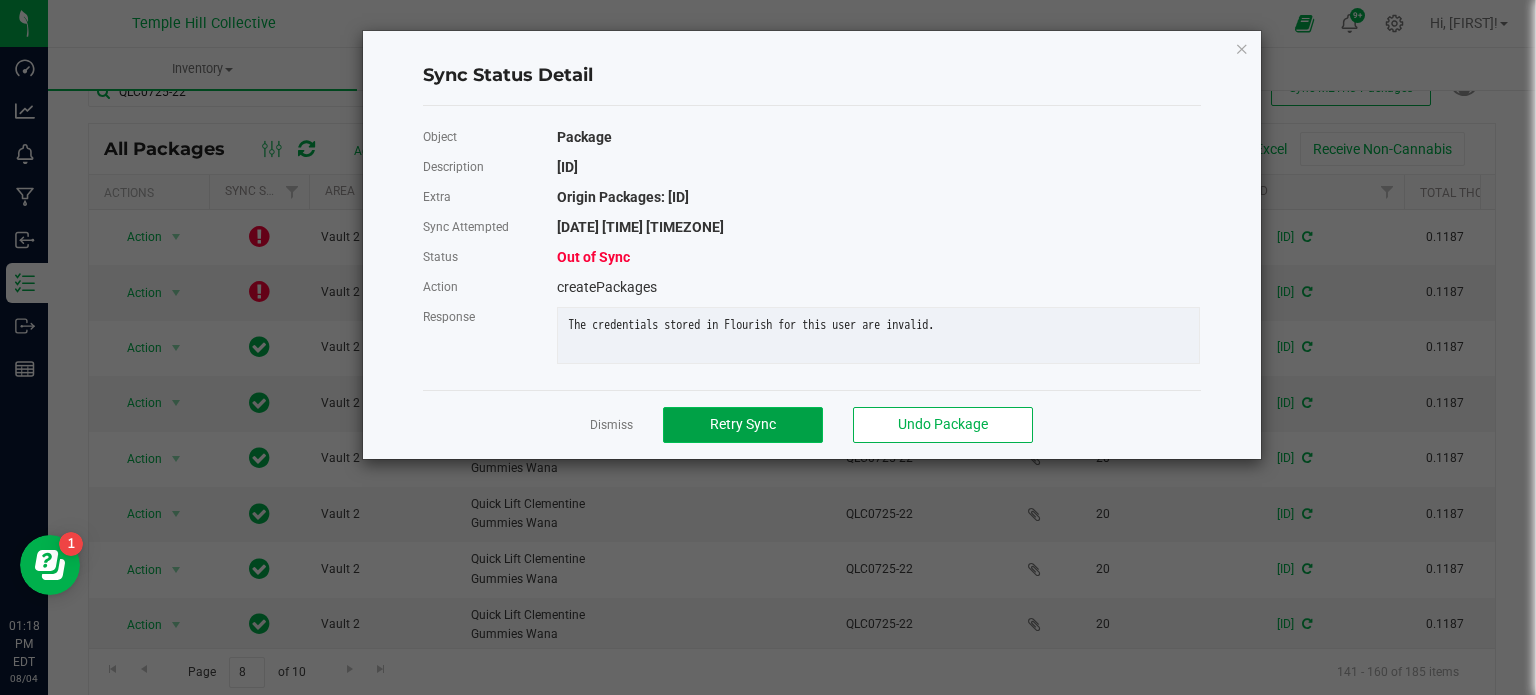 click on "Retry Sync" 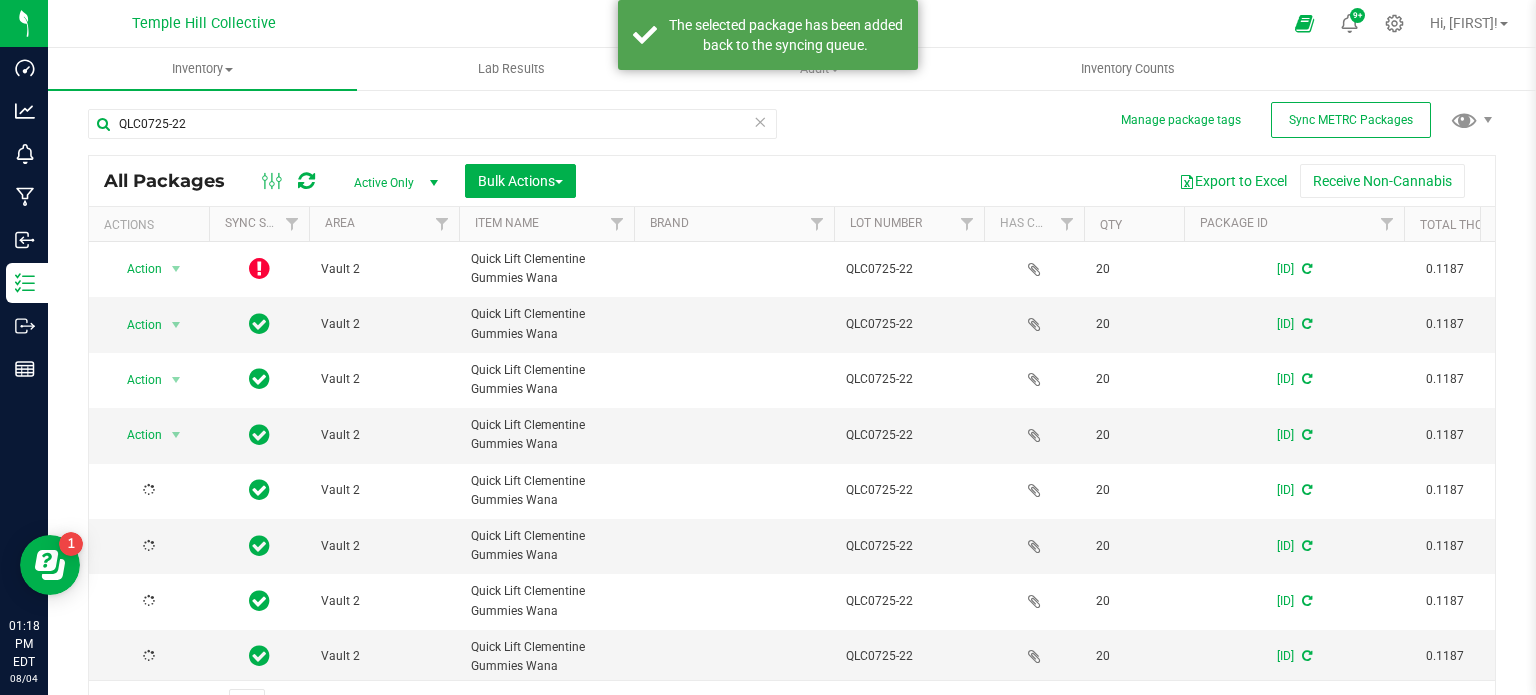scroll, scrollTop: 35, scrollLeft: 0, axis: vertical 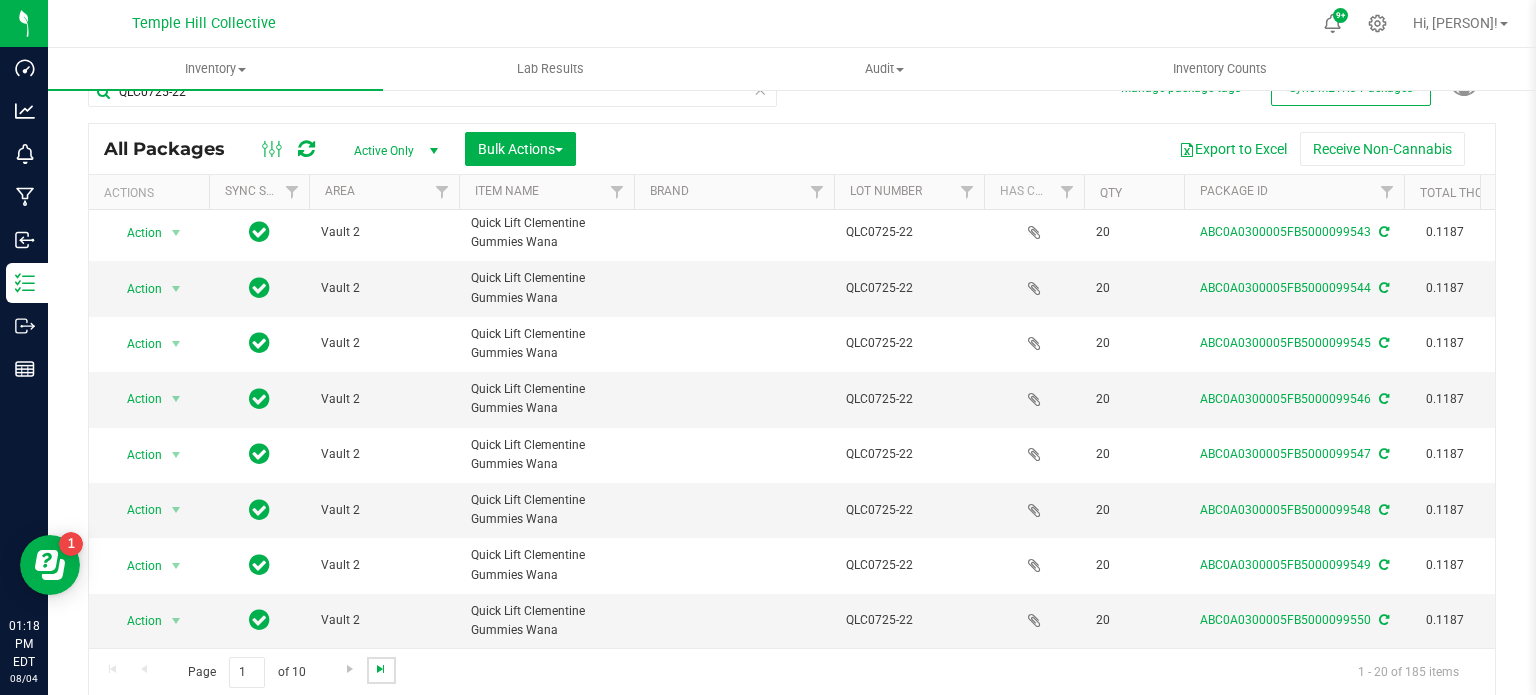 click at bounding box center [381, 669] 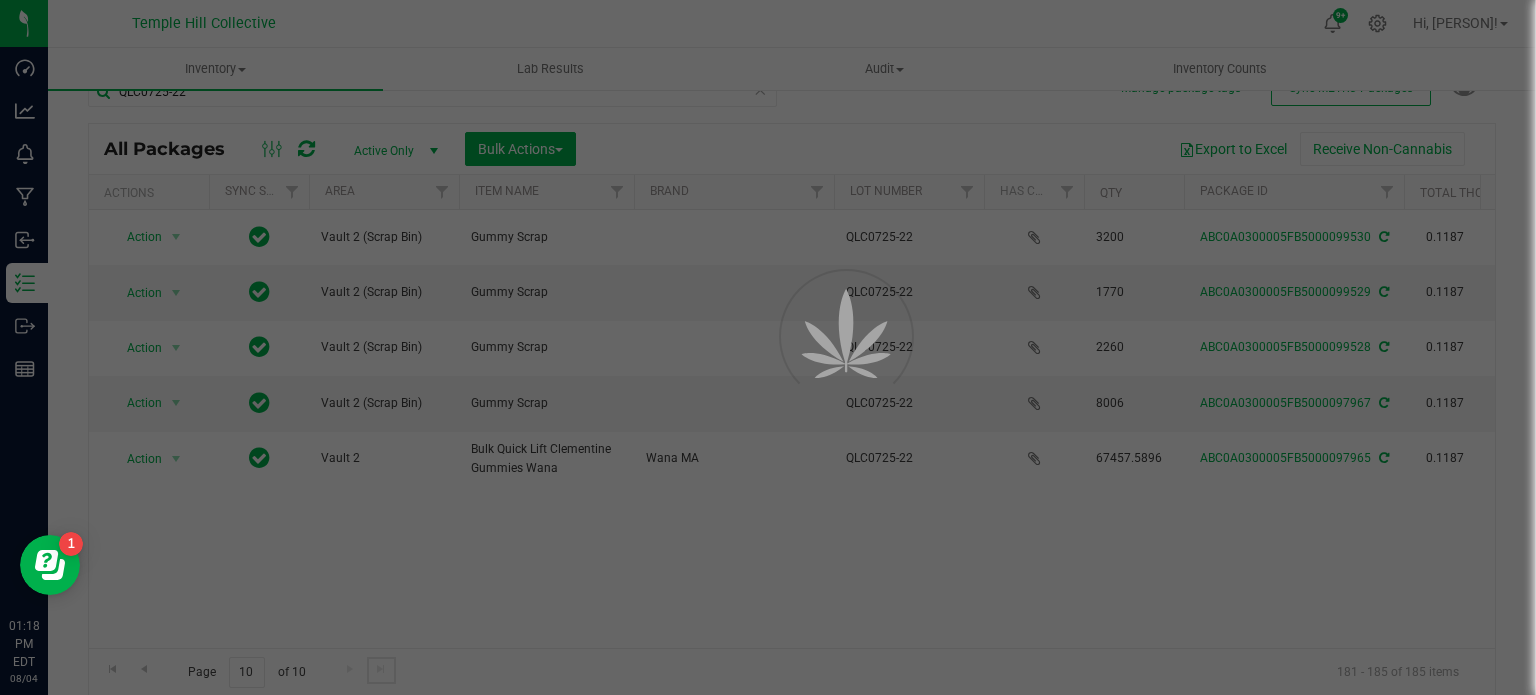 scroll, scrollTop: 0, scrollLeft: 0, axis: both 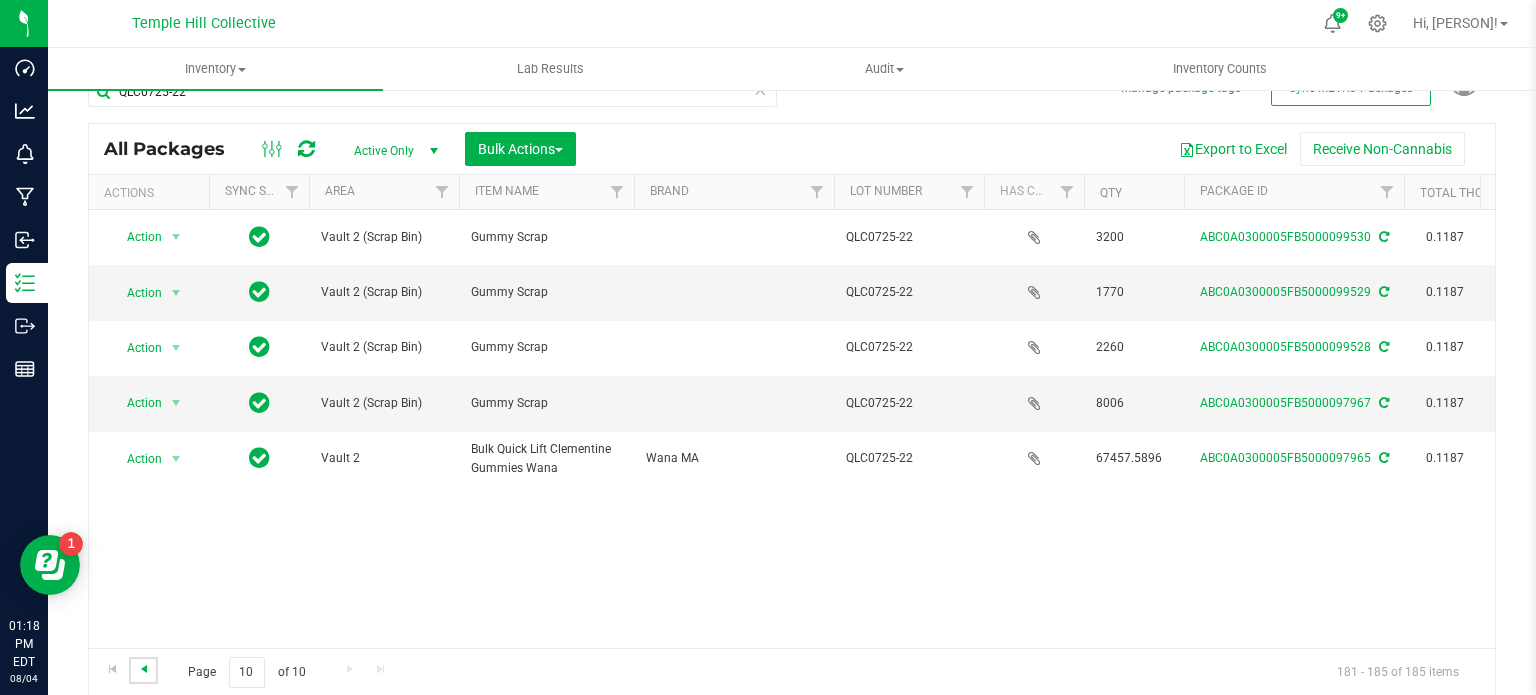 click at bounding box center [144, 669] 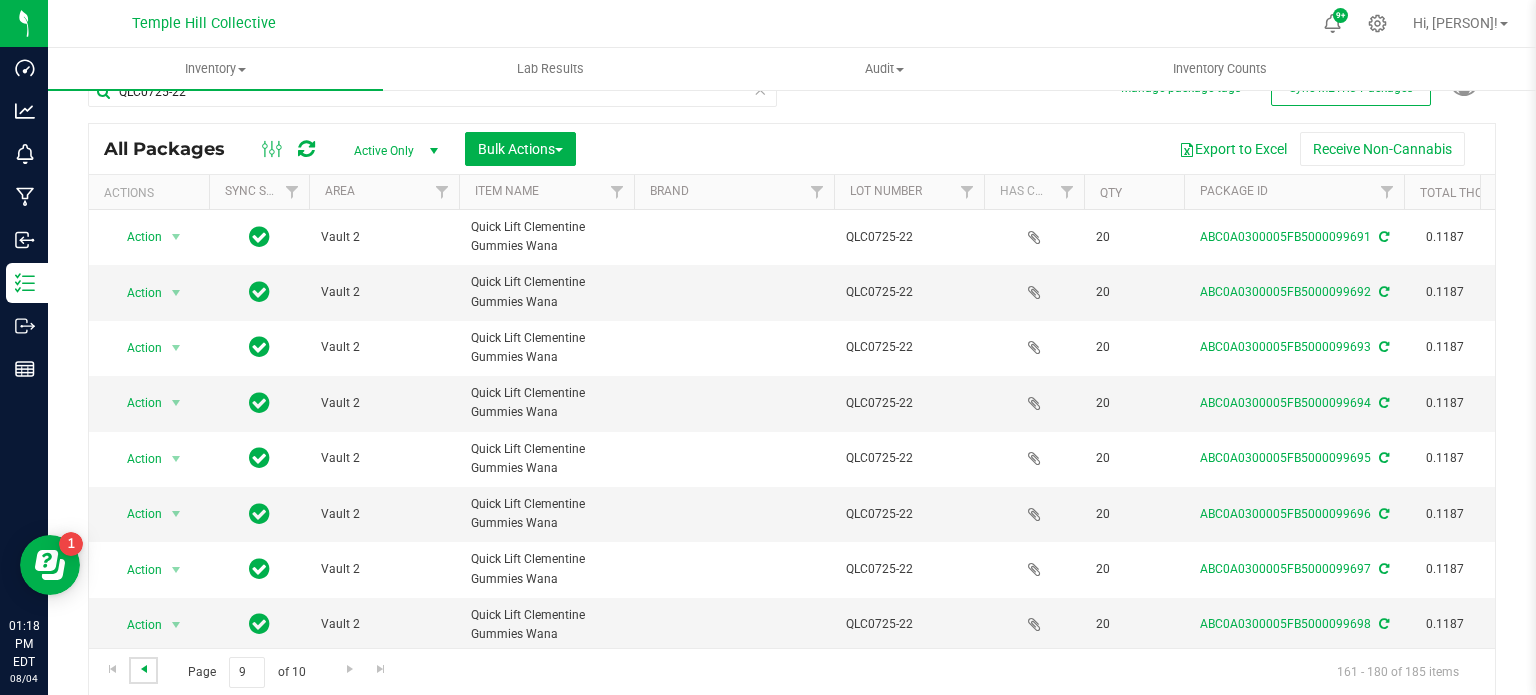 click at bounding box center (144, 669) 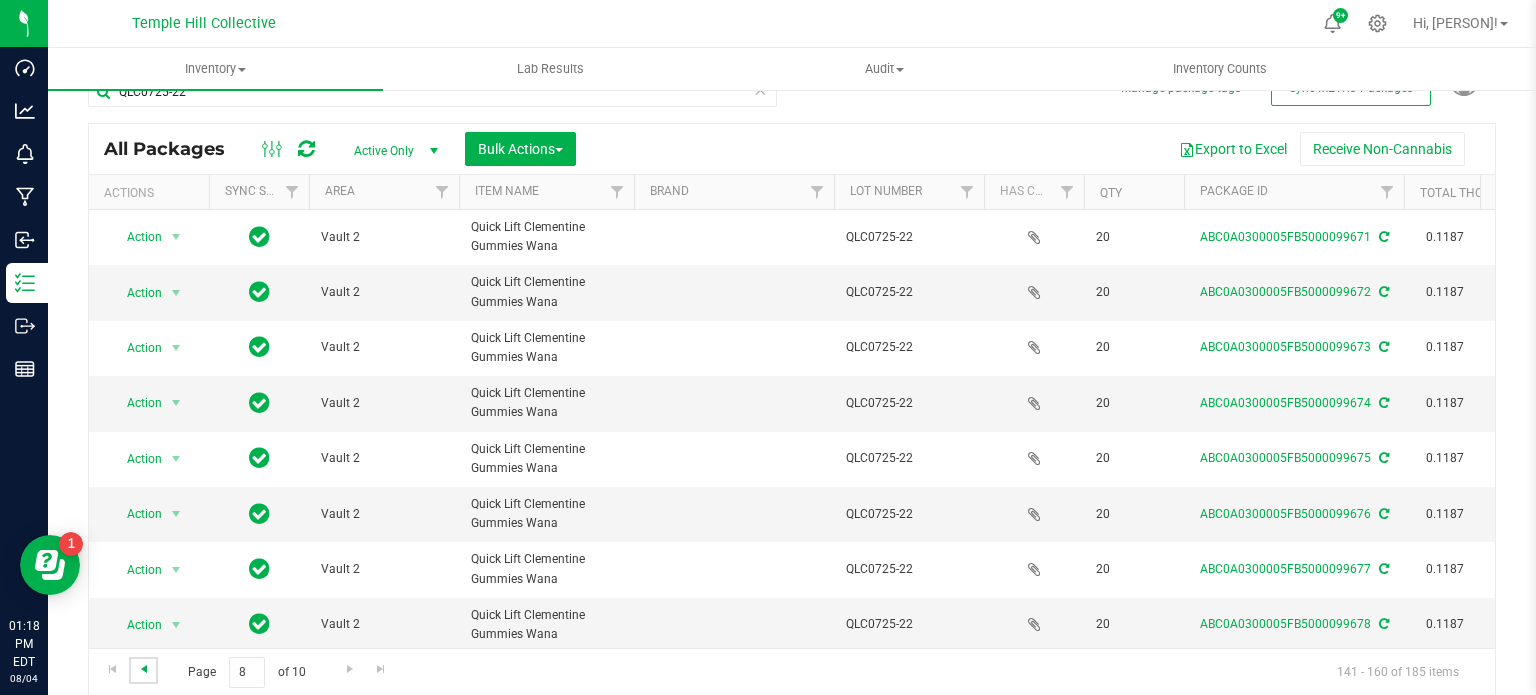 click at bounding box center [144, 669] 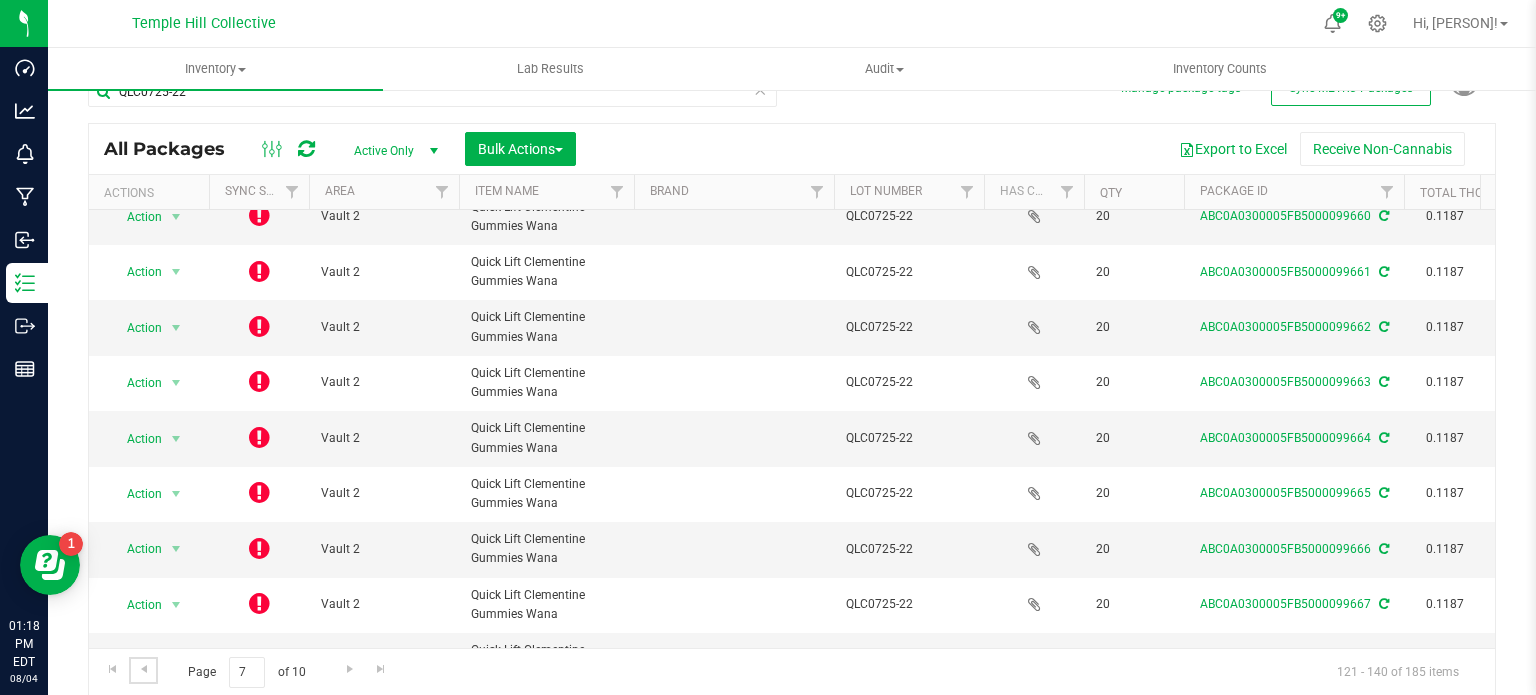 scroll, scrollTop: 680, scrollLeft: 0, axis: vertical 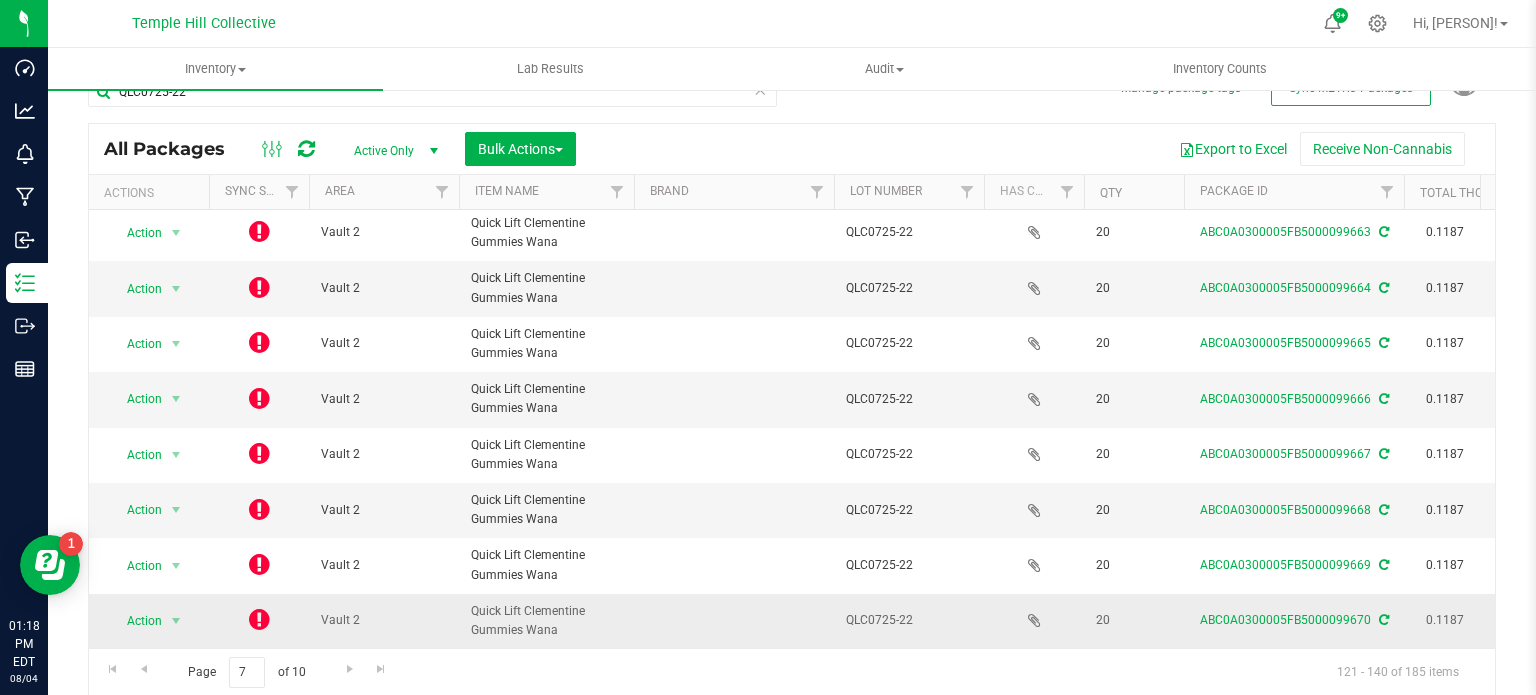 click at bounding box center (259, 619) 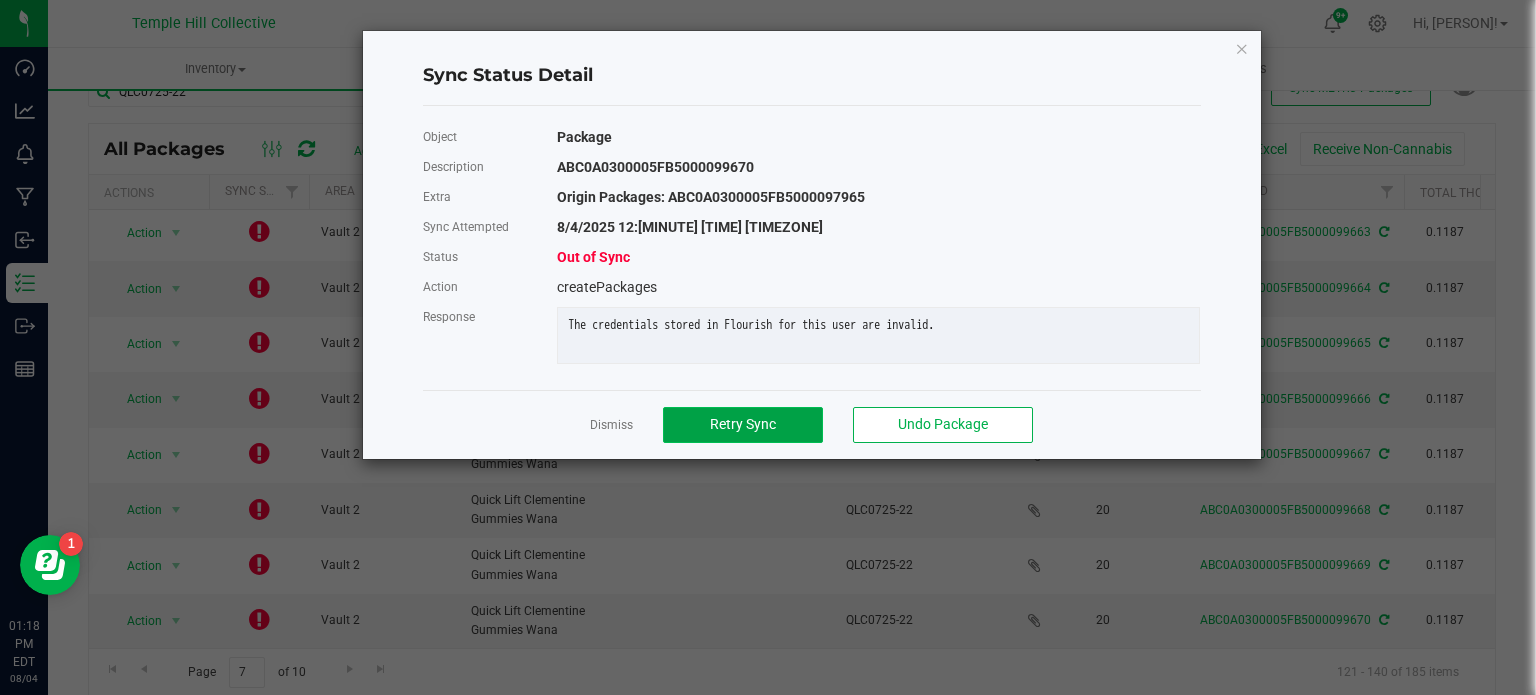 click on "Retry Sync" 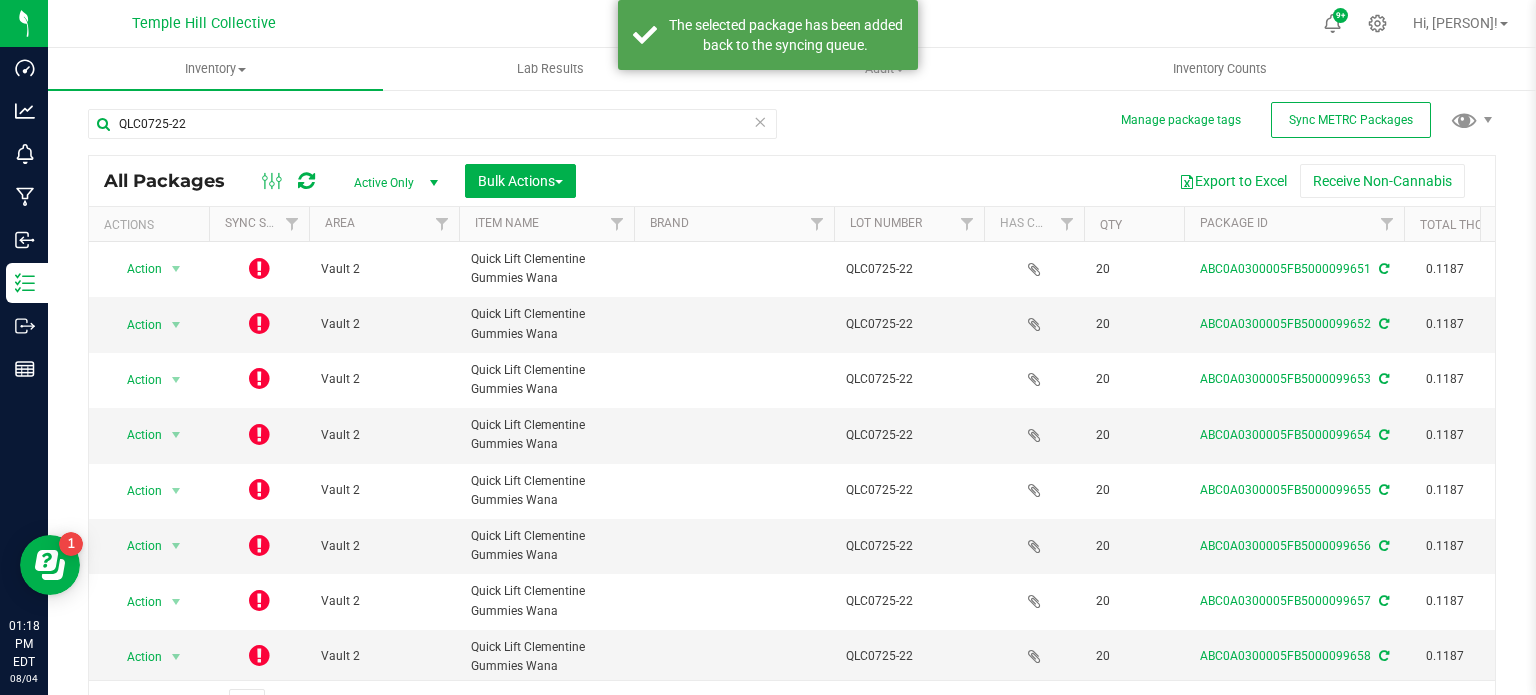 scroll, scrollTop: 35, scrollLeft: 0, axis: vertical 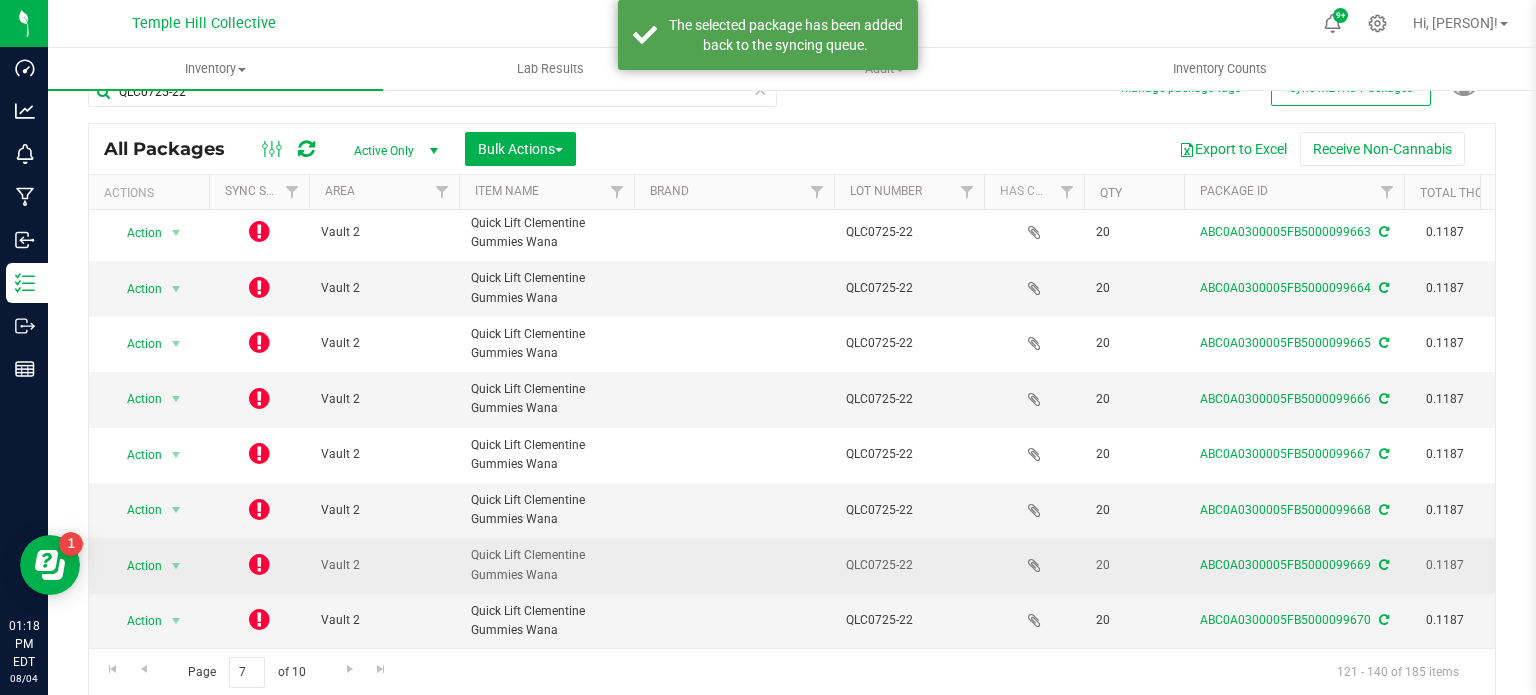click at bounding box center (259, 564) 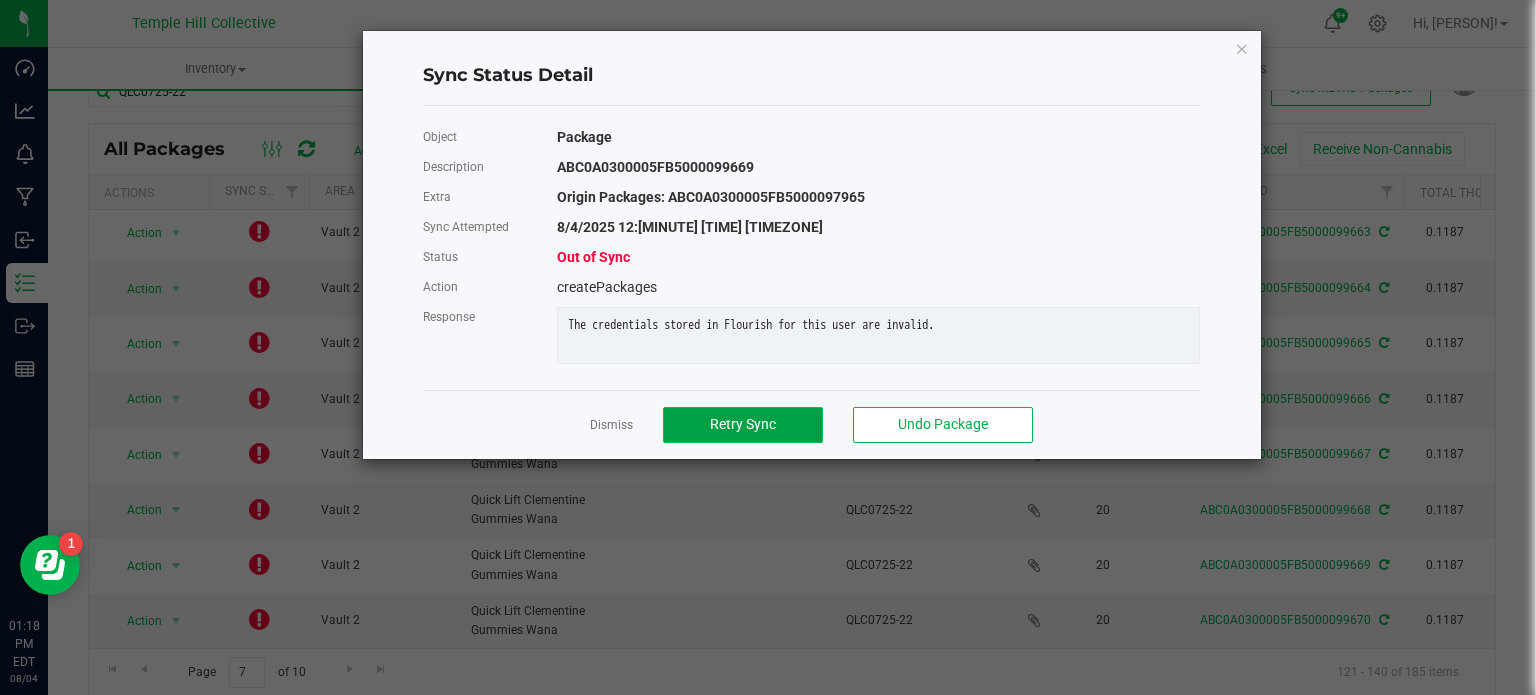 click on "Retry Sync" 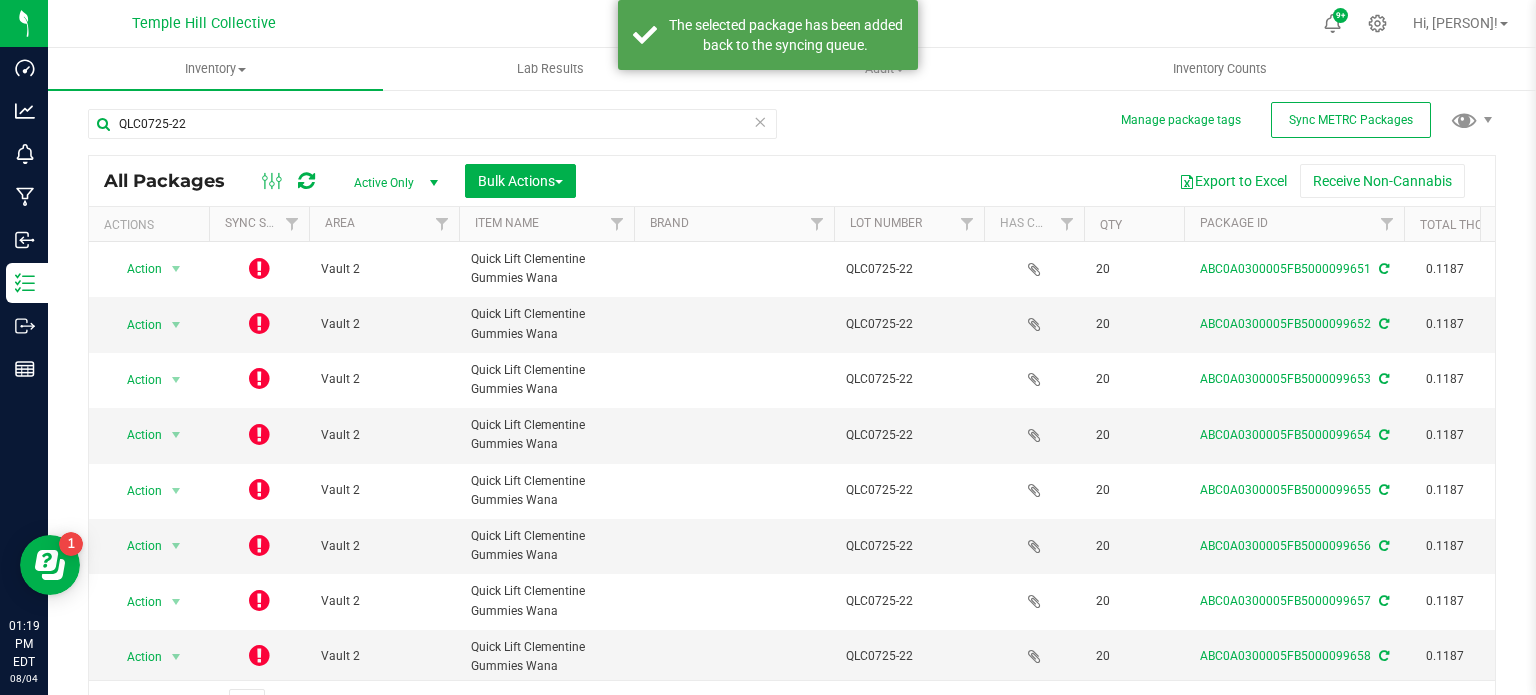 scroll, scrollTop: 35, scrollLeft: 0, axis: vertical 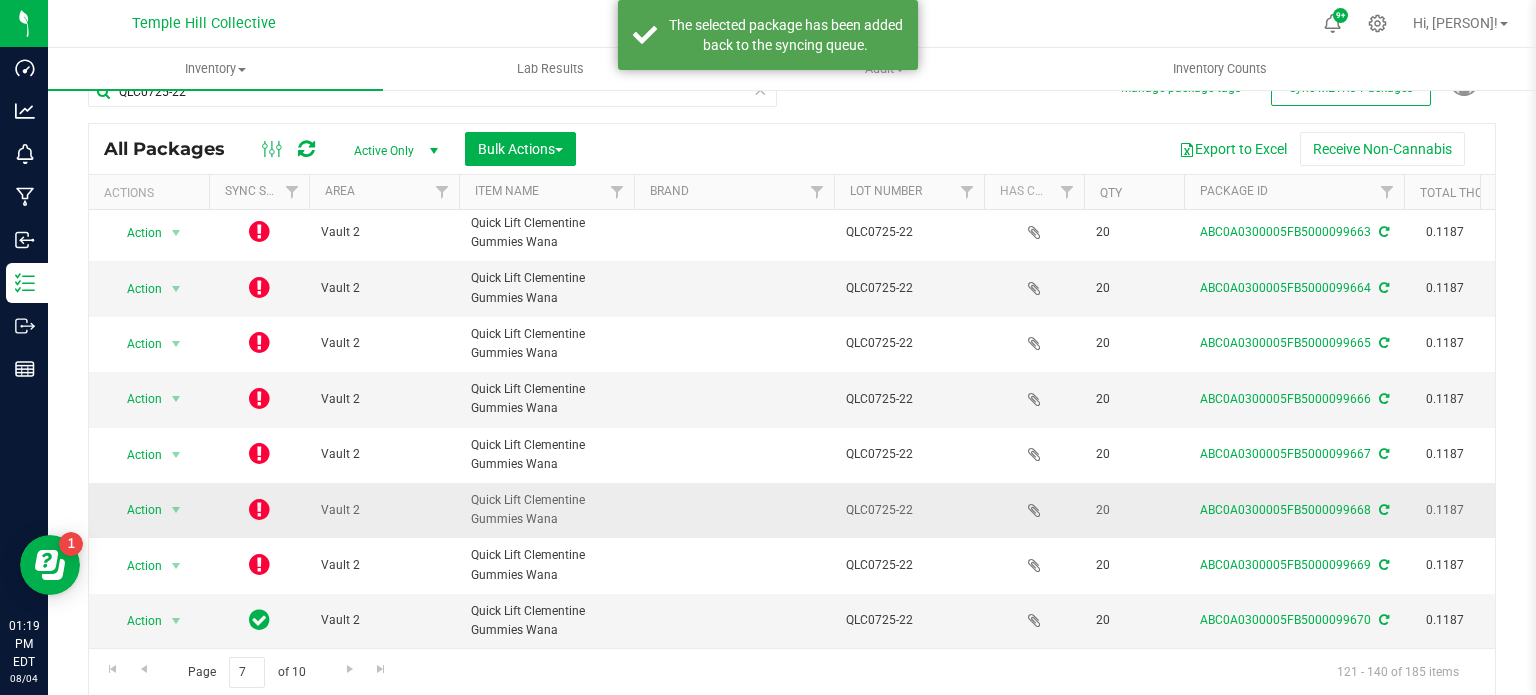 click at bounding box center [259, 509] 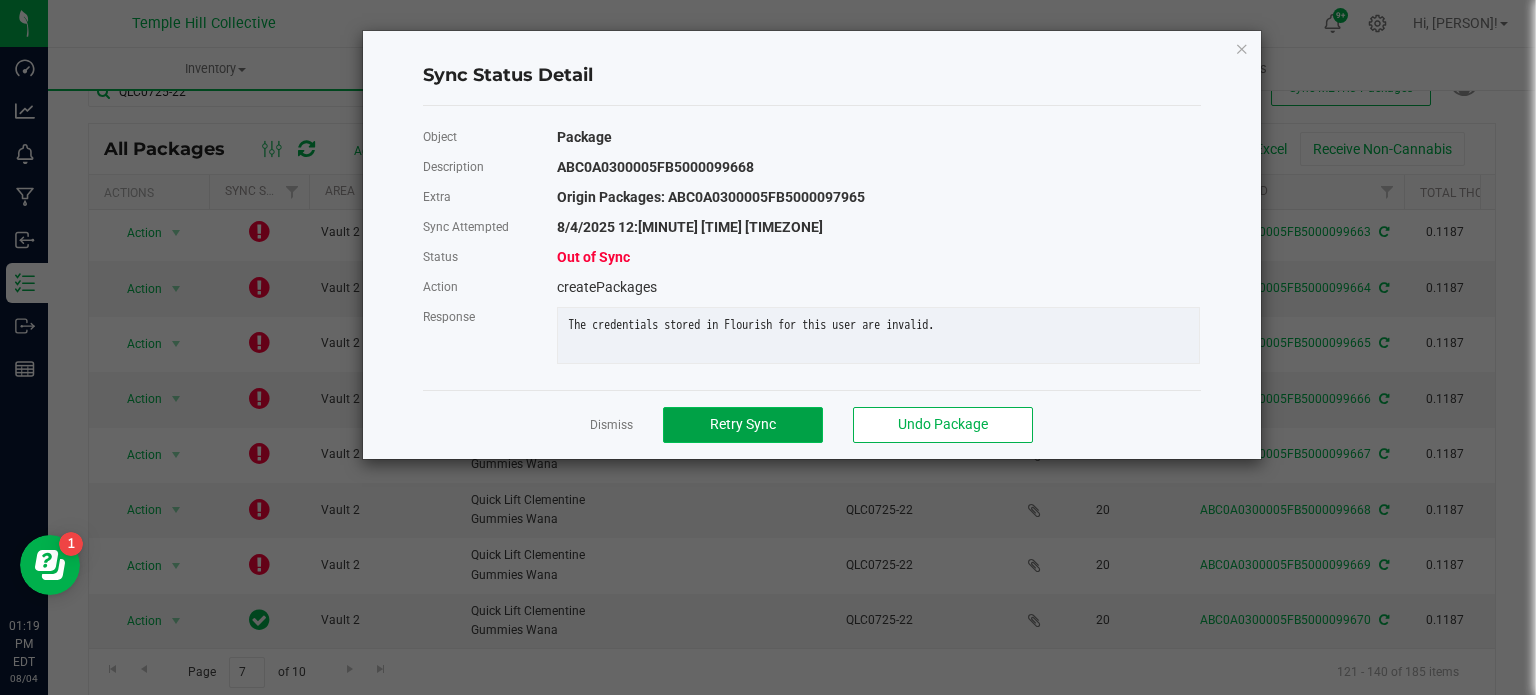 click on "Retry Sync" 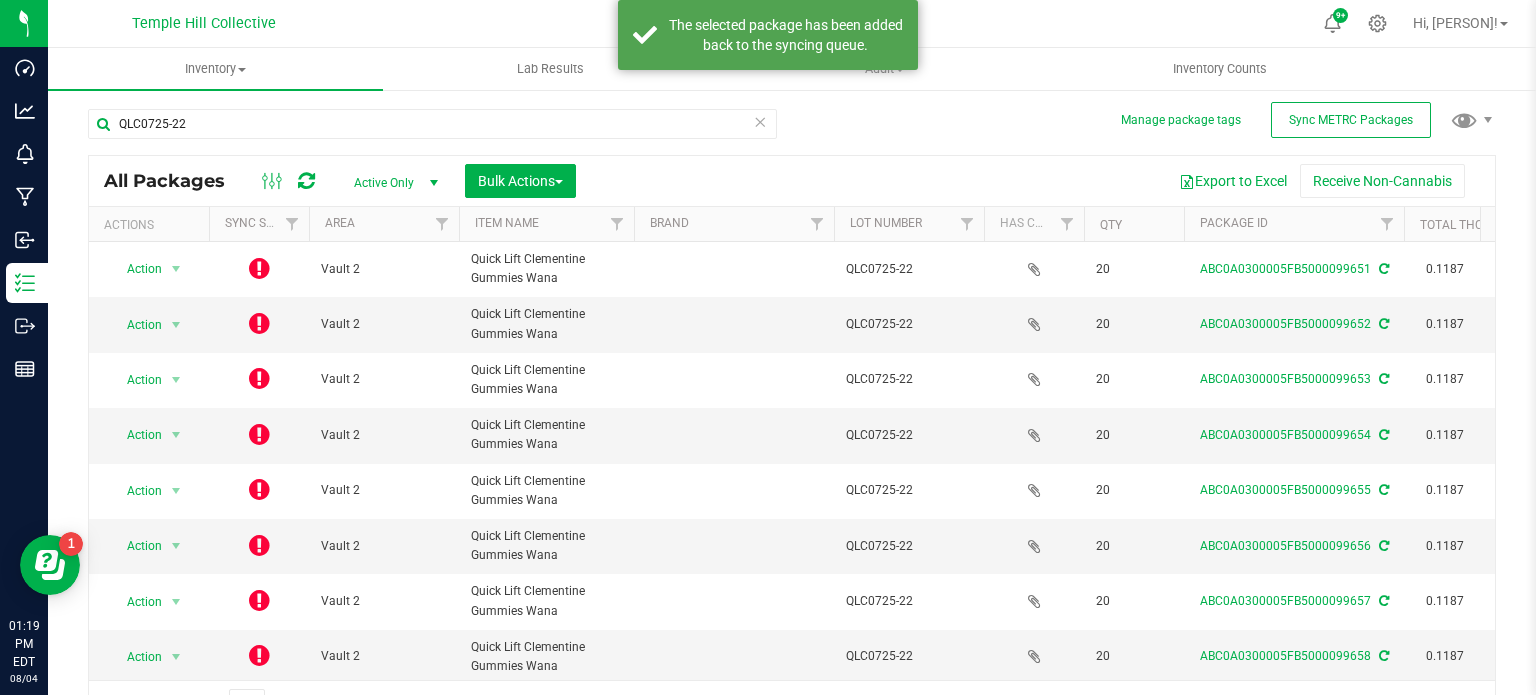 scroll, scrollTop: 35, scrollLeft: 0, axis: vertical 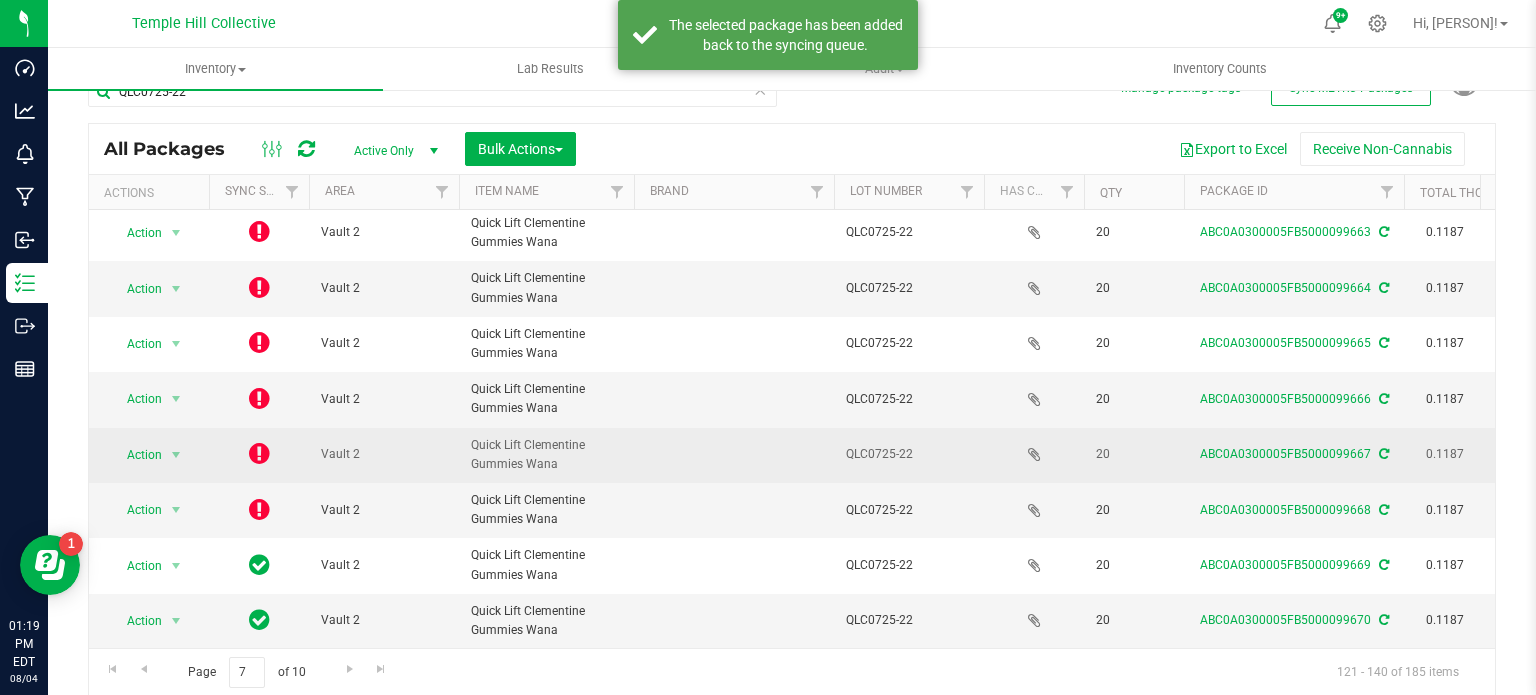 click at bounding box center [259, 453] 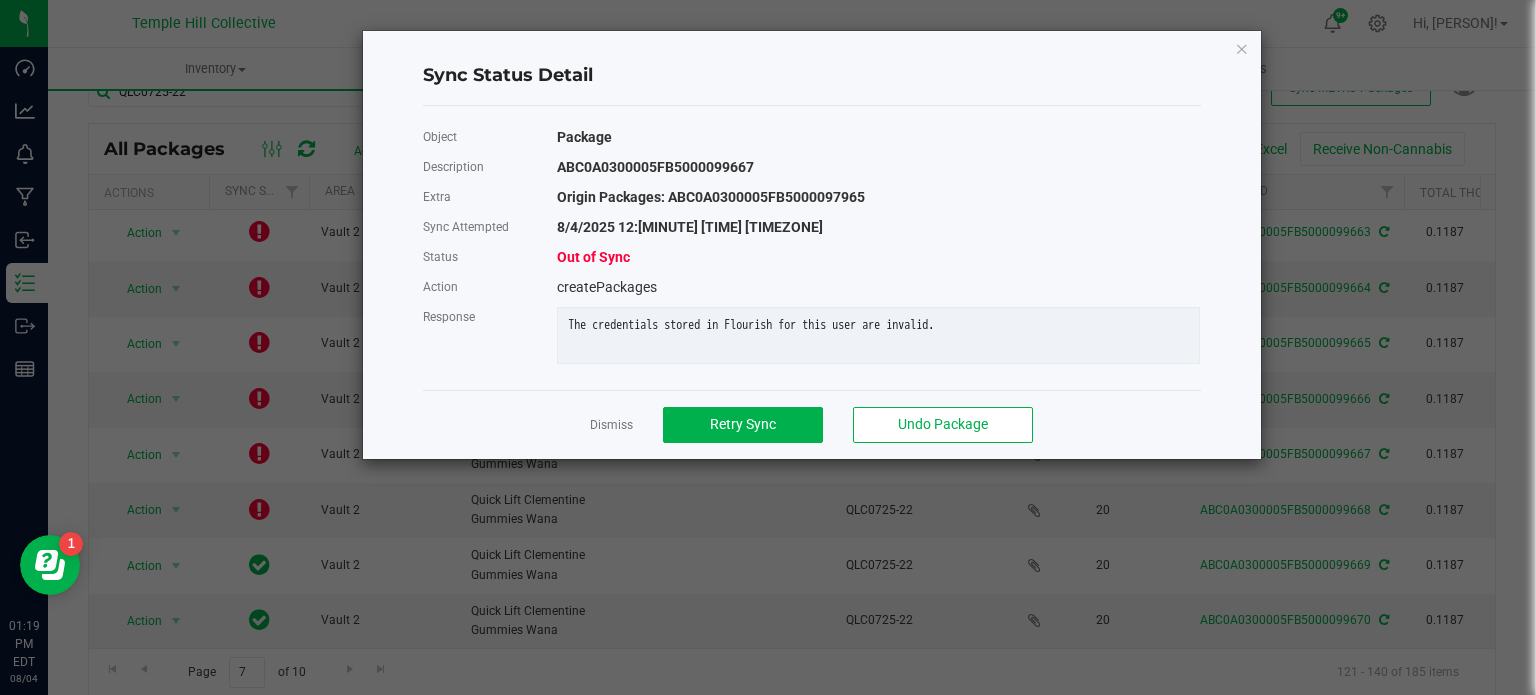 click on "Dismiss   Retry Sync   Undo Package" 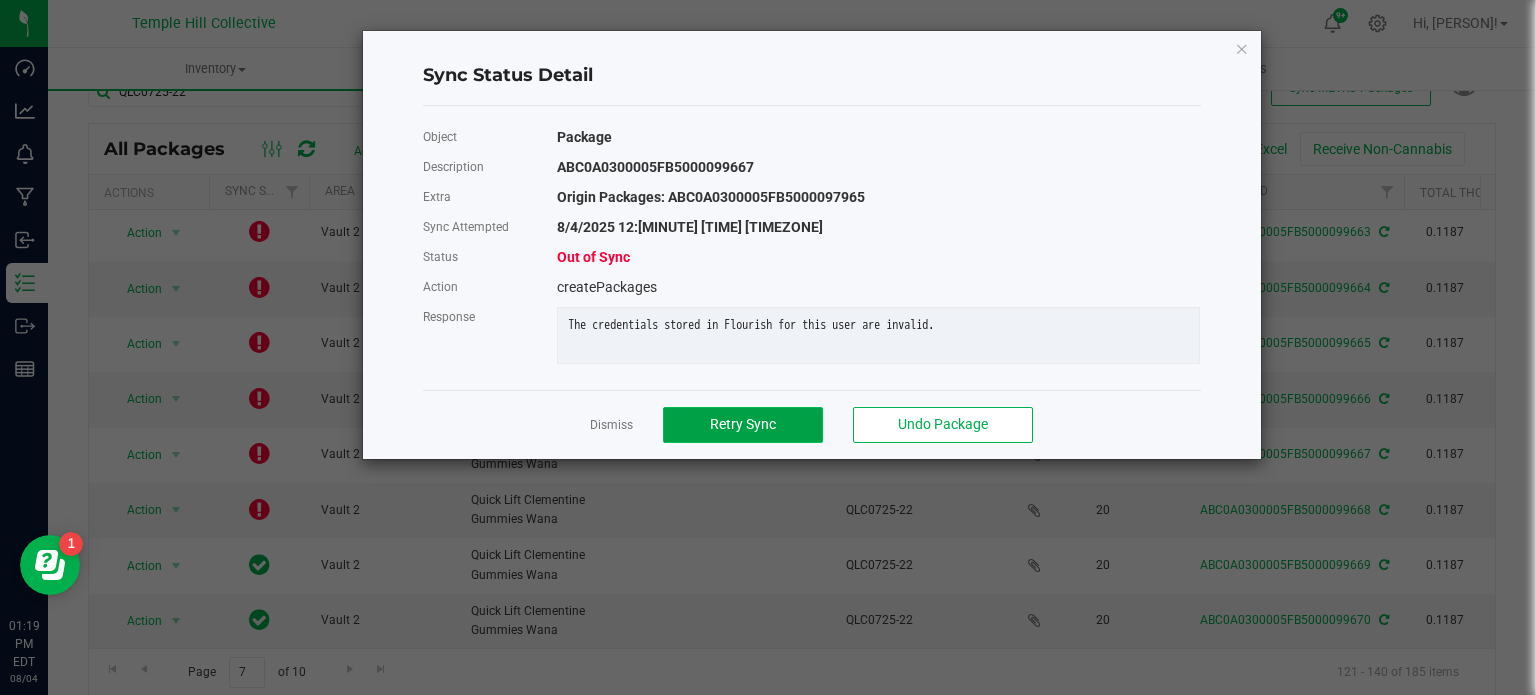 click on "Retry Sync" 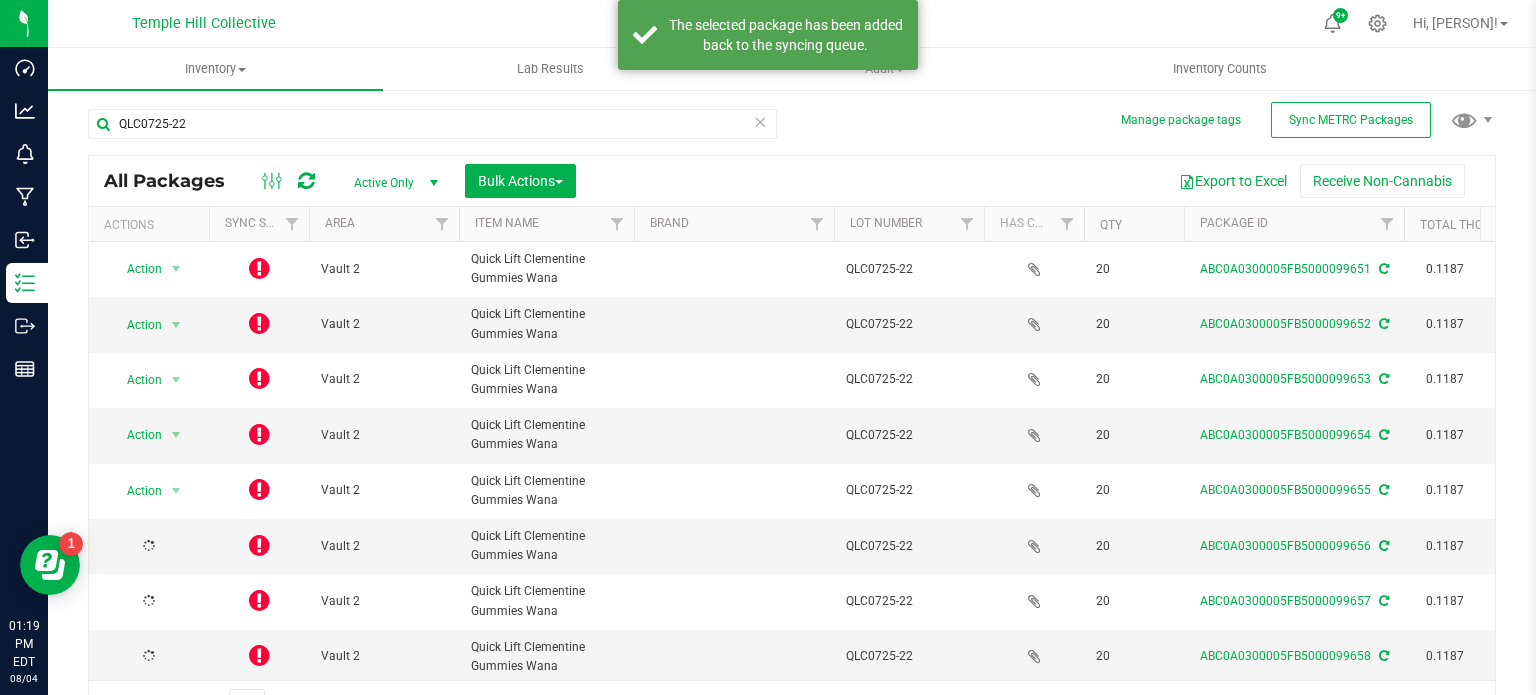 scroll, scrollTop: 35, scrollLeft: 0, axis: vertical 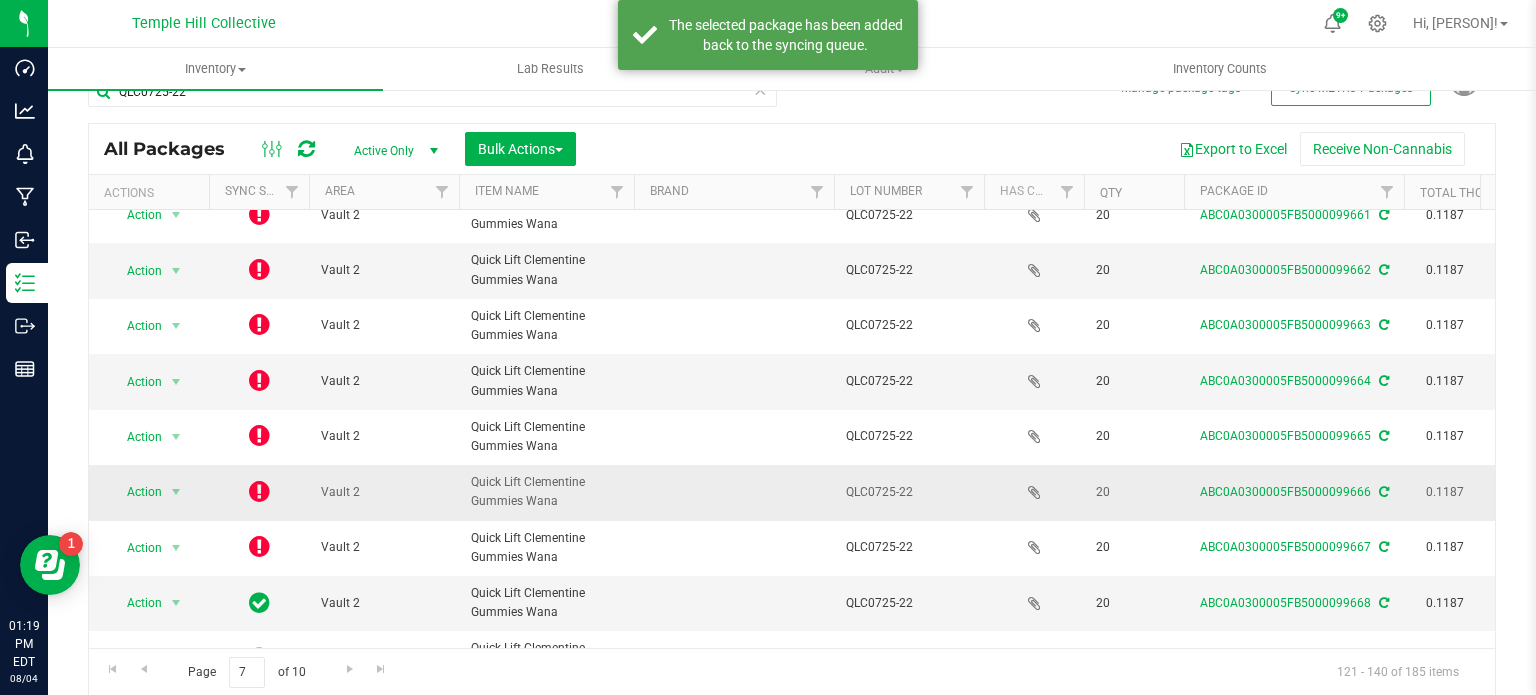 click at bounding box center [259, 491] 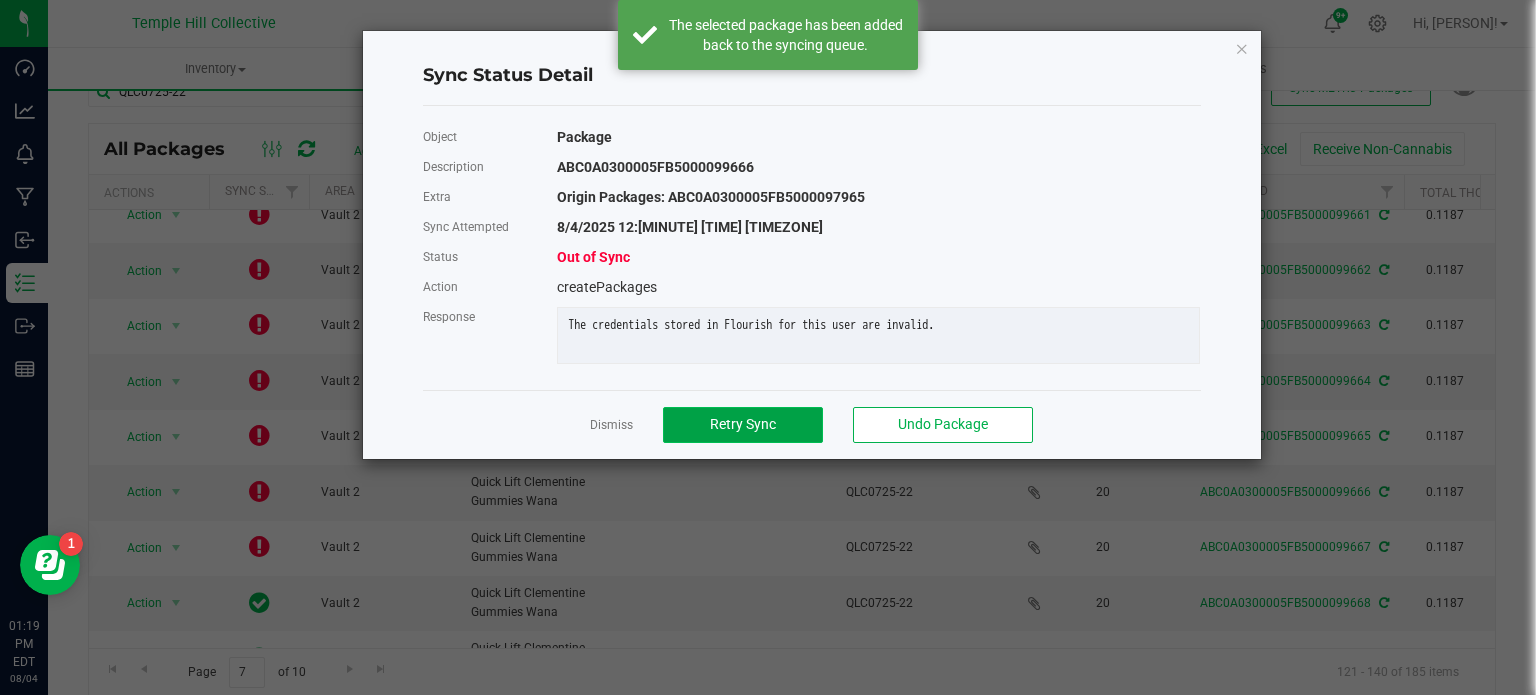 click on "Retry Sync" 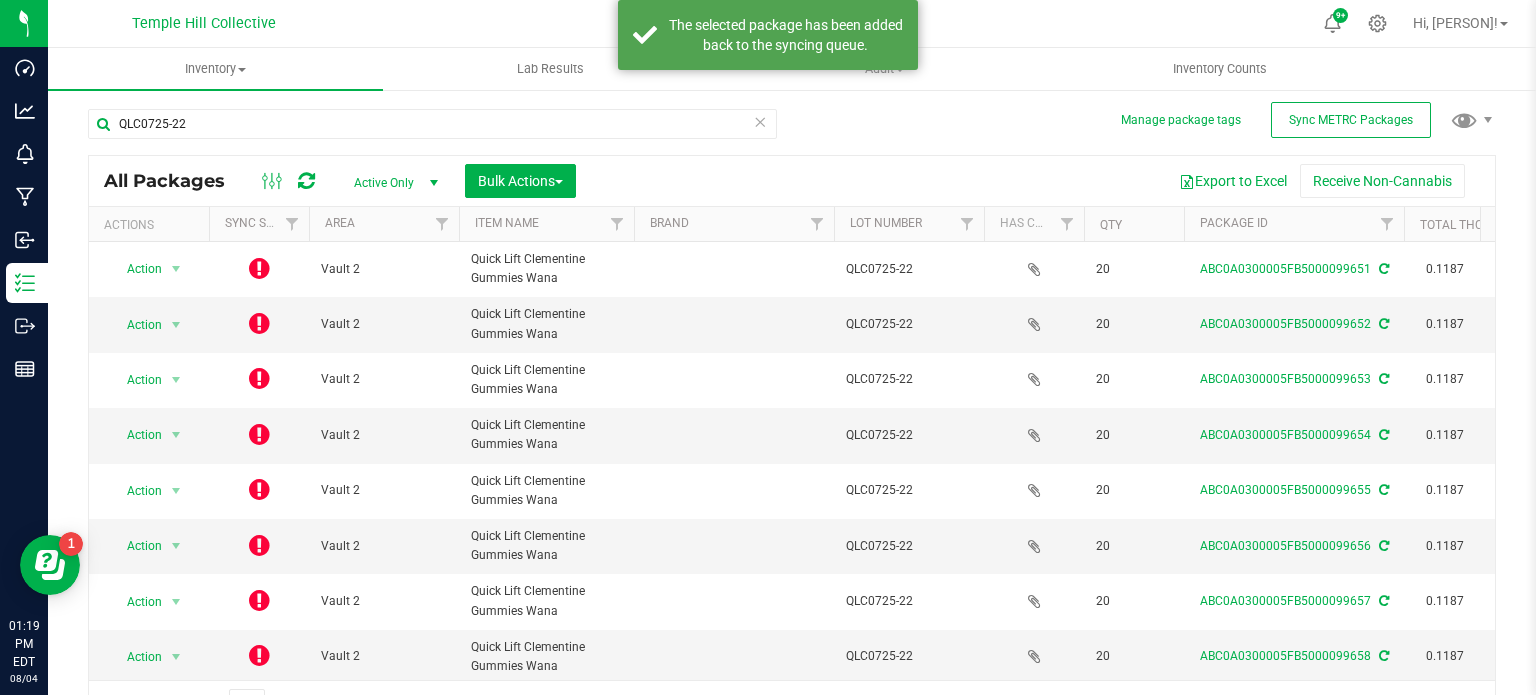 scroll, scrollTop: 35, scrollLeft: 0, axis: vertical 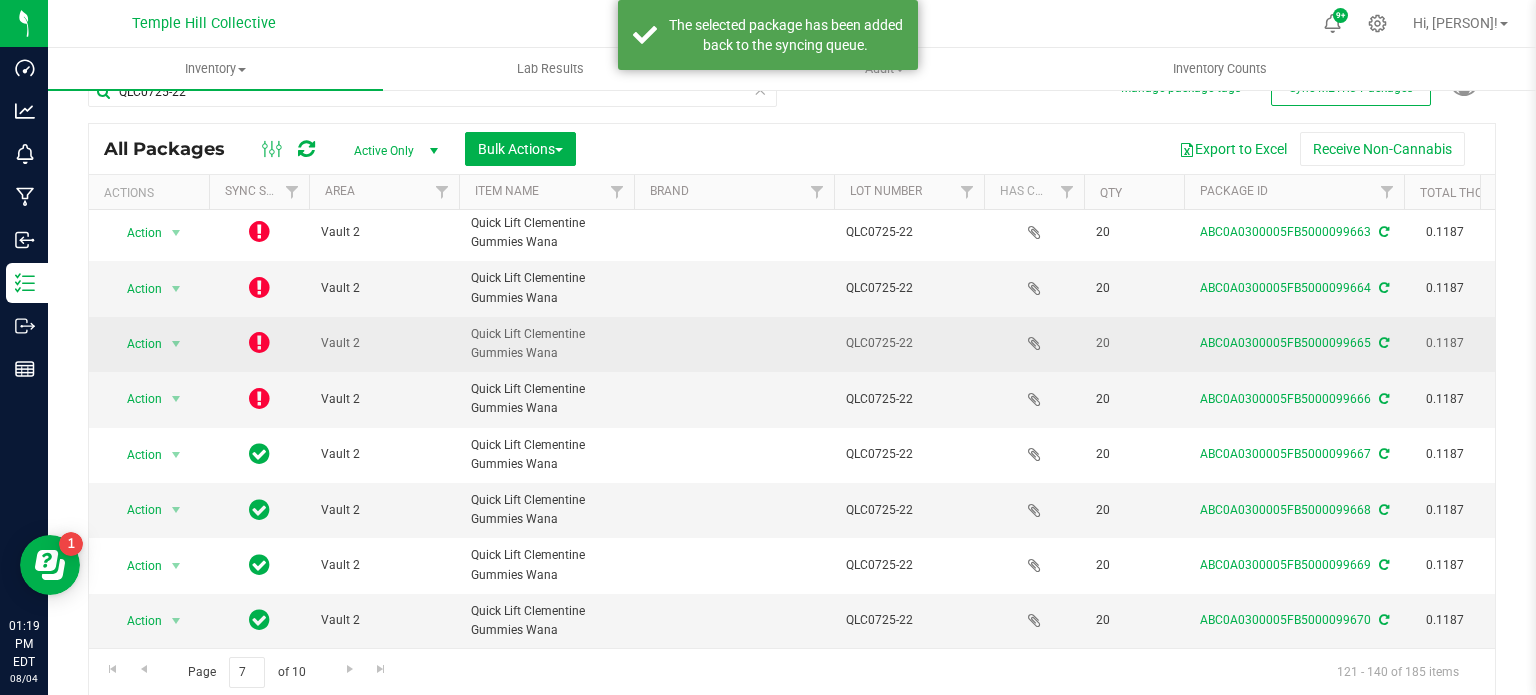 click at bounding box center [259, 342] 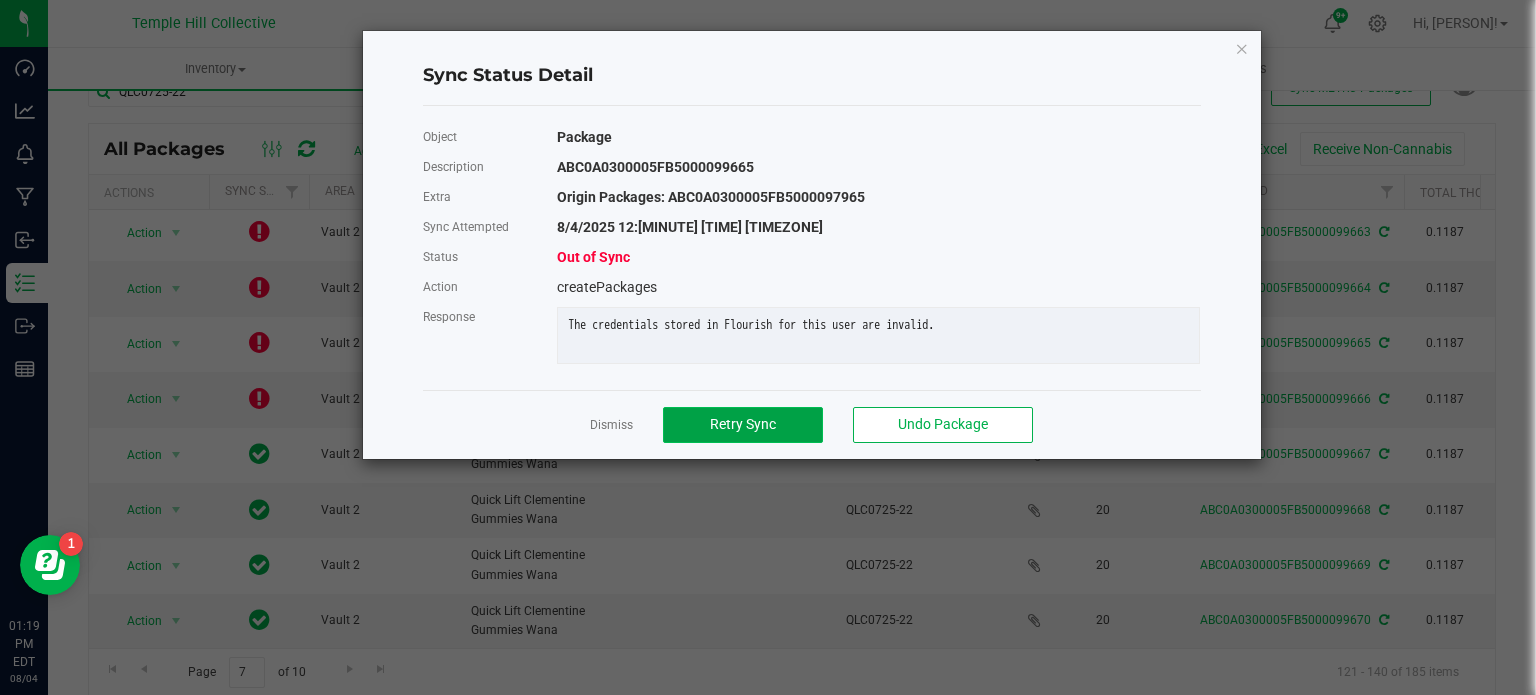 click on "Retry Sync" 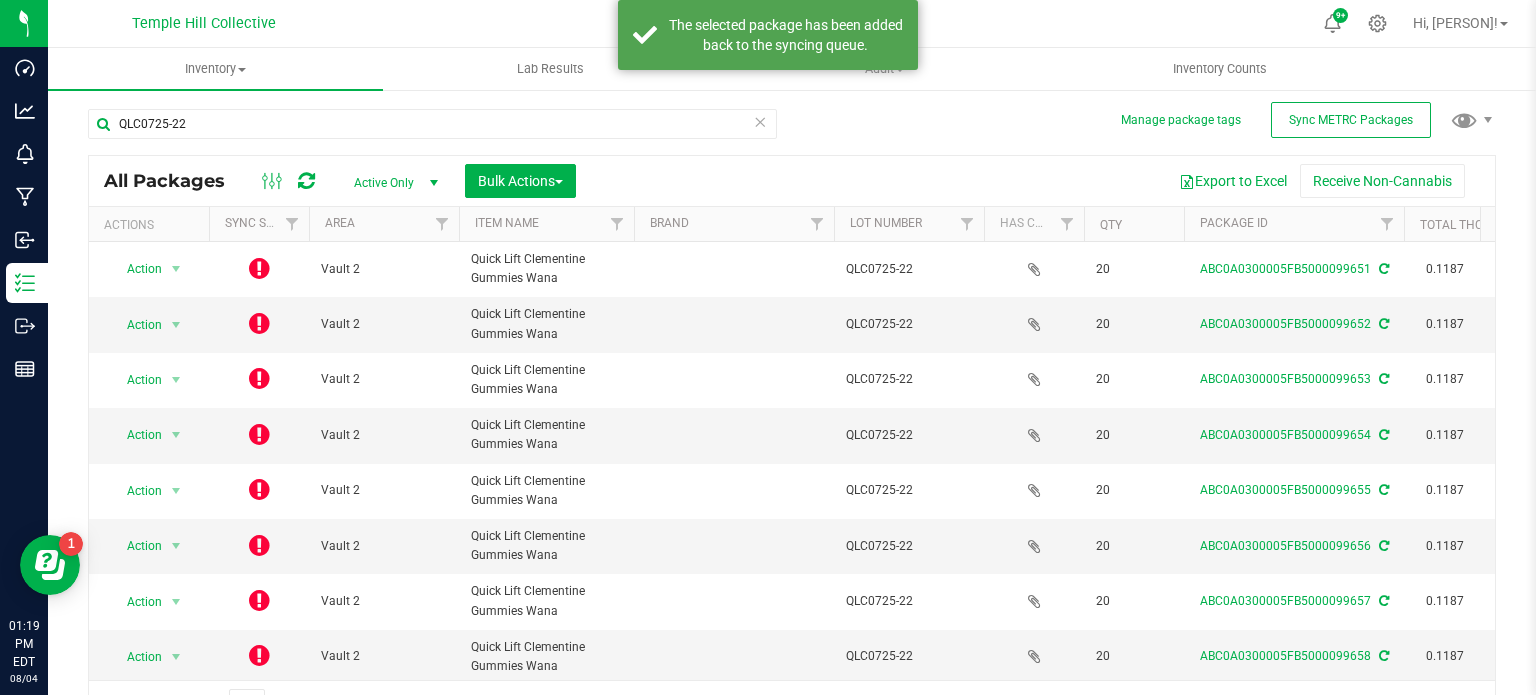 scroll, scrollTop: 35, scrollLeft: 0, axis: vertical 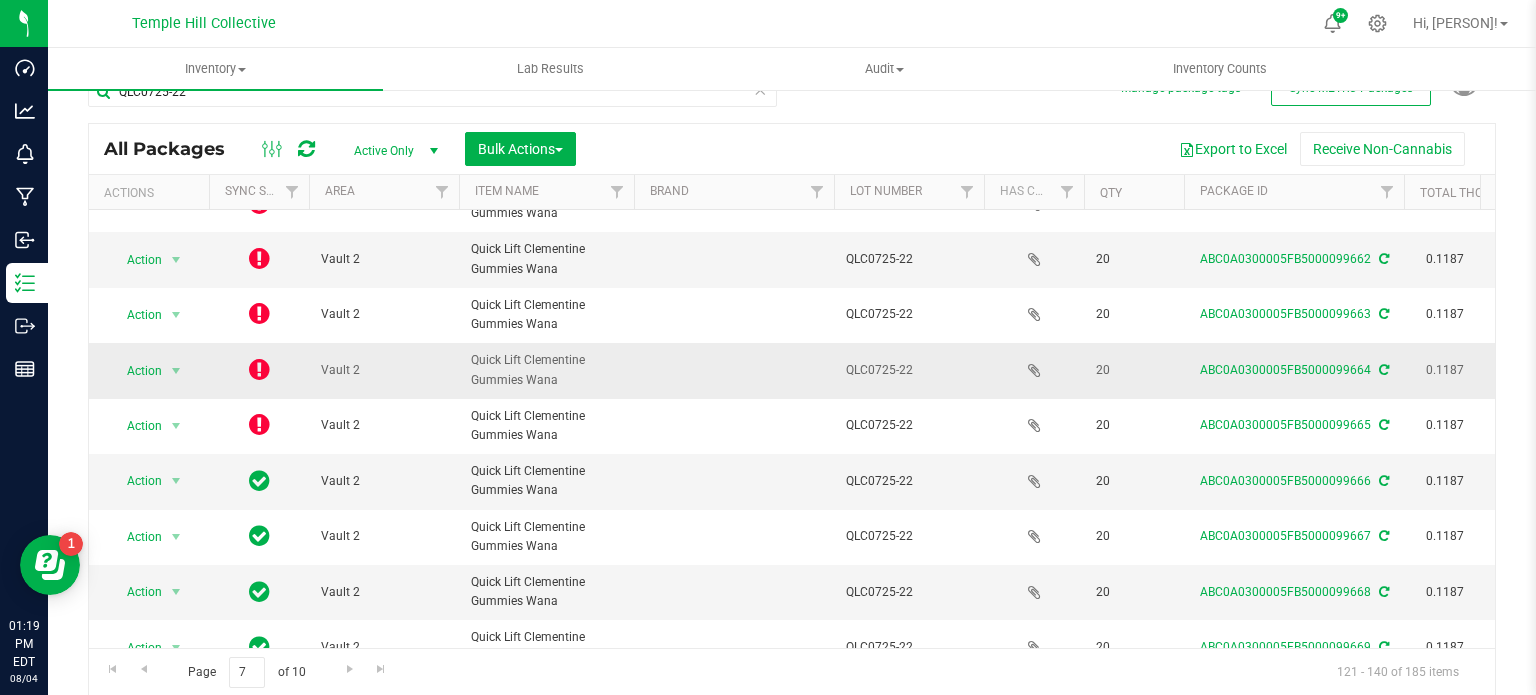 click at bounding box center (259, 369) 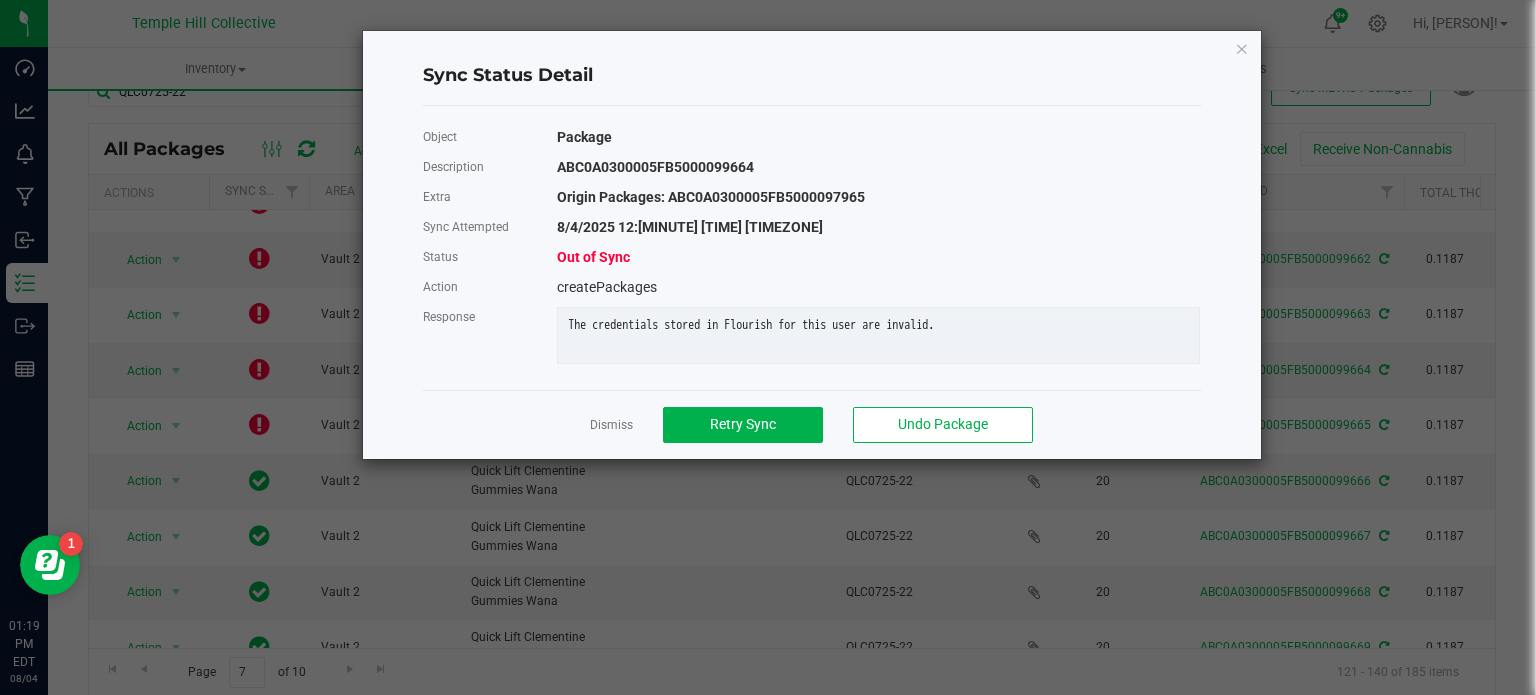 click on "Dismiss   Retry Sync   Undo Package" 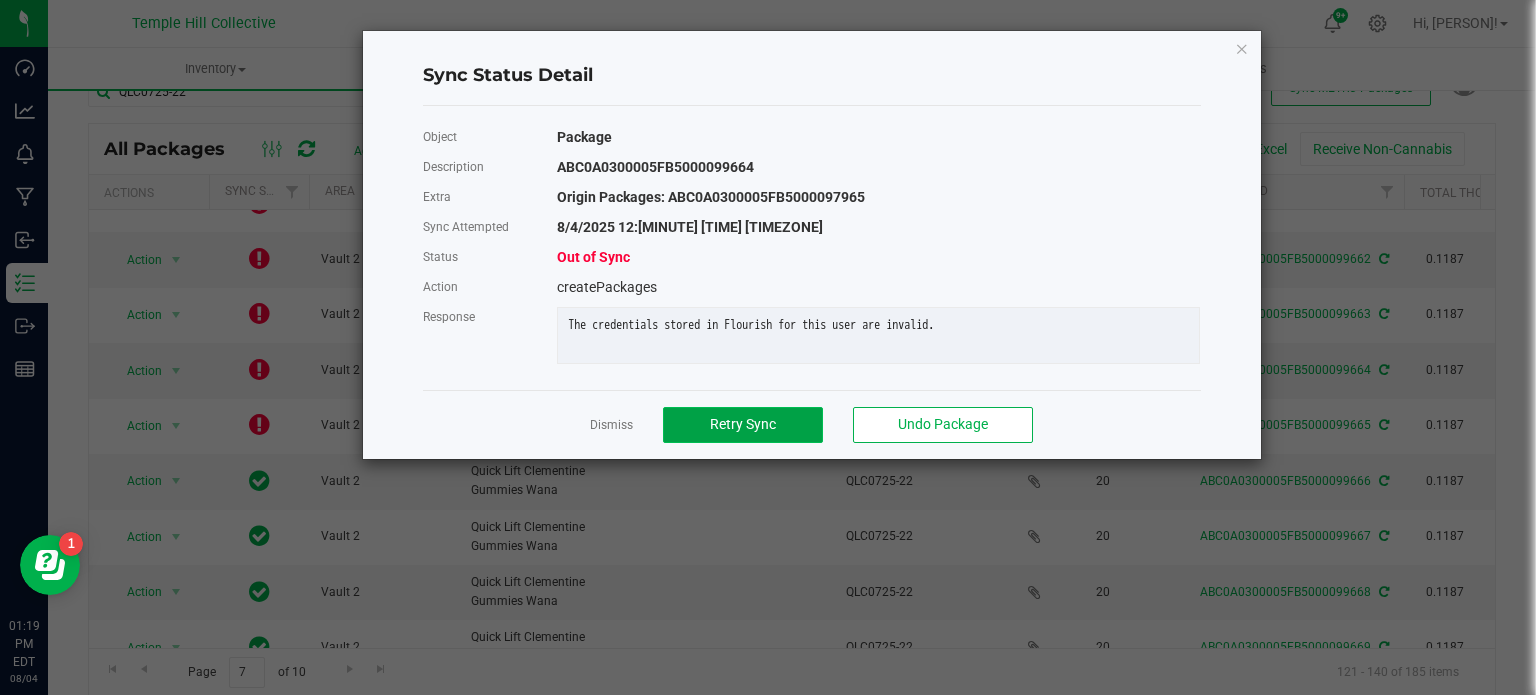 click on "Retry Sync" 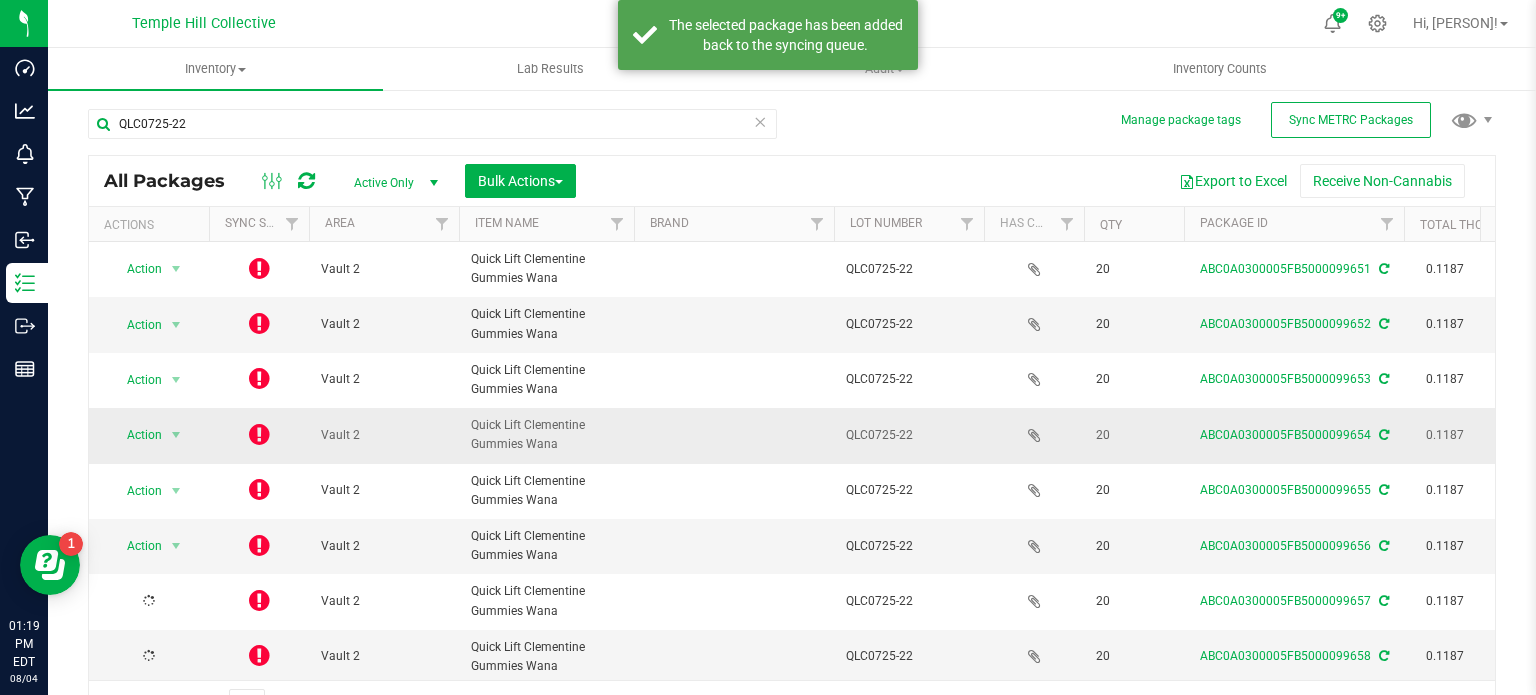 scroll, scrollTop: 35, scrollLeft: 0, axis: vertical 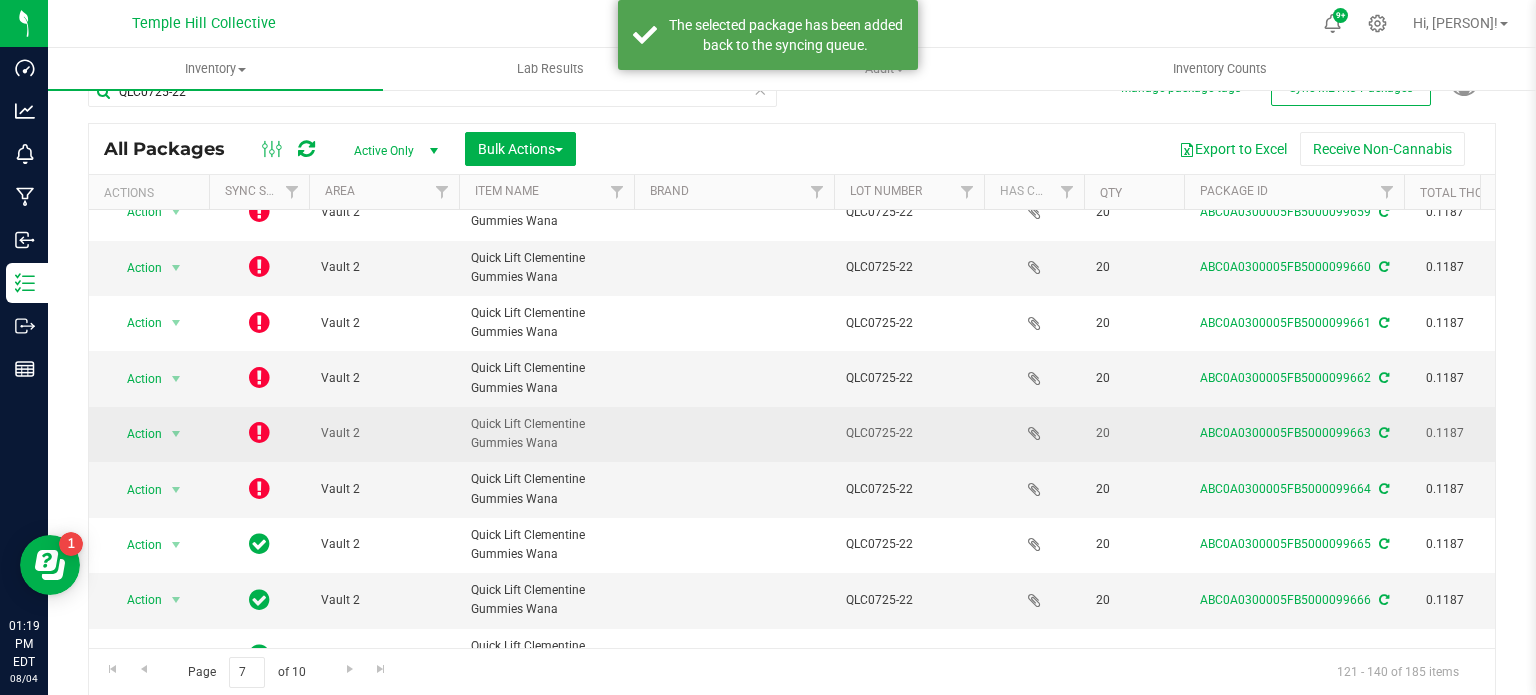 click at bounding box center [259, 432] 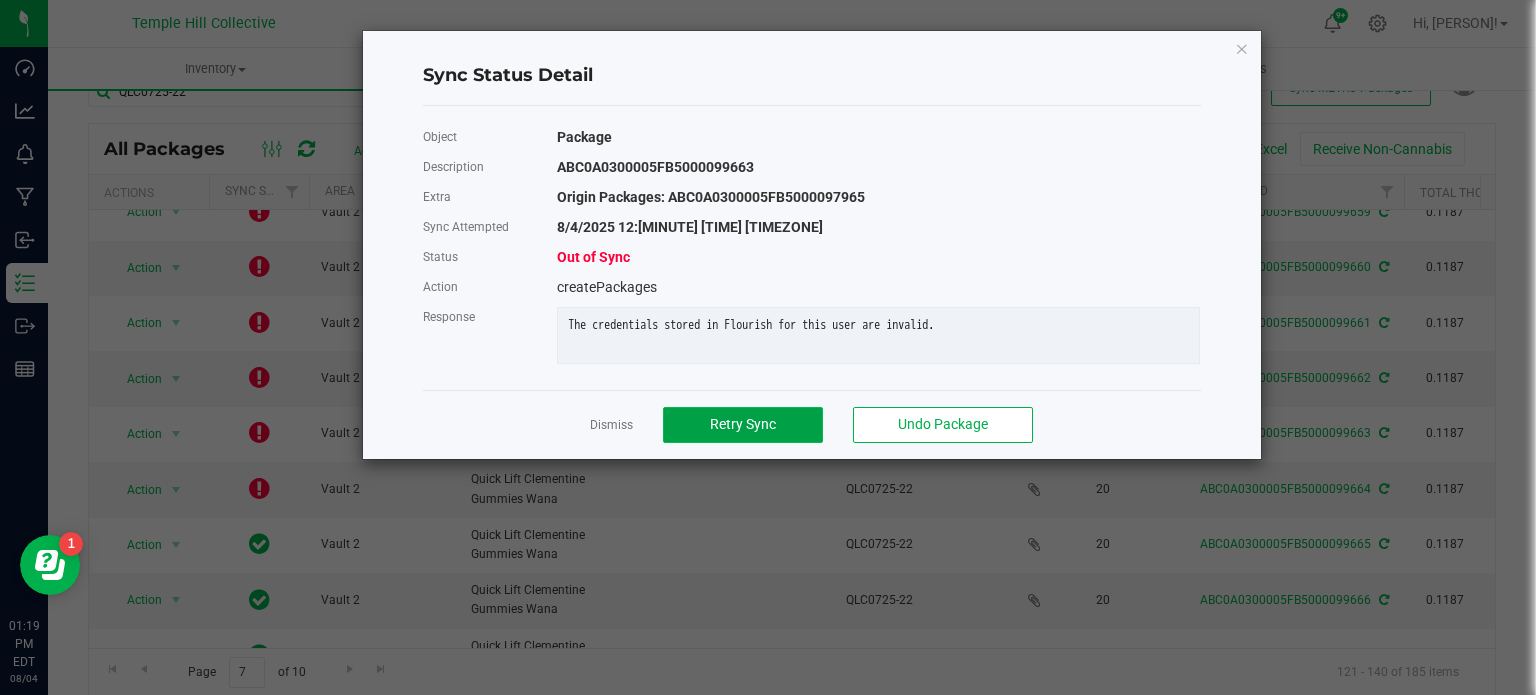 click on "Retry Sync" 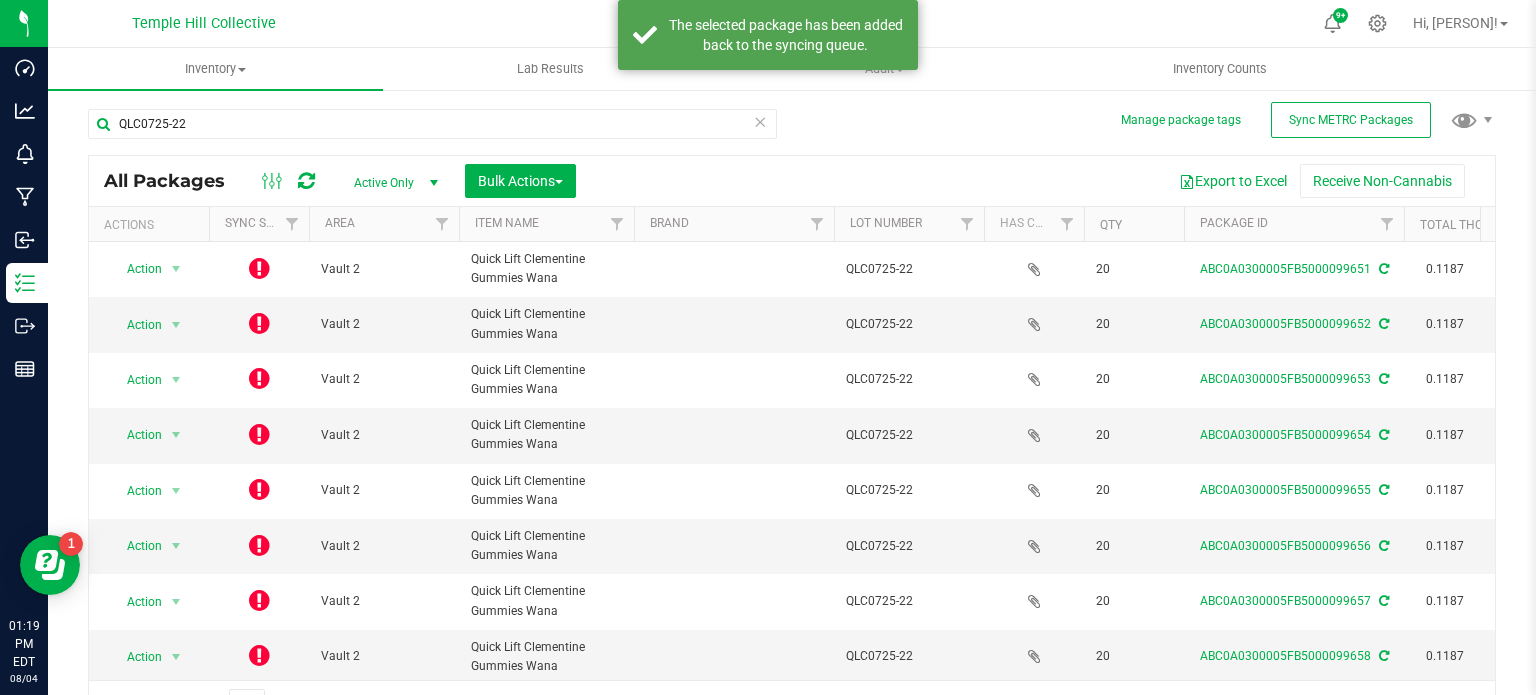 scroll, scrollTop: 35, scrollLeft: 0, axis: vertical 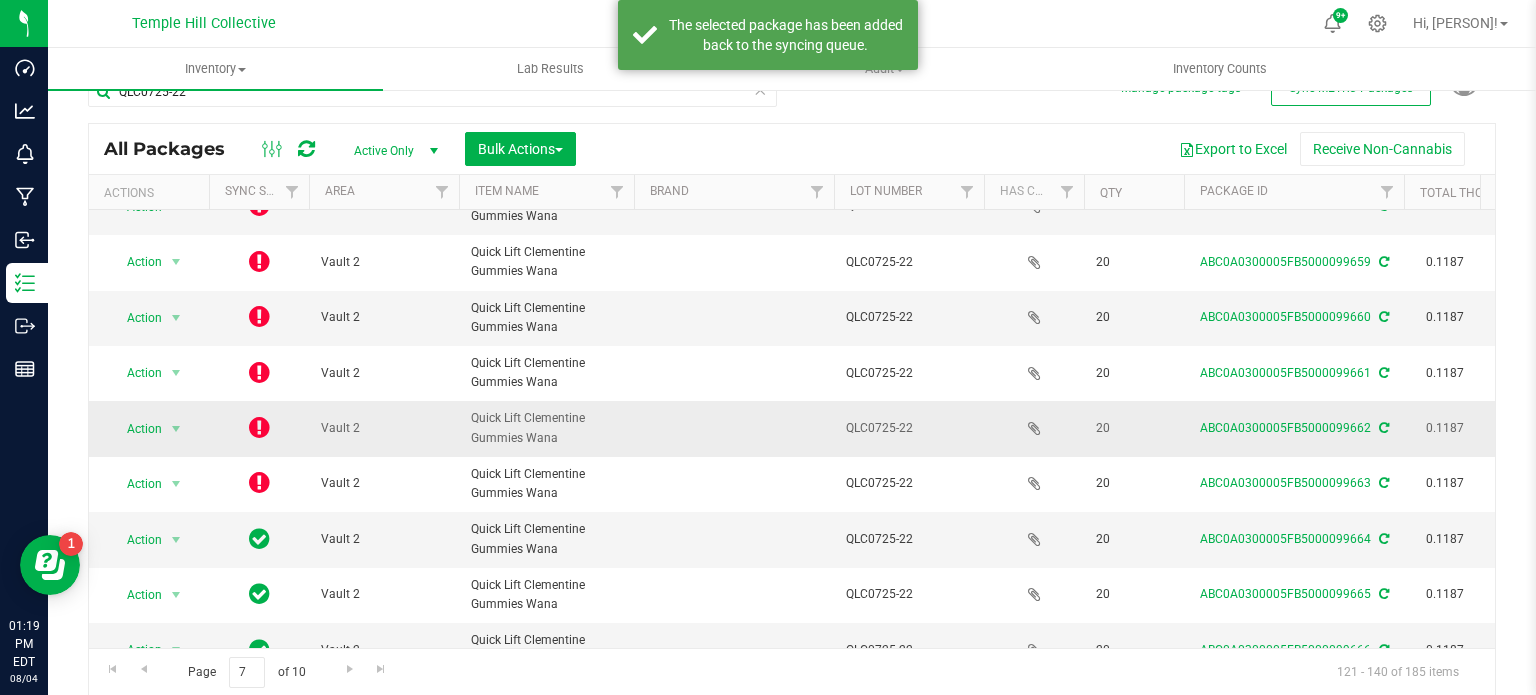 click at bounding box center [259, 427] 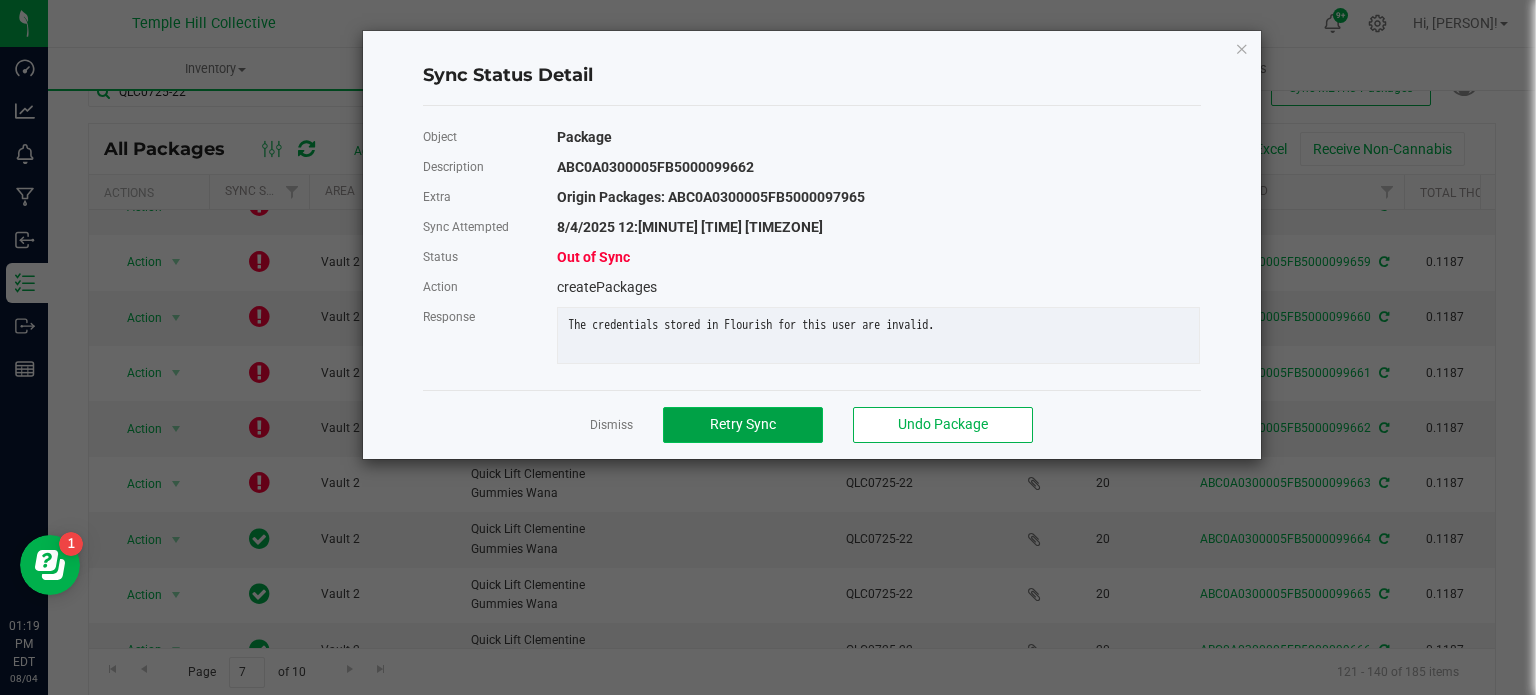 click on "Retry Sync" 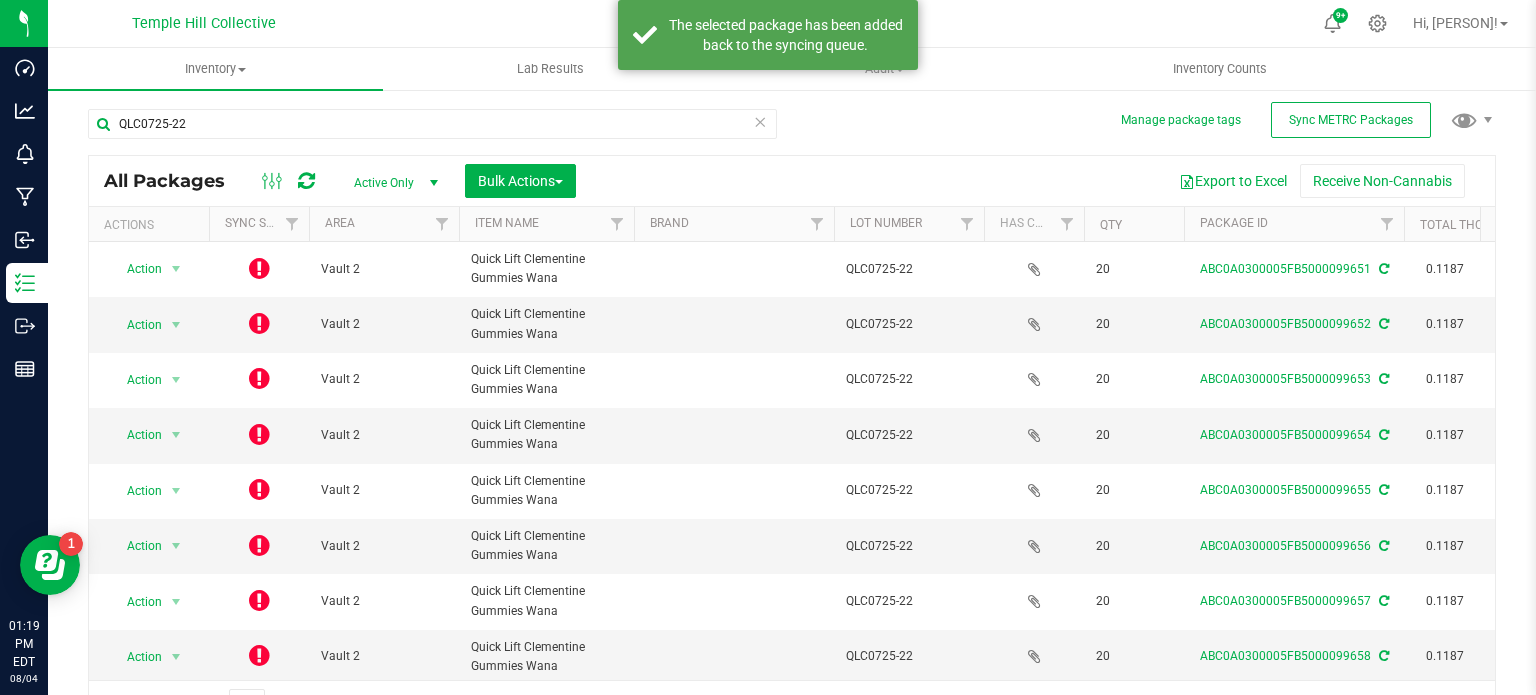 scroll, scrollTop: 35, scrollLeft: 0, axis: vertical 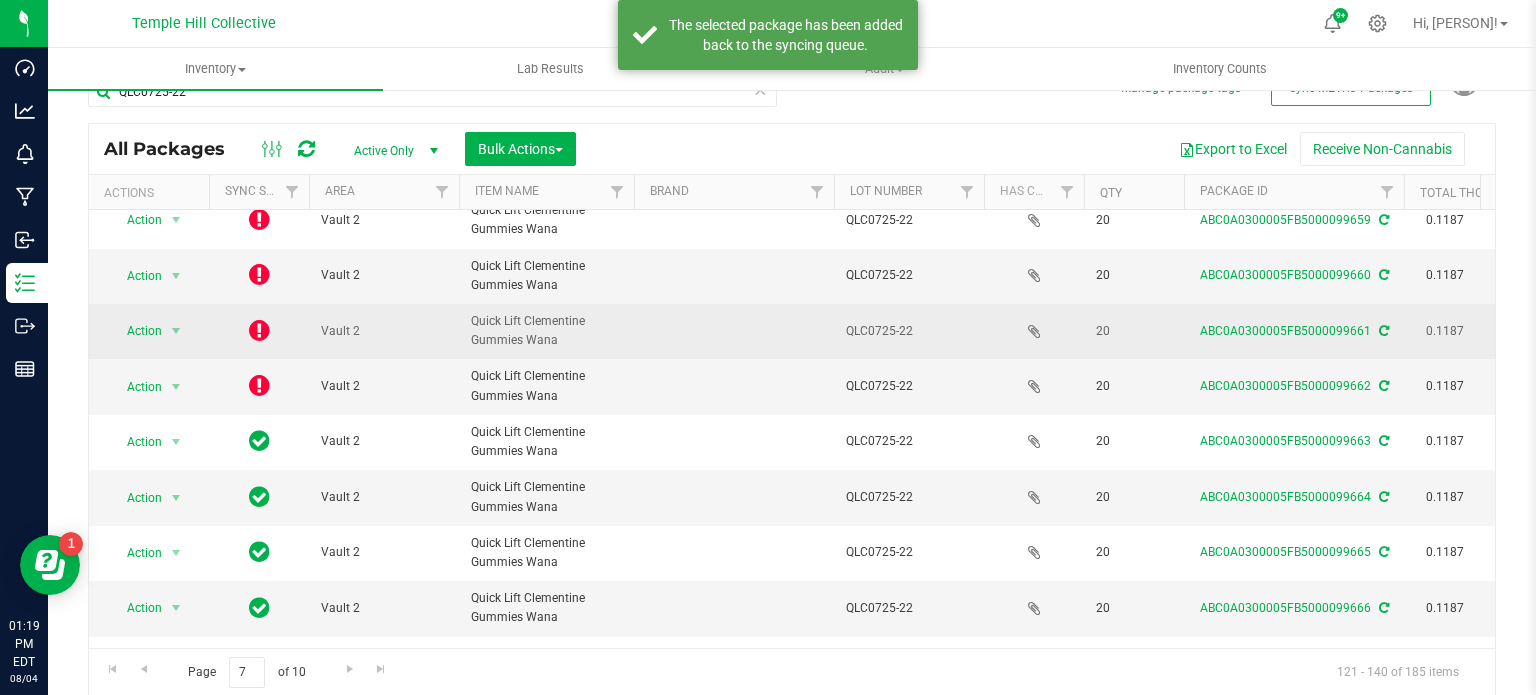 click at bounding box center (259, 330) 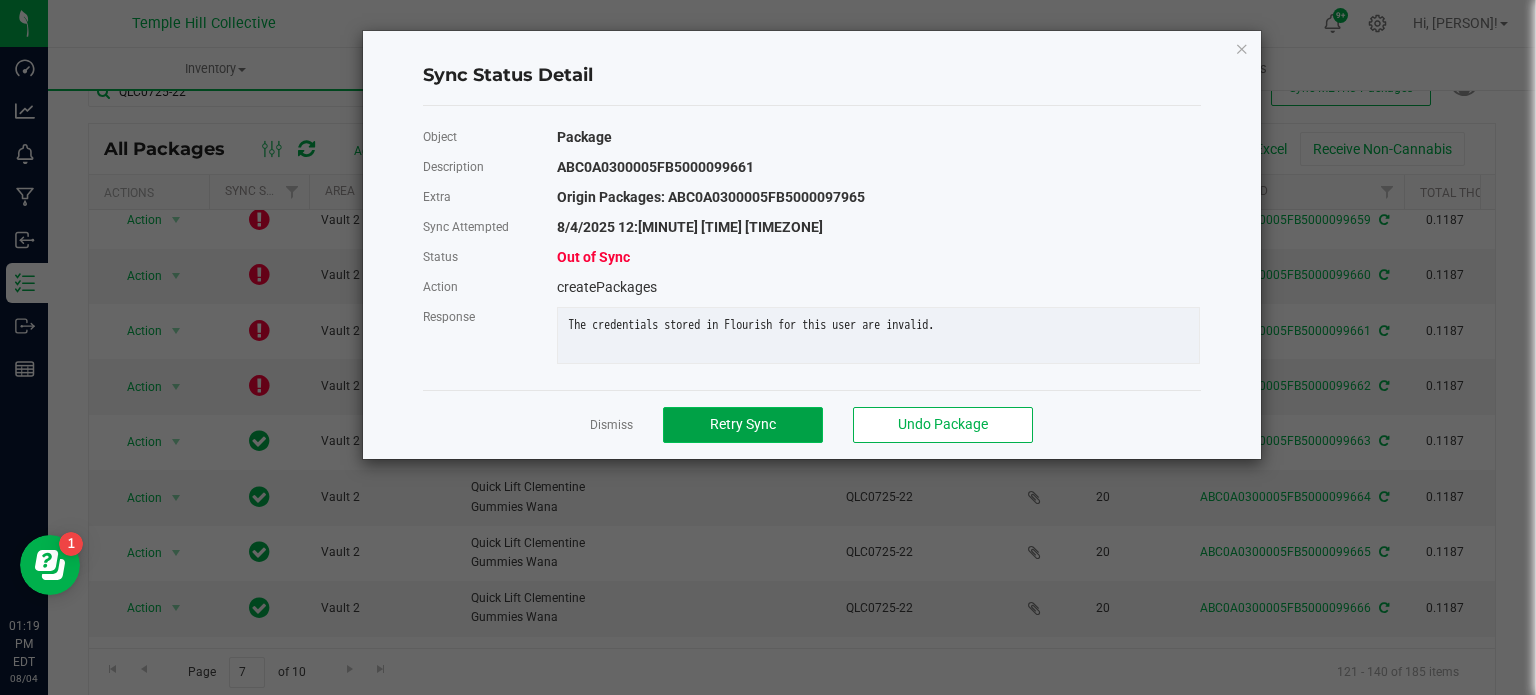 click on "Retry Sync" 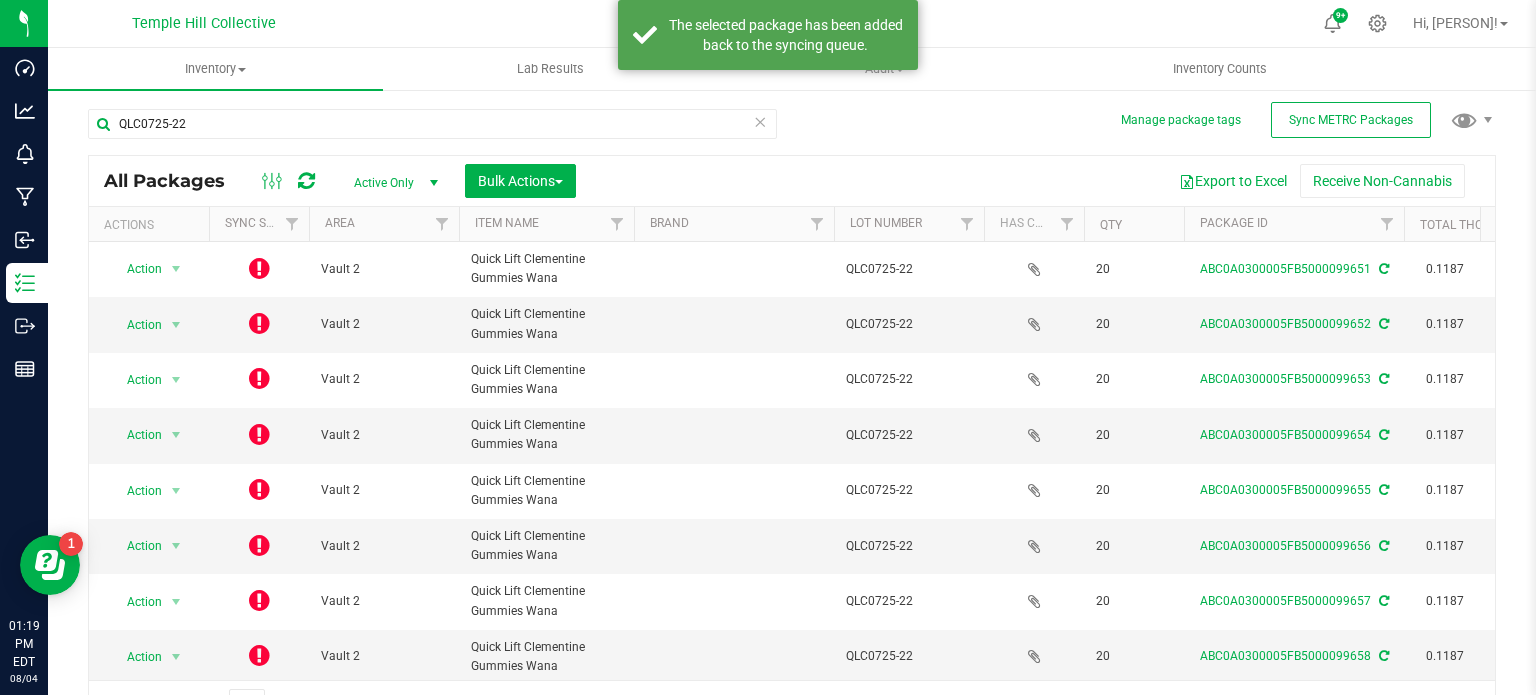 scroll, scrollTop: 35, scrollLeft: 0, axis: vertical 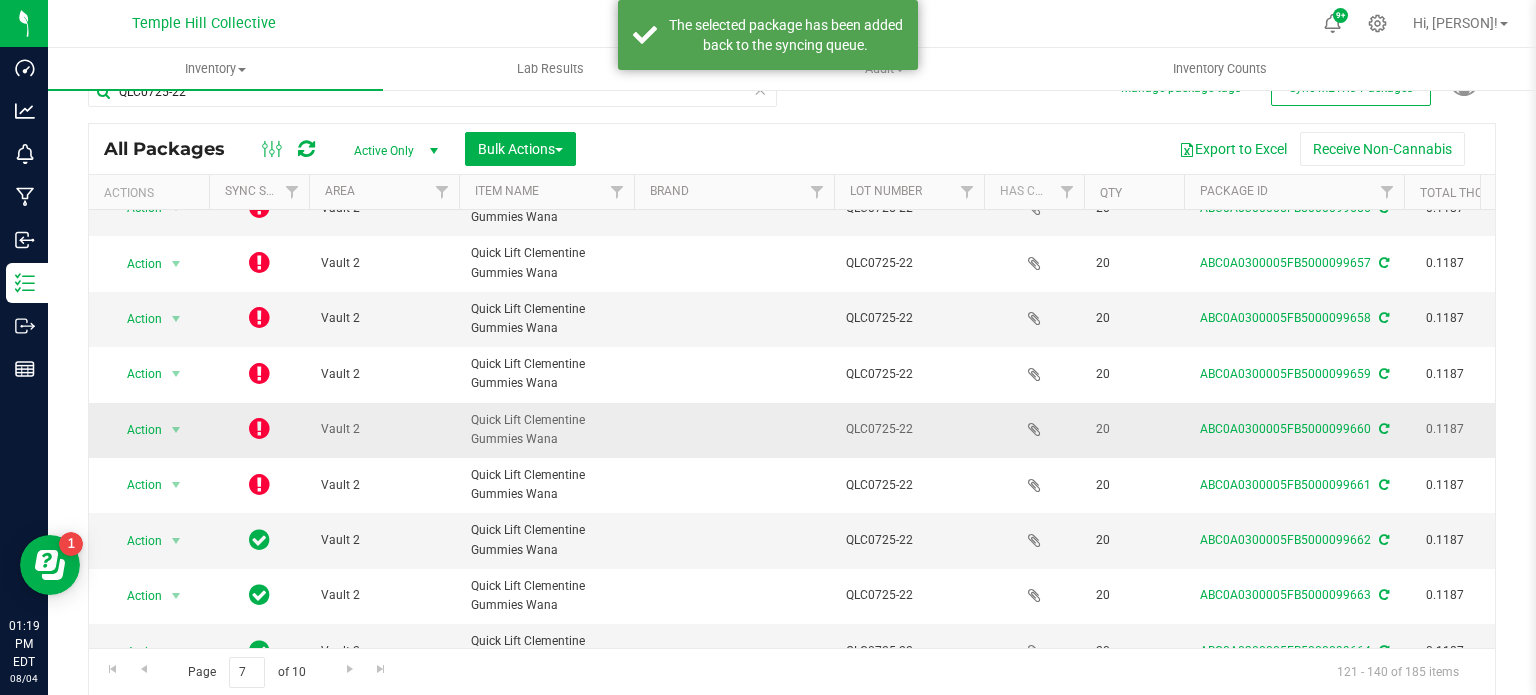 click at bounding box center (259, 428) 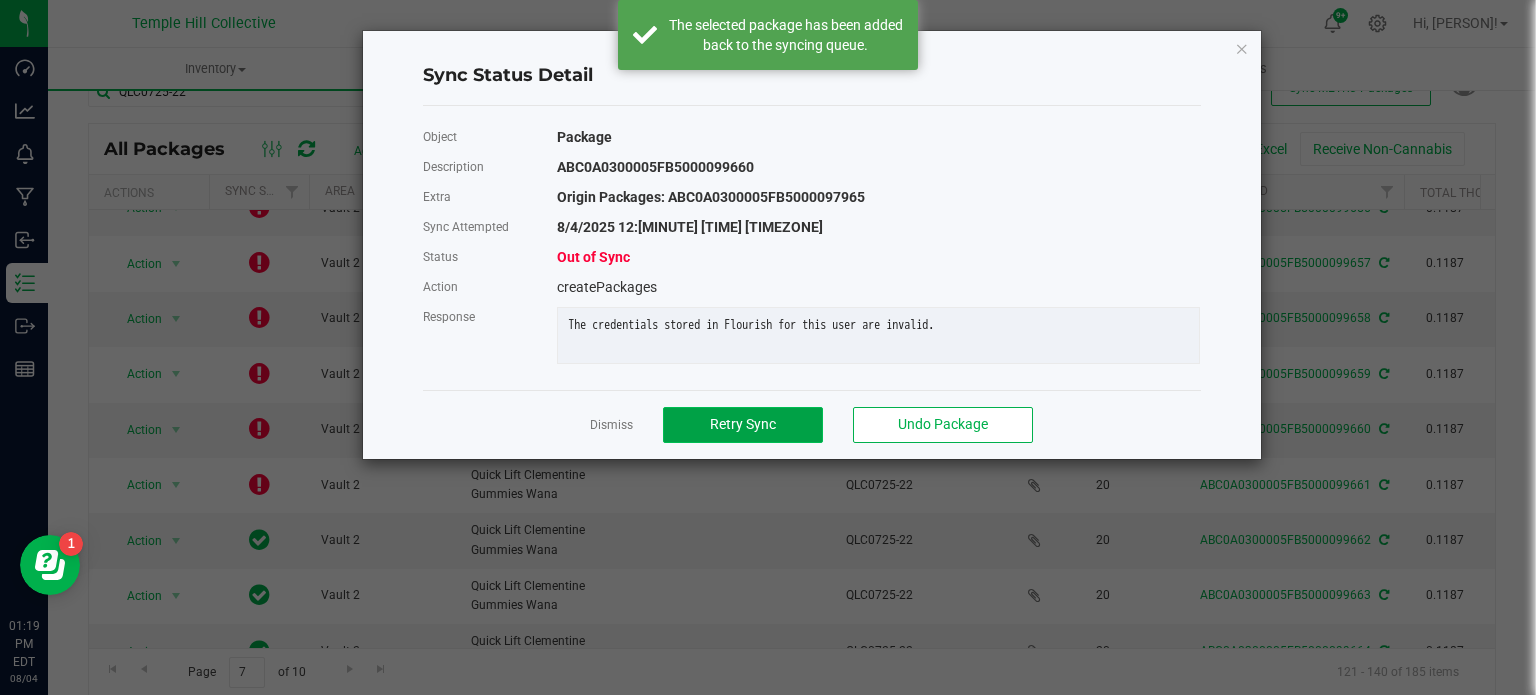 click on "Retry Sync" 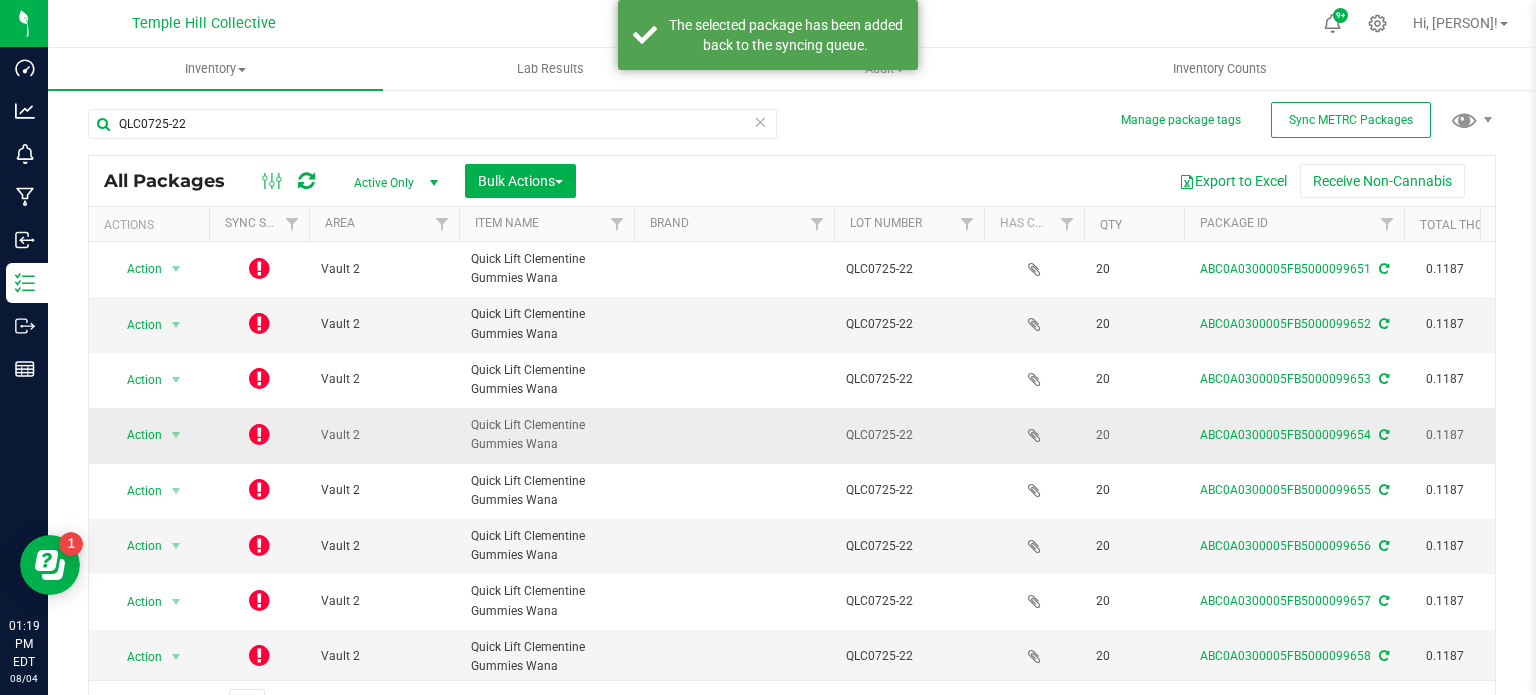scroll, scrollTop: 35, scrollLeft: 0, axis: vertical 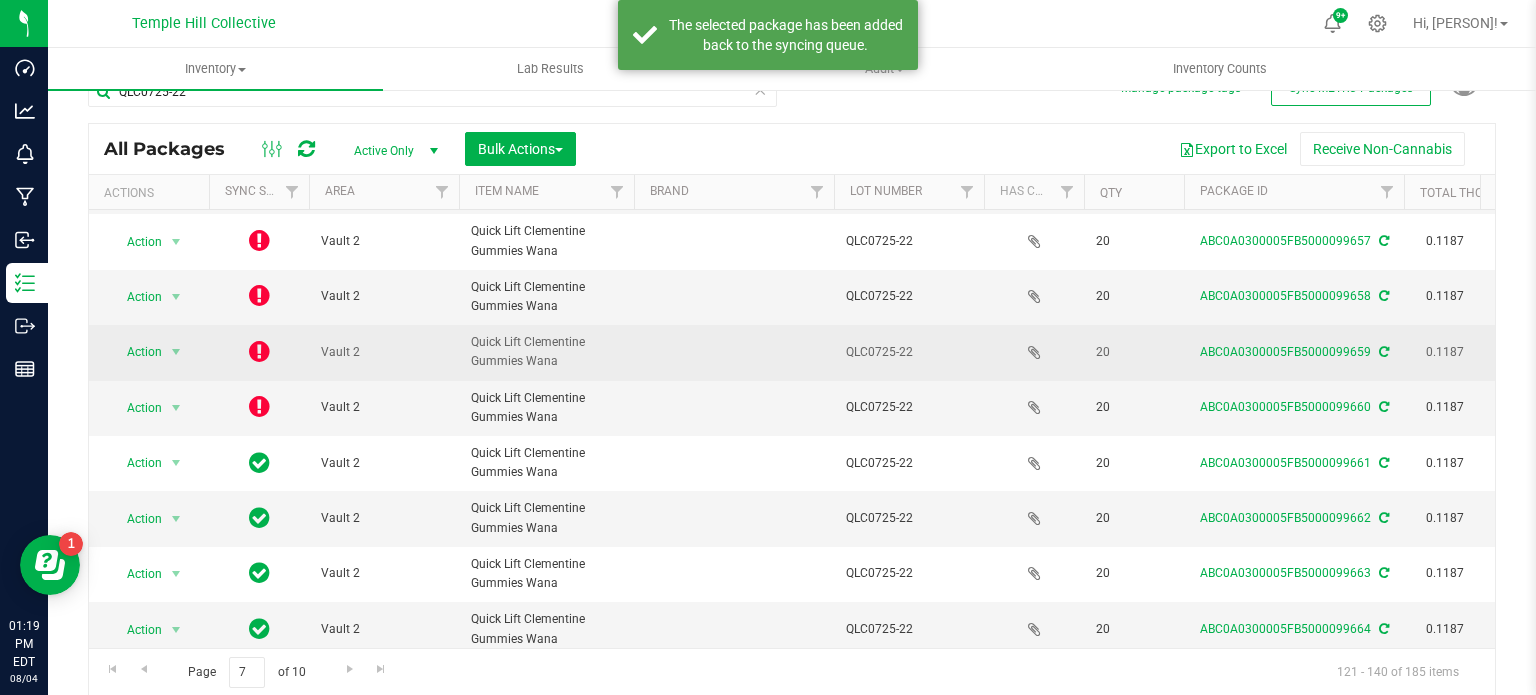 click at bounding box center [259, 351] 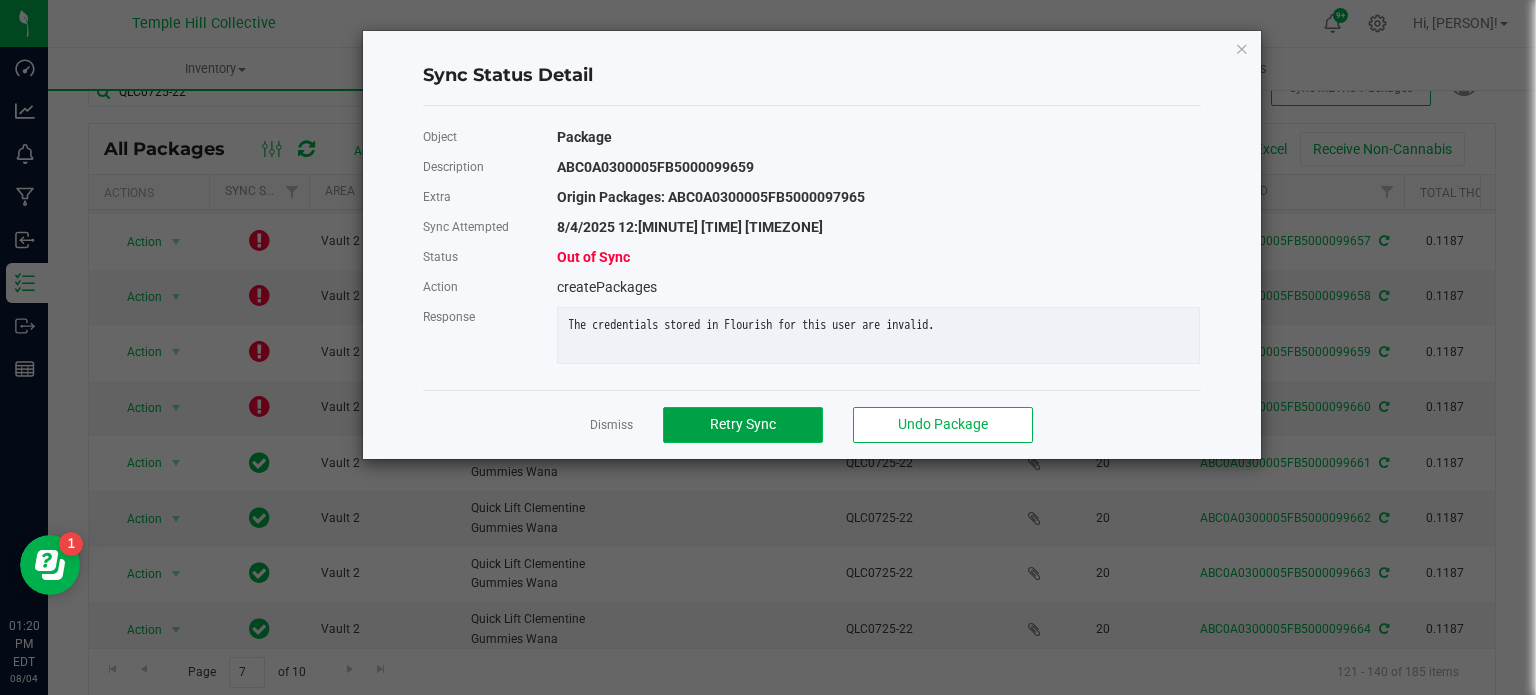 click on "Retry Sync" 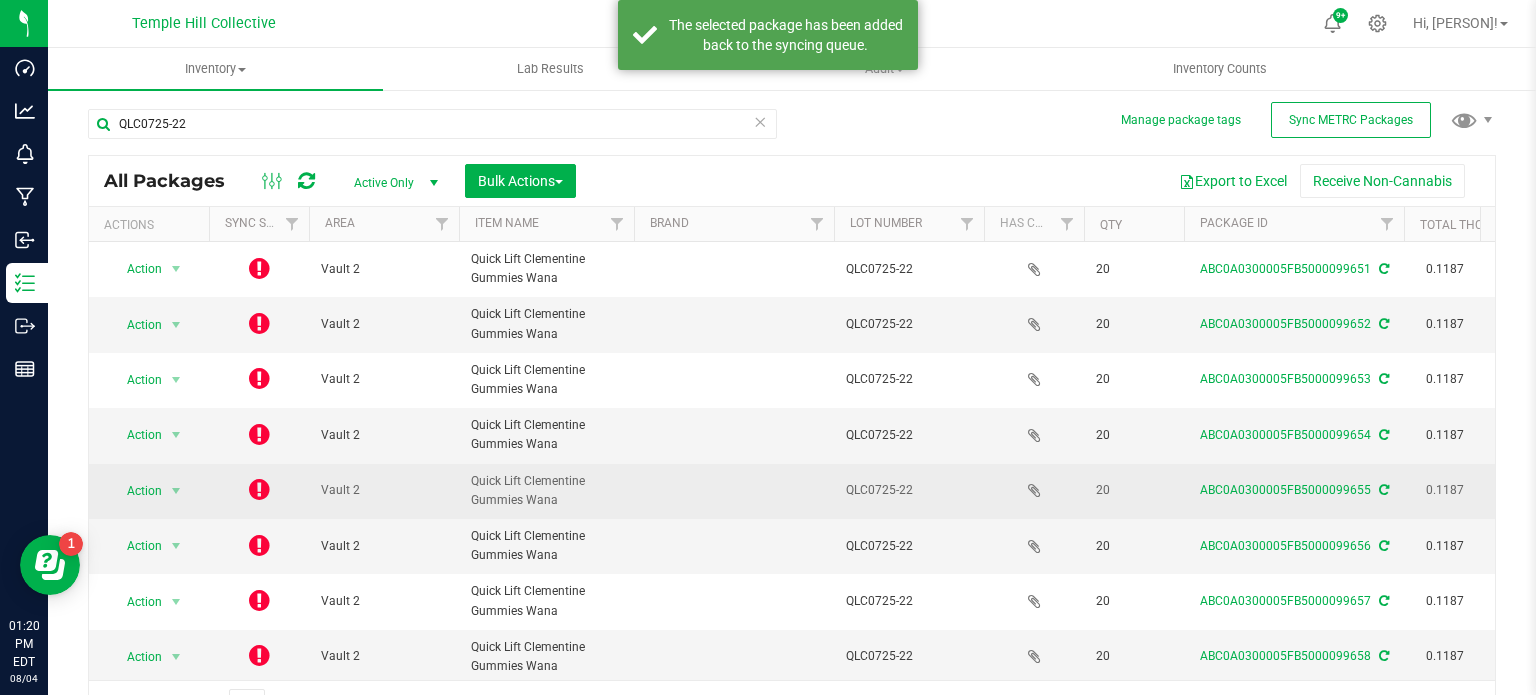 scroll, scrollTop: 35, scrollLeft: 0, axis: vertical 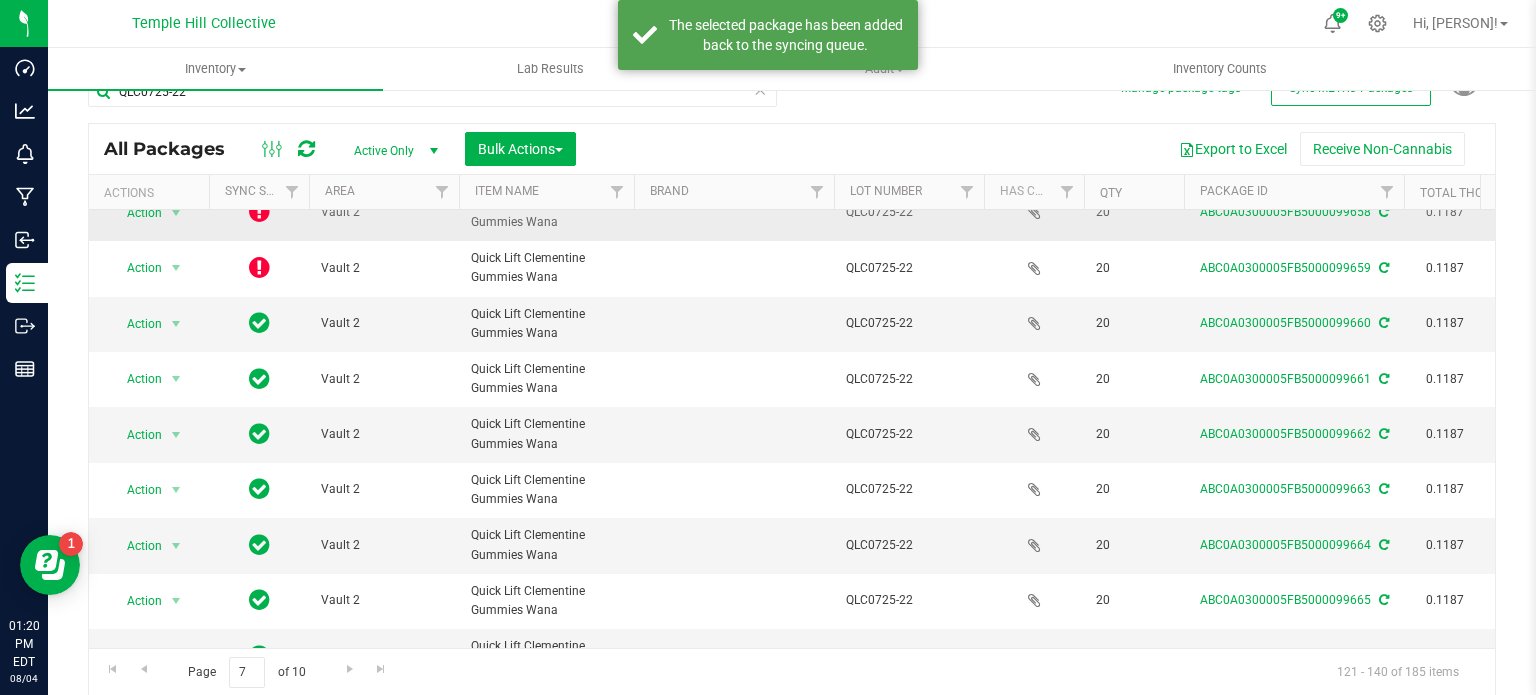 click at bounding box center [259, 211] 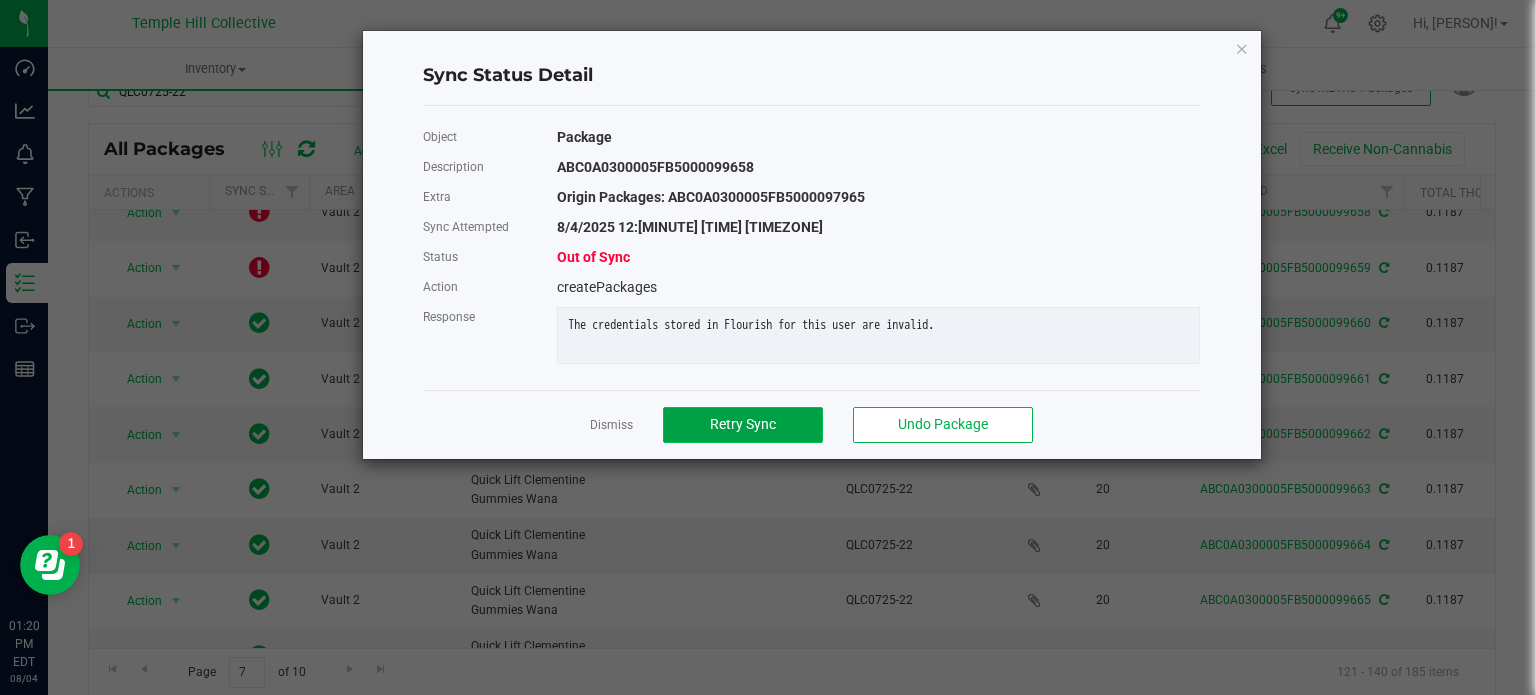 click on "Retry Sync" 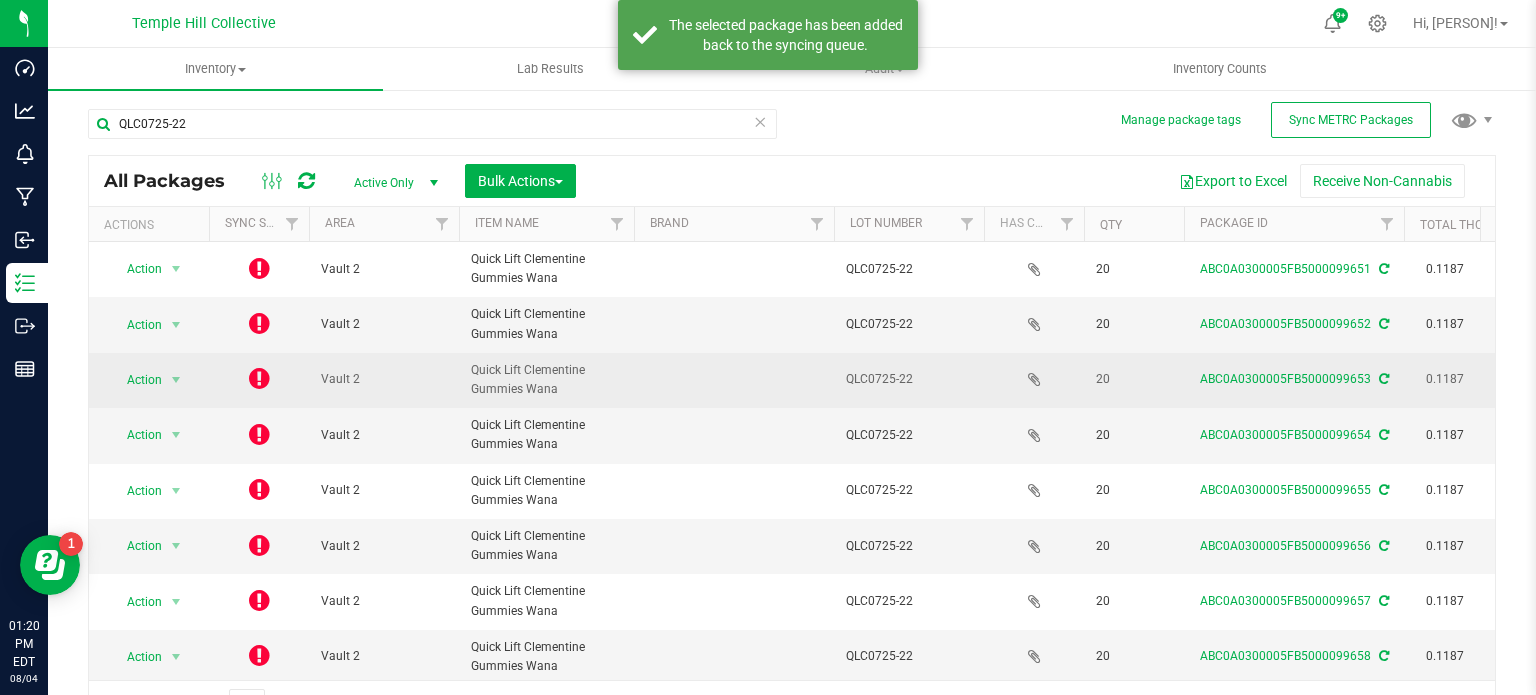 scroll, scrollTop: 35, scrollLeft: 0, axis: vertical 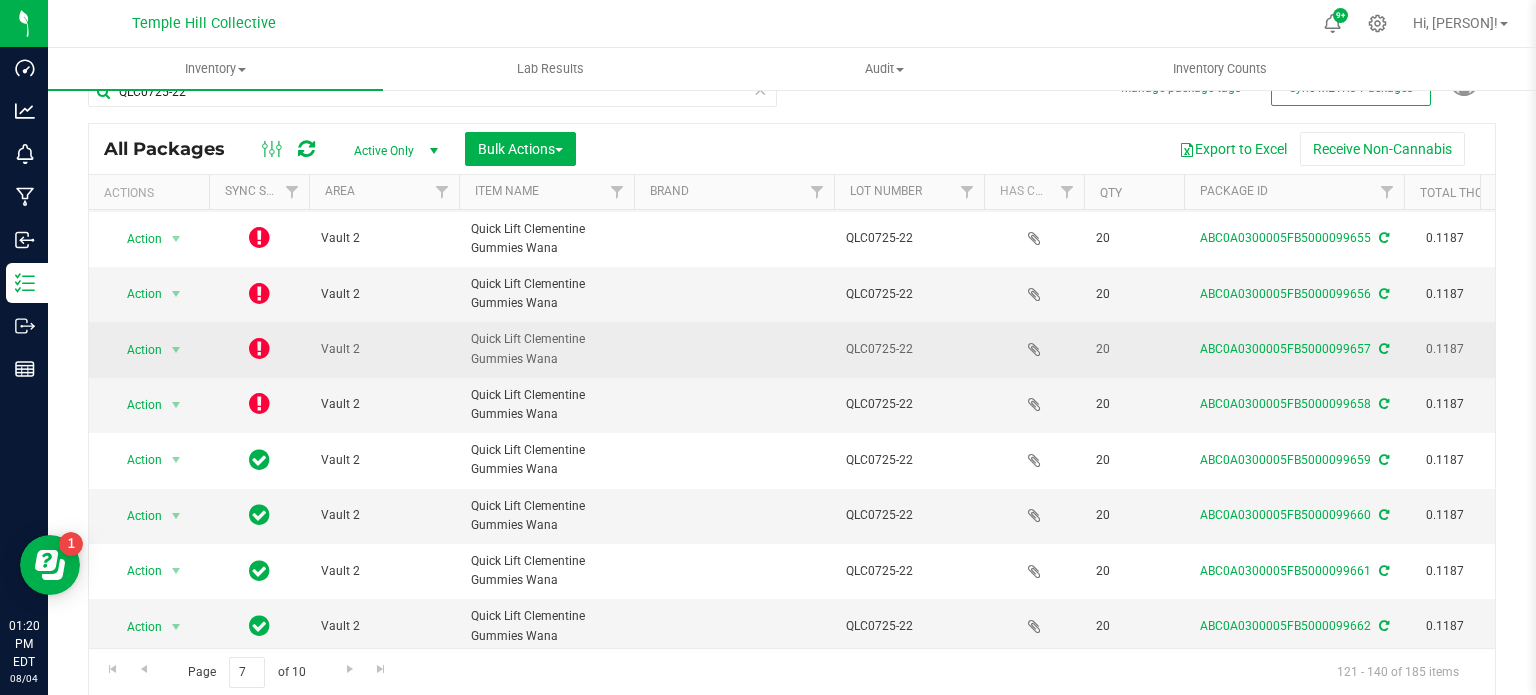 click at bounding box center (259, 348) 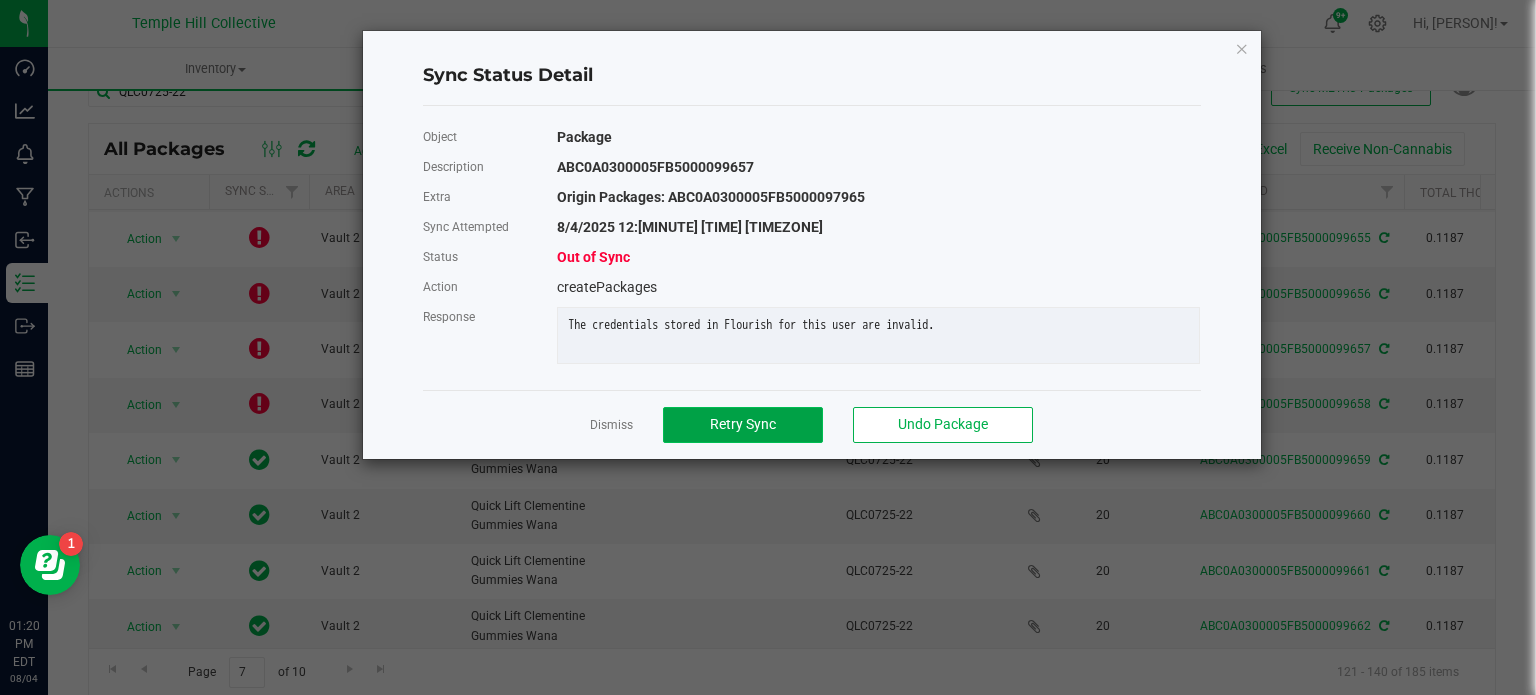 click on "Retry Sync" 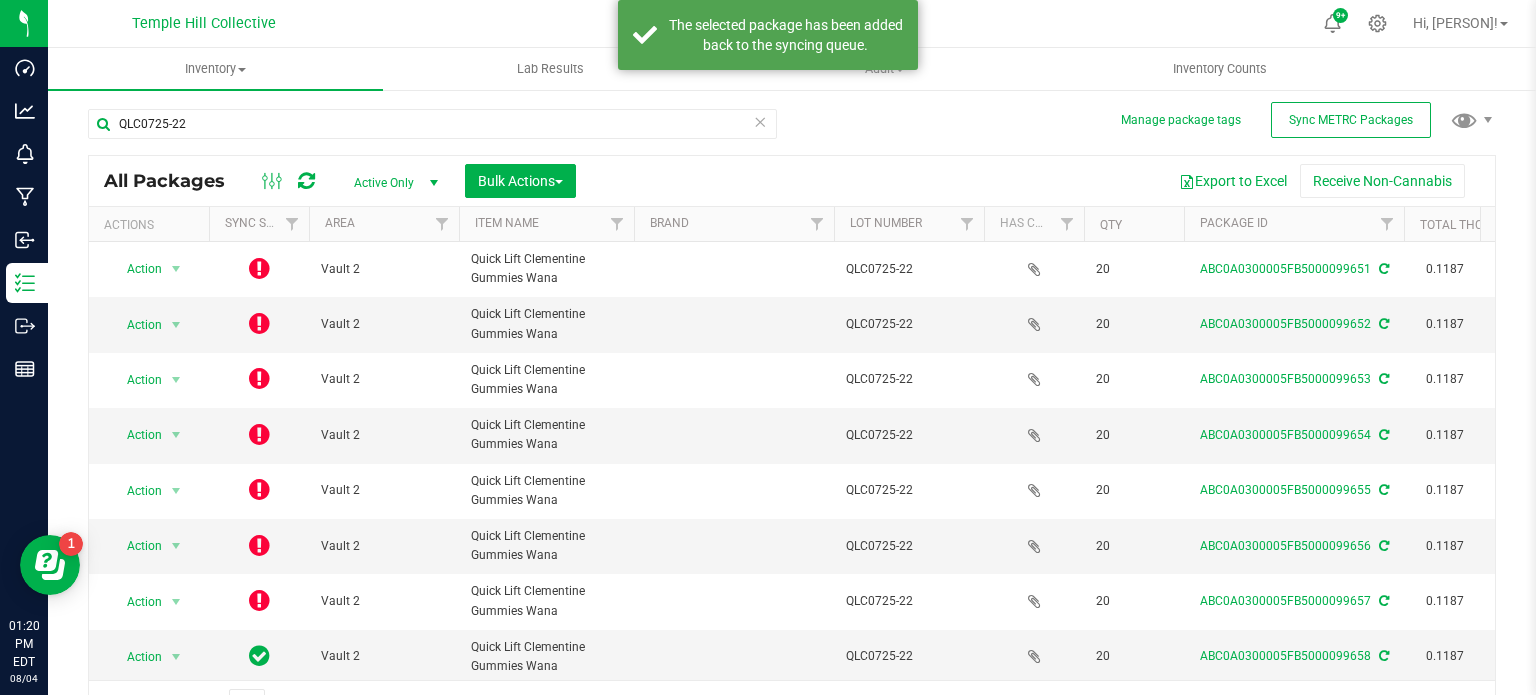 scroll, scrollTop: 35, scrollLeft: 0, axis: vertical 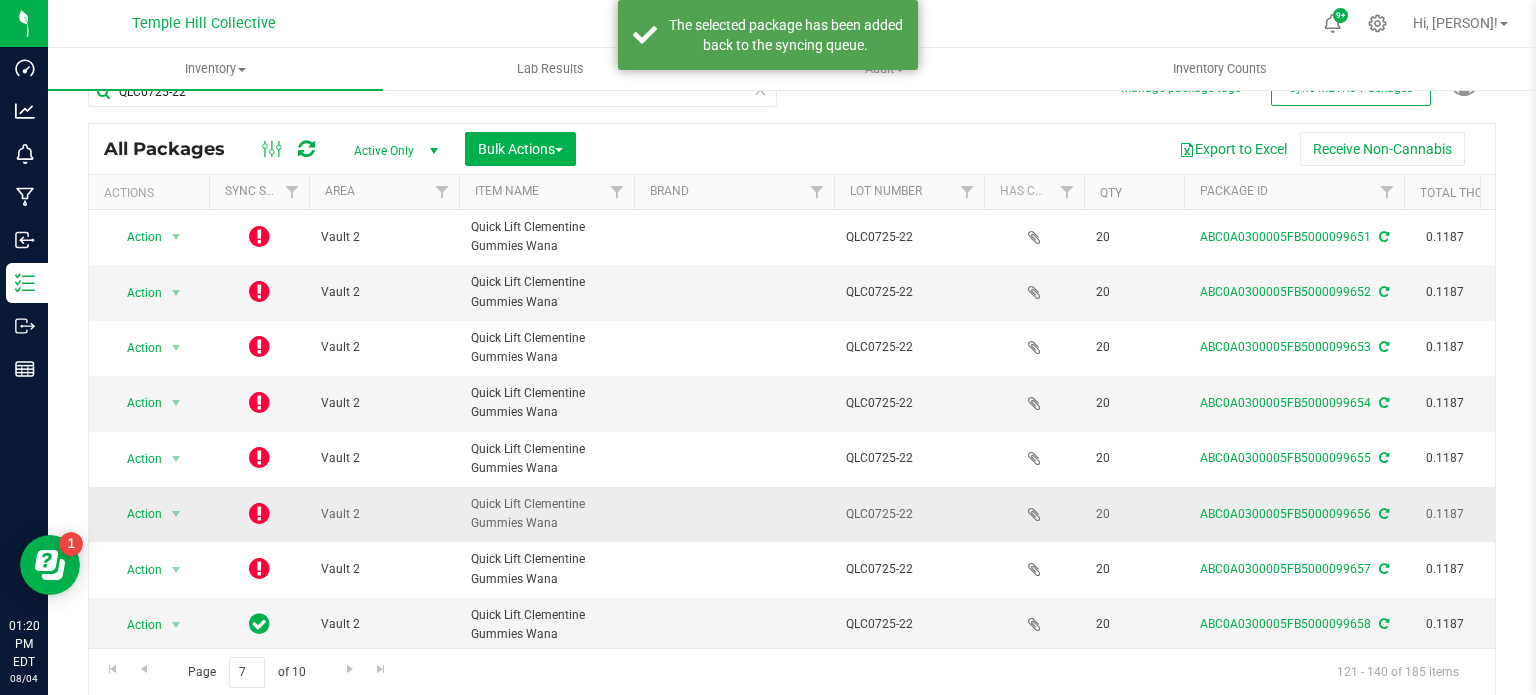 click at bounding box center (259, 513) 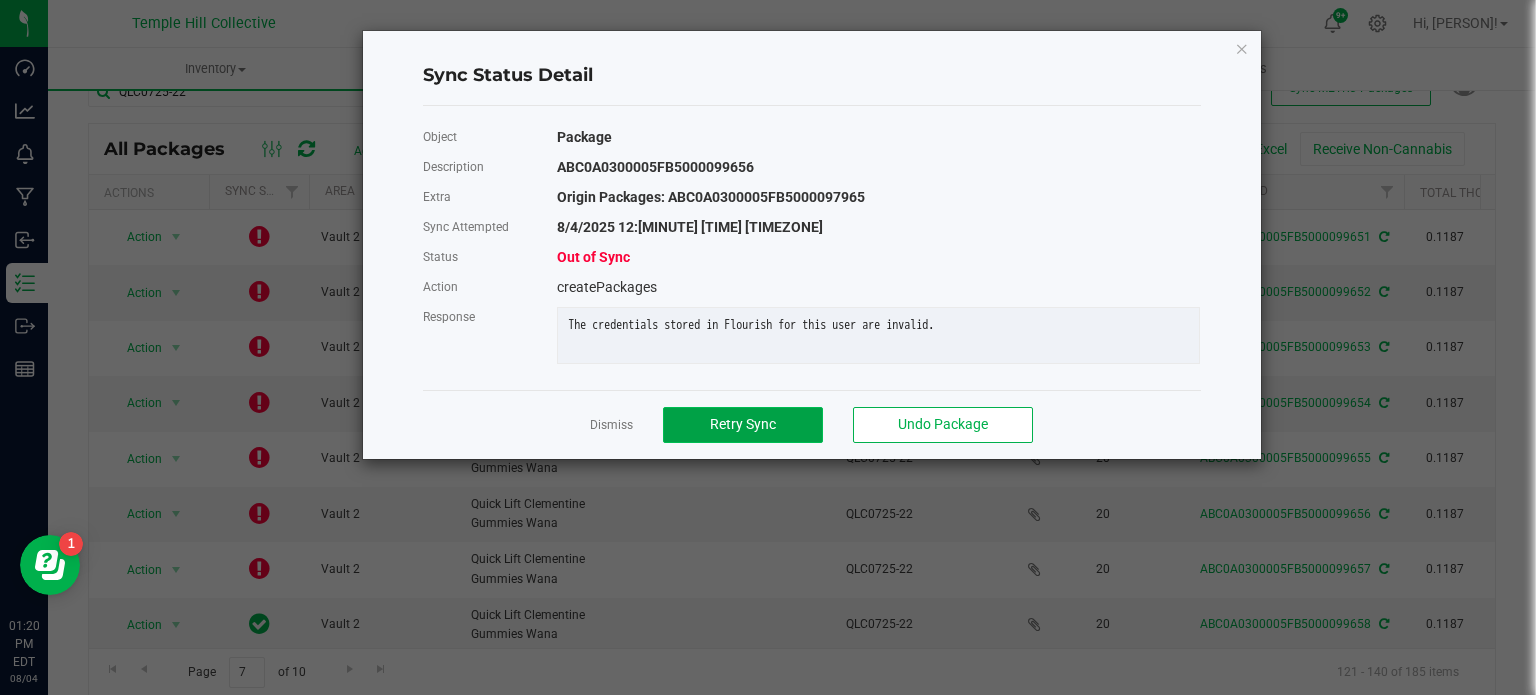 click on "Retry Sync" 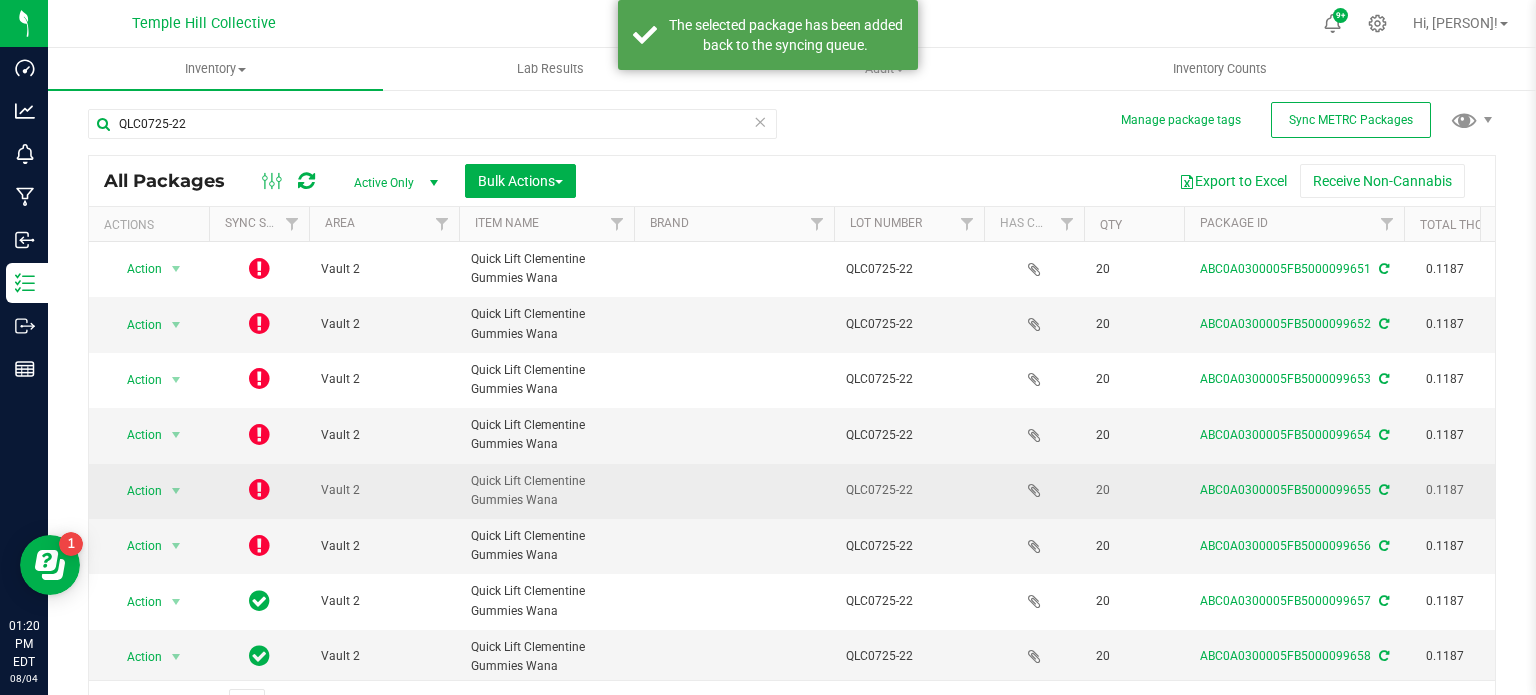 scroll, scrollTop: 35, scrollLeft: 0, axis: vertical 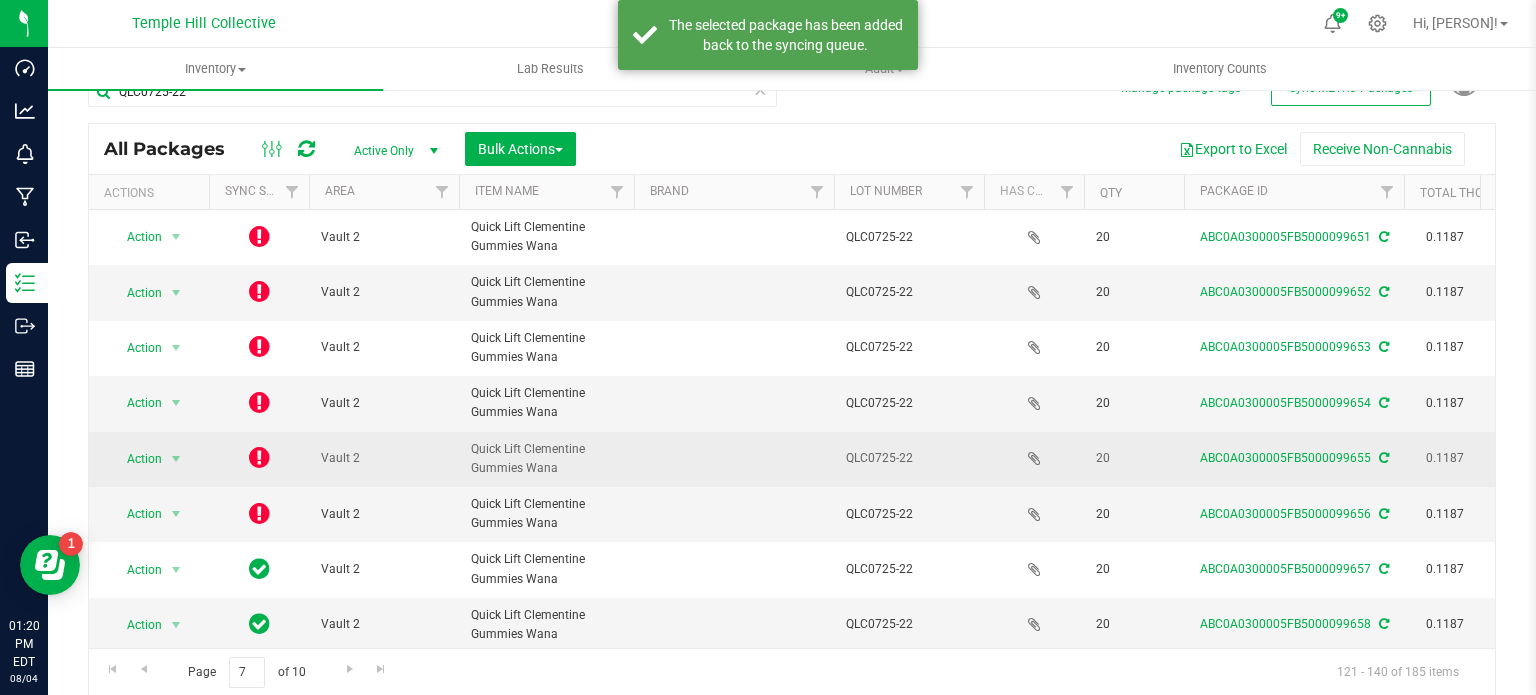 click at bounding box center (259, 457) 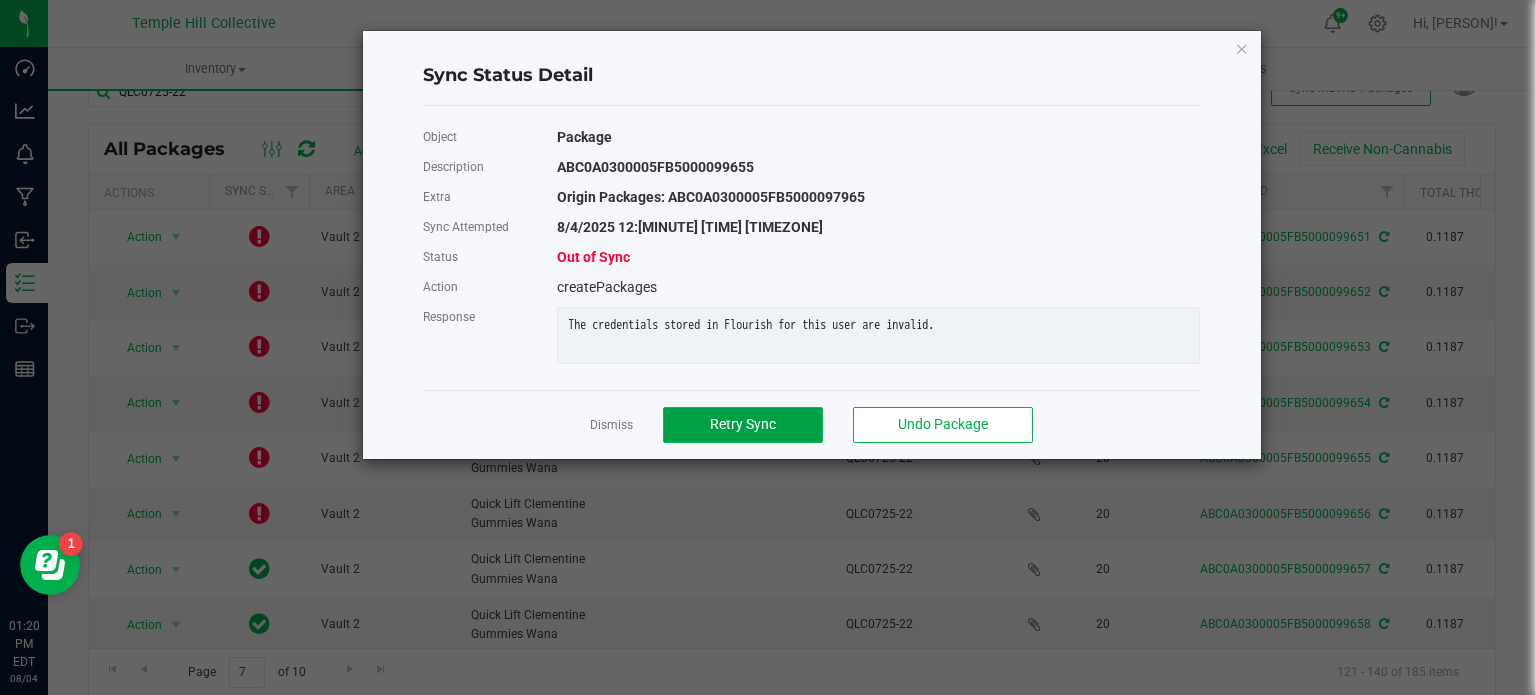 click on "Retry Sync" 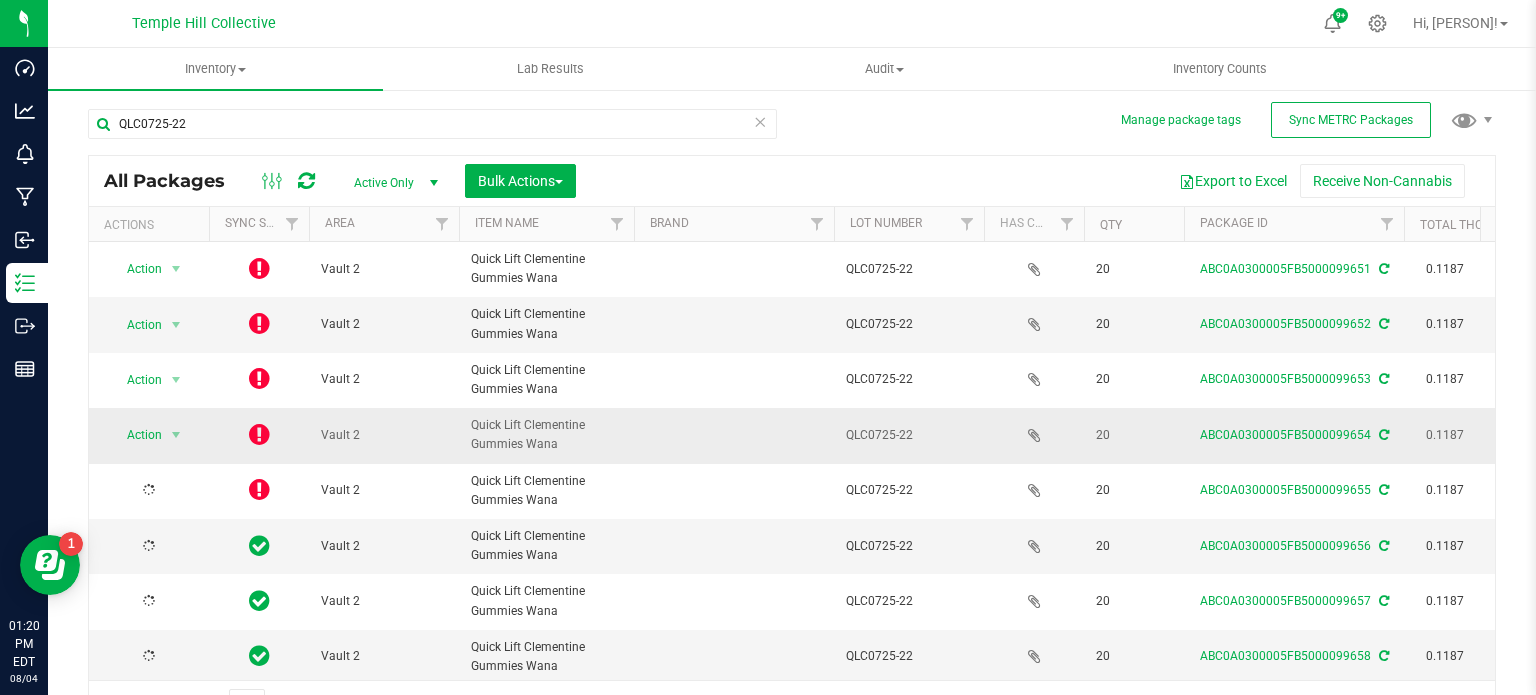 scroll, scrollTop: 35, scrollLeft: 0, axis: vertical 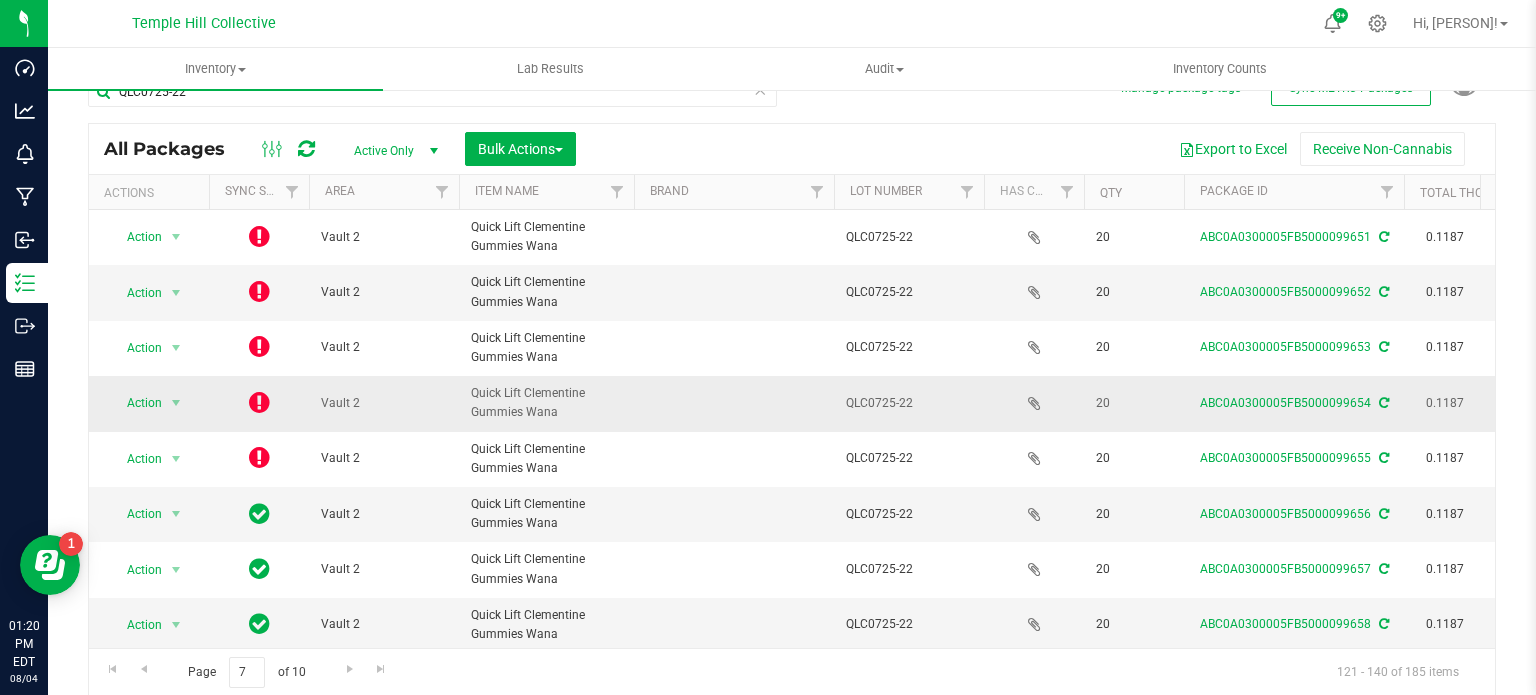 click at bounding box center [259, 402] 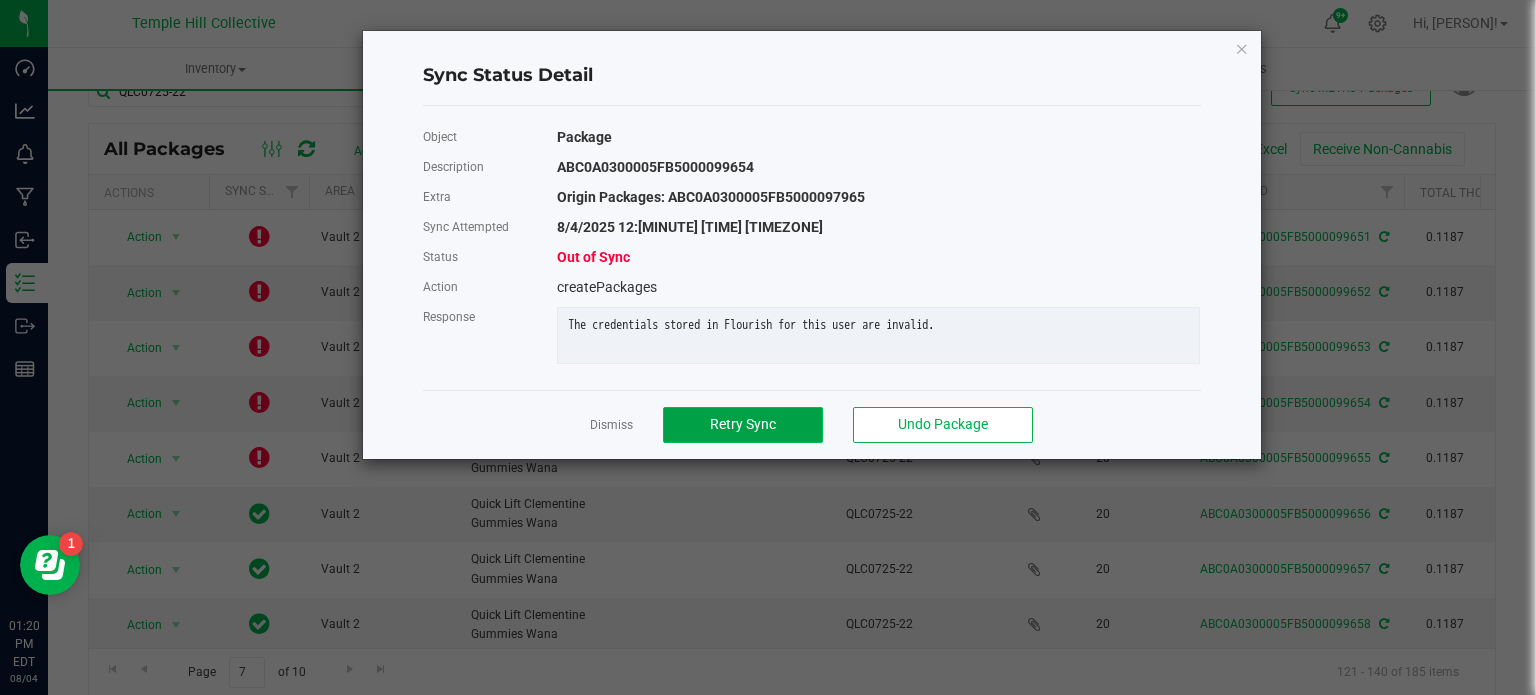 click on "Retry Sync" 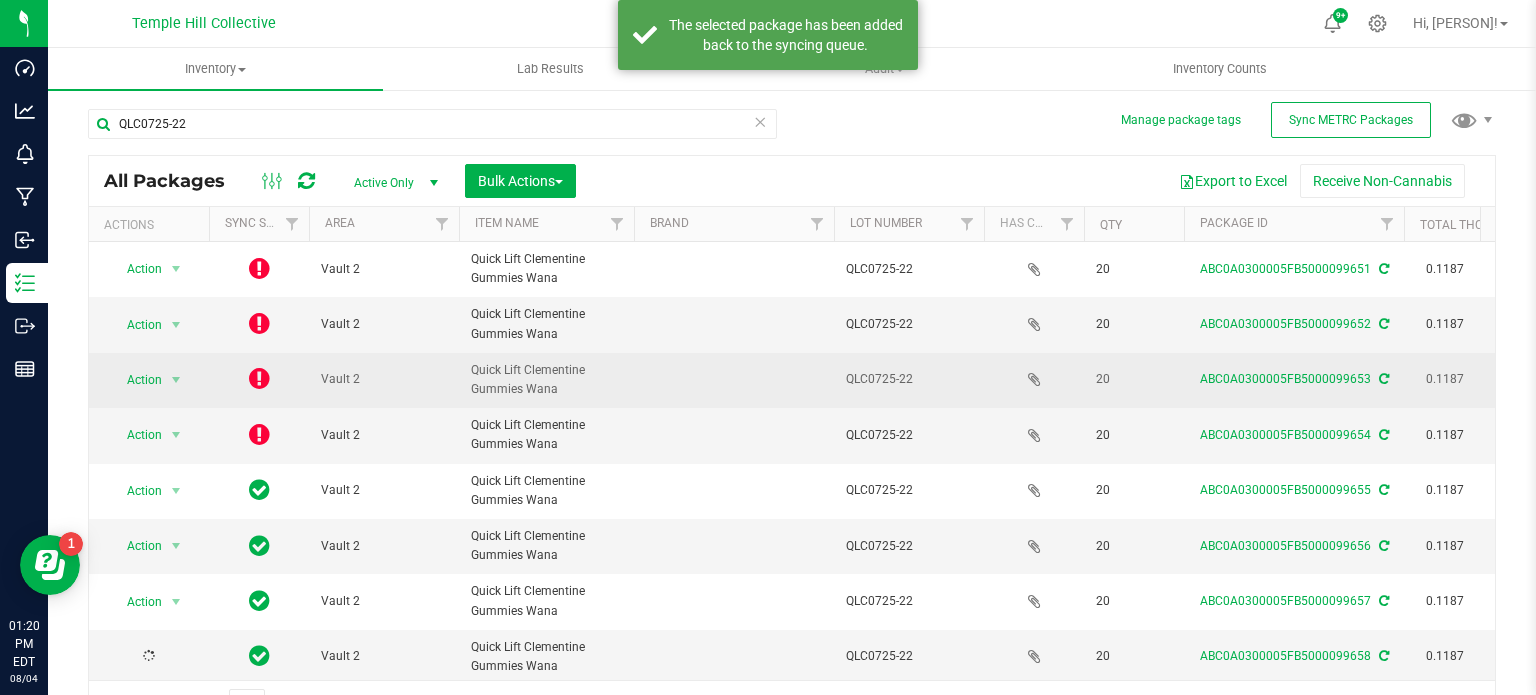 scroll, scrollTop: 35, scrollLeft: 0, axis: vertical 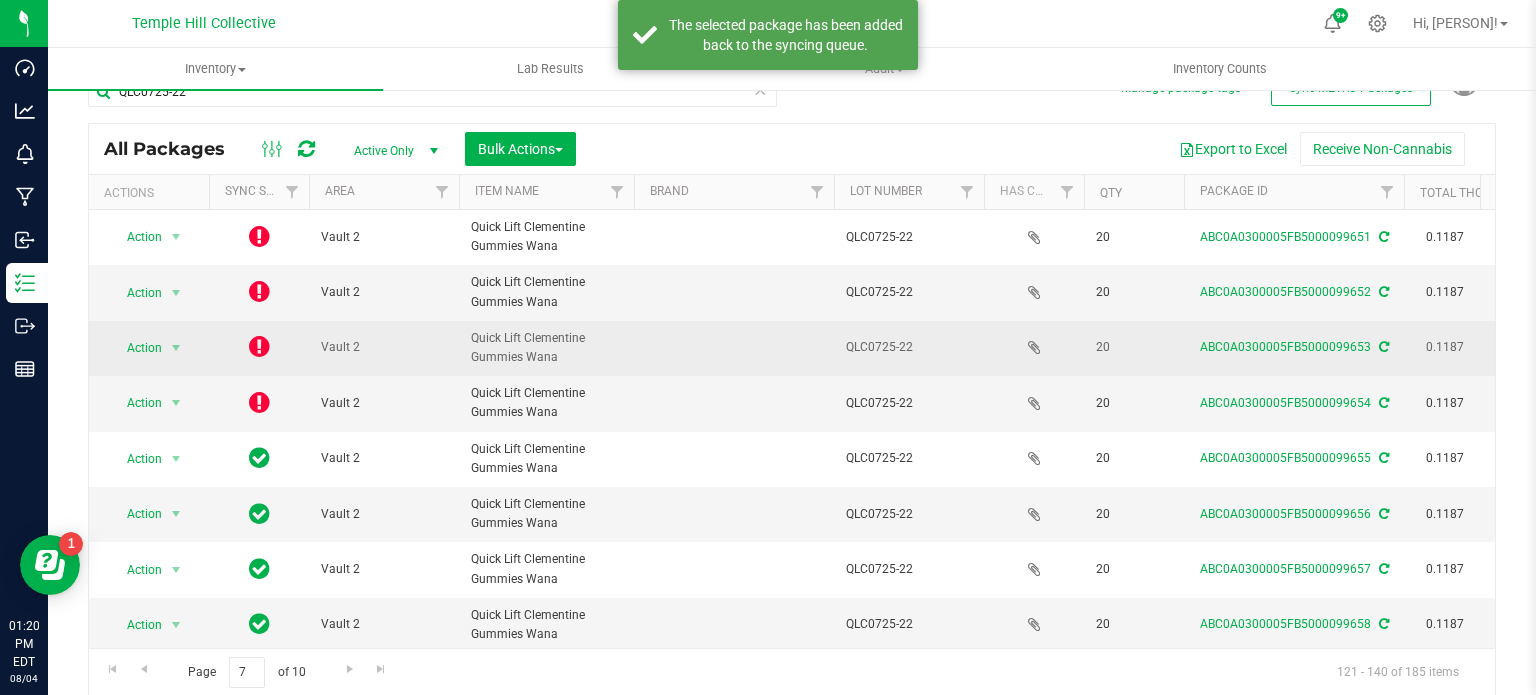 click at bounding box center (259, 346) 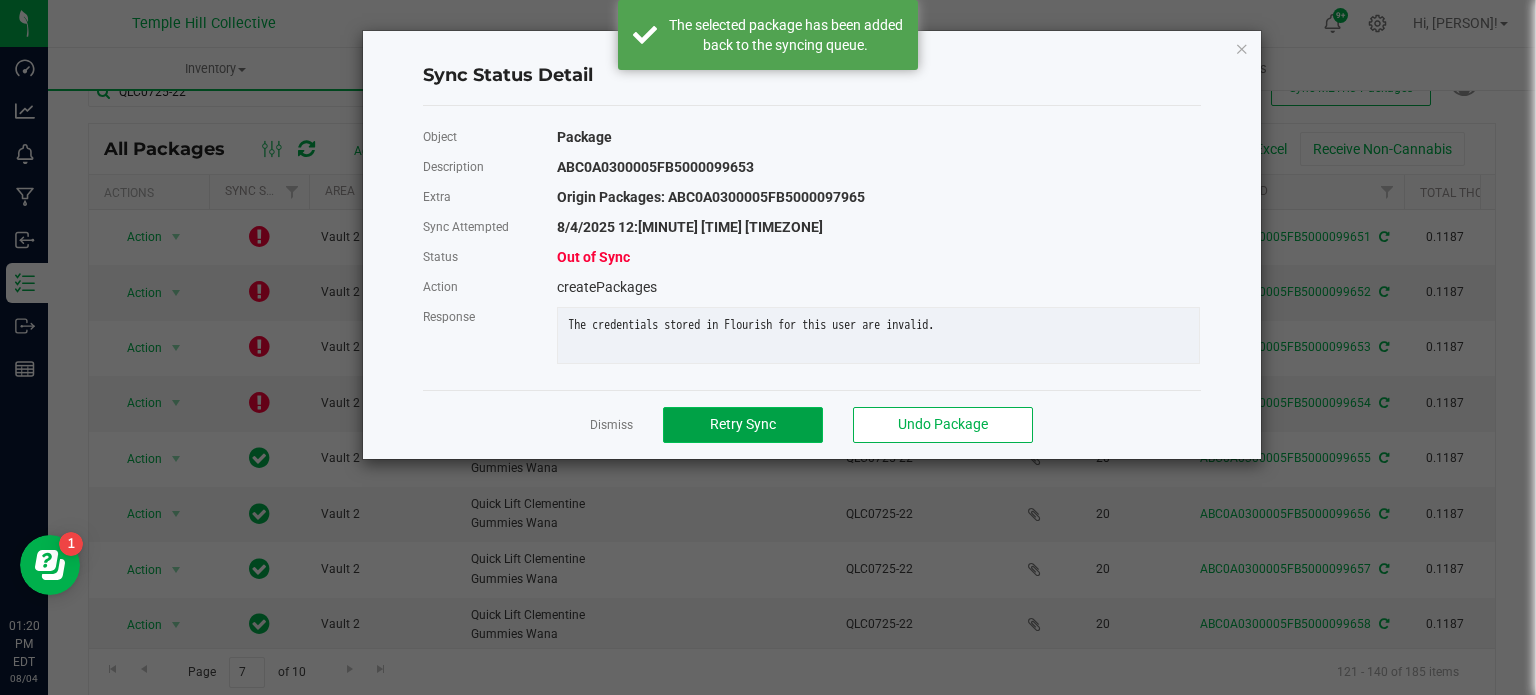 click on "Retry Sync" 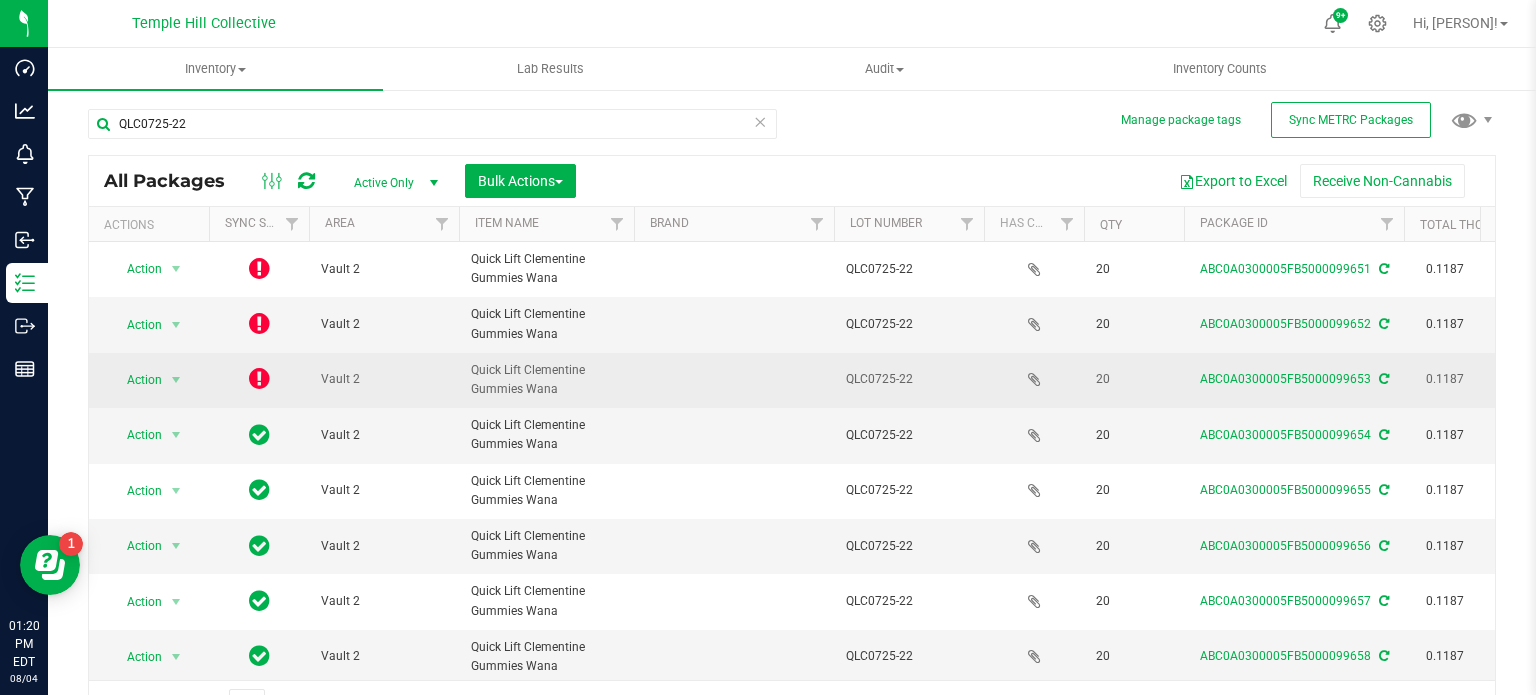 scroll, scrollTop: 35, scrollLeft: 0, axis: vertical 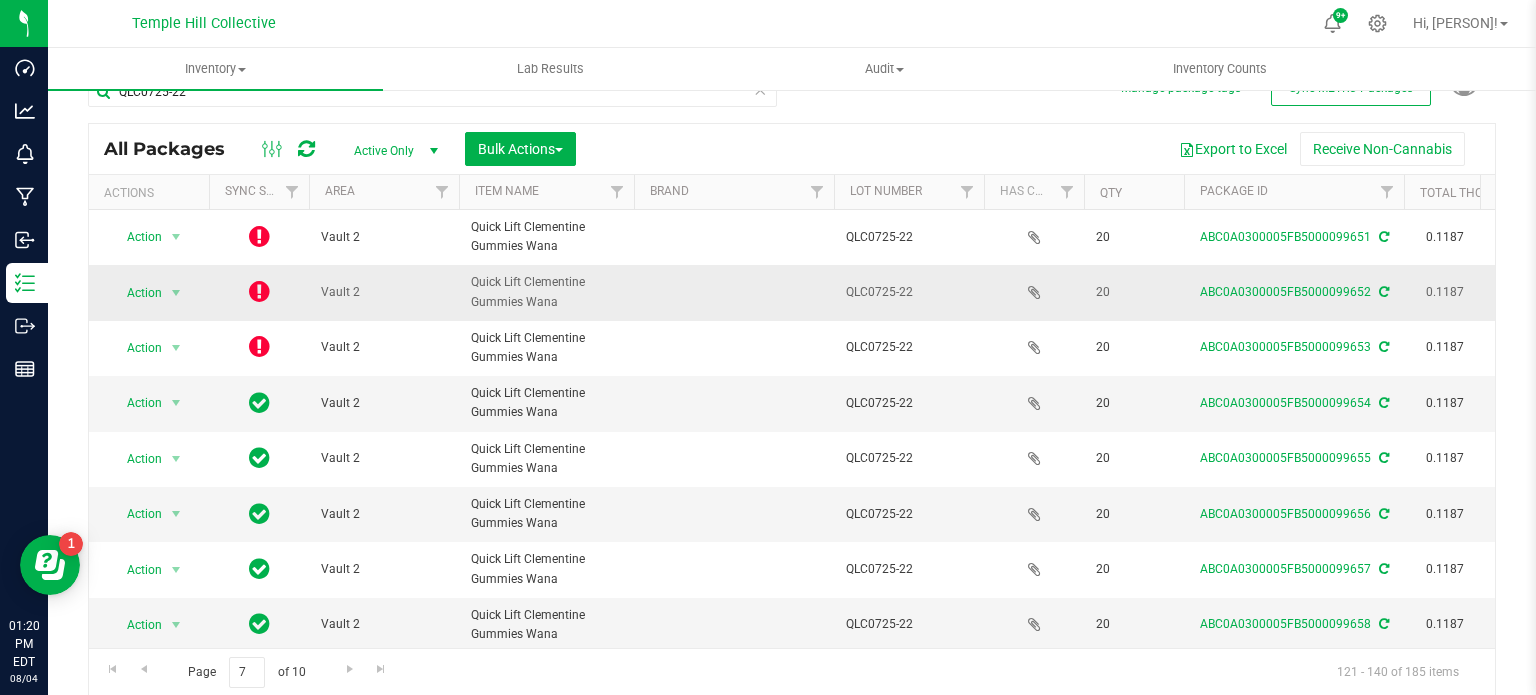click at bounding box center [259, 291] 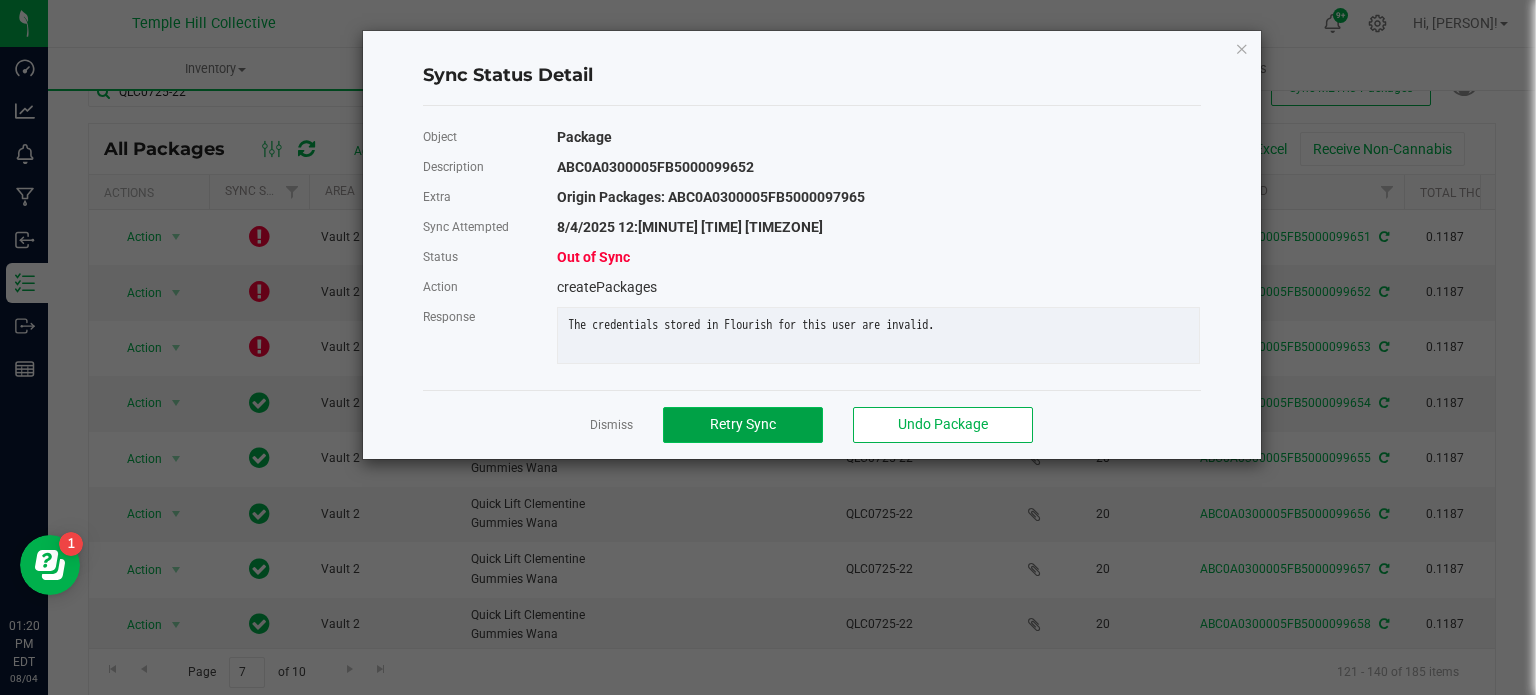 click on "Retry Sync" 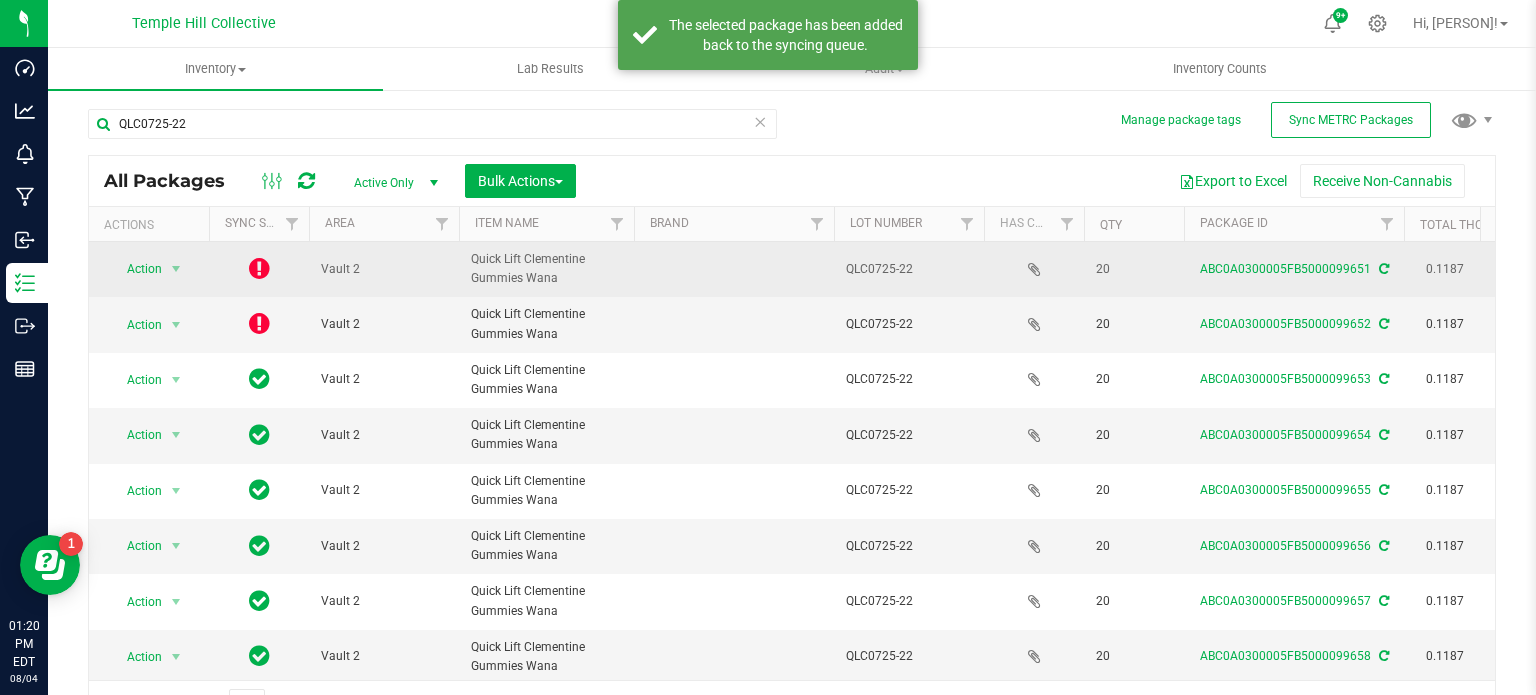scroll, scrollTop: 35, scrollLeft: 0, axis: vertical 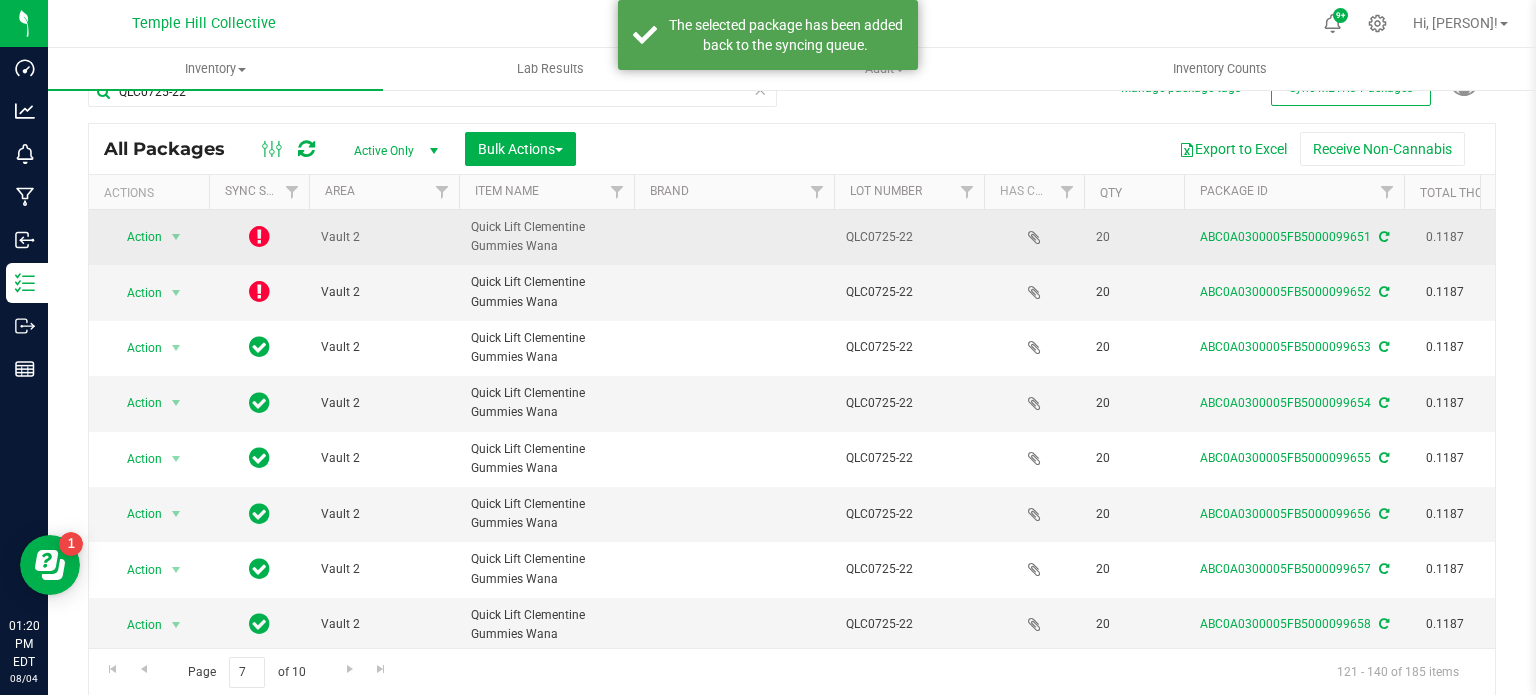 click at bounding box center [259, 236] 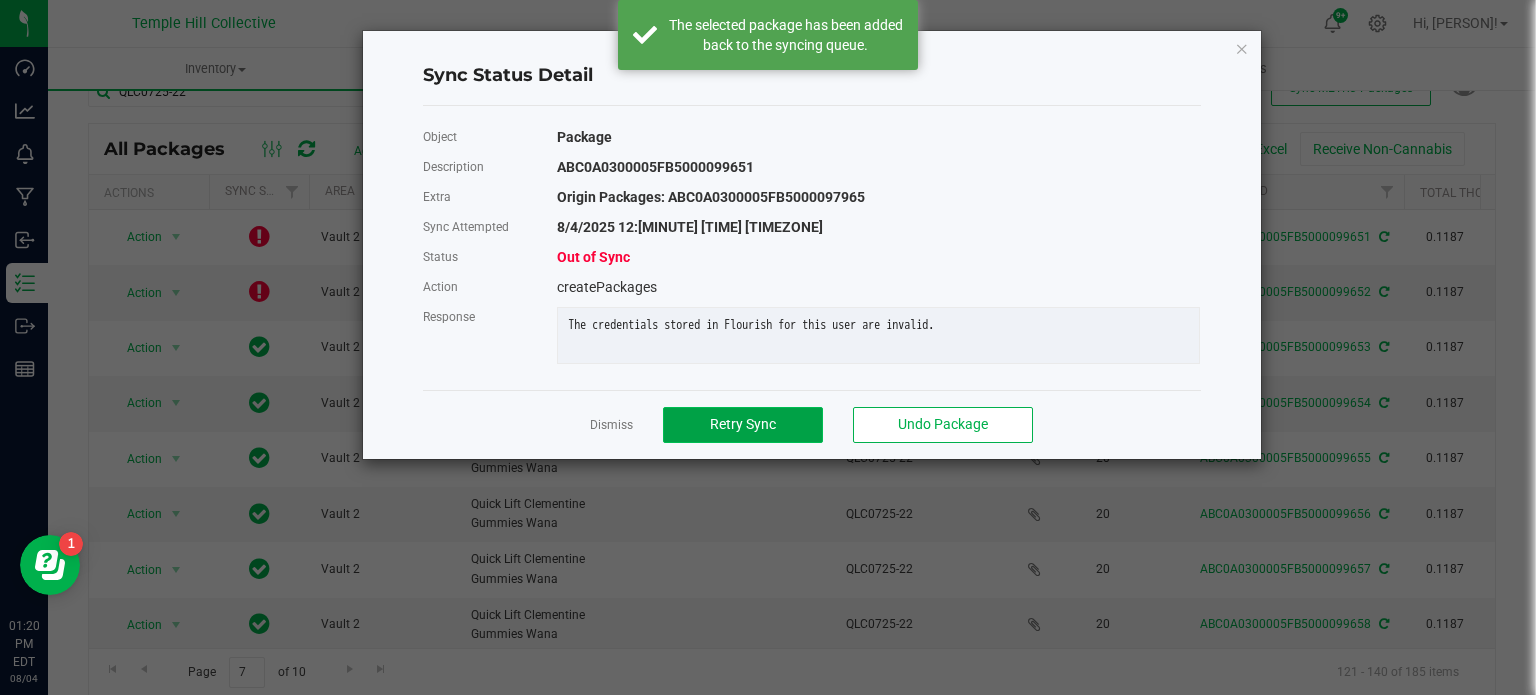 click on "Retry Sync" 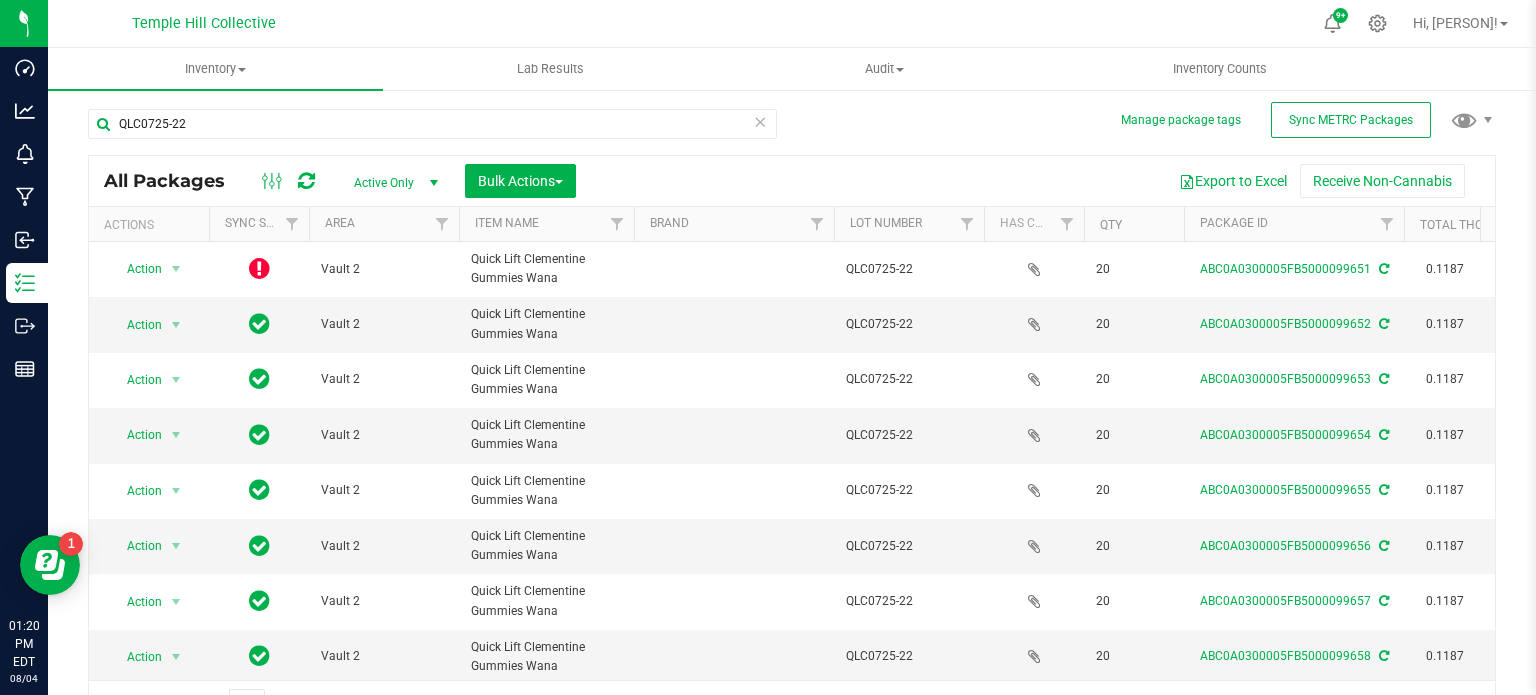 scroll, scrollTop: 35, scrollLeft: 0, axis: vertical 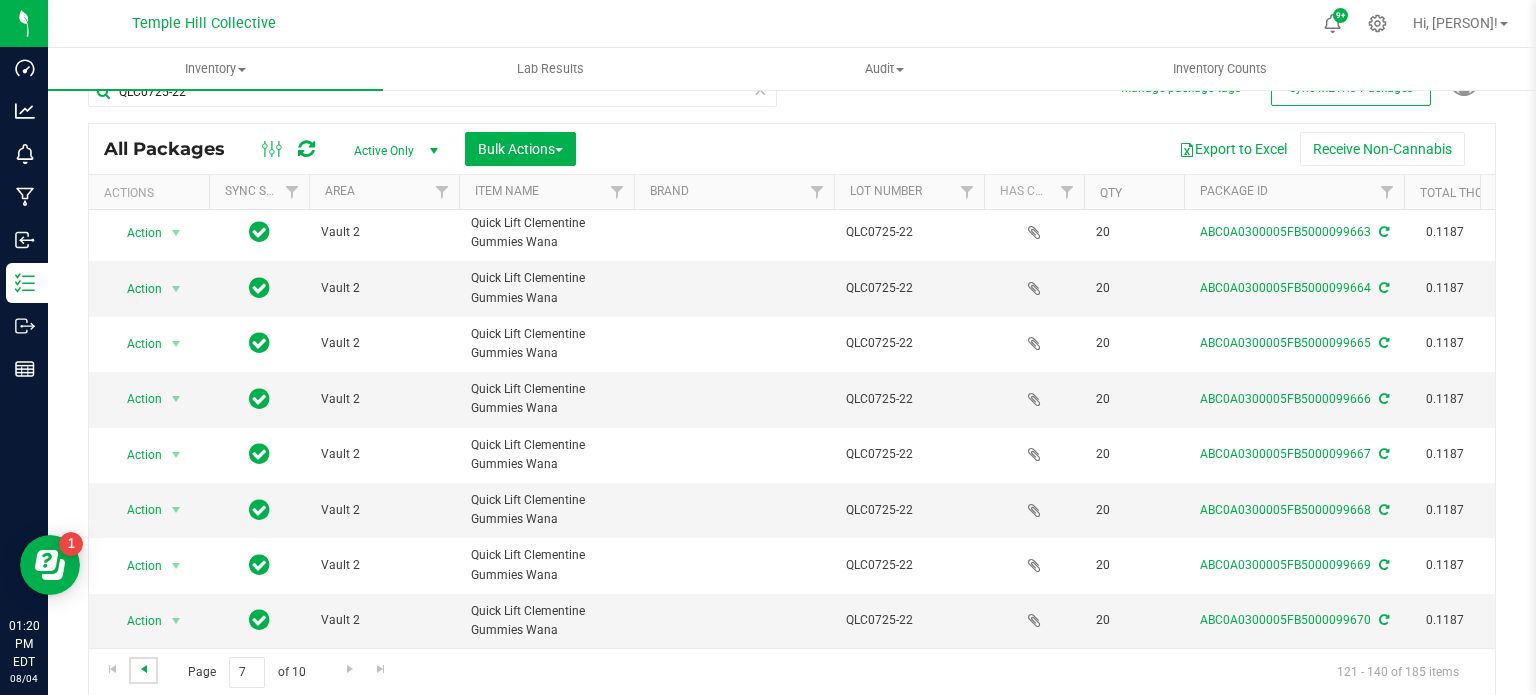 click at bounding box center [144, 669] 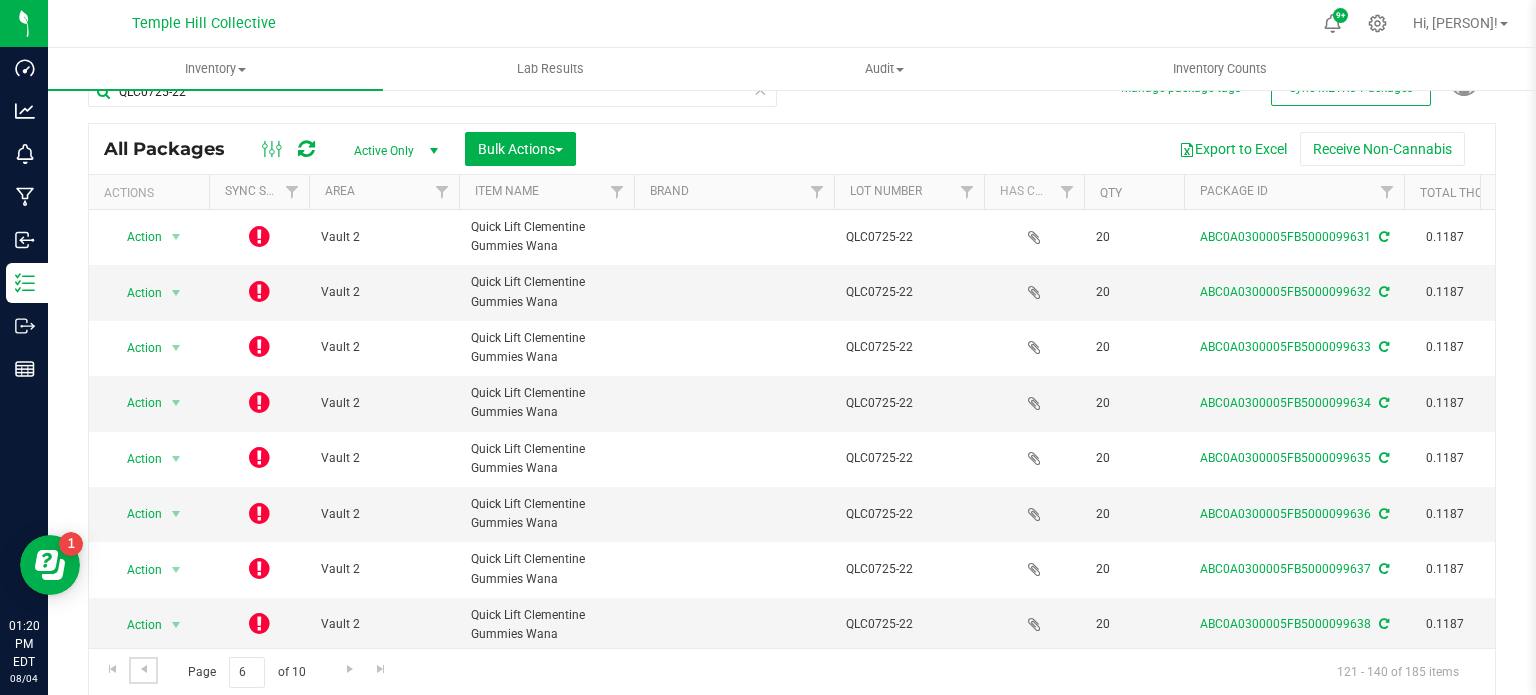 scroll, scrollTop: 680, scrollLeft: 0, axis: vertical 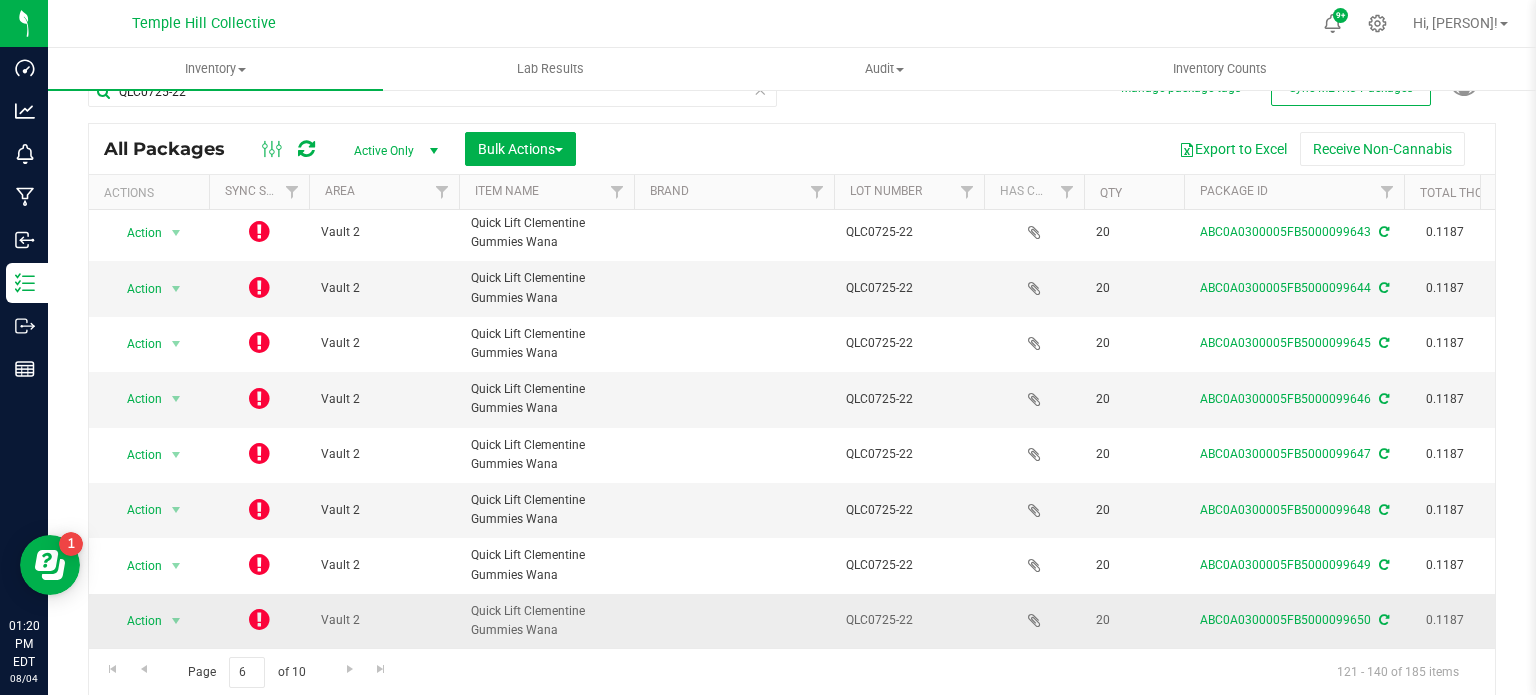 click at bounding box center (259, 619) 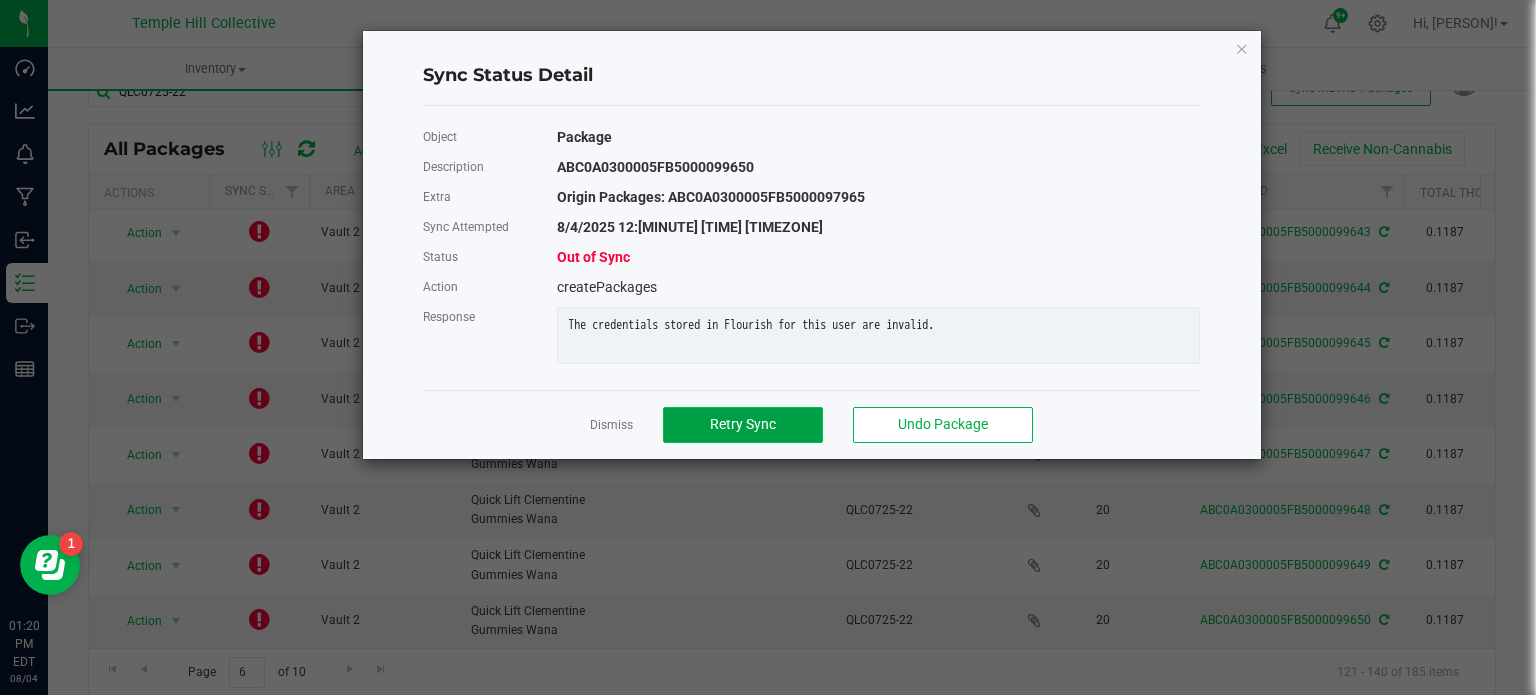 click on "Retry Sync" 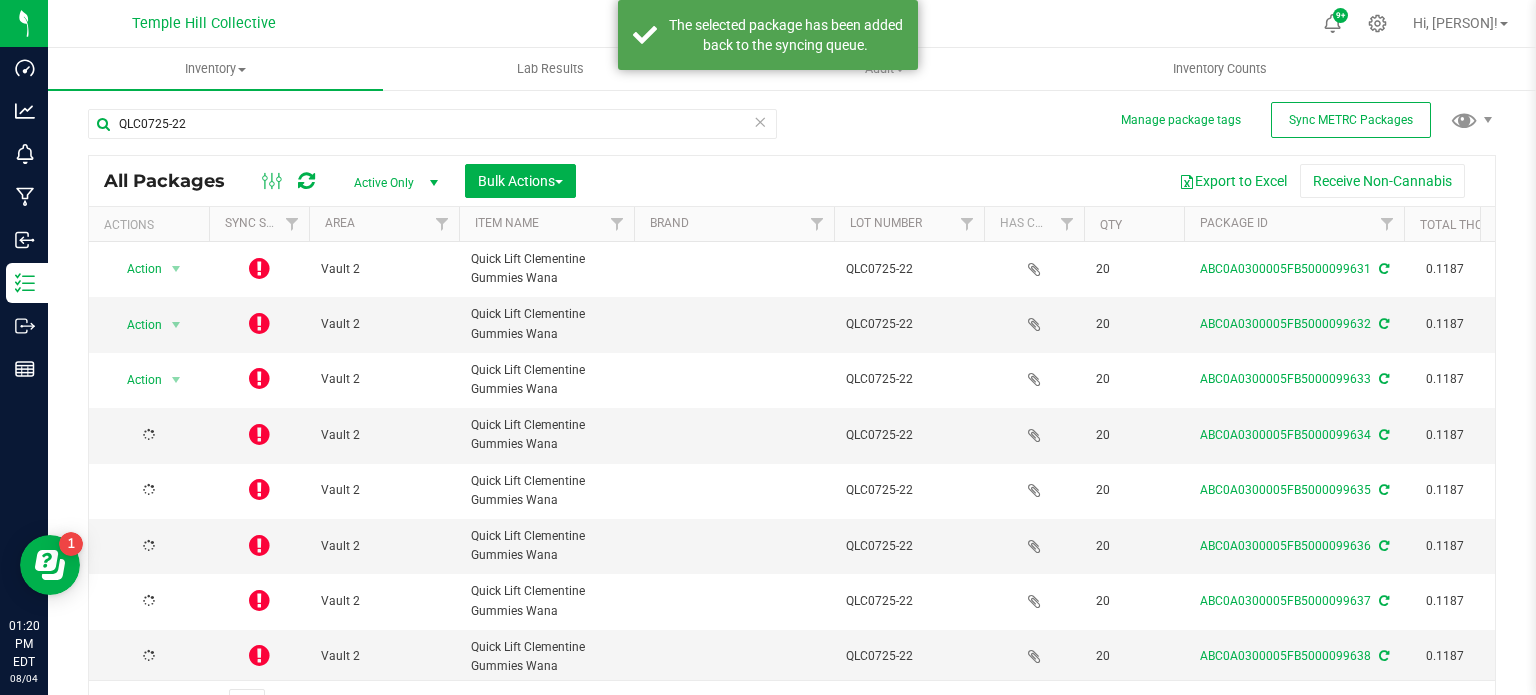 scroll, scrollTop: 35, scrollLeft: 0, axis: vertical 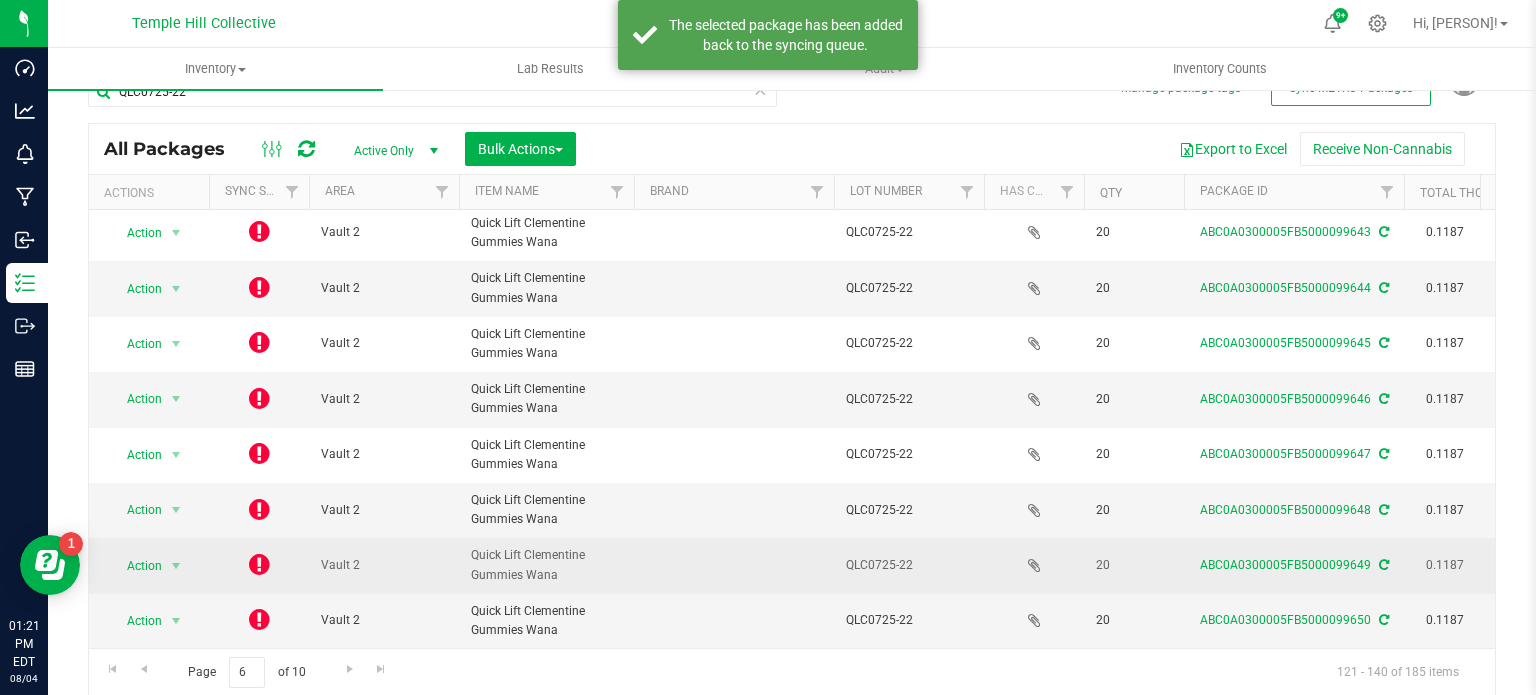 click at bounding box center [259, 564] 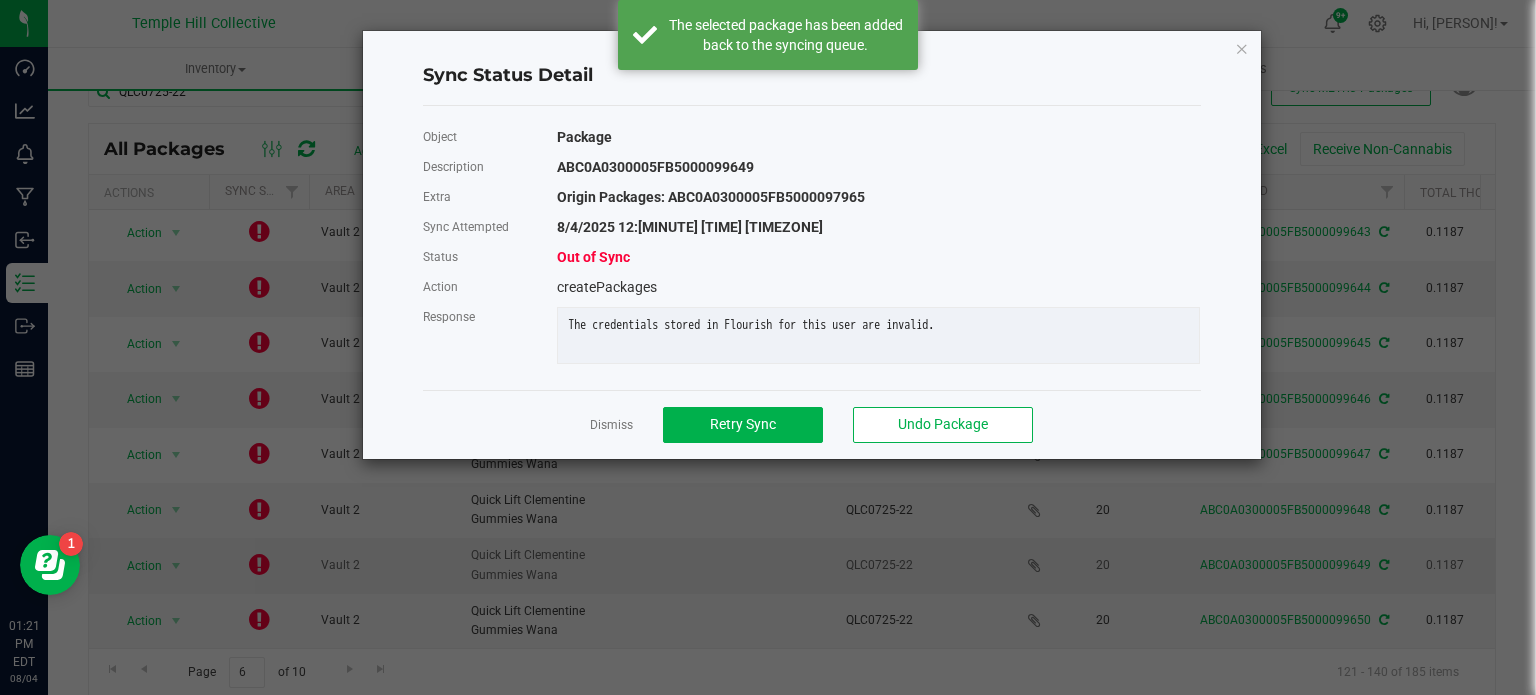 click 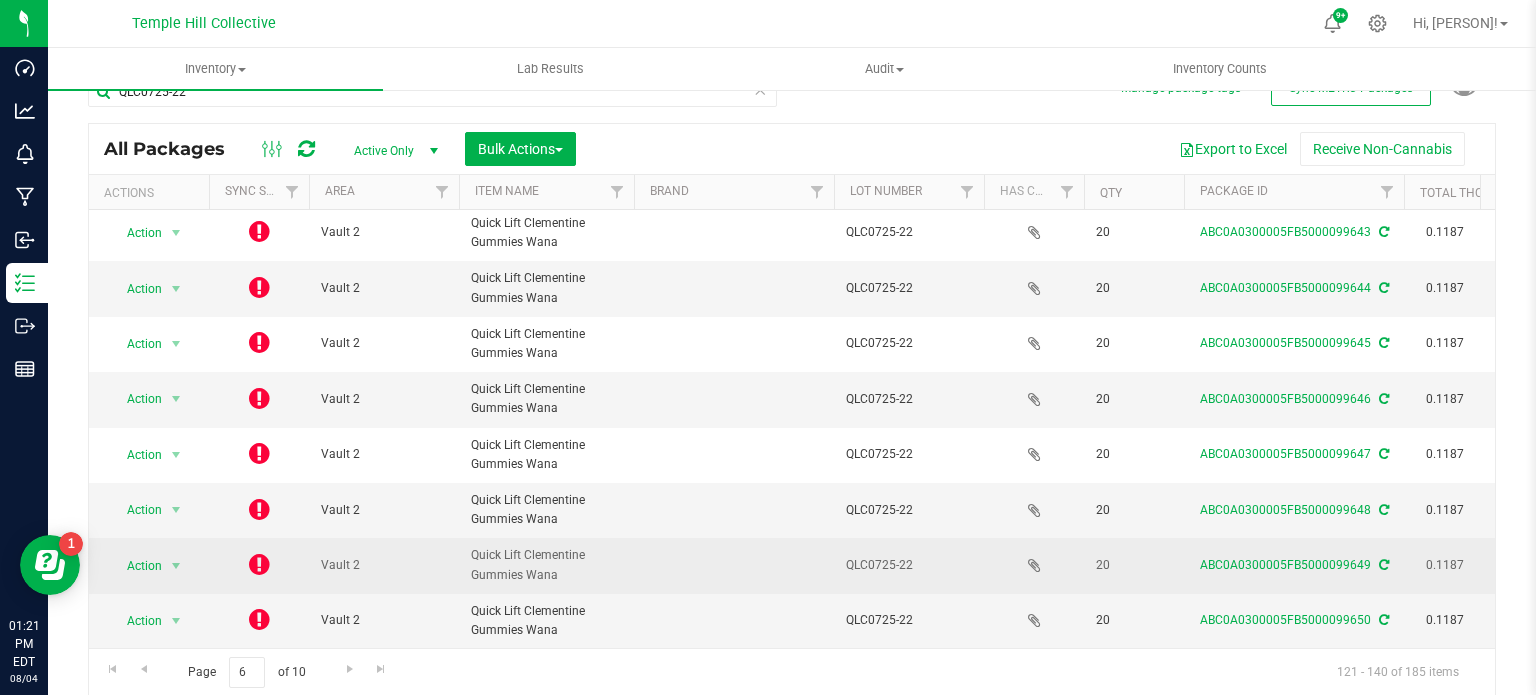 click at bounding box center [259, 564] 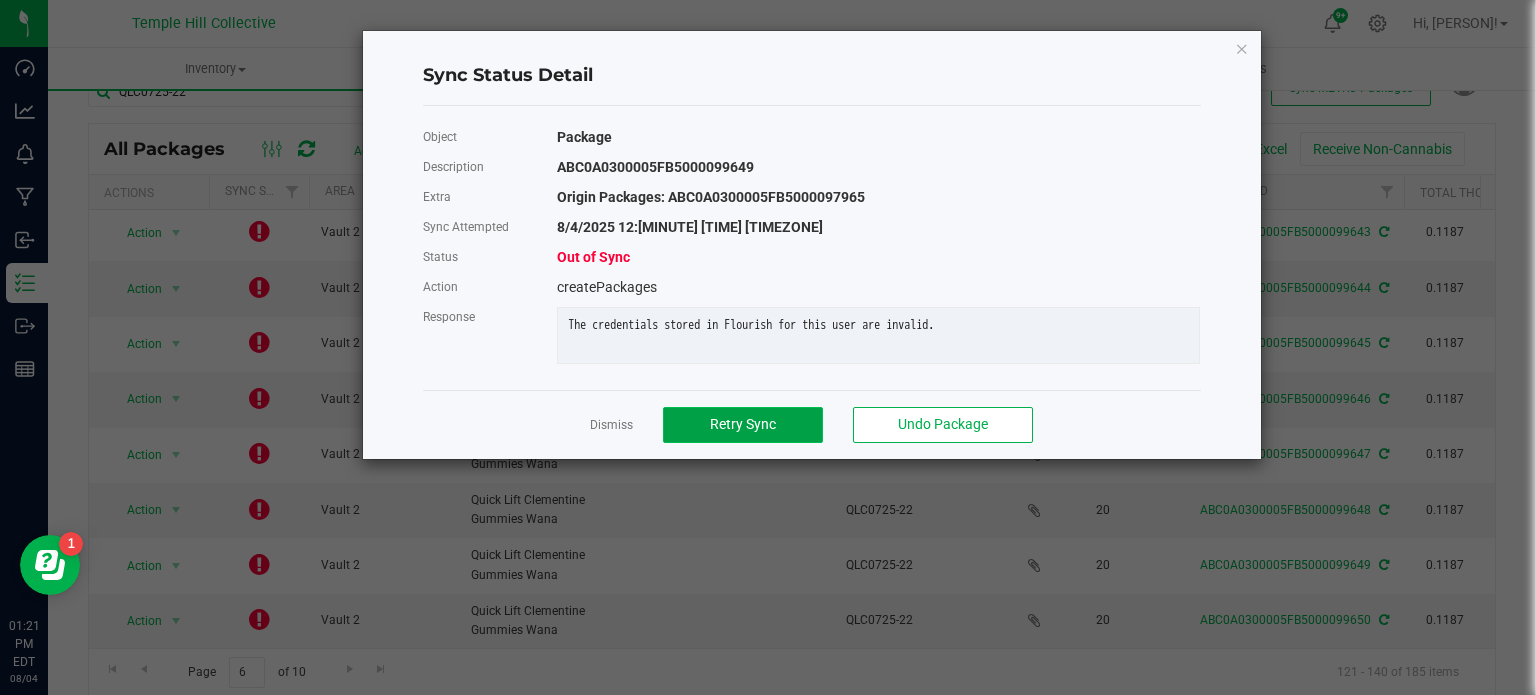click on "Retry Sync" 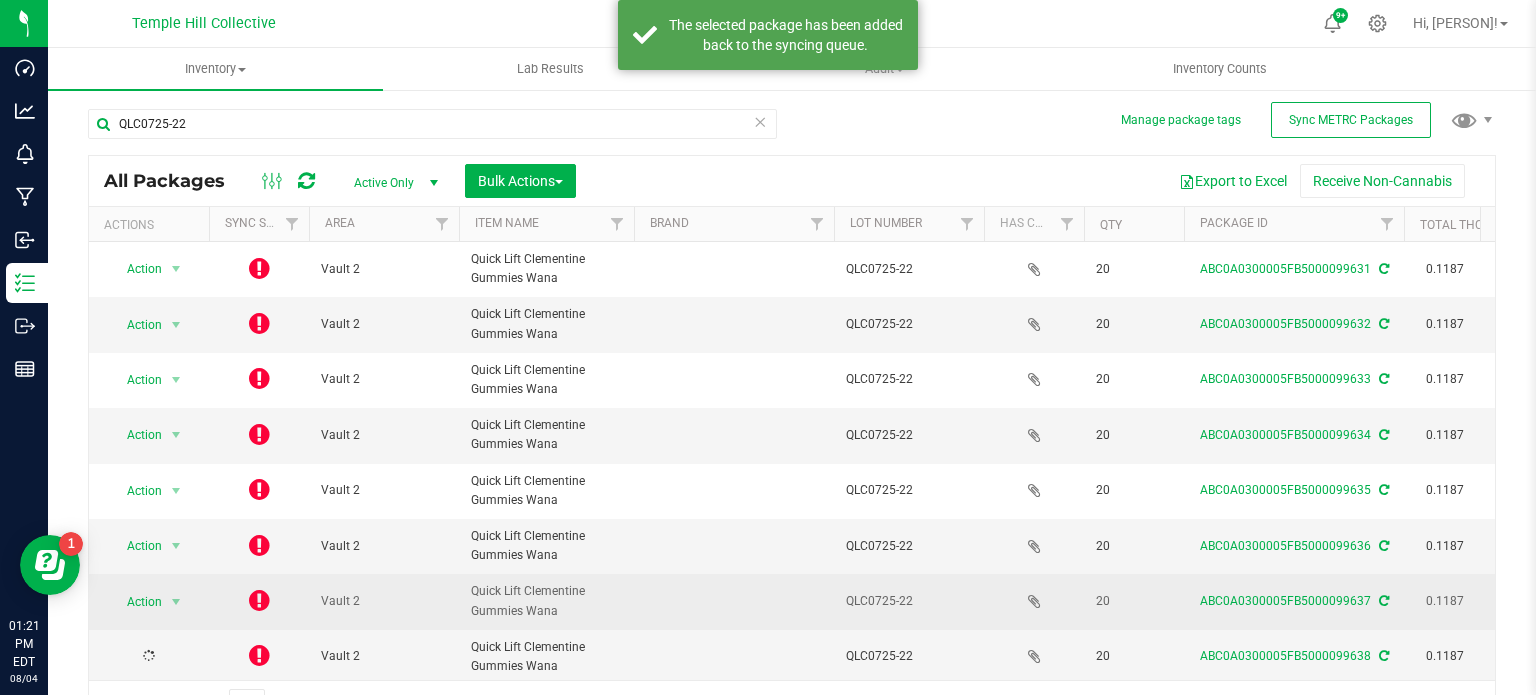 scroll, scrollTop: 35, scrollLeft: 0, axis: vertical 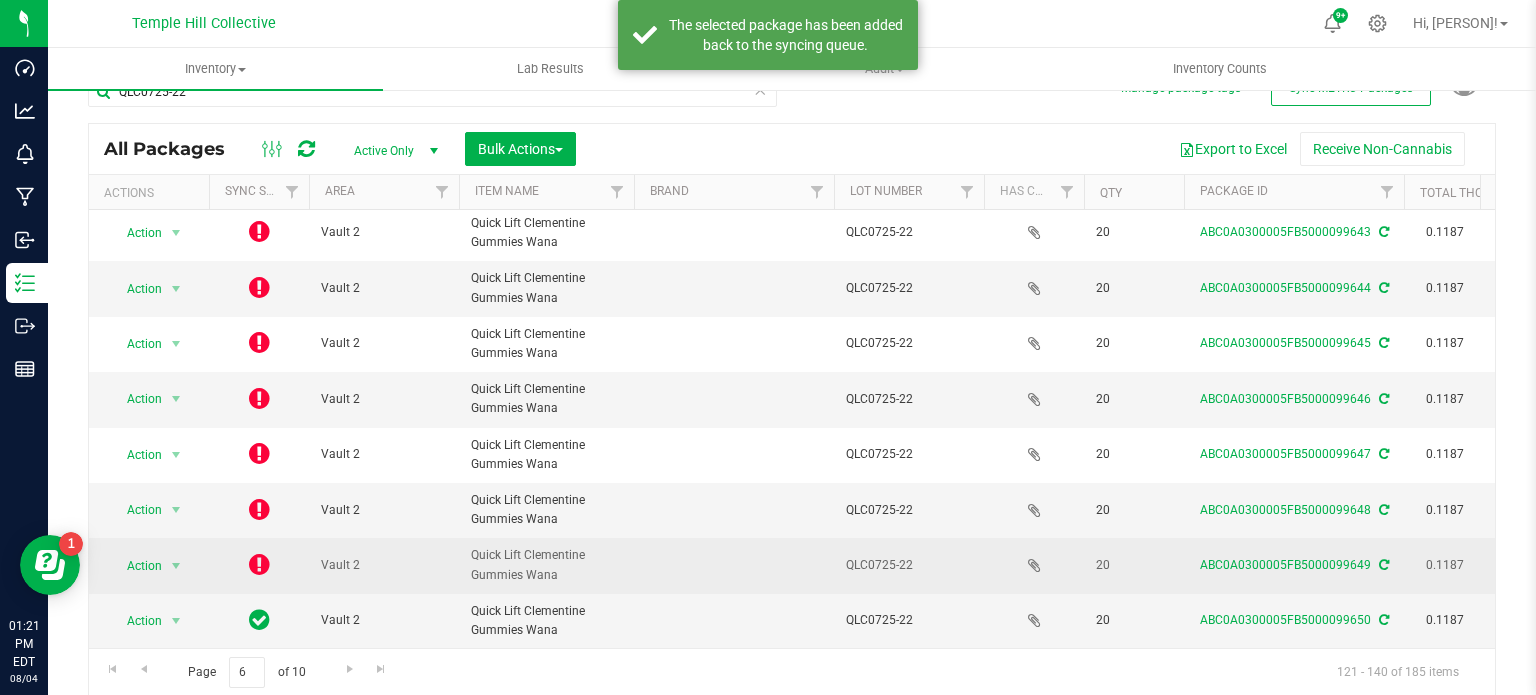 click at bounding box center [259, 564] 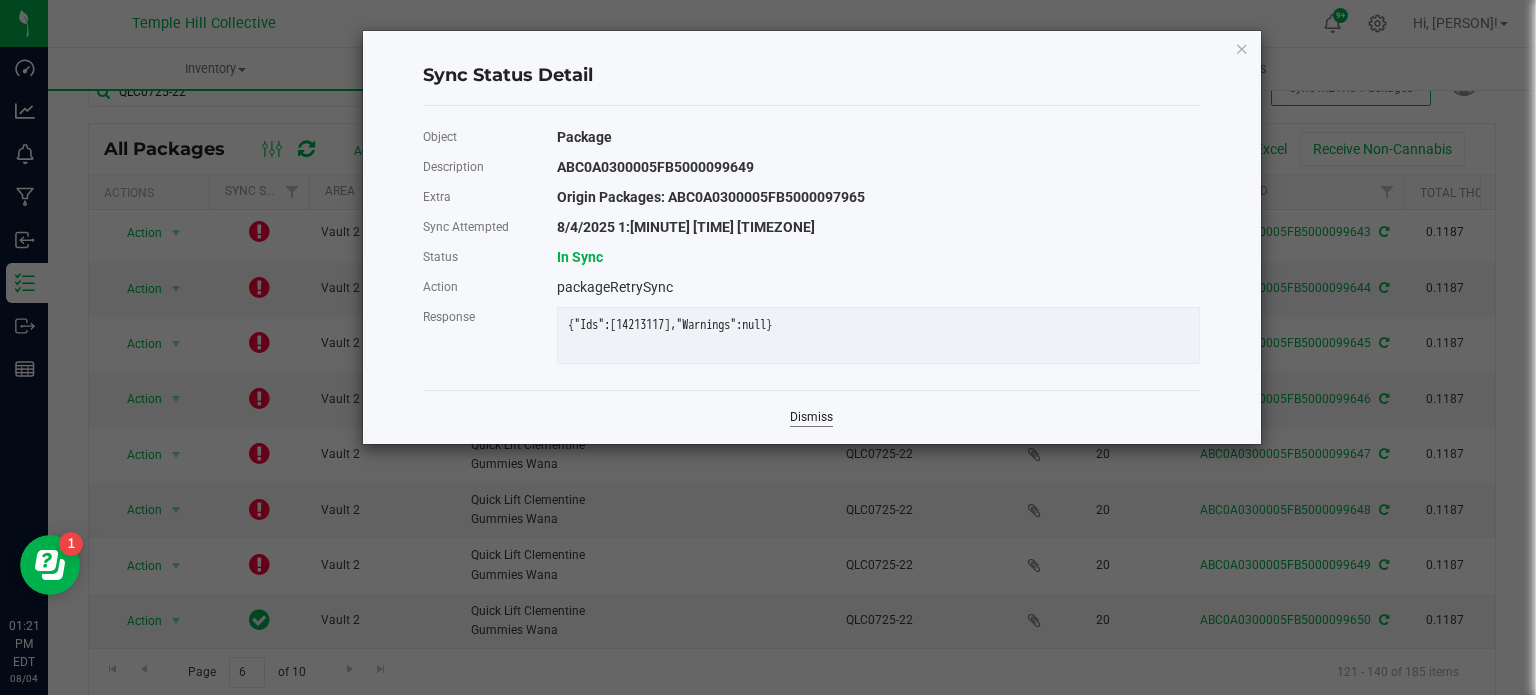 click on "Dismiss" 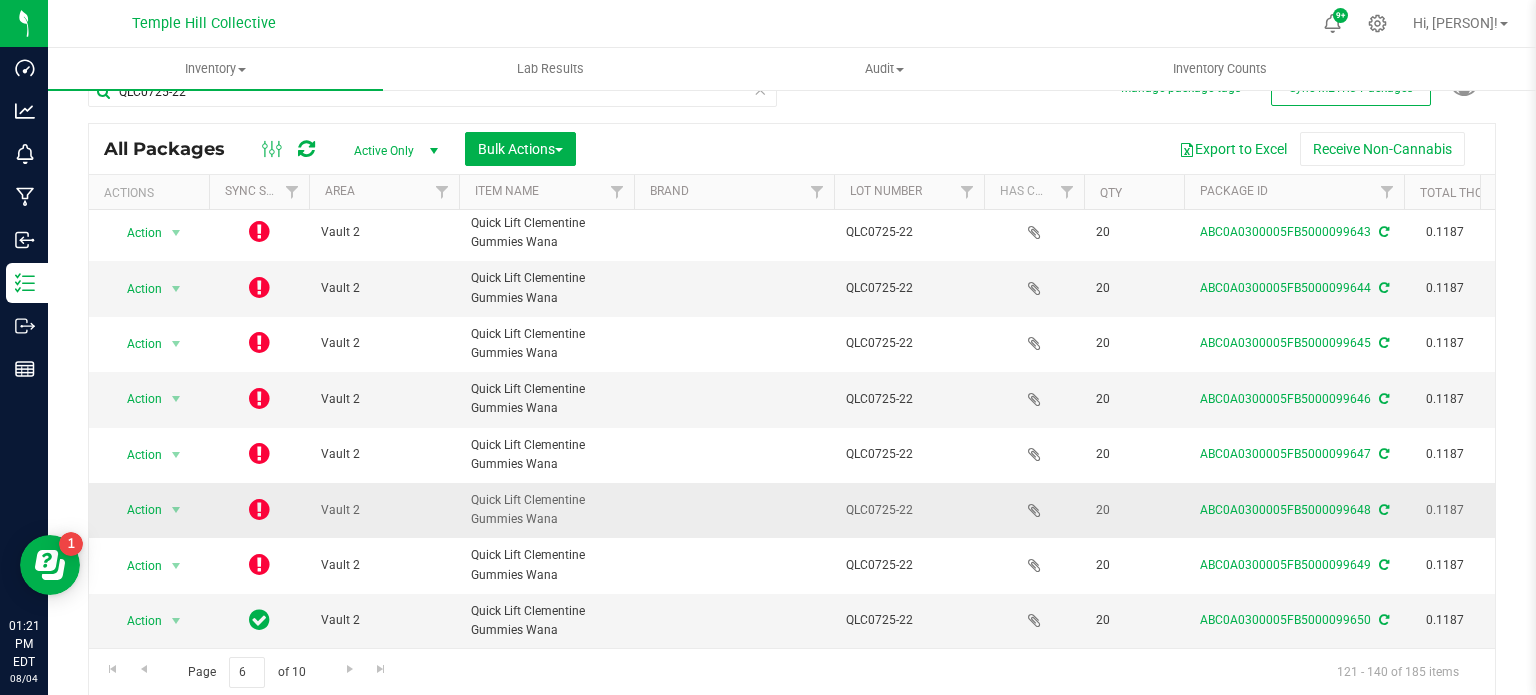 click at bounding box center [259, 509] 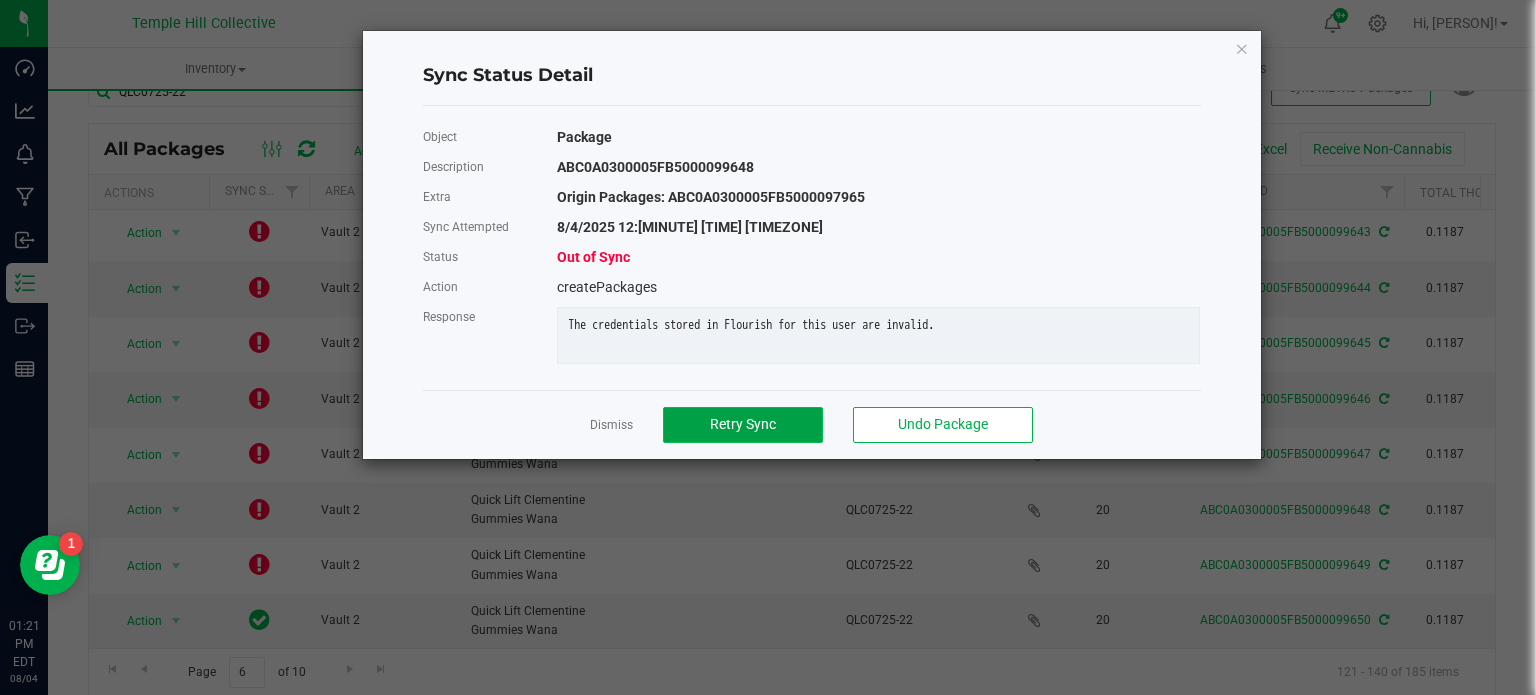 click on "Retry Sync" 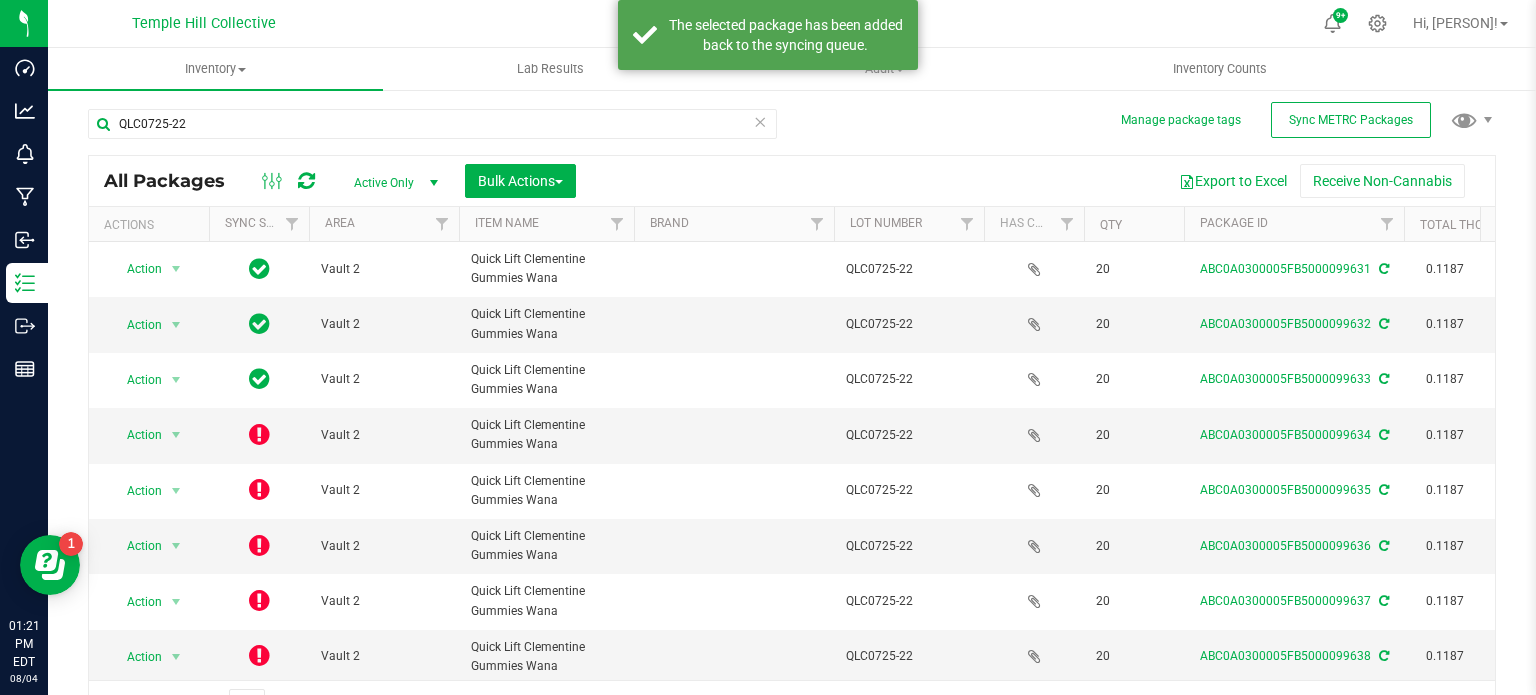 scroll, scrollTop: 35, scrollLeft: 0, axis: vertical 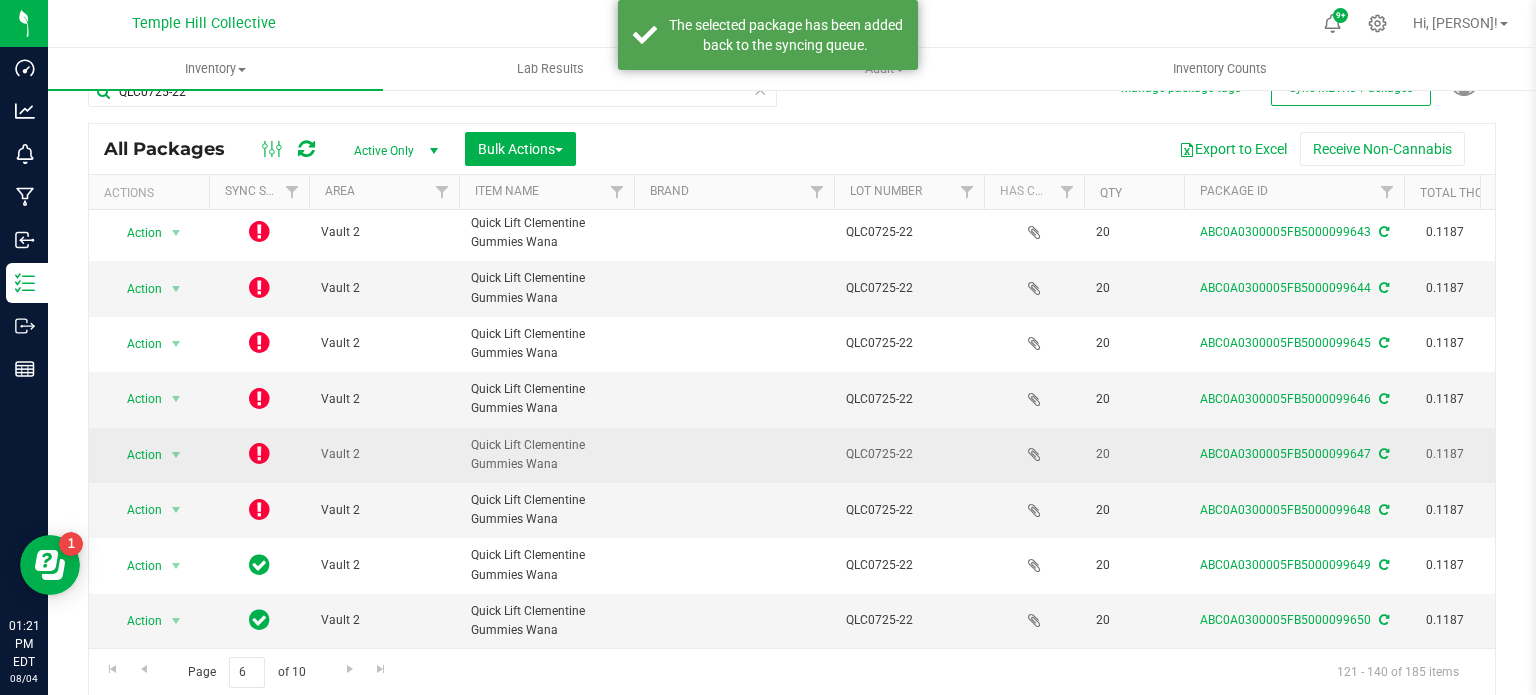 click at bounding box center (259, 453) 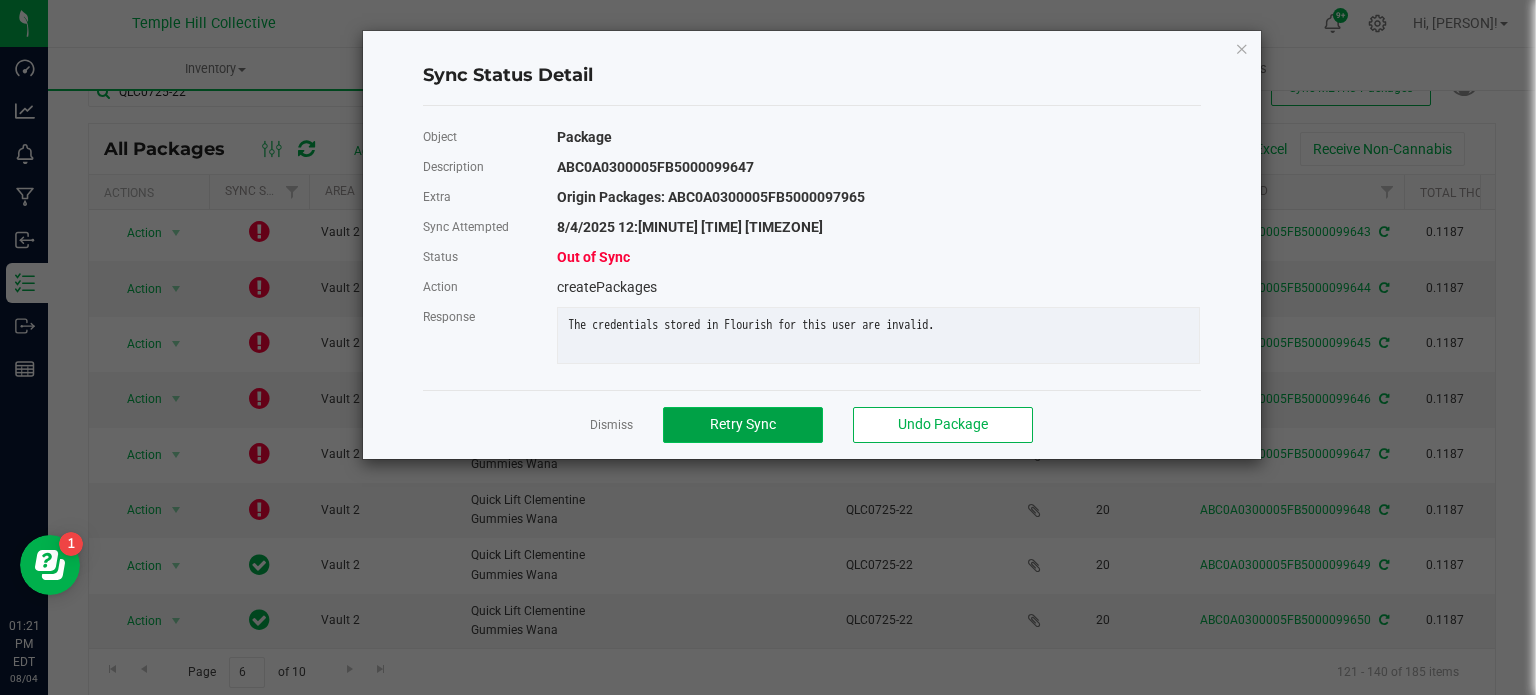 click on "Retry Sync" 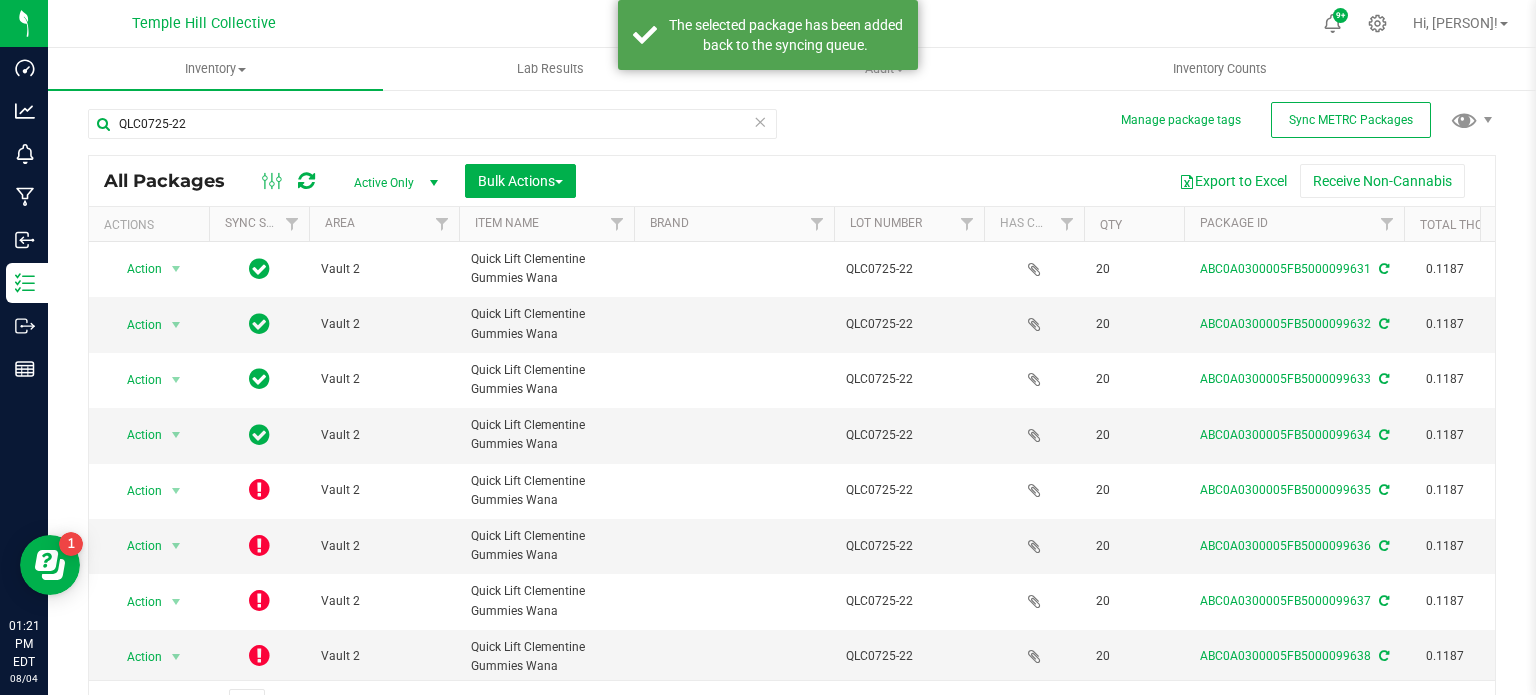 scroll, scrollTop: 35, scrollLeft: 0, axis: vertical 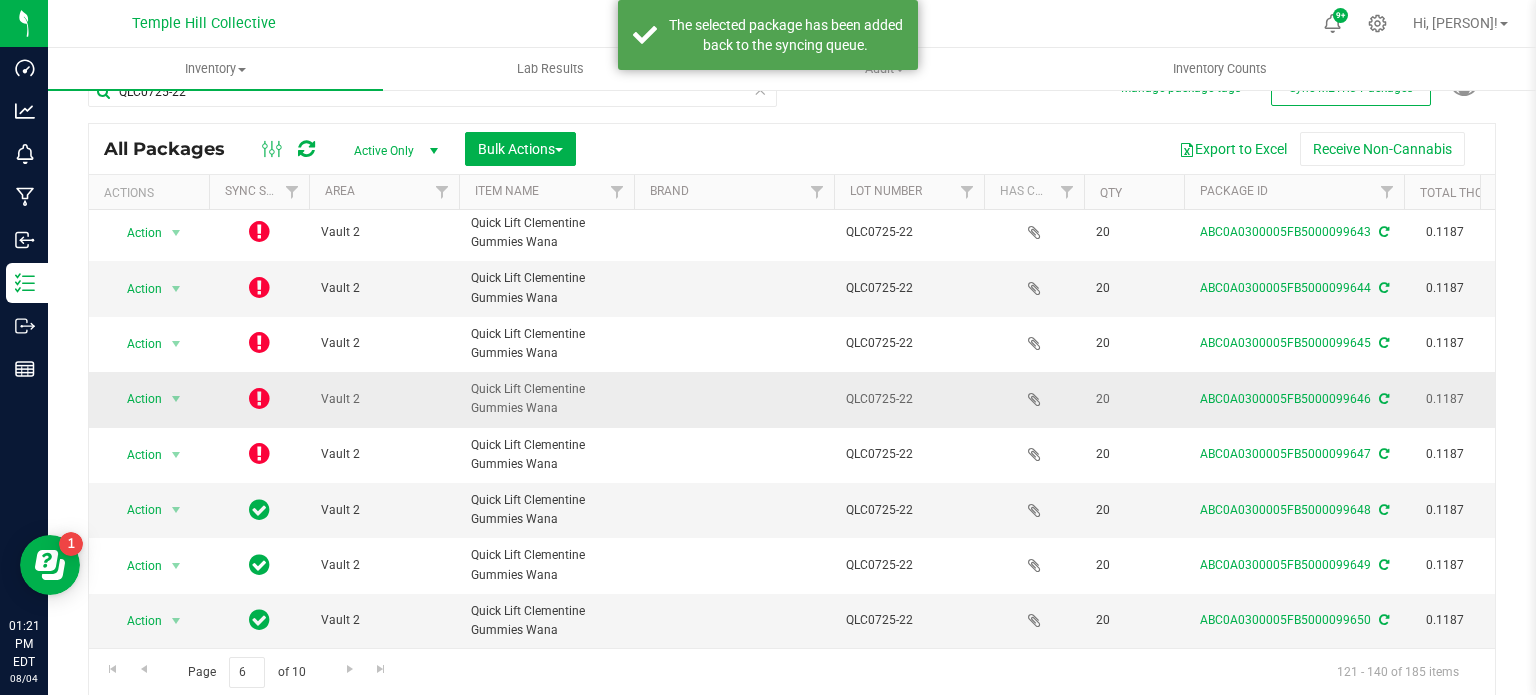 click at bounding box center (259, 398) 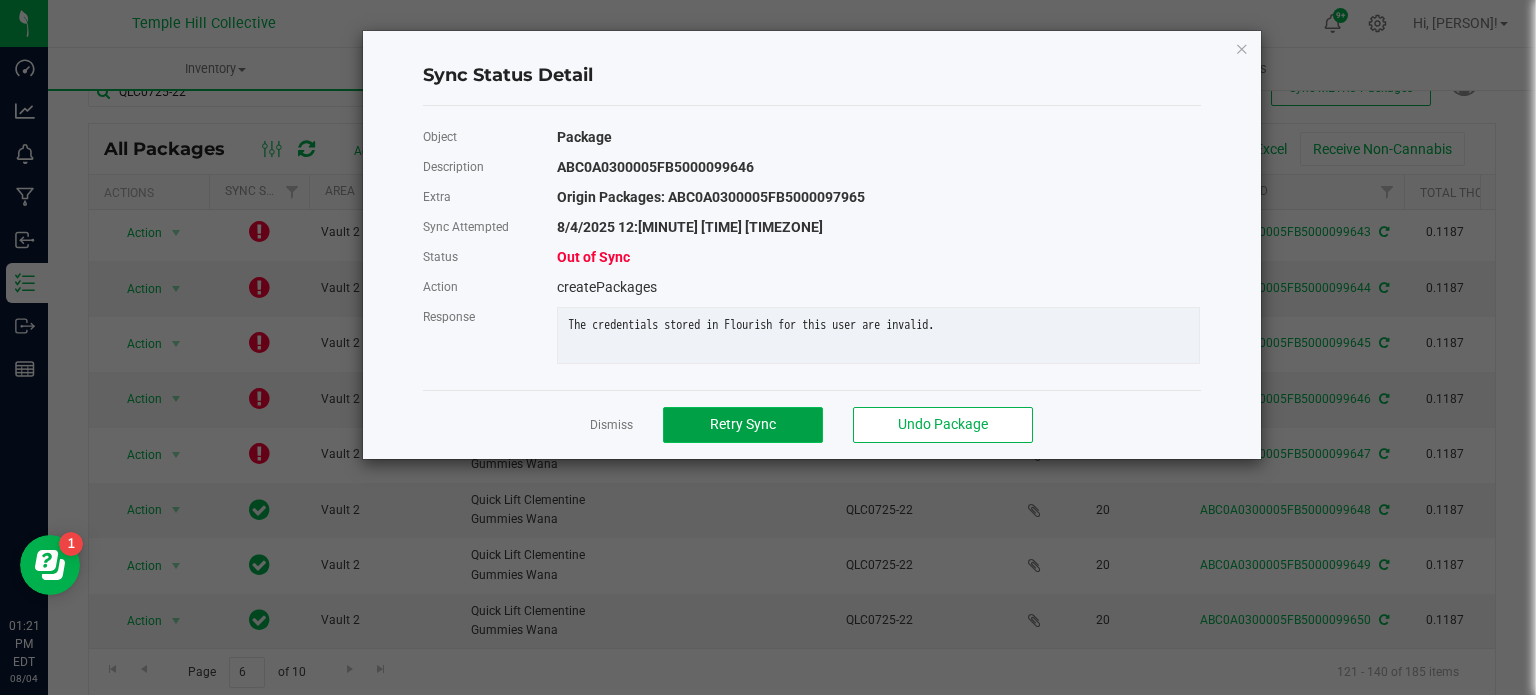 click on "Retry Sync" 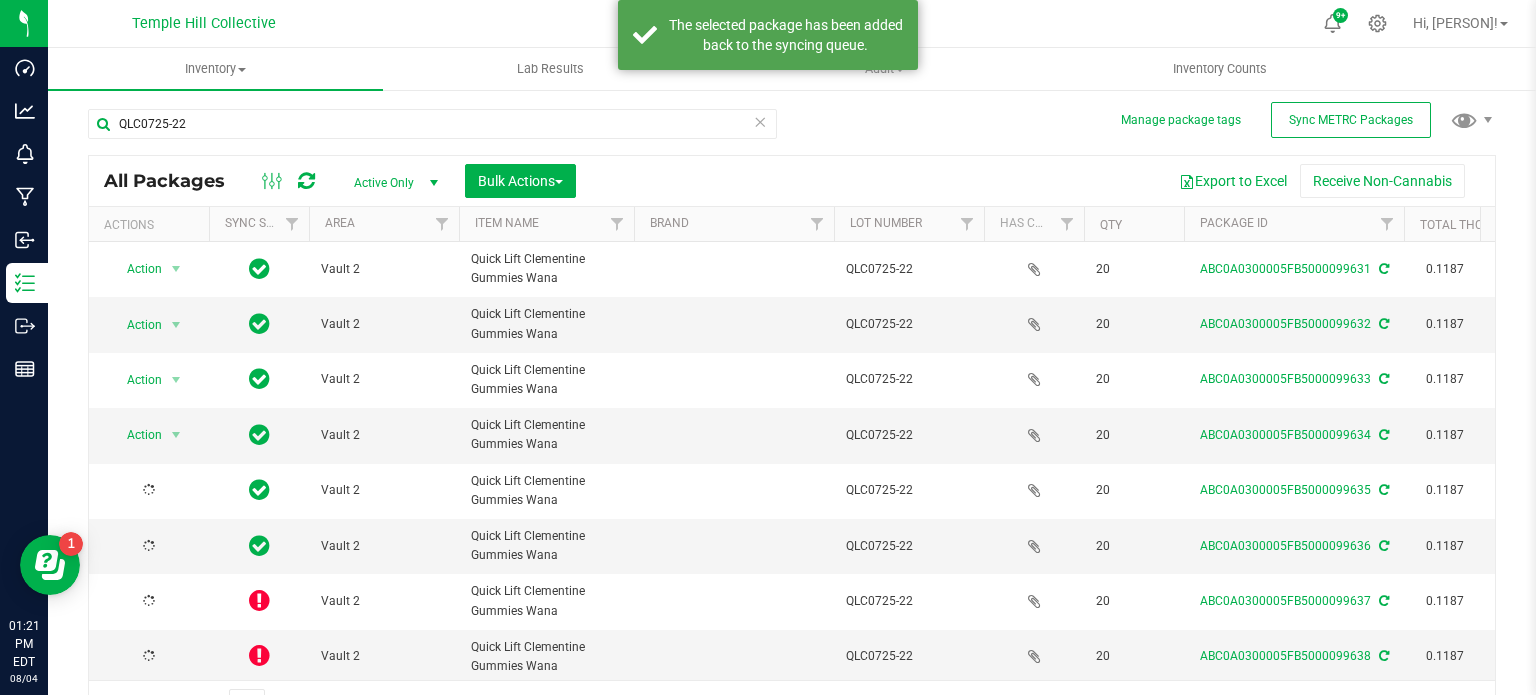 scroll, scrollTop: 35, scrollLeft: 0, axis: vertical 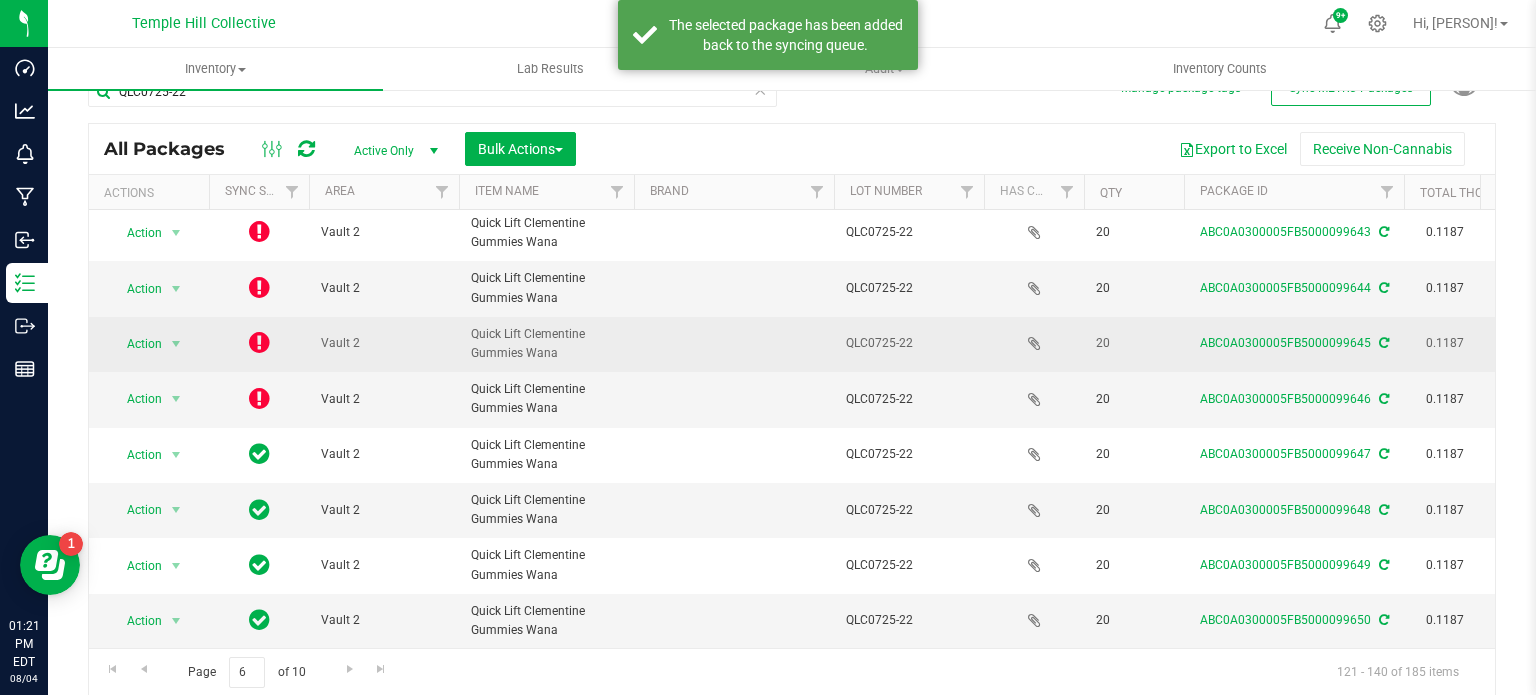 click at bounding box center (259, 342) 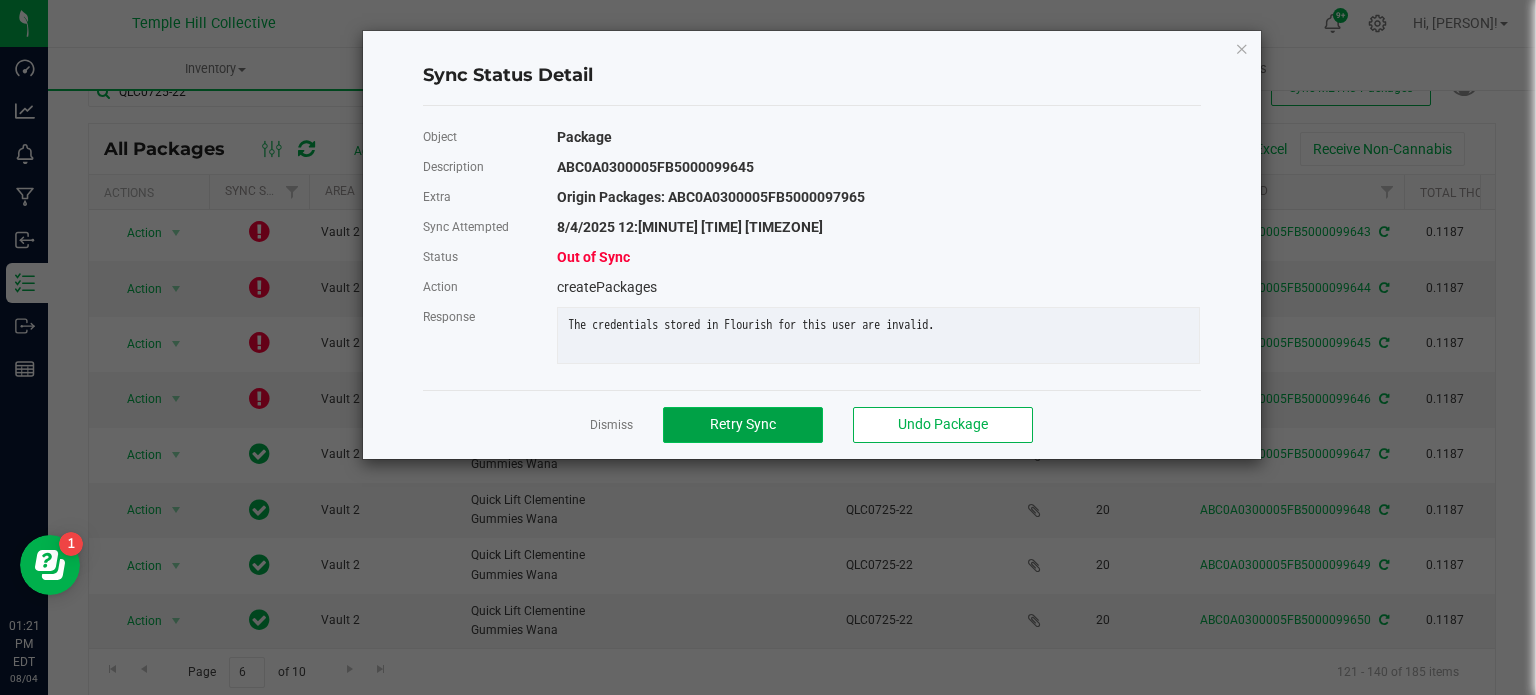 click on "Retry Sync" 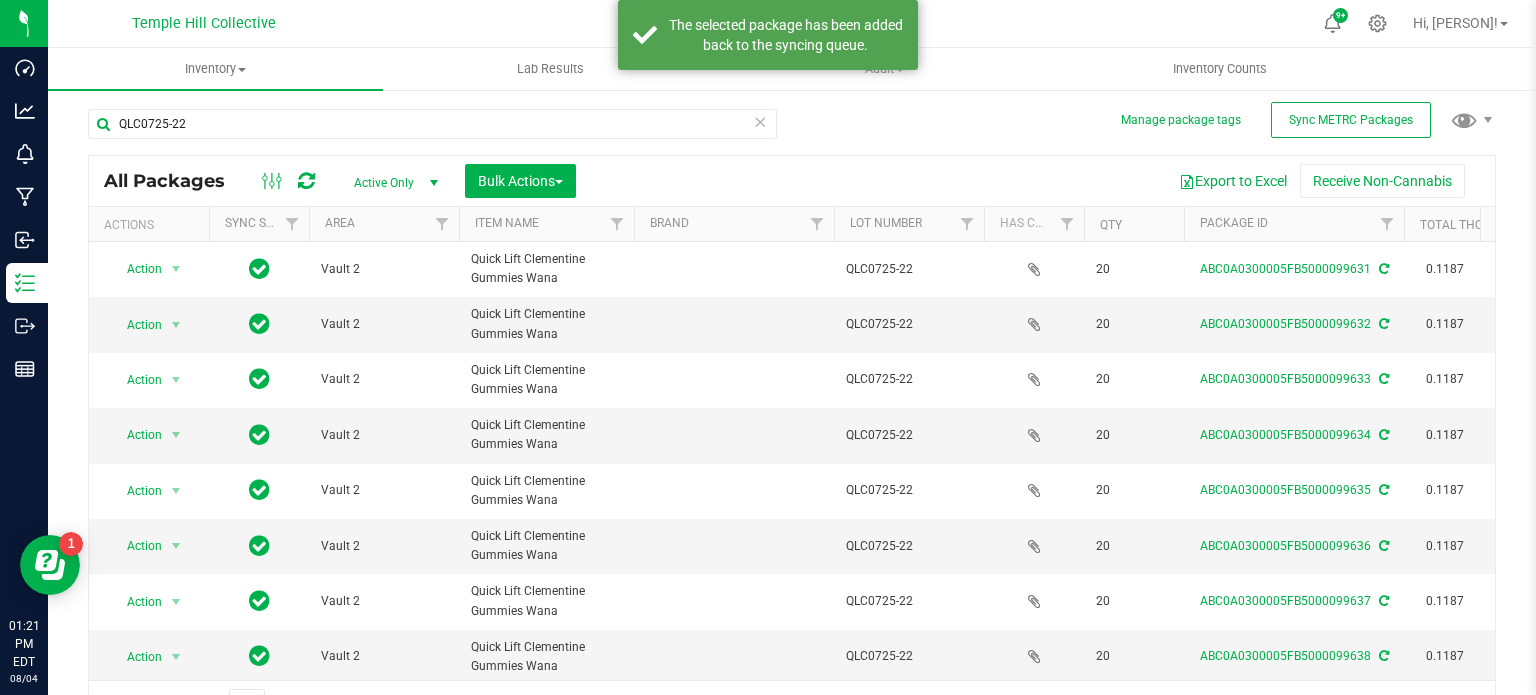 scroll, scrollTop: 35, scrollLeft: 0, axis: vertical 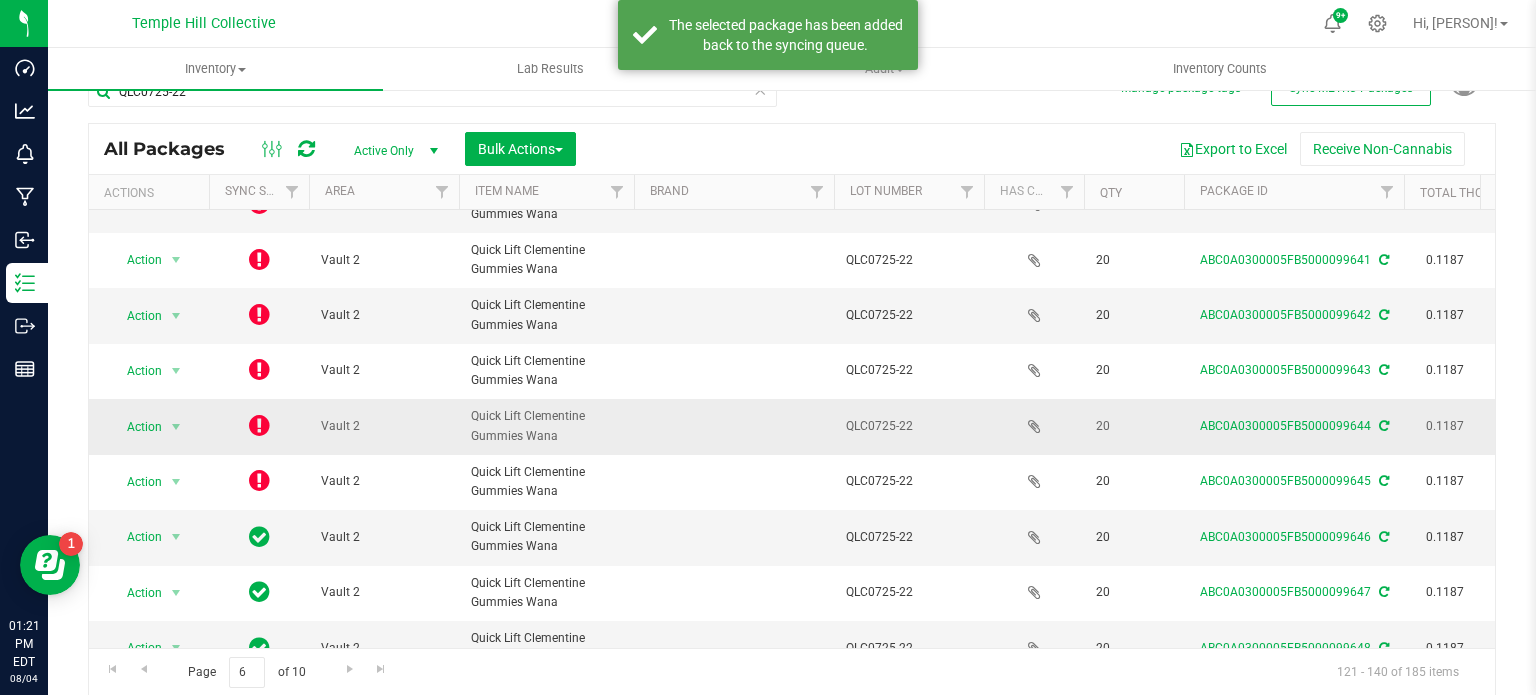 click at bounding box center [259, 425] 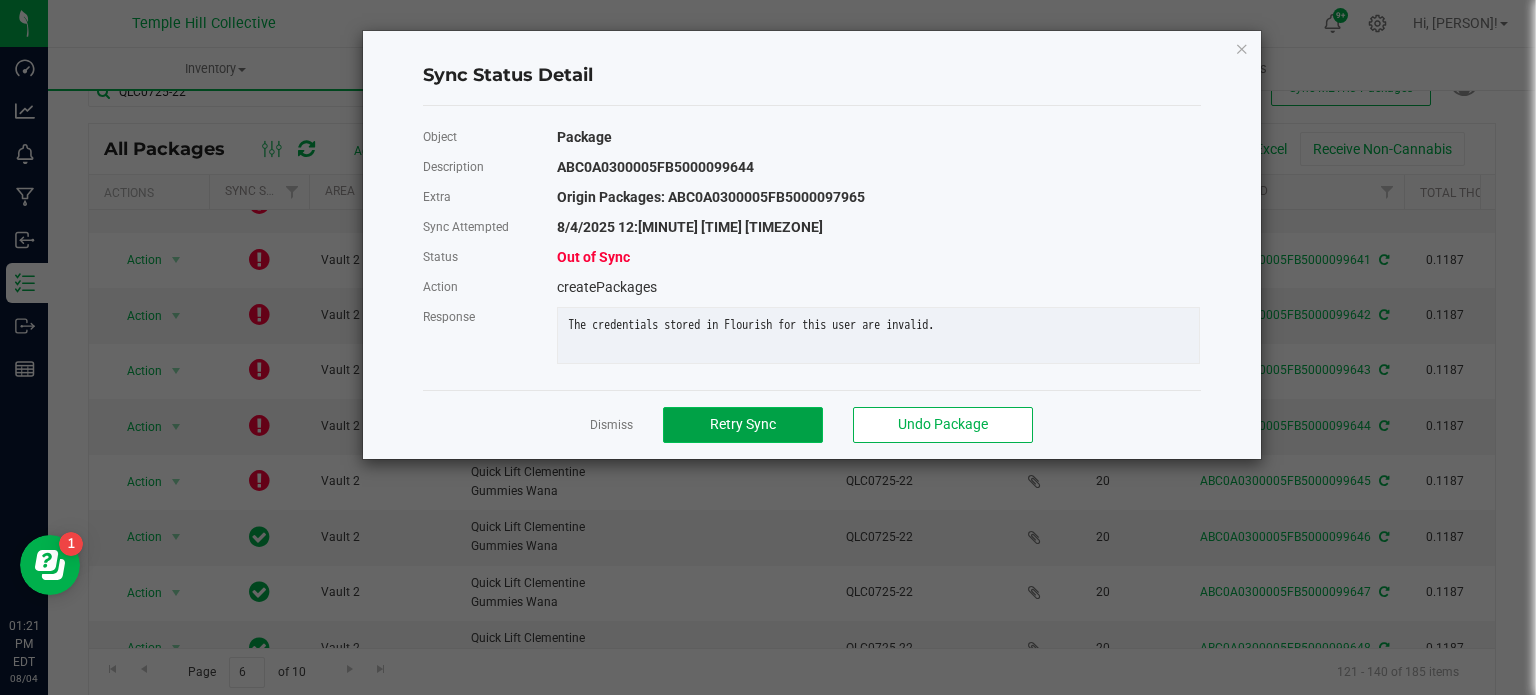 click on "Retry Sync" 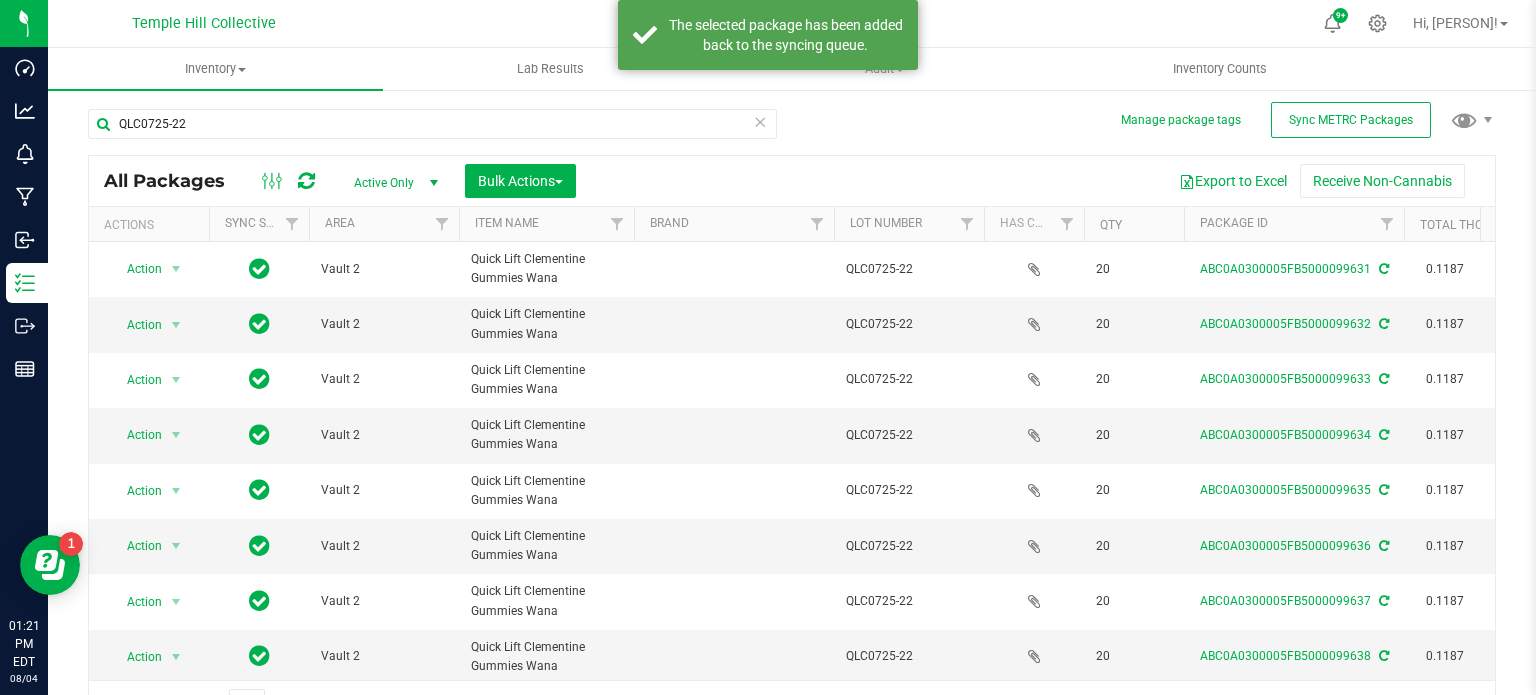 scroll, scrollTop: 35, scrollLeft: 0, axis: vertical 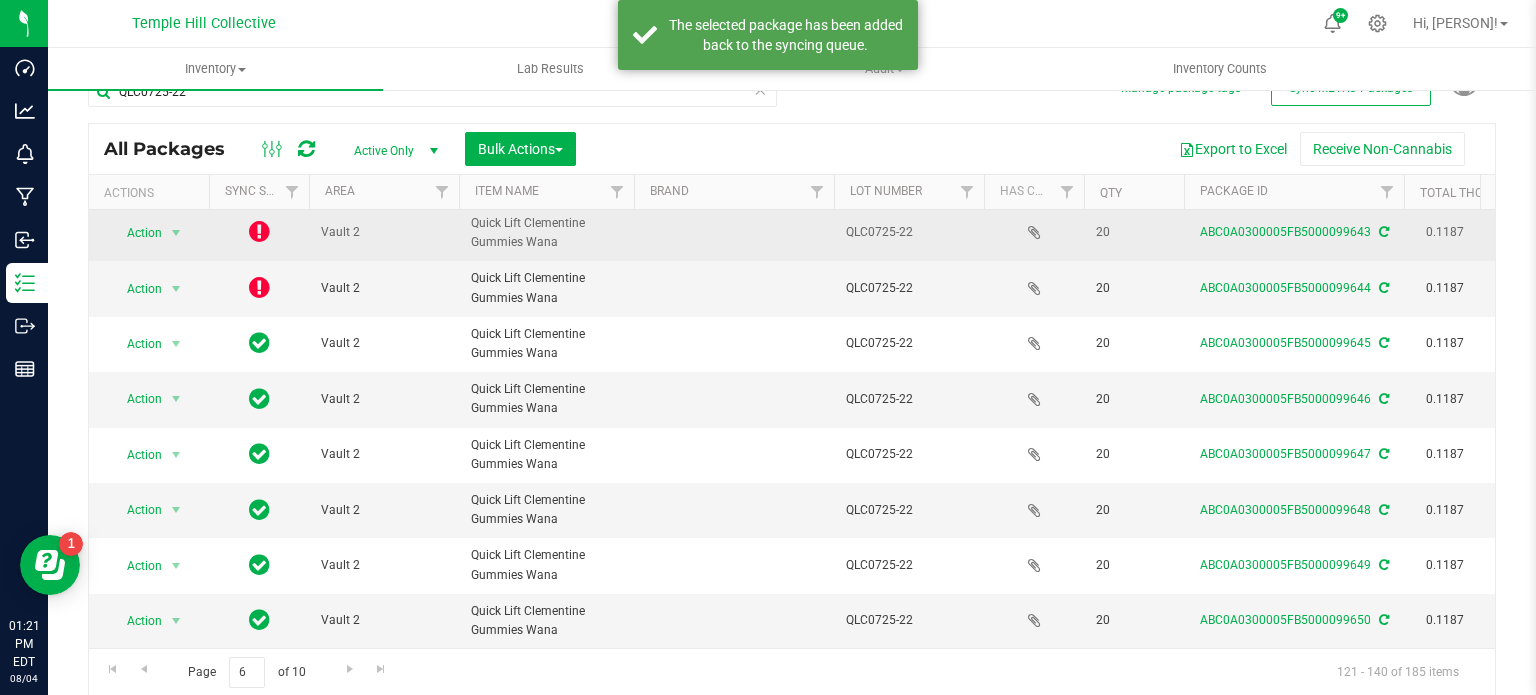 click at bounding box center (259, 231) 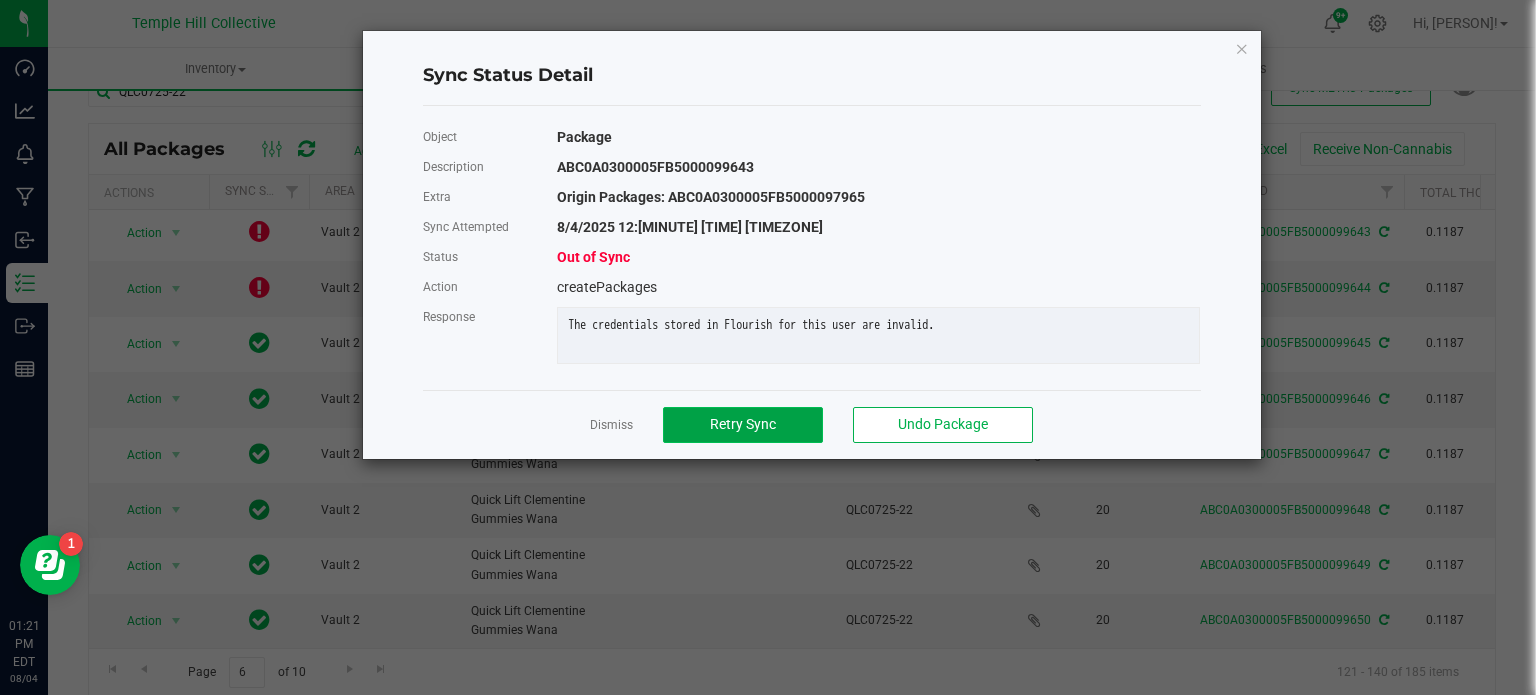 click on "Retry Sync" 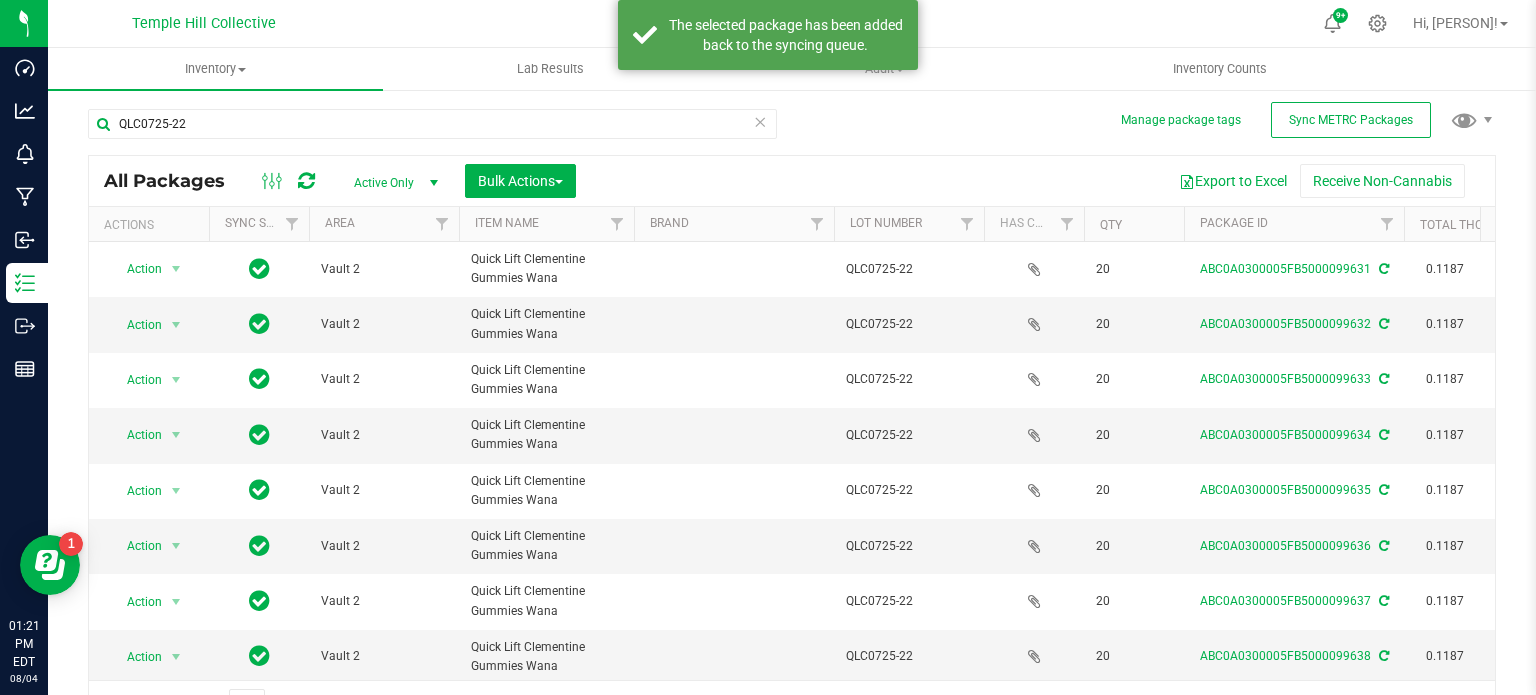 scroll, scrollTop: 35, scrollLeft: 0, axis: vertical 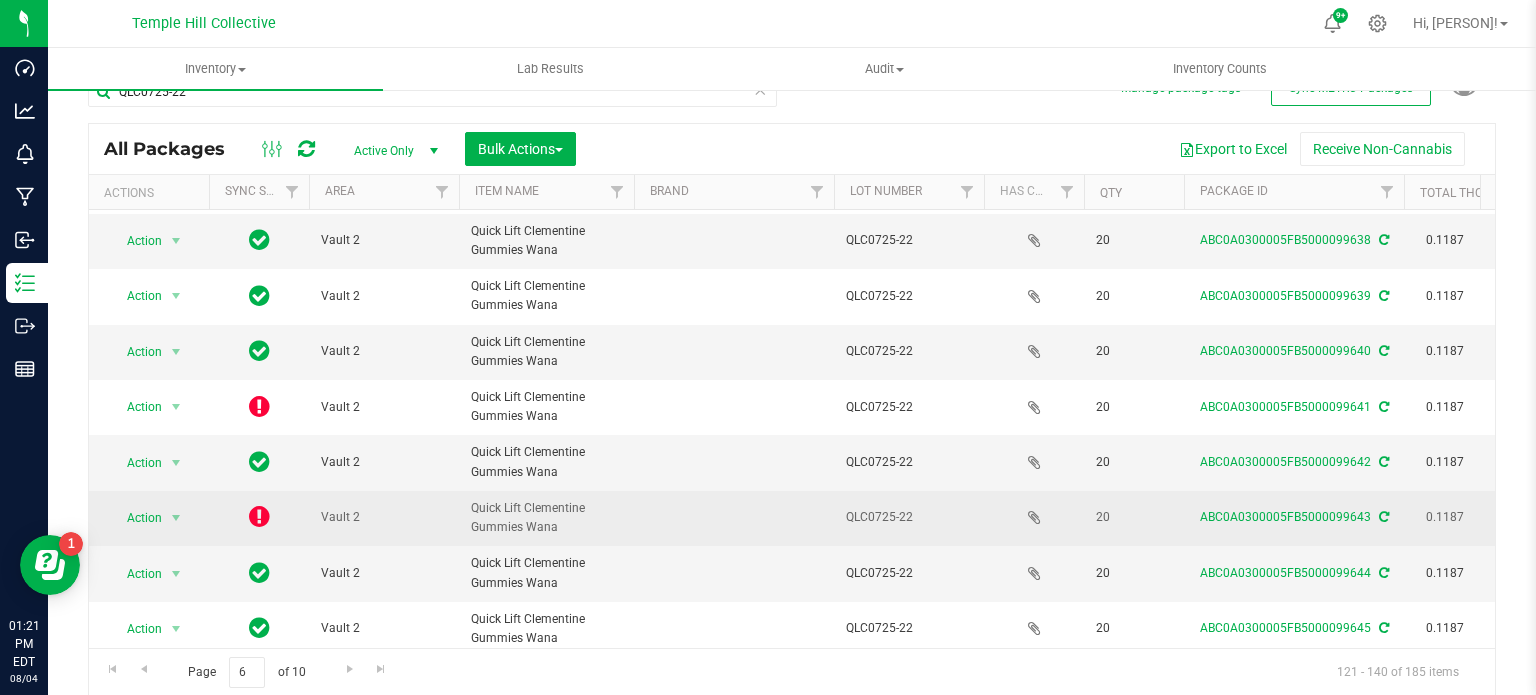 click at bounding box center [259, 516] 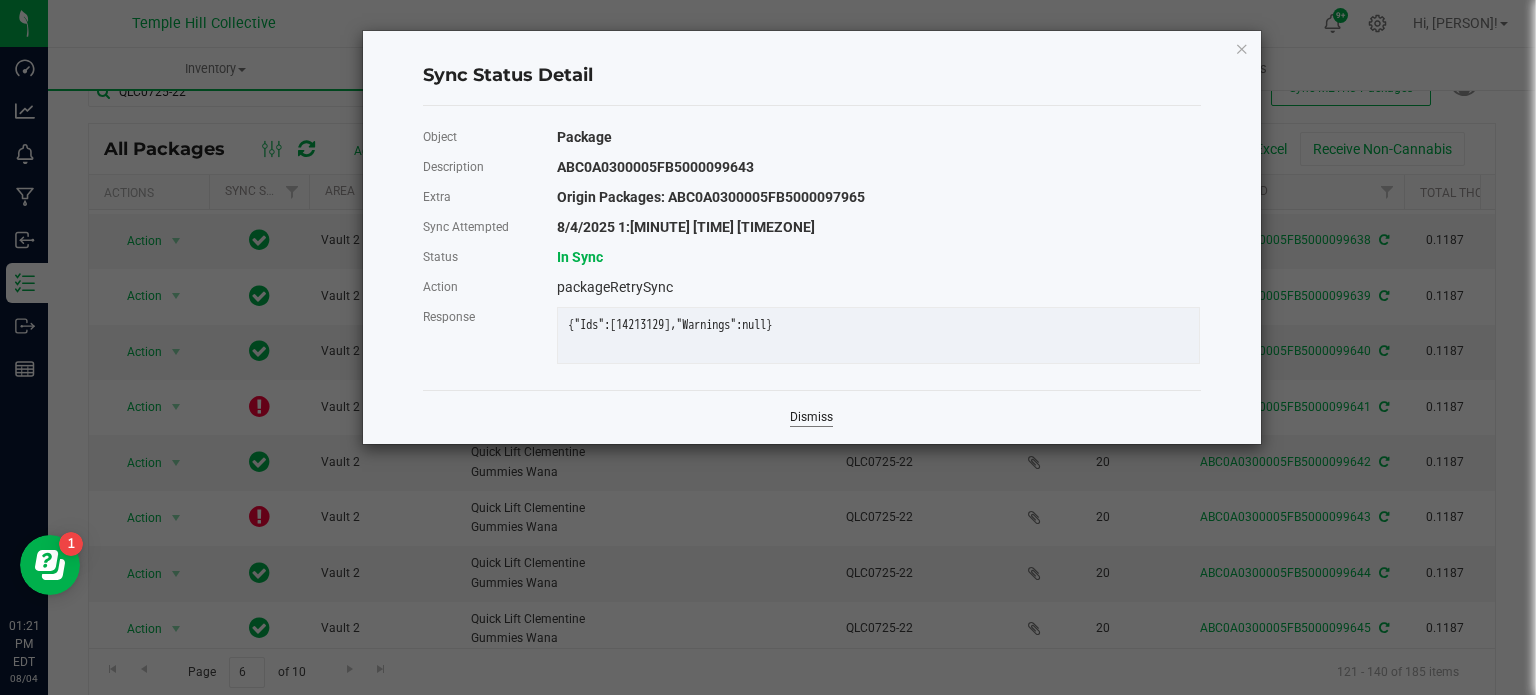 click on "Dismiss" 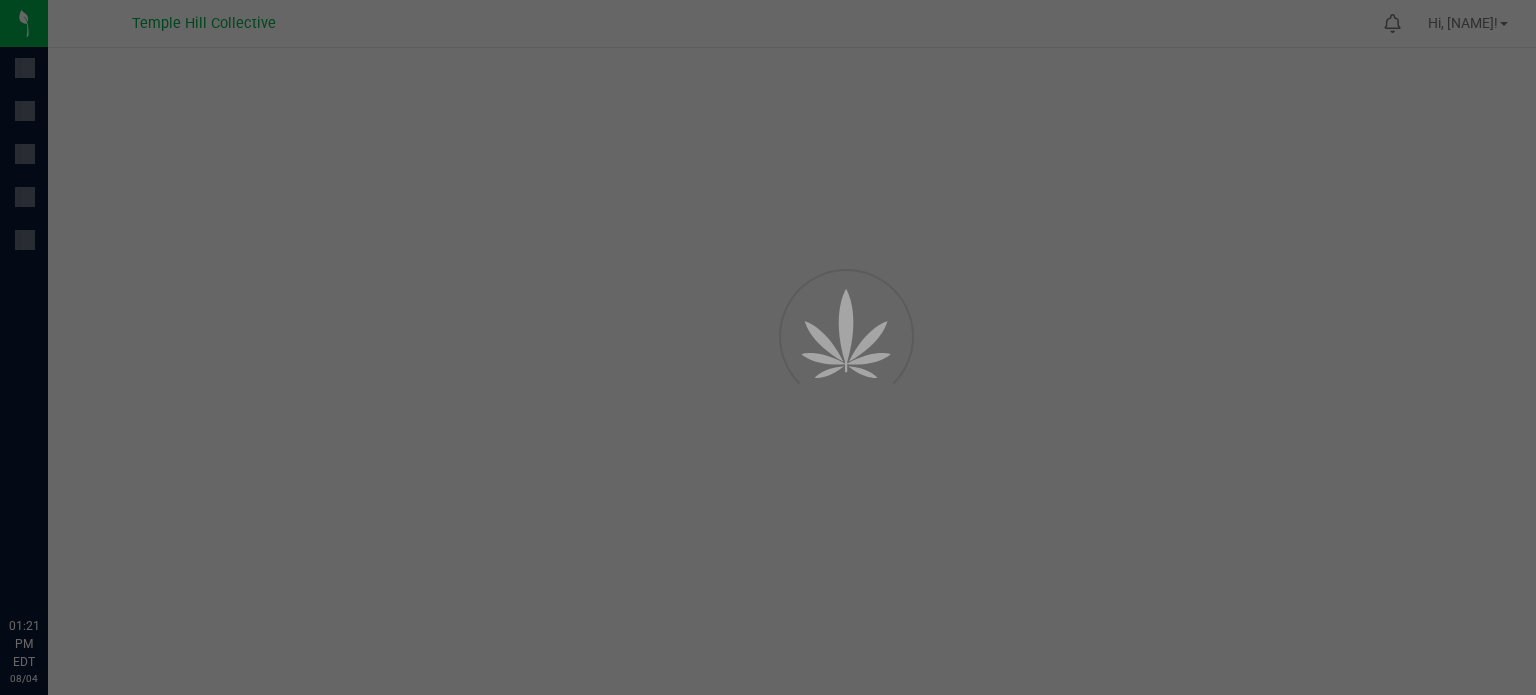 scroll, scrollTop: 0, scrollLeft: 0, axis: both 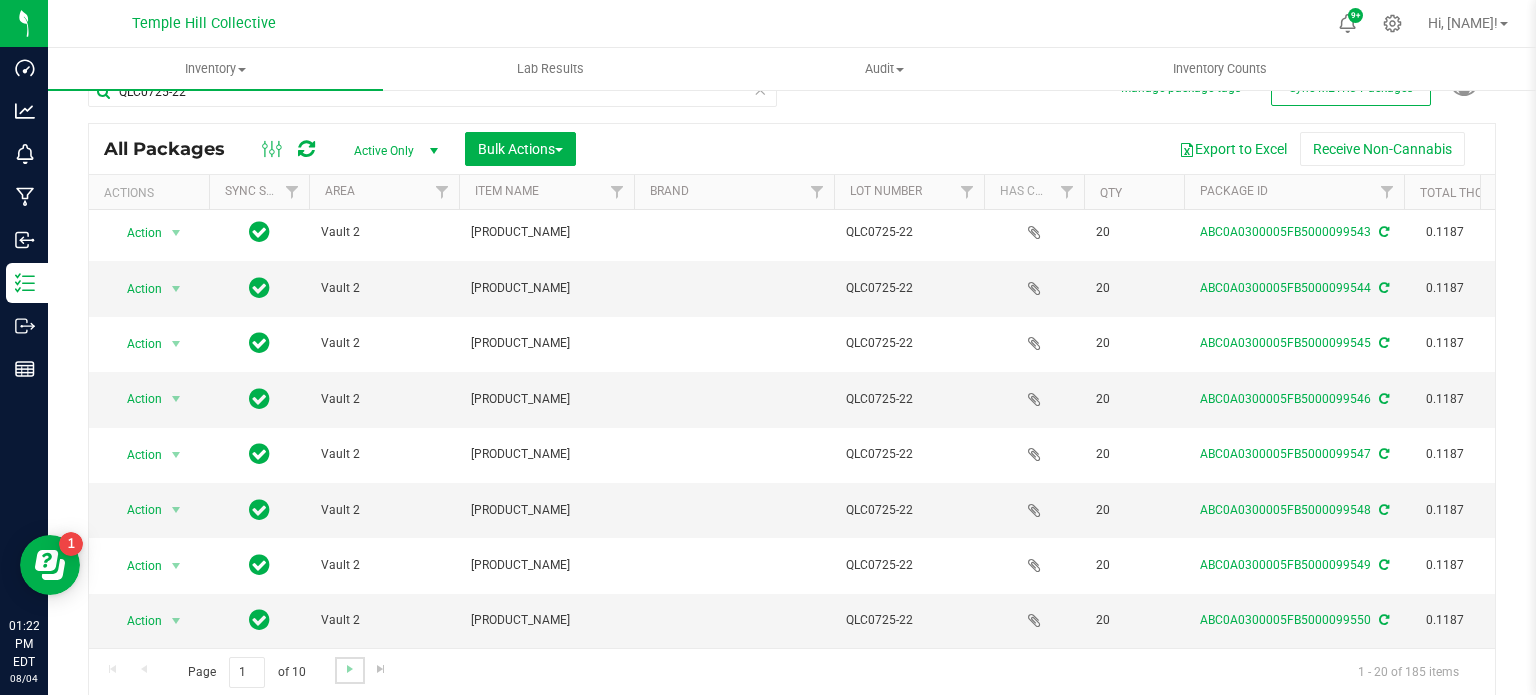 click at bounding box center [349, 670] 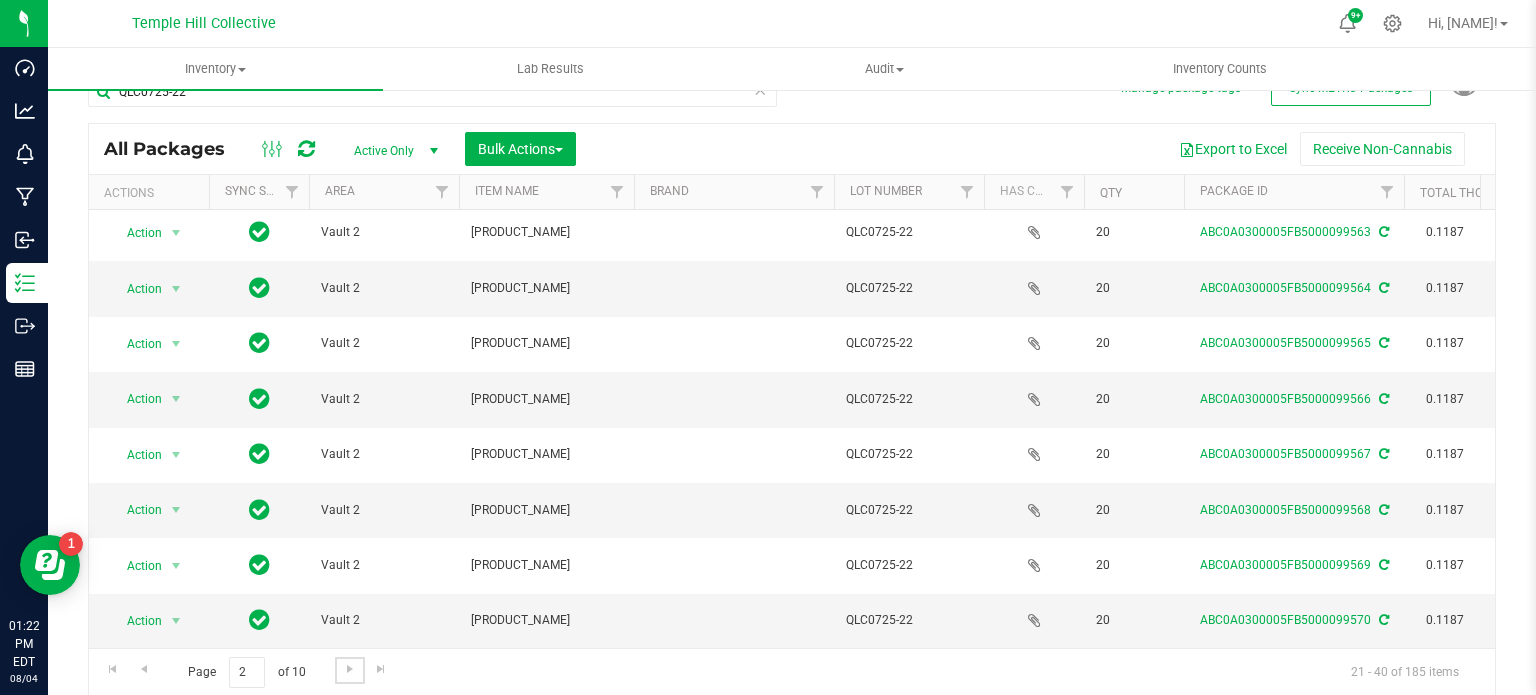 scroll, scrollTop: 0, scrollLeft: 0, axis: both 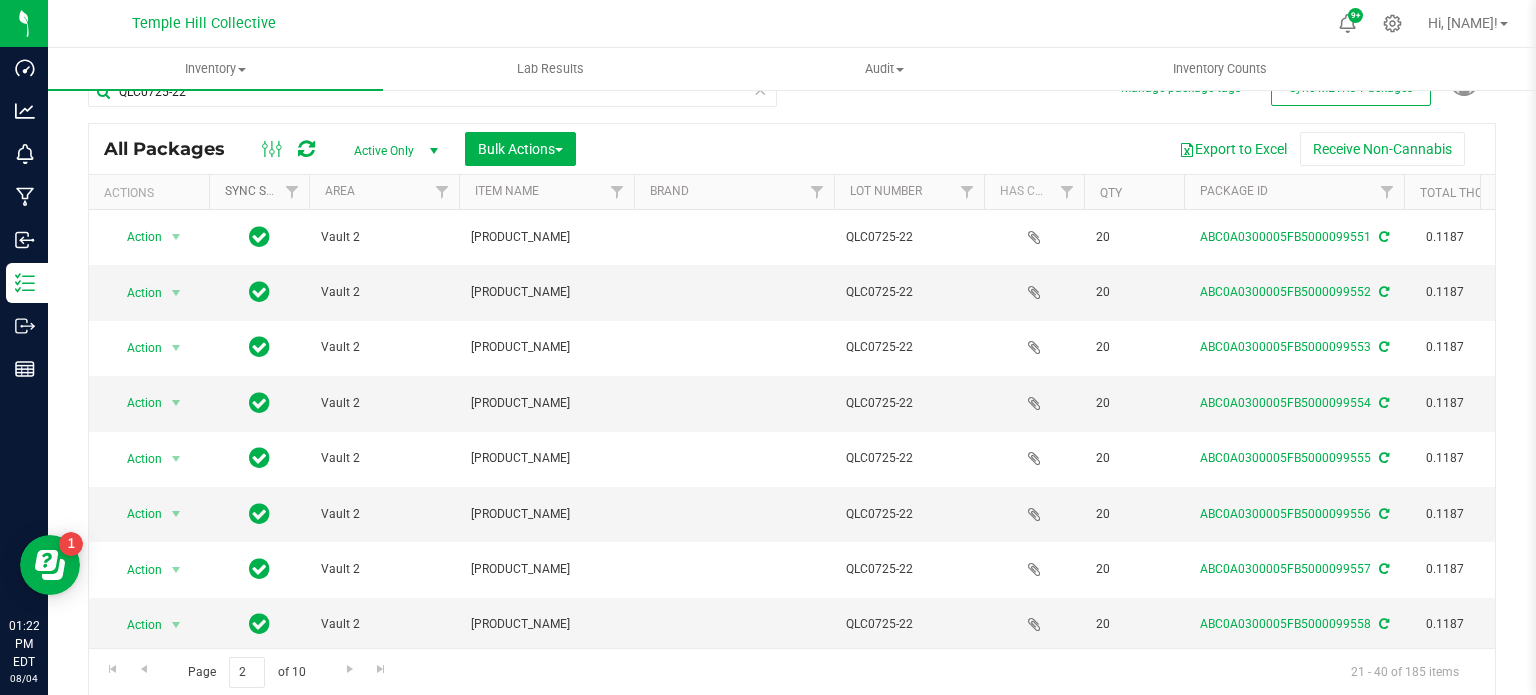 click on "Sync Status" at bounding box center (263, 191) 